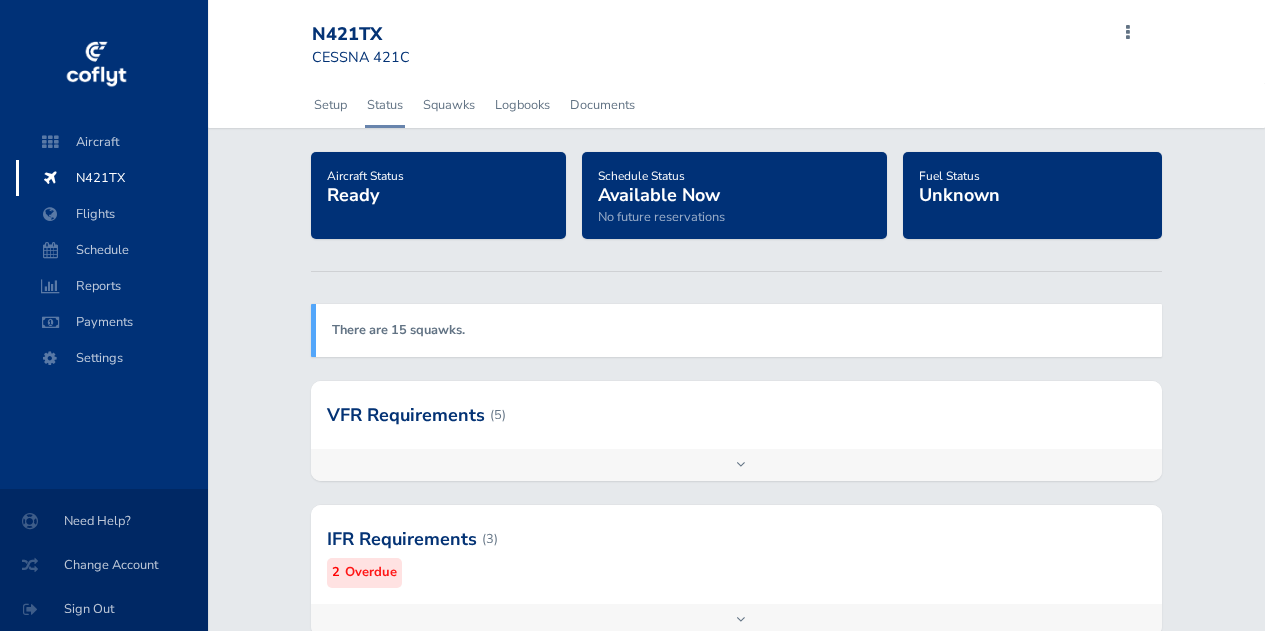 scroll, scrollTop: 0, scrollLeft: 0, axis: both 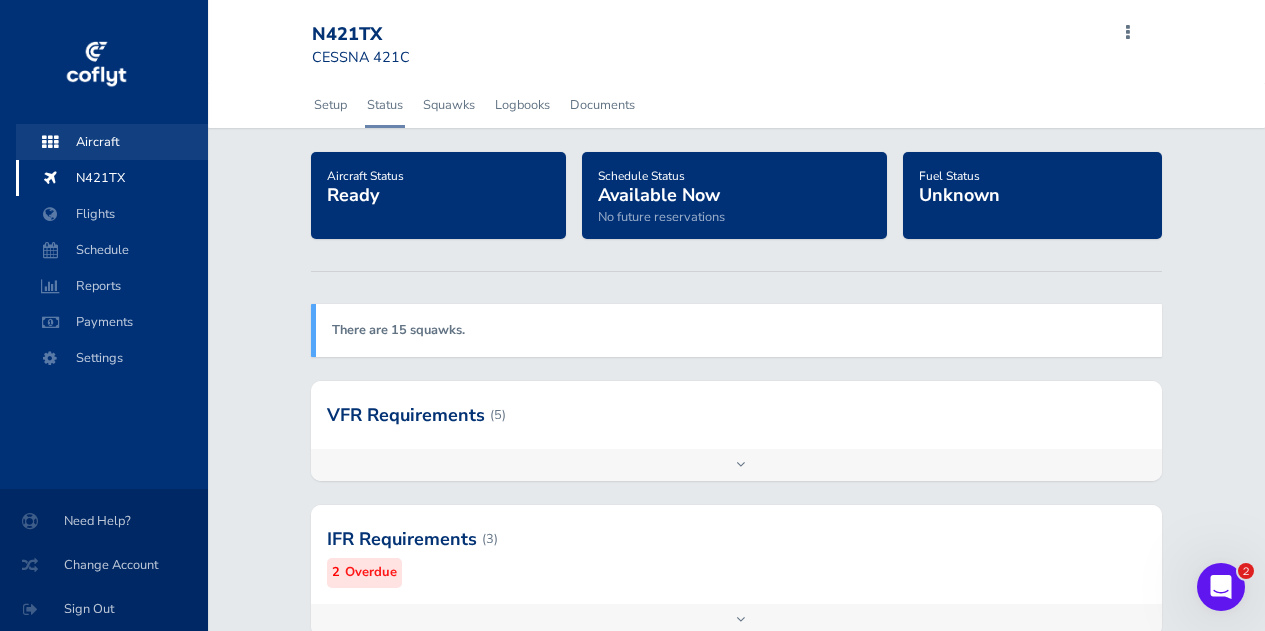 click on "Aircraft" at bounding box center [112, 142] 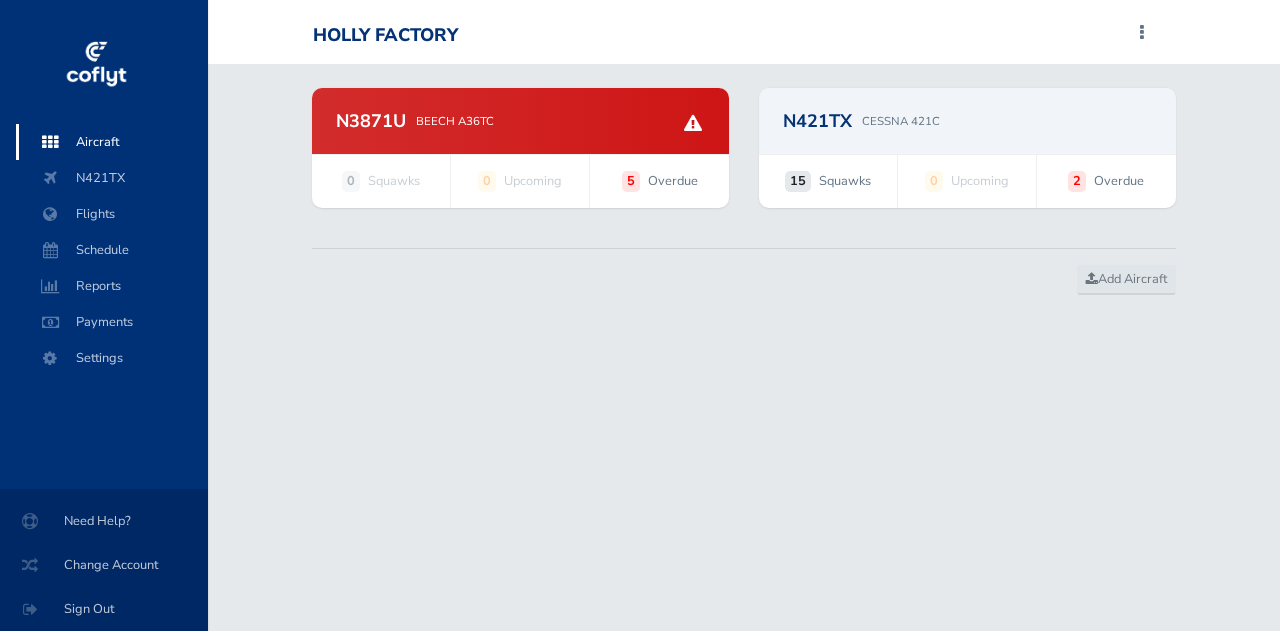 scroll, scrollTop: 0, scrollLeft: 0, axis: both 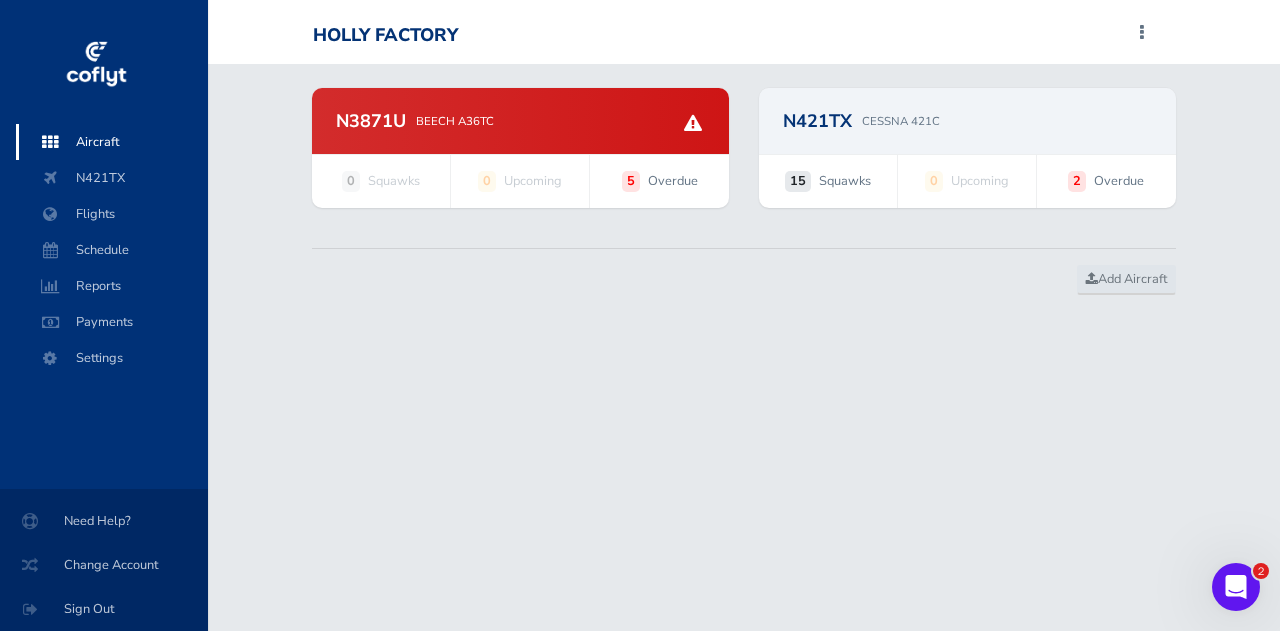 click on "BEECH A36TC" at bounding box center [455, 121] 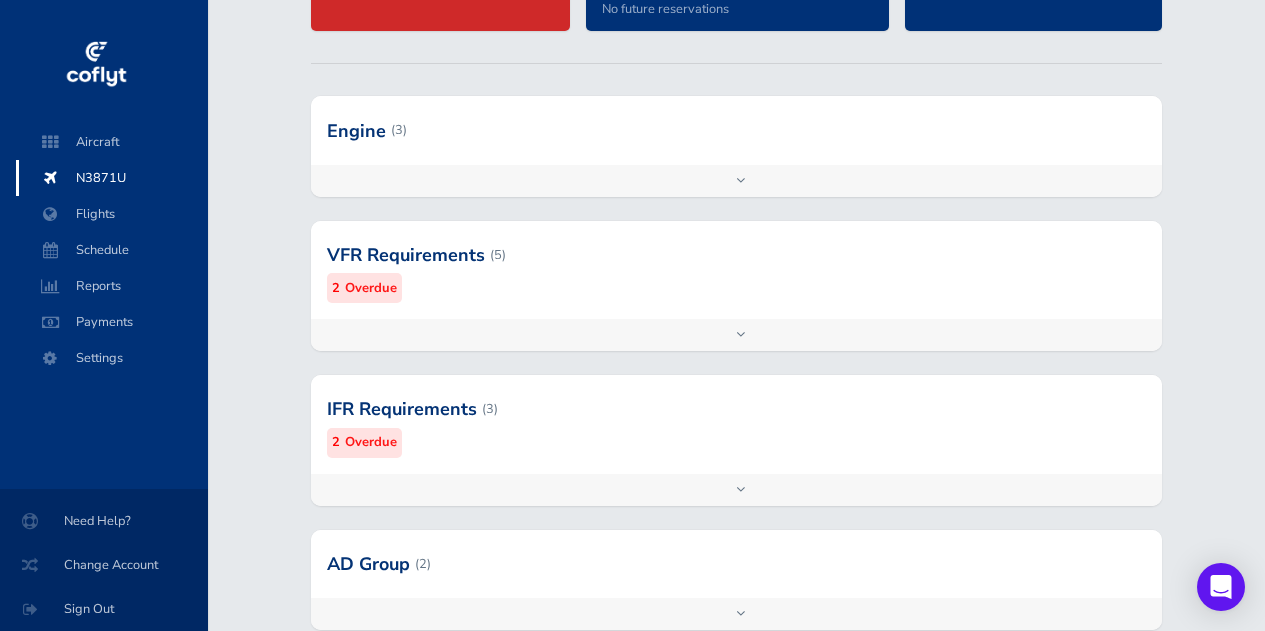 scroll, scrollTop: 209, scrollLeft: 0, axis: vertical 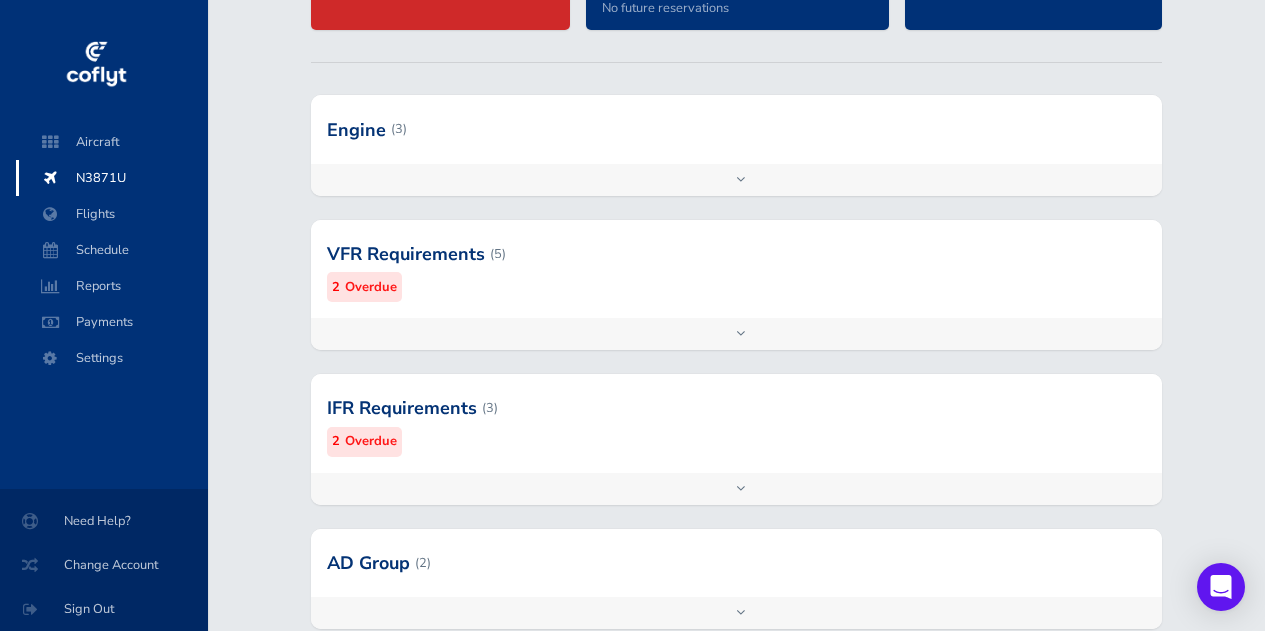 click on "Add inspection
Edit" at bounding box center [736, 334] 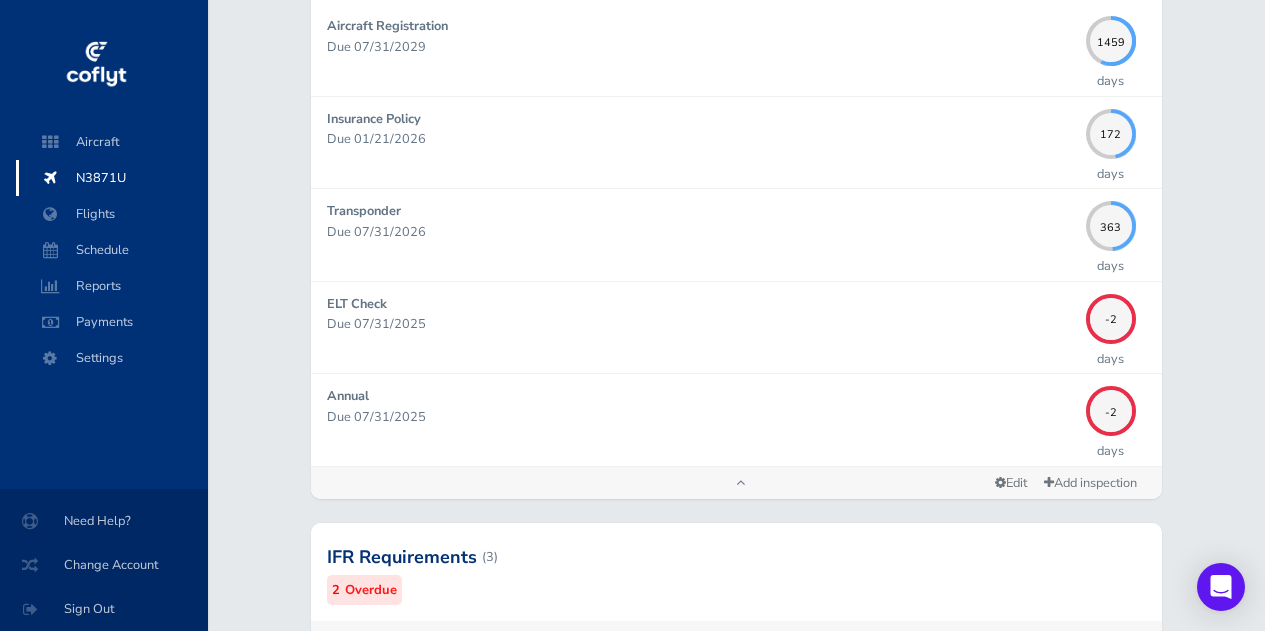 scroll, scrollTop: 524, scrollLeft: 0, axis: vertical 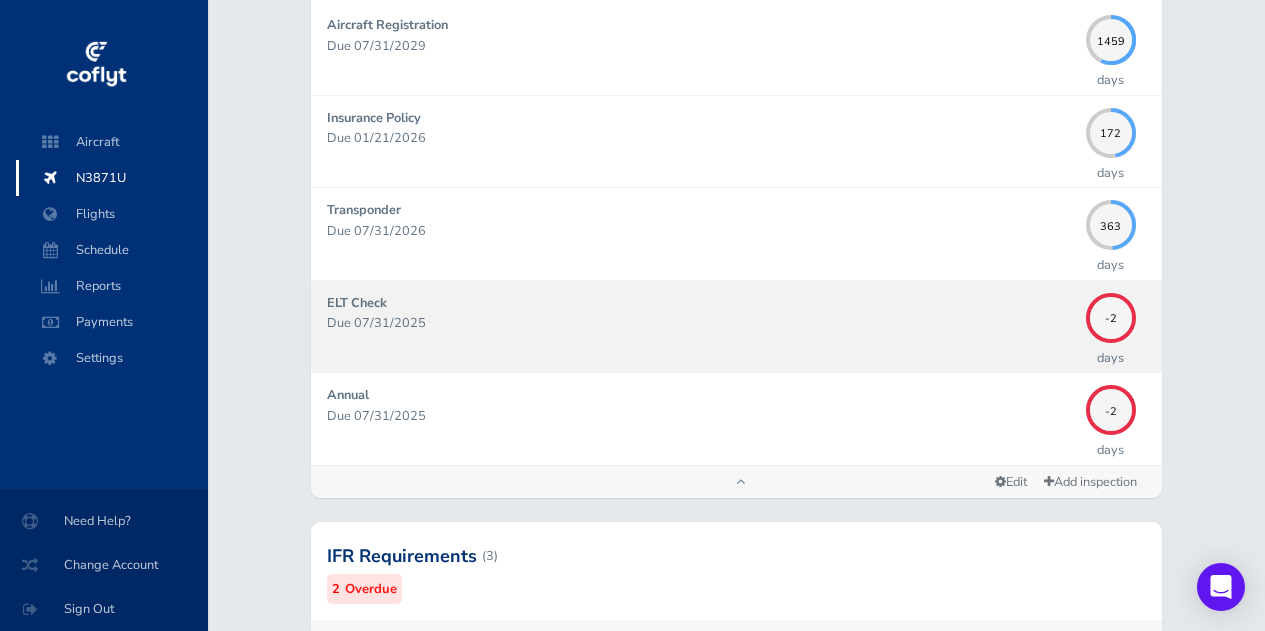 click on "Due 07/31/2025" at bounding box center (701, 323) 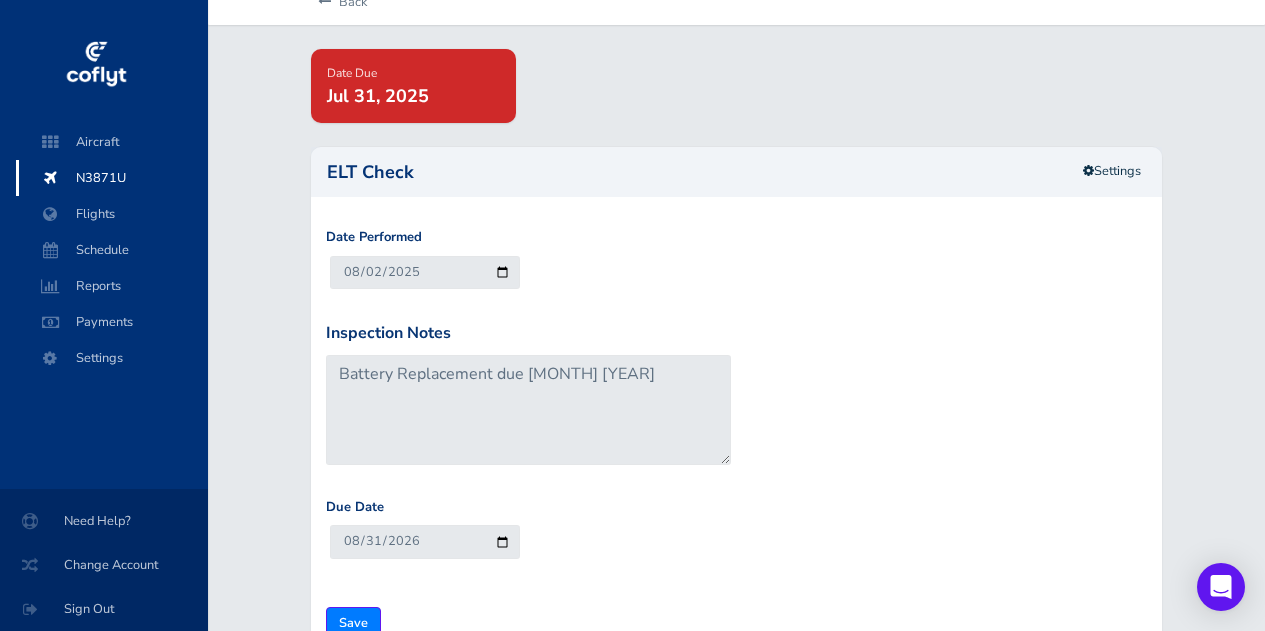 scroll, scrollTop: 104, scrollLeft: 0, axis: vertical 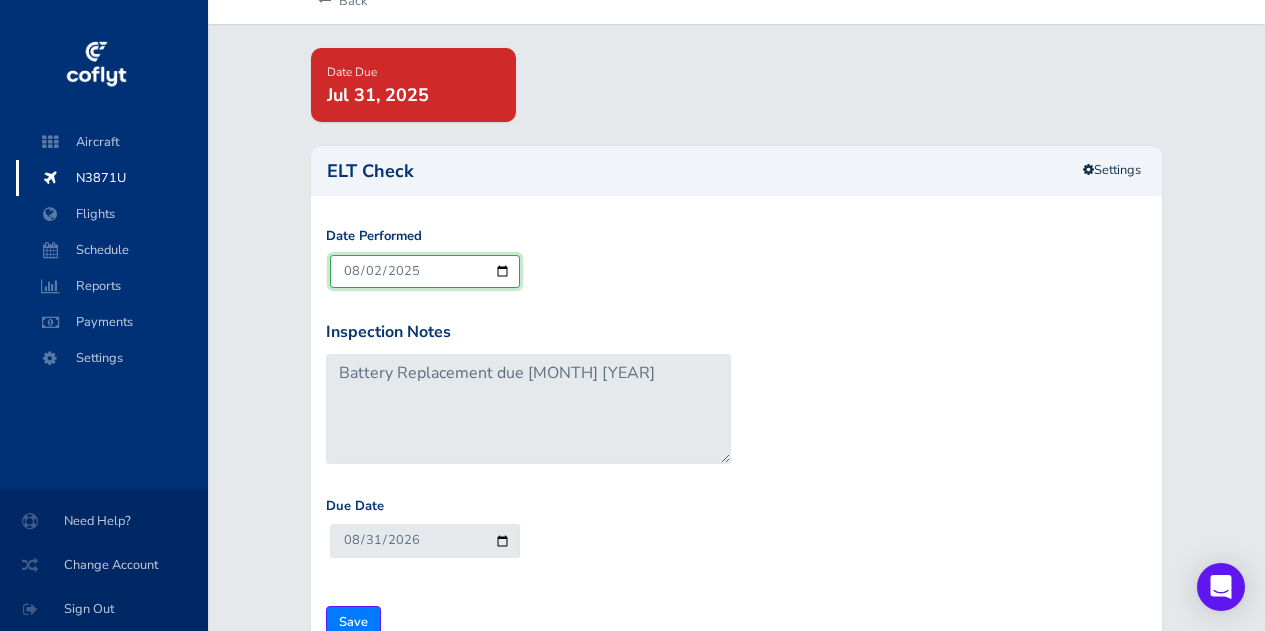 click on "2025-08-02" at bounding box center [425, 271] 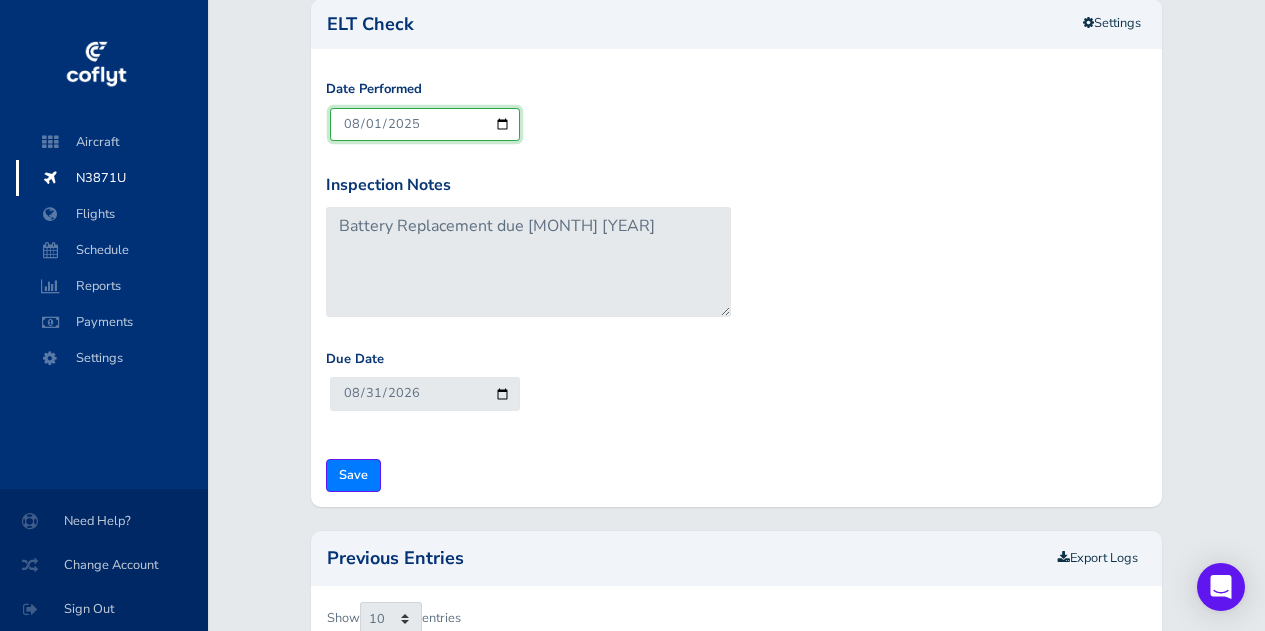 scroll, scrollTop: 253, scrollLeft: 0, axis: vertical 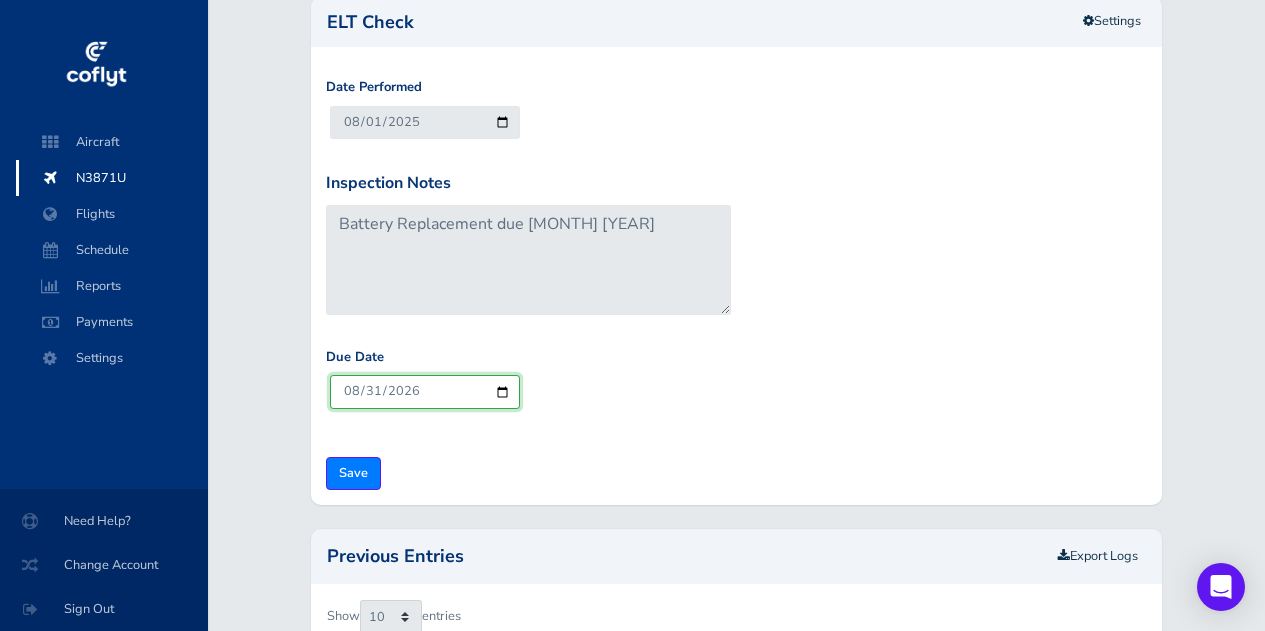 click on "2026-08-31" at bounding box center (425, 391) 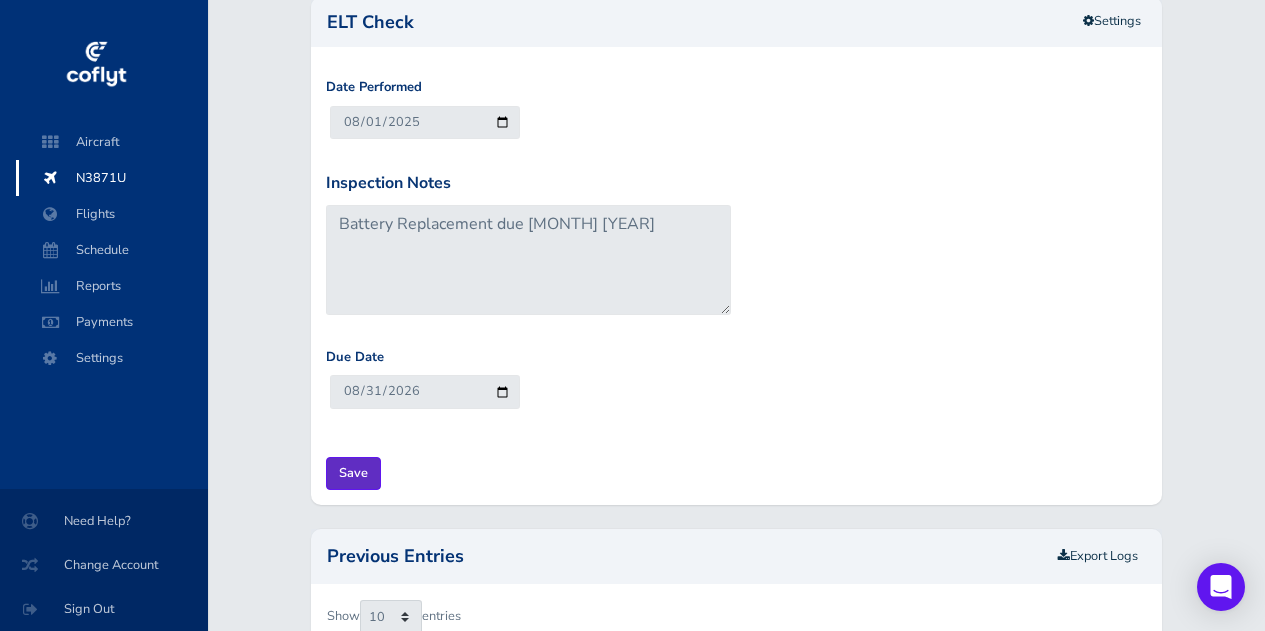 click on "Save" at bounding box center [353, 473] 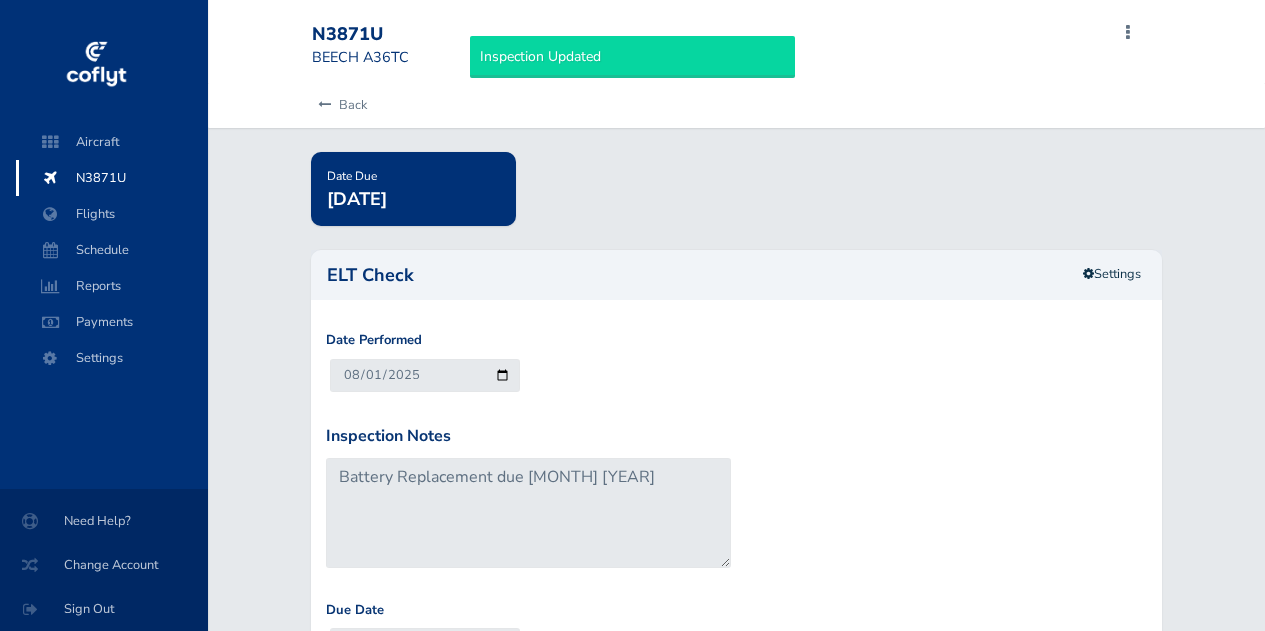 scroll, scrollTop: 0, scrollLeft: 0, axis: both 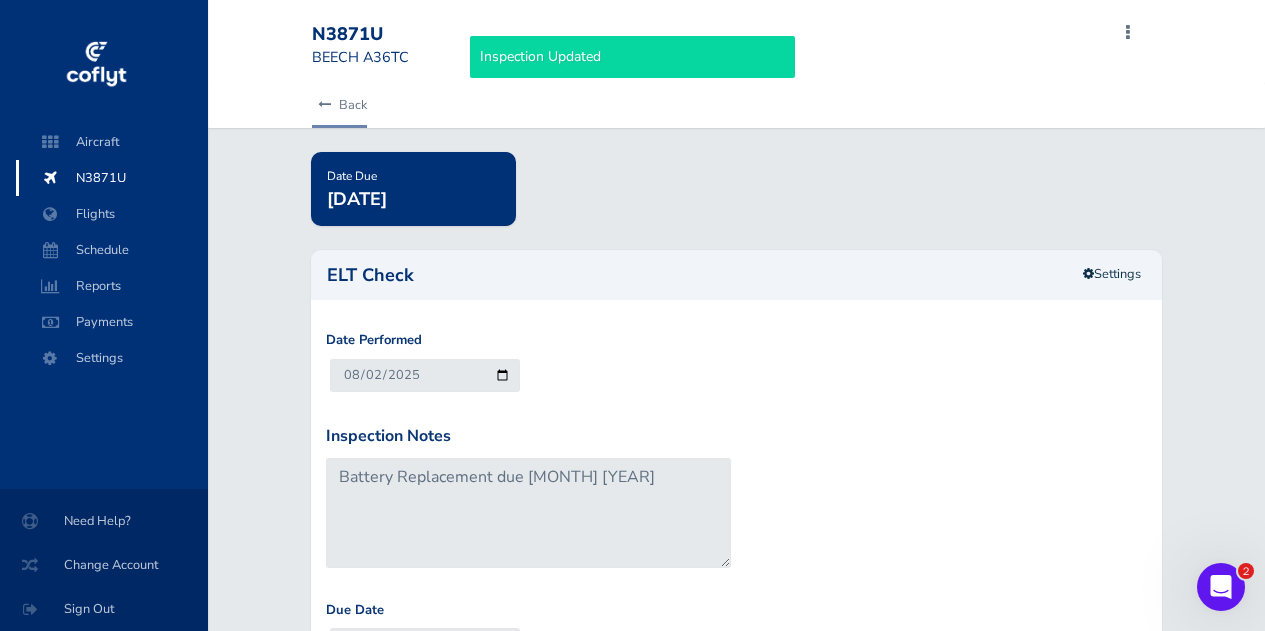 click on "Back" at bounding box center (339, 105) 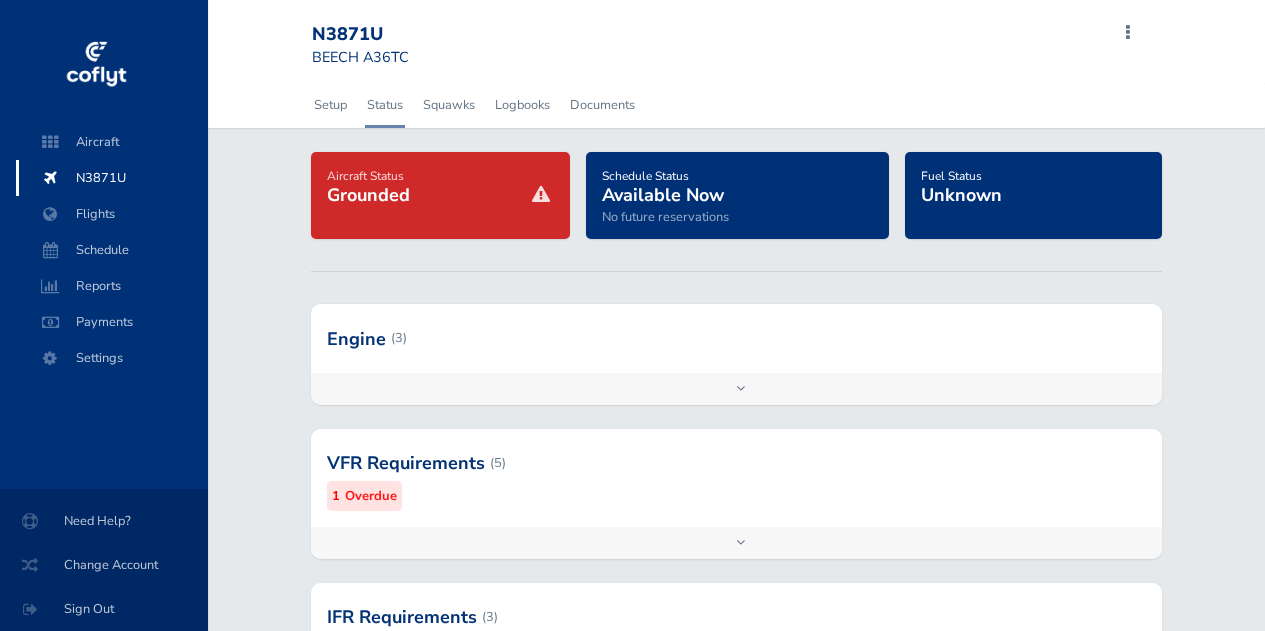 scroll, scrollTop: 0, scrollLeft: 0, axis: both 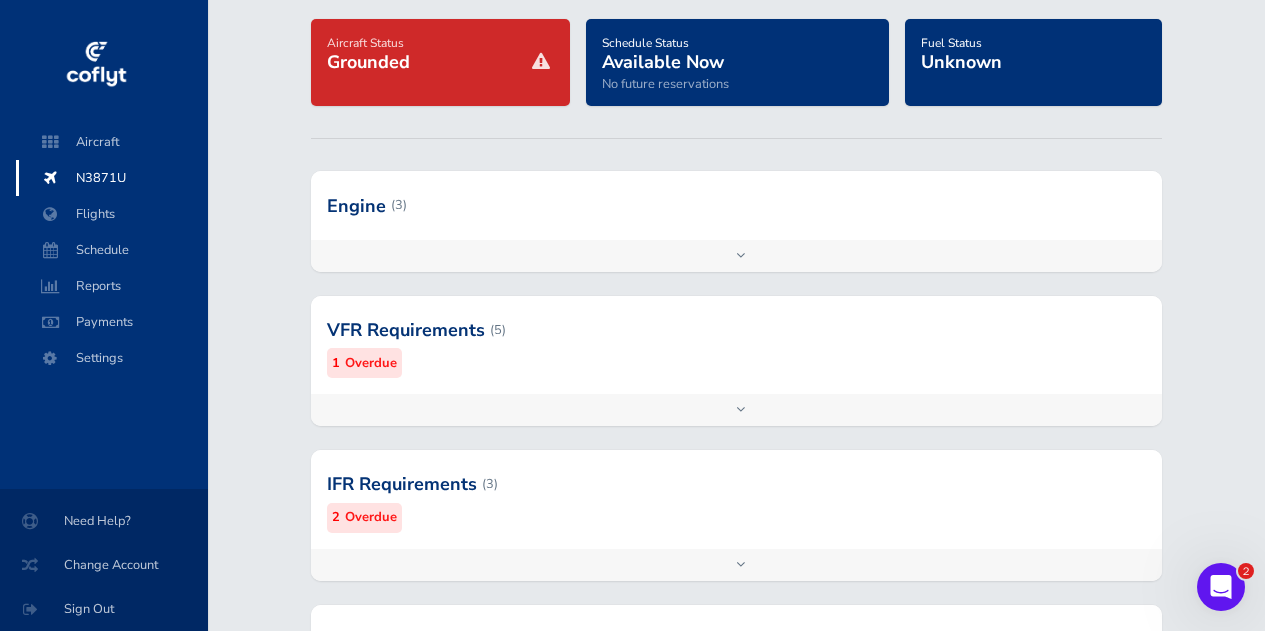 click on "Add inspection
Edit" at bounding box center (736, 410) 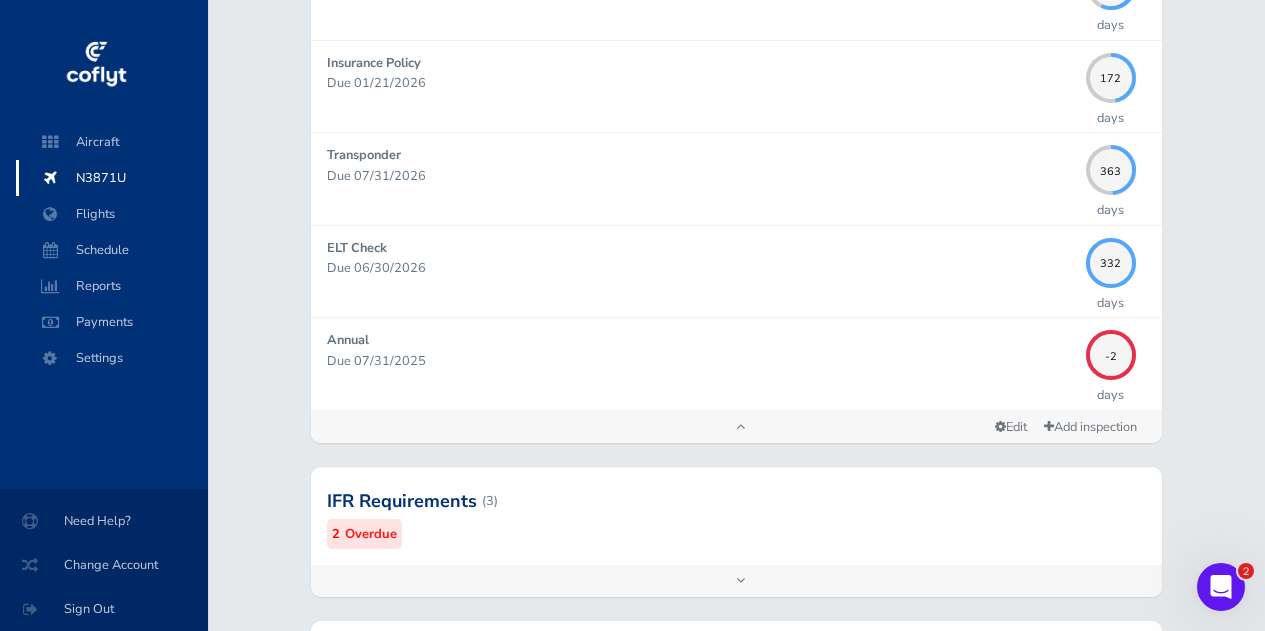 scroll, scrollTop: 631, scrollLeft: 0, axis: vertical 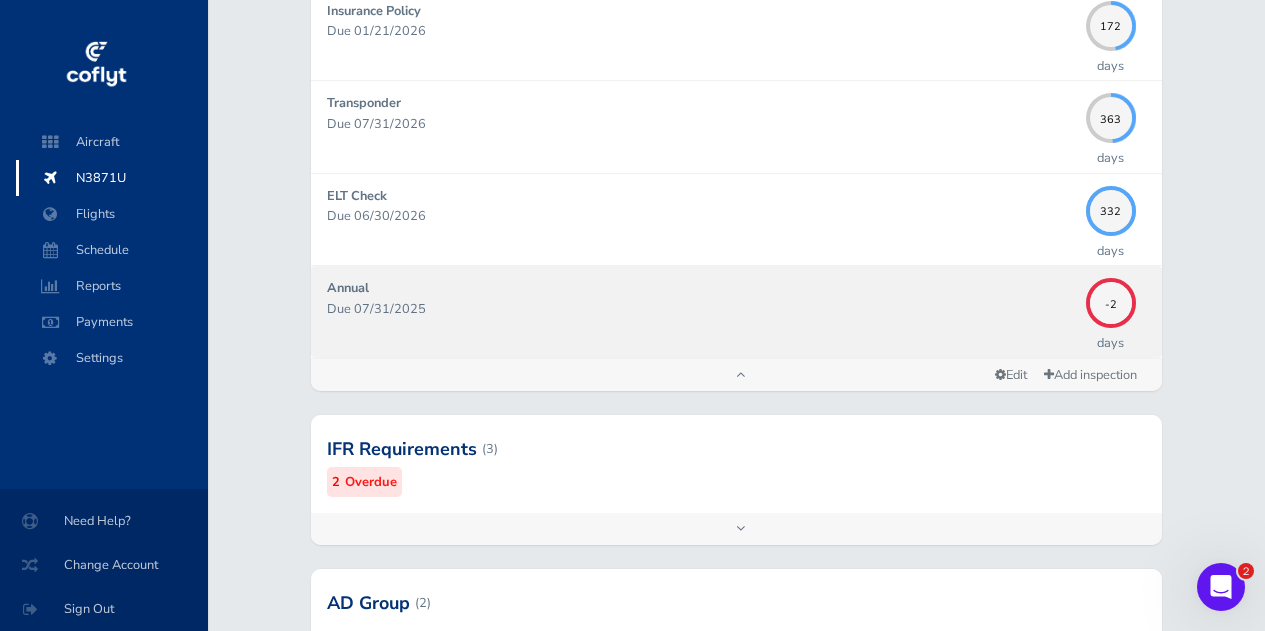 click on "Due 07/31/2025" at bounding box center (701, 309) 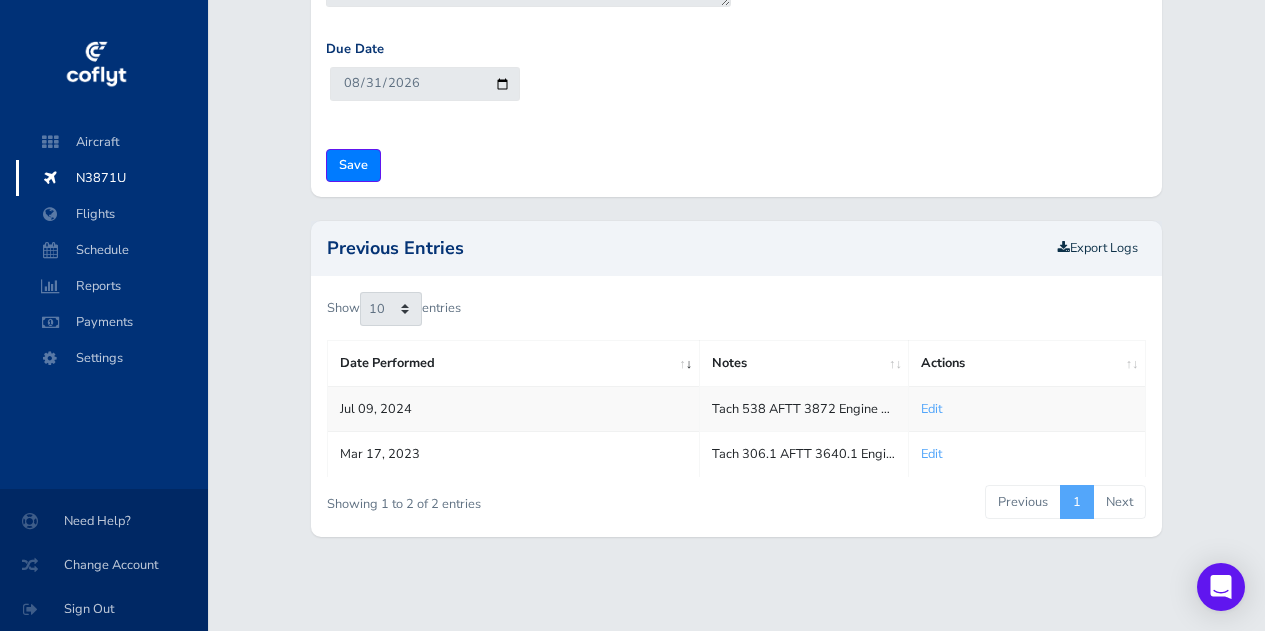 scroll, scrollTop: 0, scrollLeft: 0, axis: both 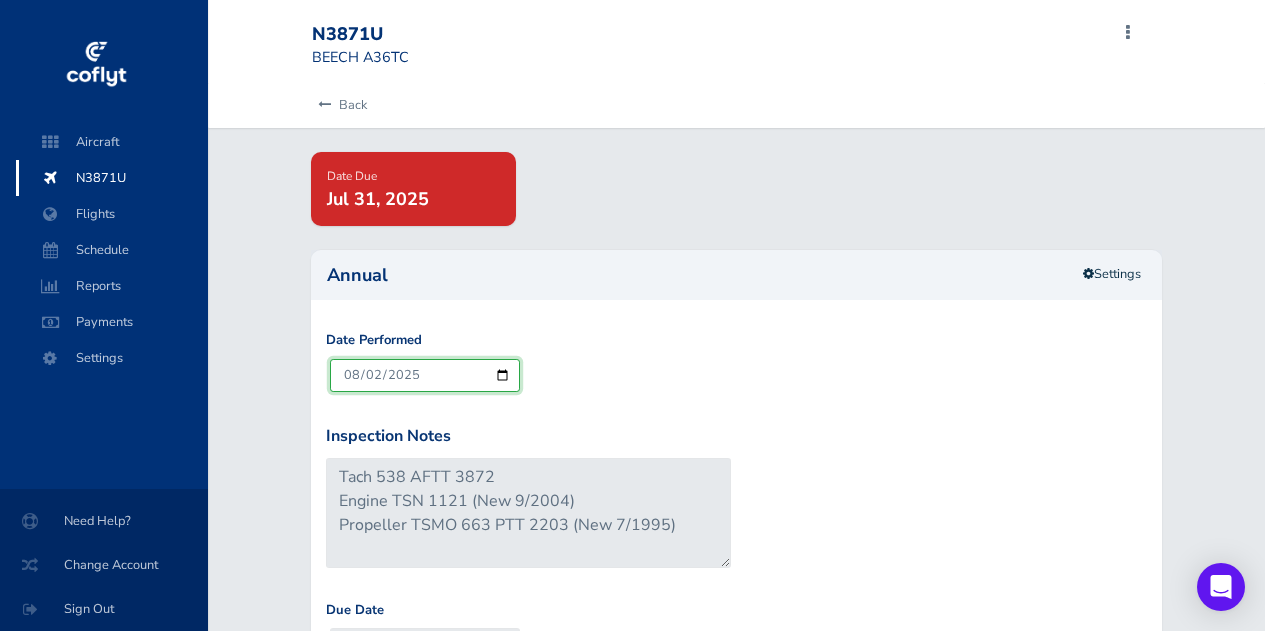click on "2025-08-02" at bounding box center (425, 375) 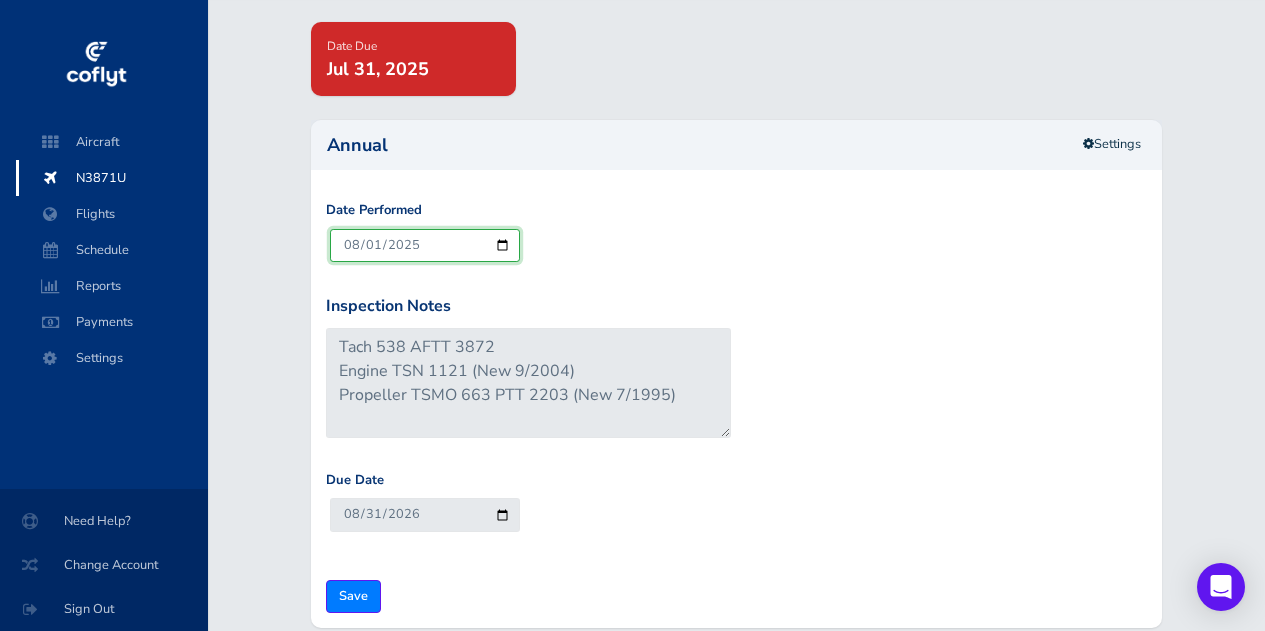 scroll, scrollTop: 131, scrollLeft: 0, axis: vertical 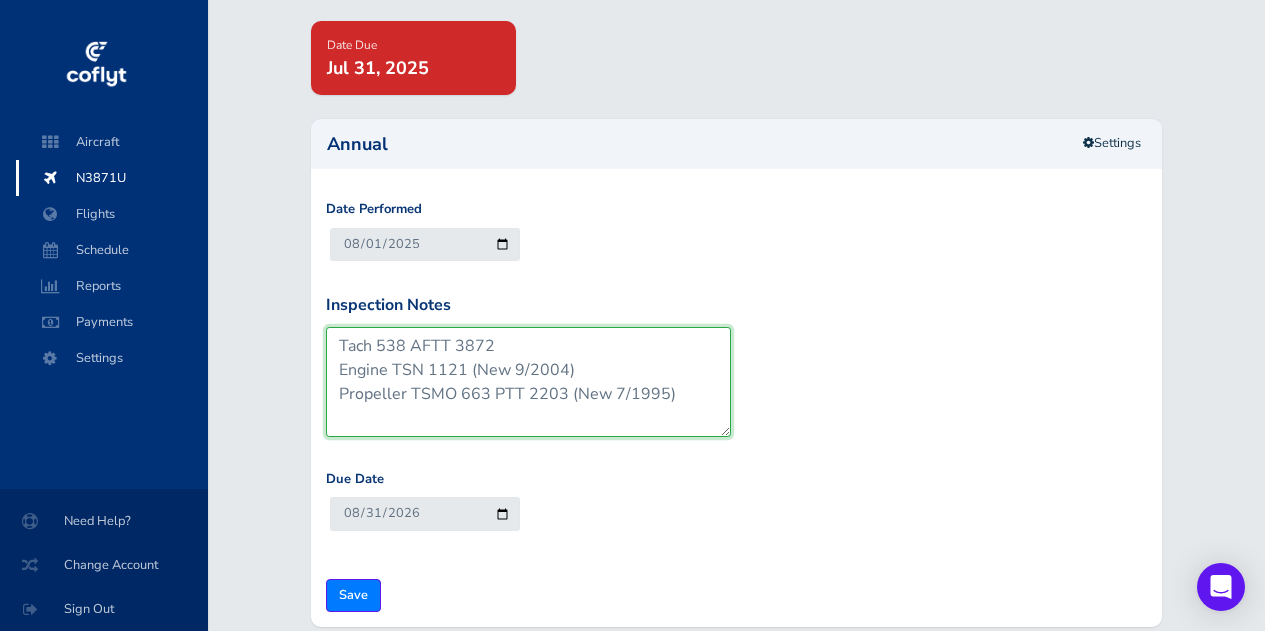 click on "Tach 538 AFTT 3872
Engine TSN 1121 (New 9/2004)
Propeller TSMO 663 PTT 2203 (New 7/1995)" at bounding box center [528, 382] 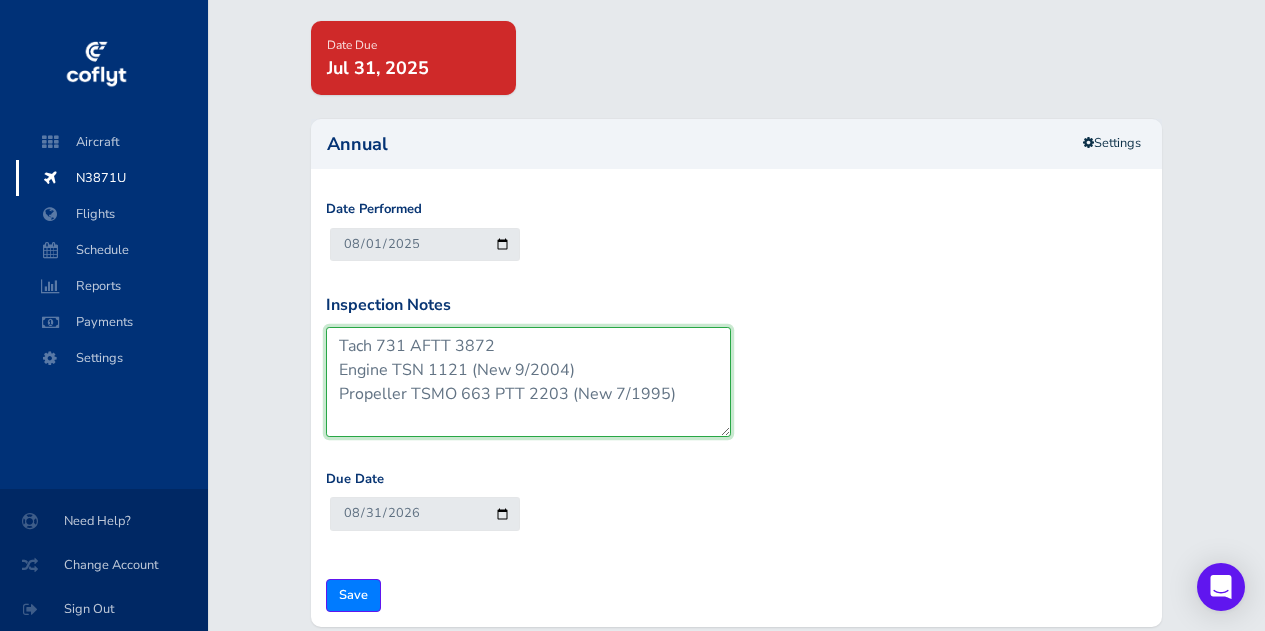 click on "Tach 538 AFTT 3872
Engine TSN 1121 (New 9/2004)
Propeller TSMO 663 PTT 2203 (New 7/1995)" at bounding box center (528, 382) 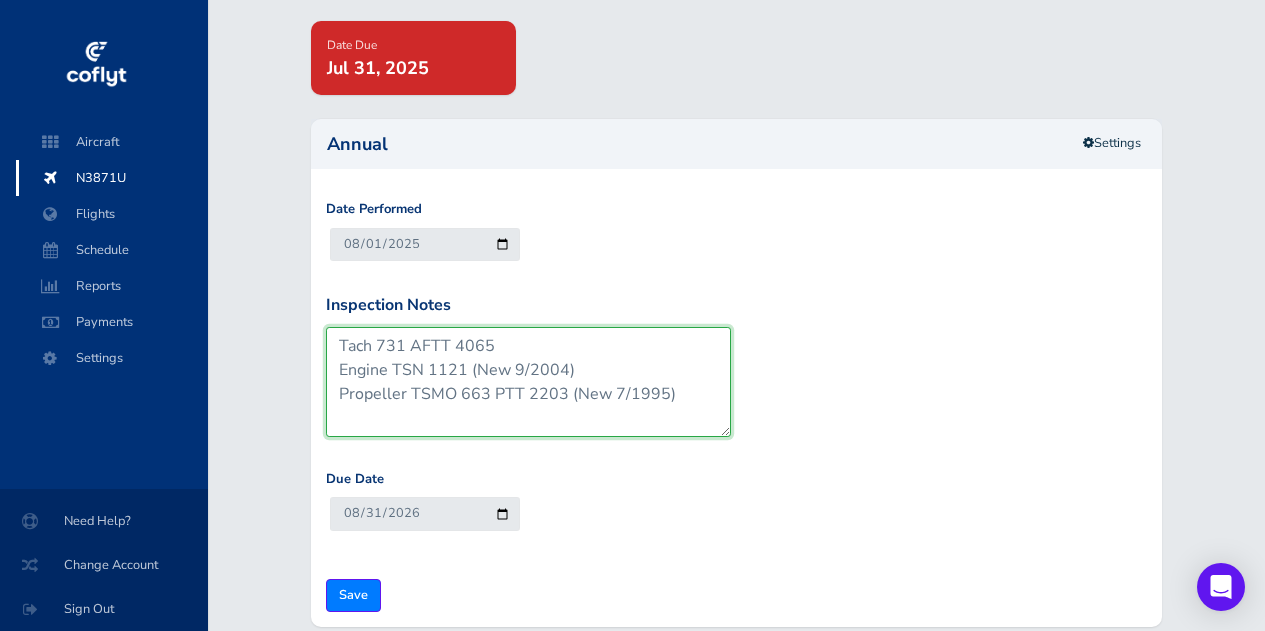 click on "Tach 538 AFTT 3872
Engine TSN 1121 (New 9/2004)
Propeller TSMO 663 PTT 2203 (New 7/1995)" at bounding box center [528, 382] 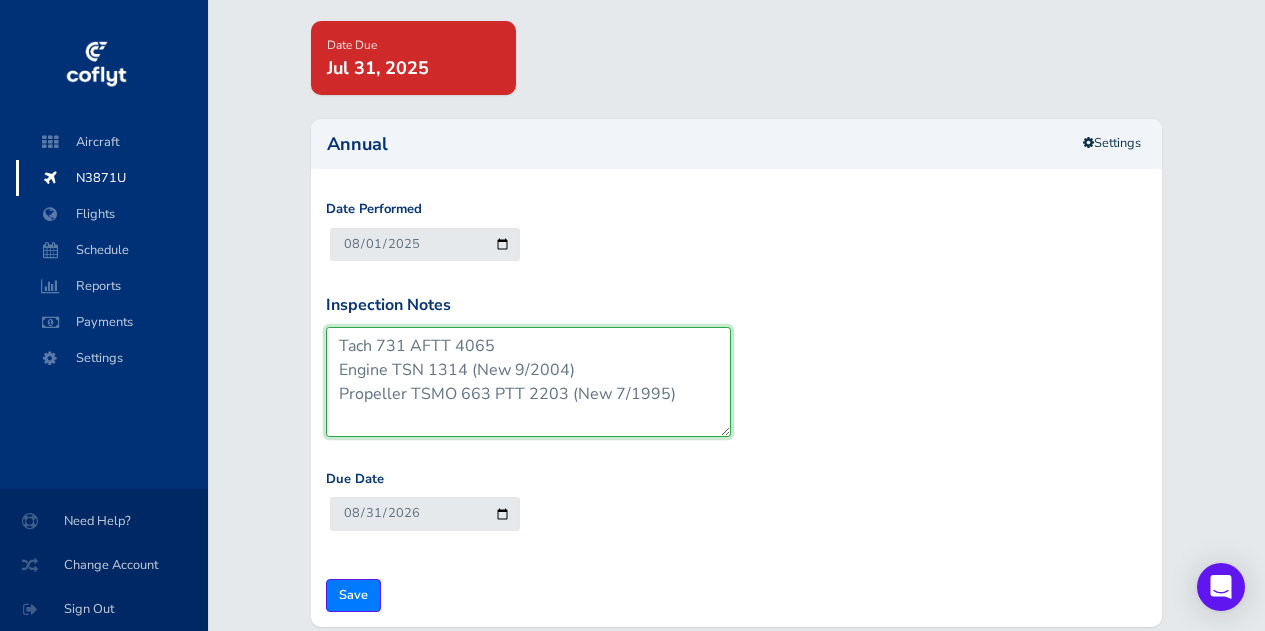 click on "Tach 538 AFTT 3872
Engine TSN 1121 (New 9/2004)
Propeller TSMO 663 PTT 2203 (New 7/1995)" at bounding box center [528, 382] 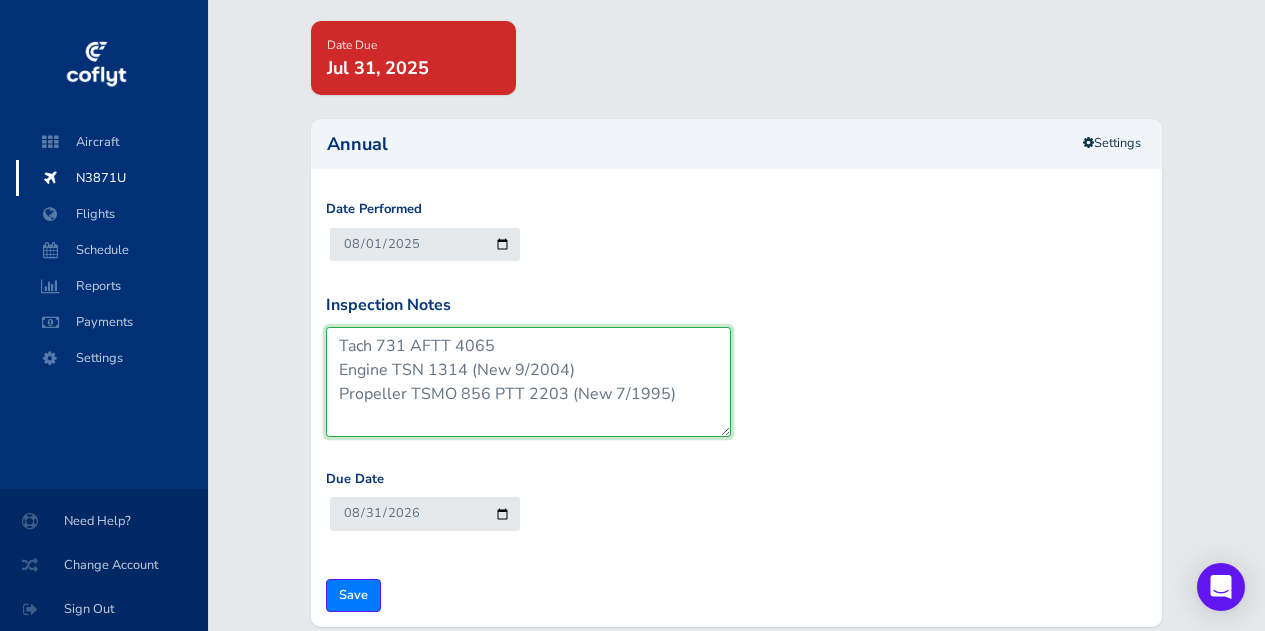 click on "Tach 538 AFTT 3872
Engine TSN 1121 (New 9/2004)
Propeller TSMO 663 PTT 2203 (New 7/1995)" at bounding box center (528, 382) 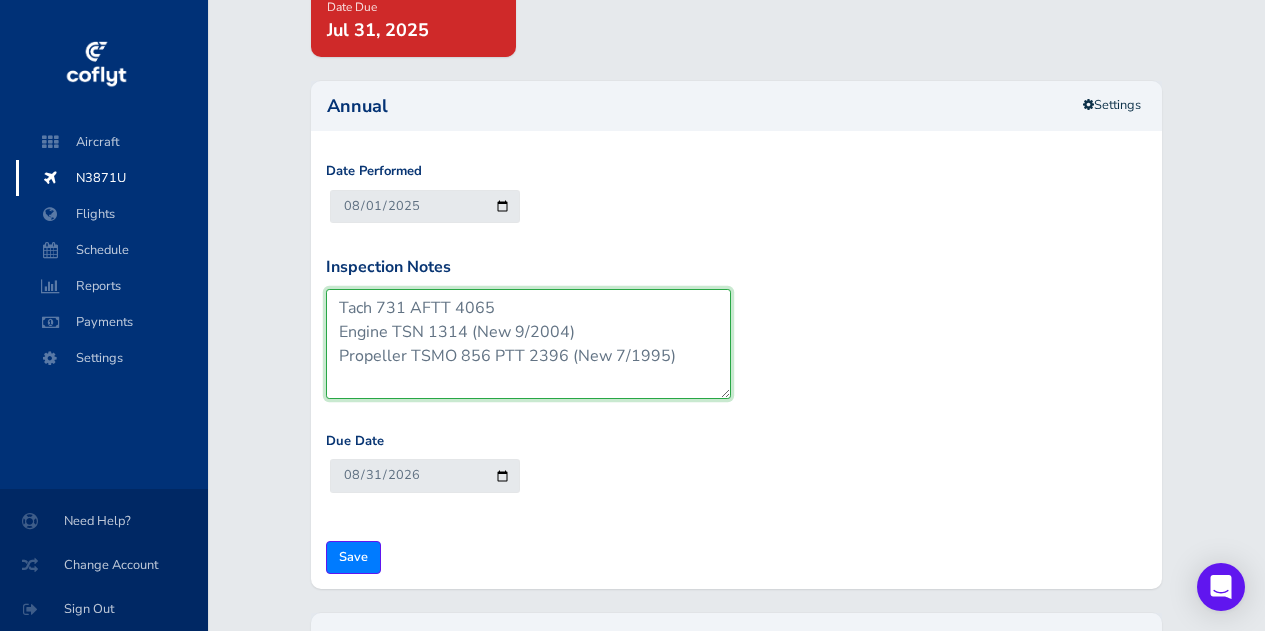 scroll, scrollTop: 194, scrollLeft: 0, axis: vertical 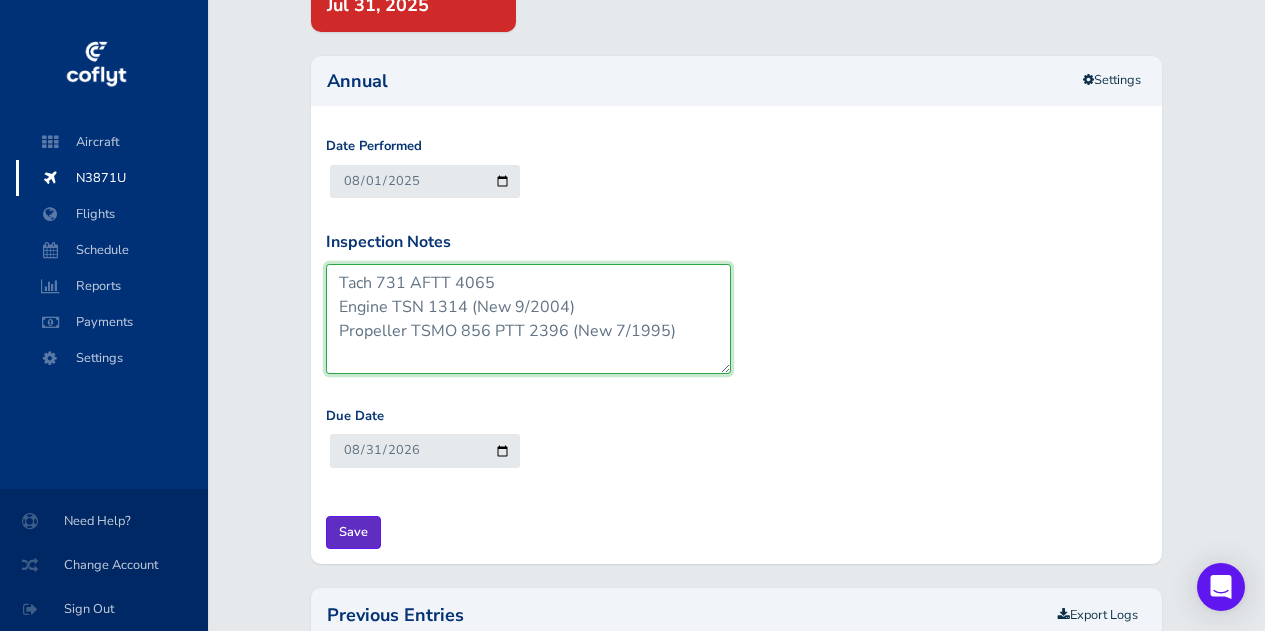 type on "Tach 731 AFTT 4065
Engine TSN 1314 (New 9/2004)
Propeller TSMO 856 PTT 2396 (New 7/1995)" 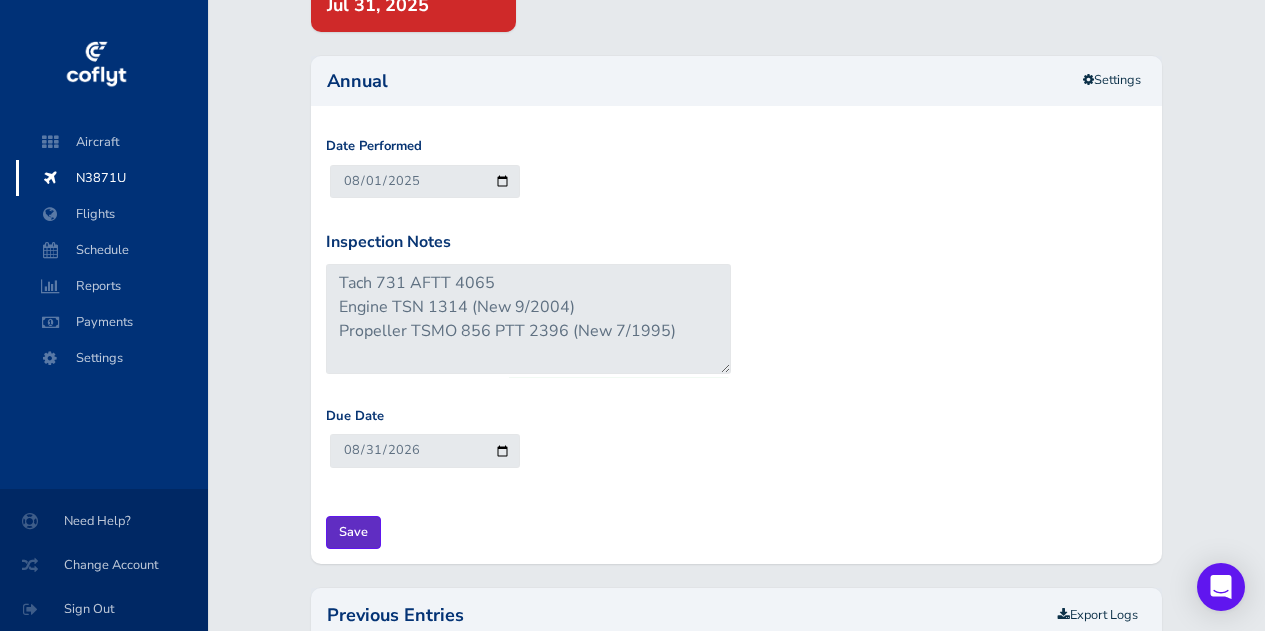 click on "Save" at bounding box center [353, 532] 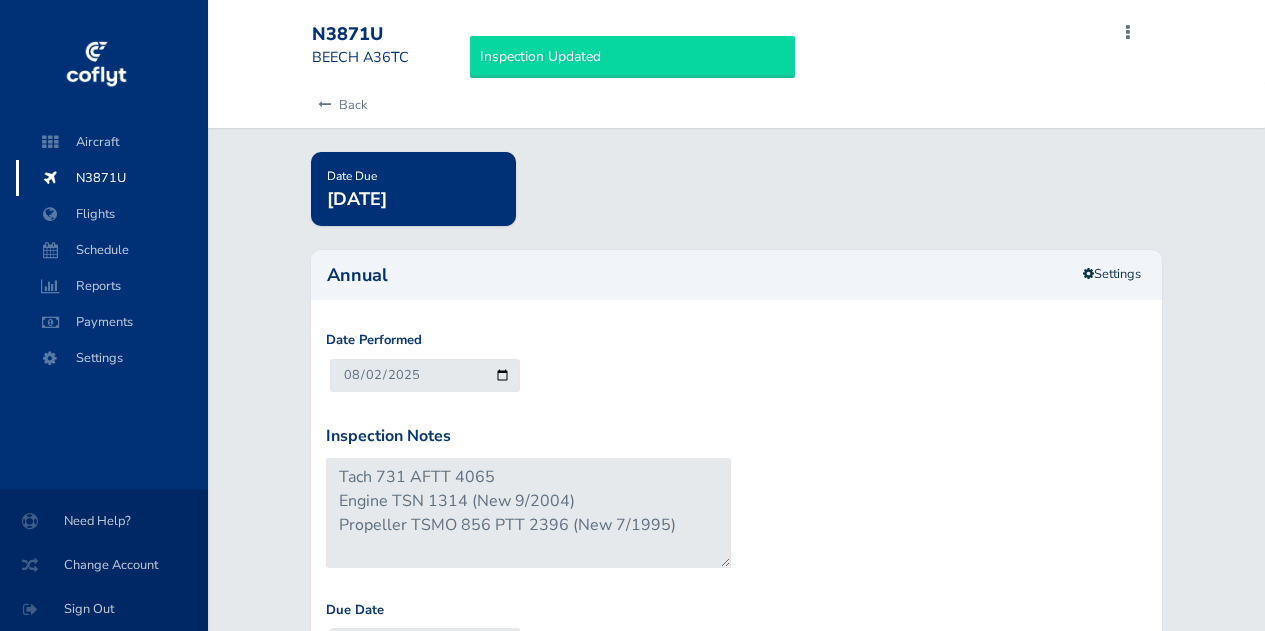 scroll, scrollTop: 0, scrollLeft: 0, axis: both 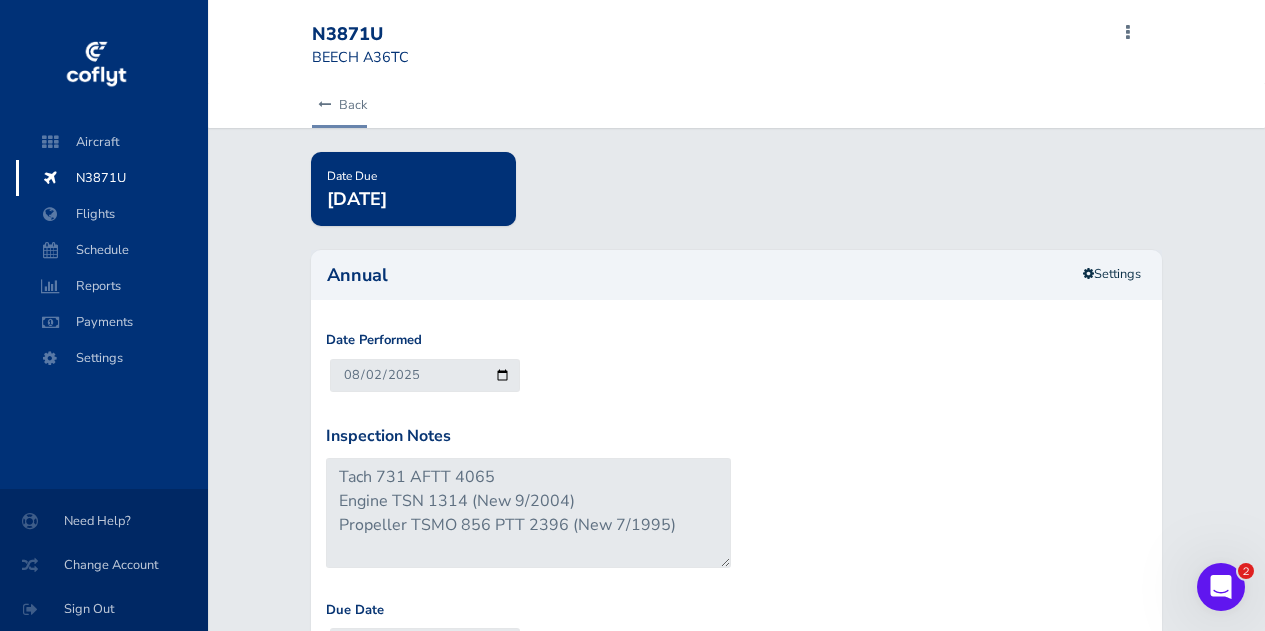 click on "Back" at bounding box center (339, 105) 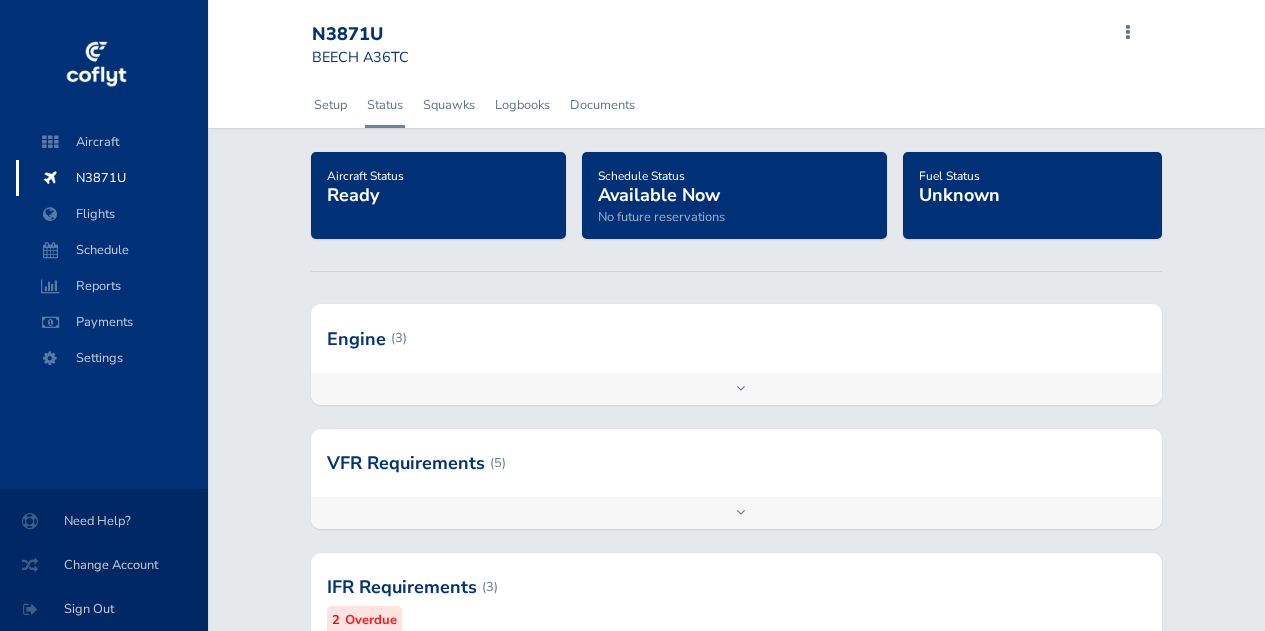 scroll, scrollTop: 0, scrollLeft: 0, axis: both 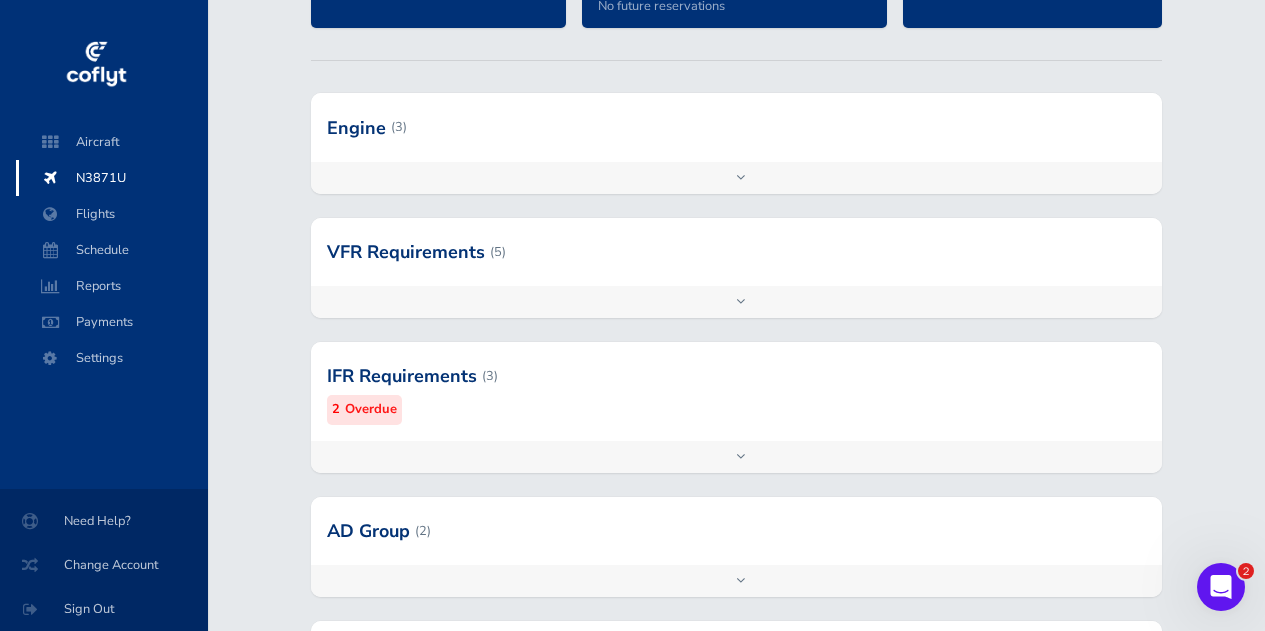click on "Add inspection
Edit" at bounding box center [736, 457] 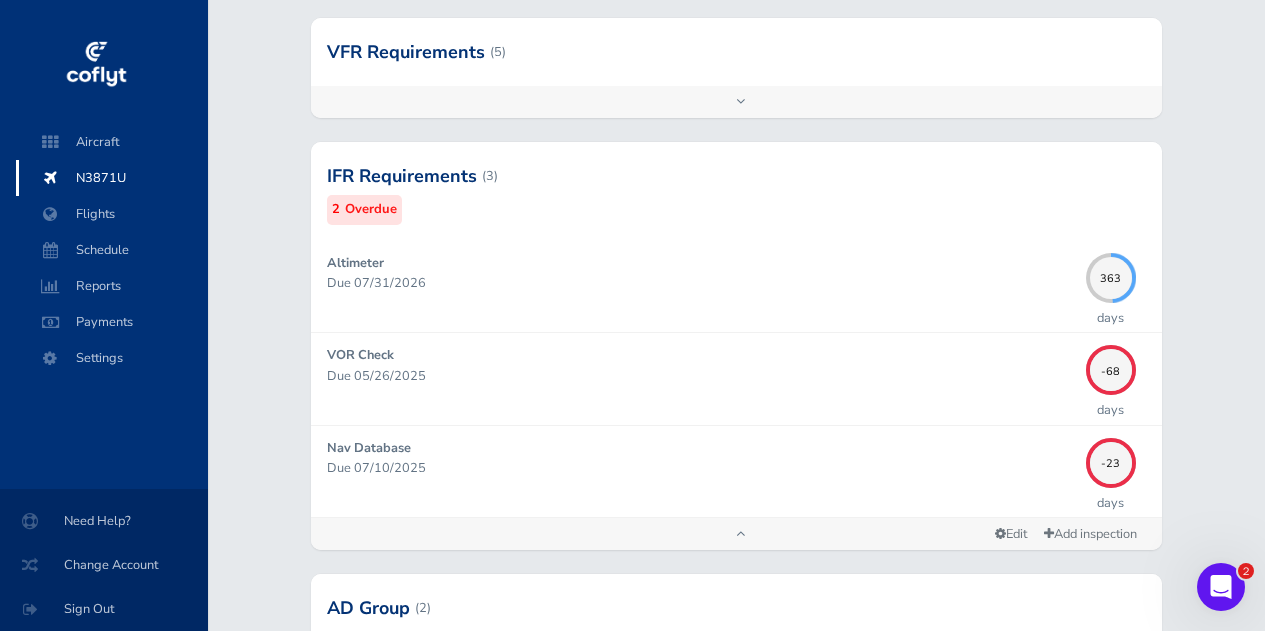 scroll, scrollTop: 424, scrollLeft: 0, axis: vertical 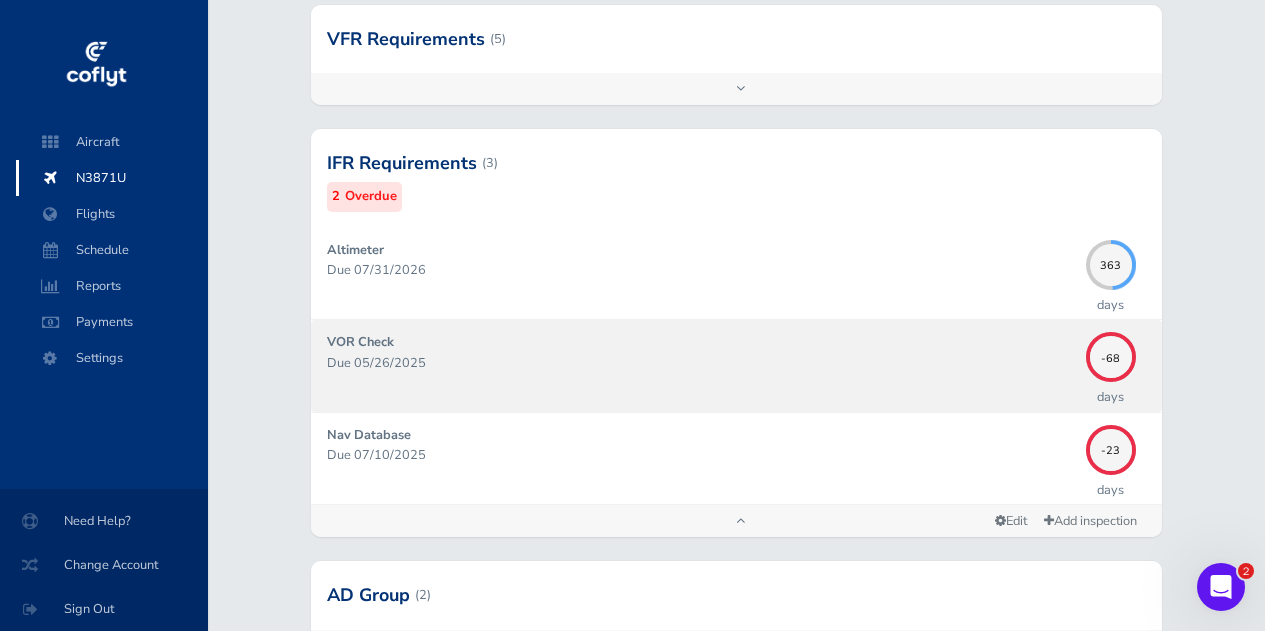 click on "VOR Check
Due 05/26/2025" at bounding box center [701, 365] 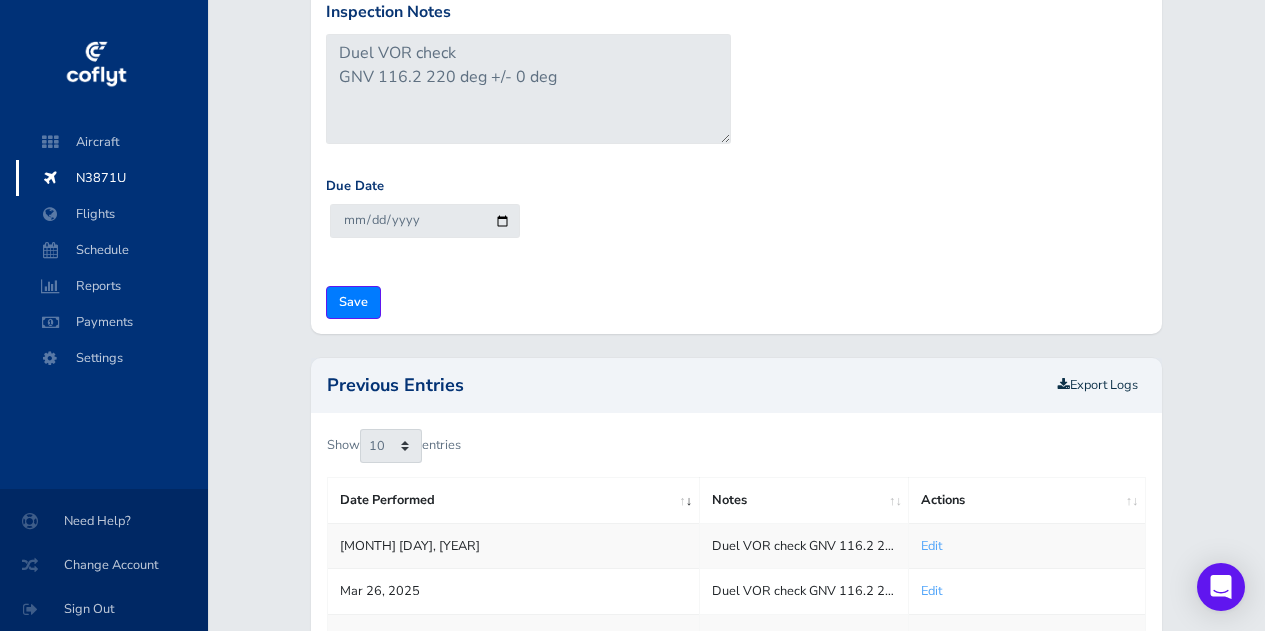 scroll, scrollTop: 0, scrollLeft: 0, axis: both 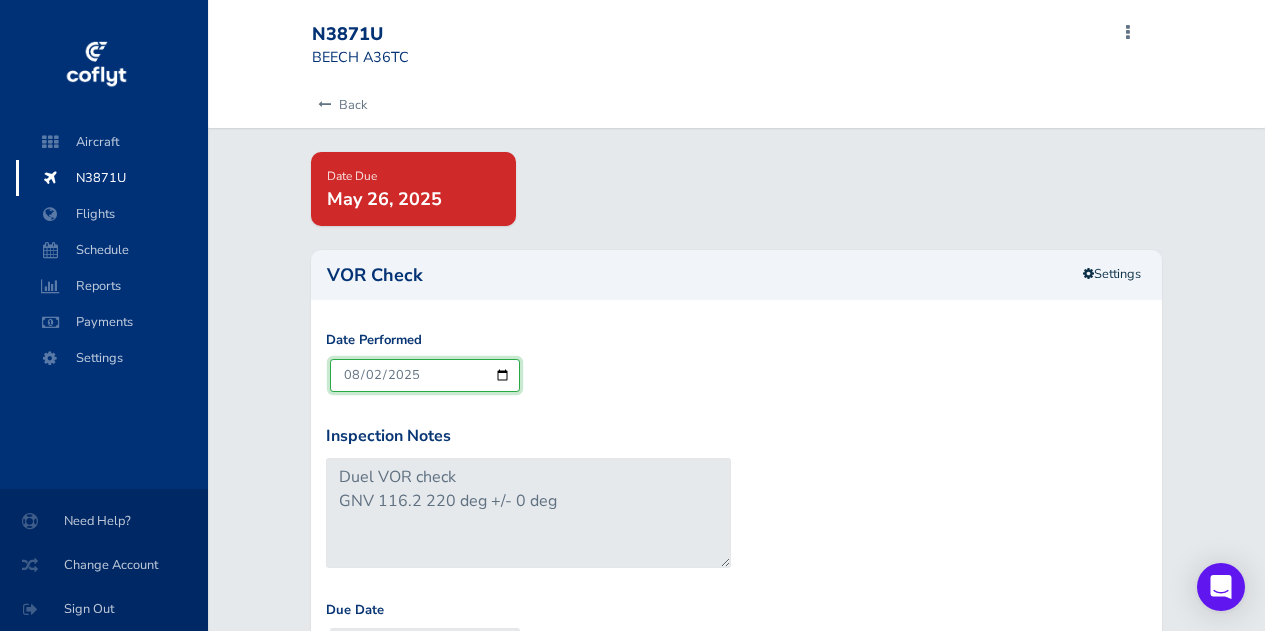 click on "2025-08-02" at bounding box center (425, 375) 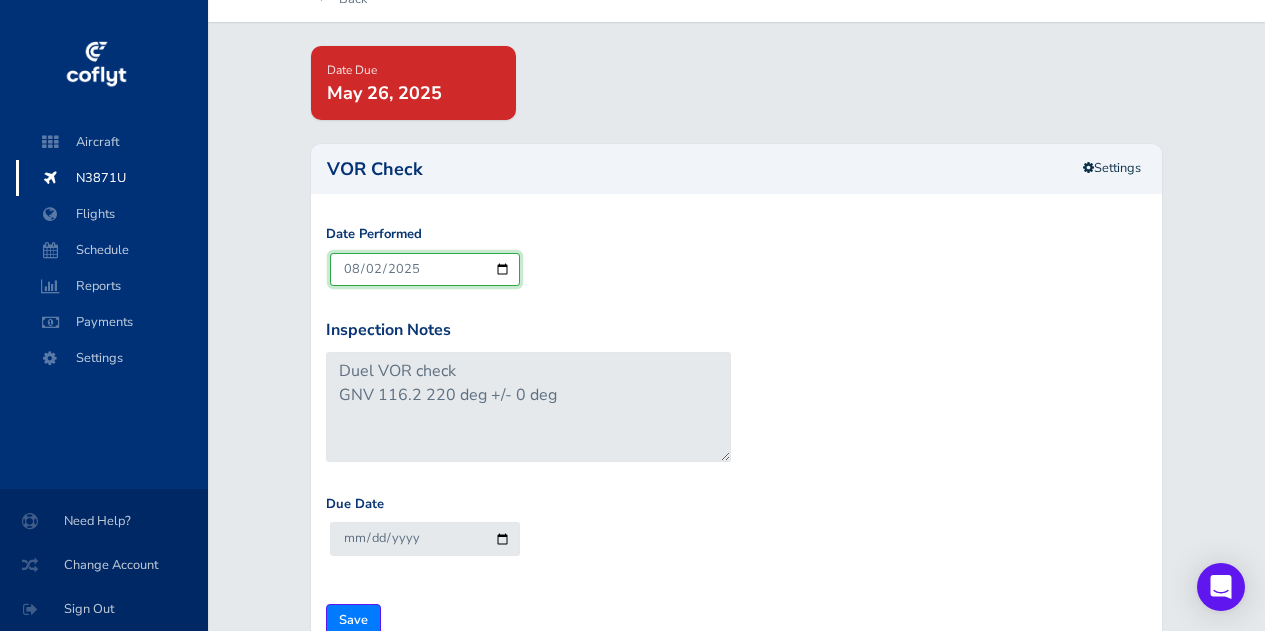 scroll, scrollTop: 107, scrollLeft: 0, axis: vertical 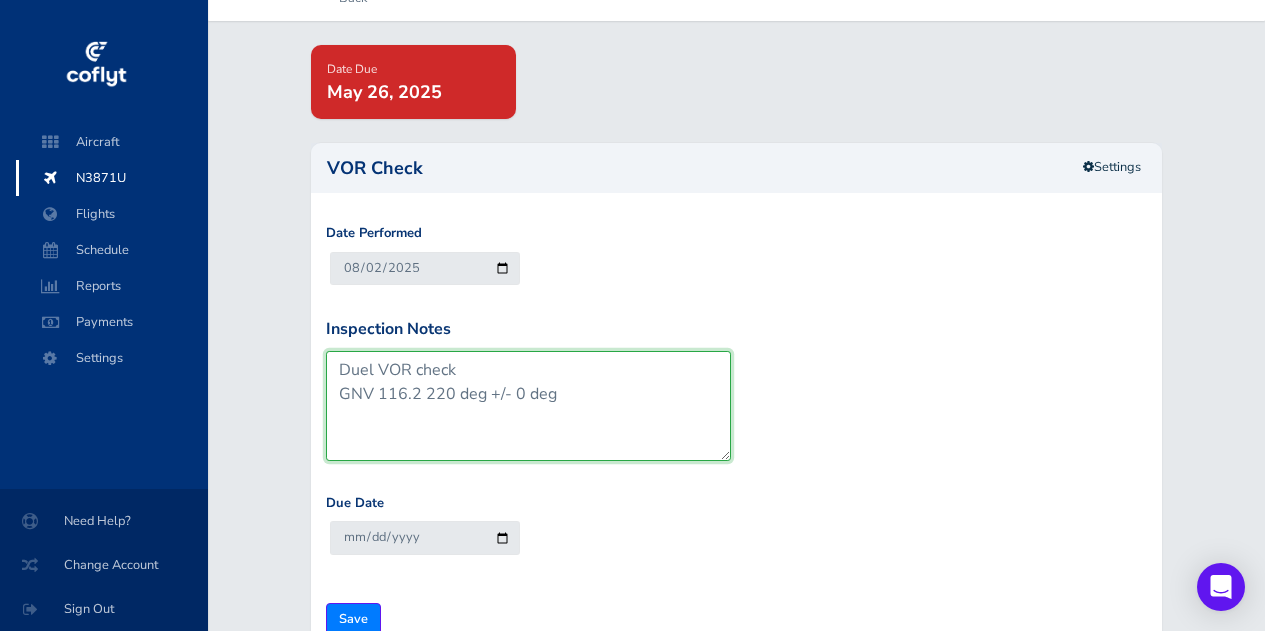 click on "Duel VOR check
GNV 116.2 220 deg +/- 0 deg" at bounding box center (528, 406) 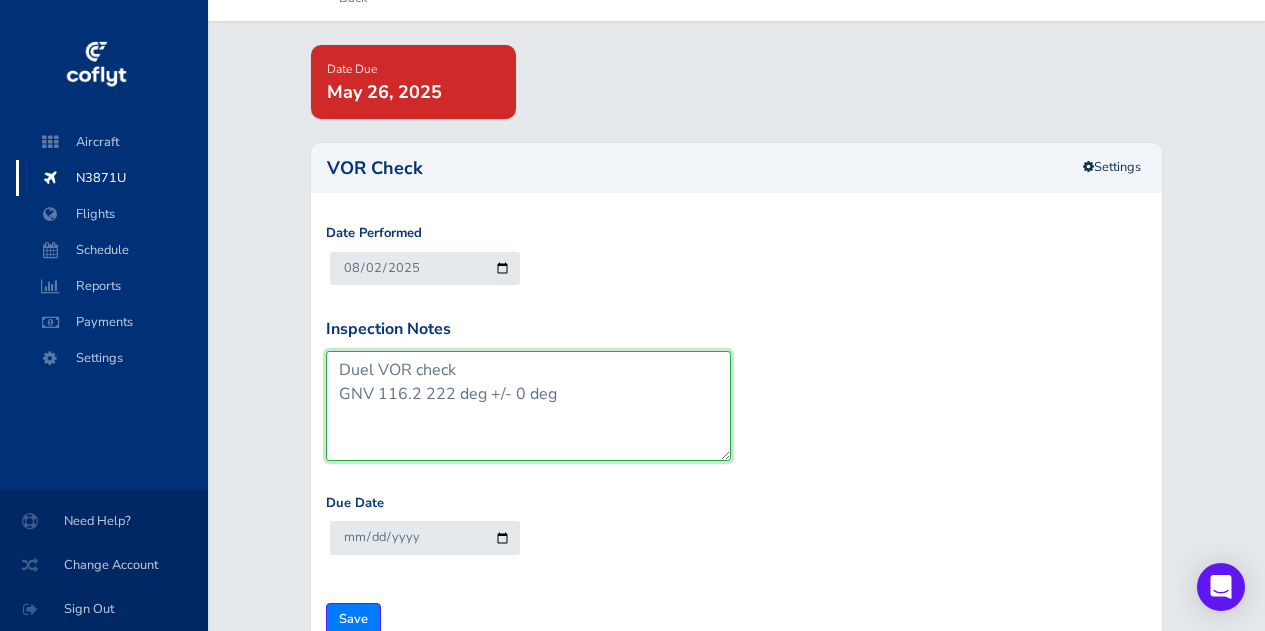 click on "Duel VOR check
GNV 116.2 220 deg +/- 0 deg" at bounding box center (528, 406) 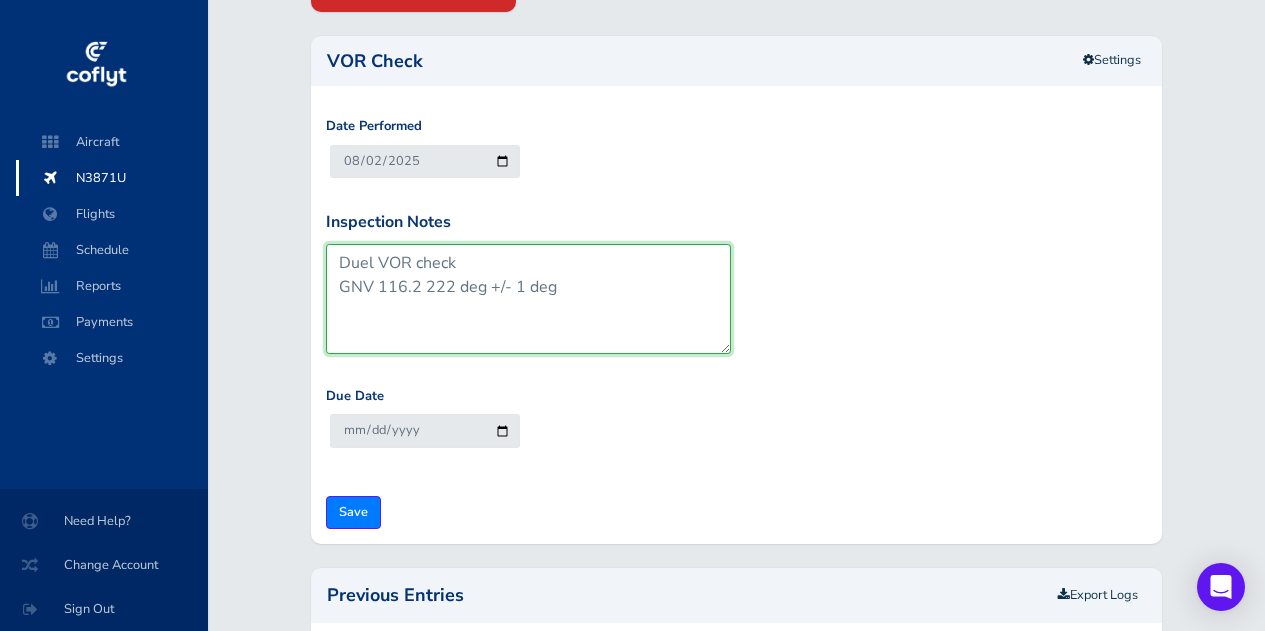 scroll, scrollTop: 215, scrollLeft: 0, axis: vertical 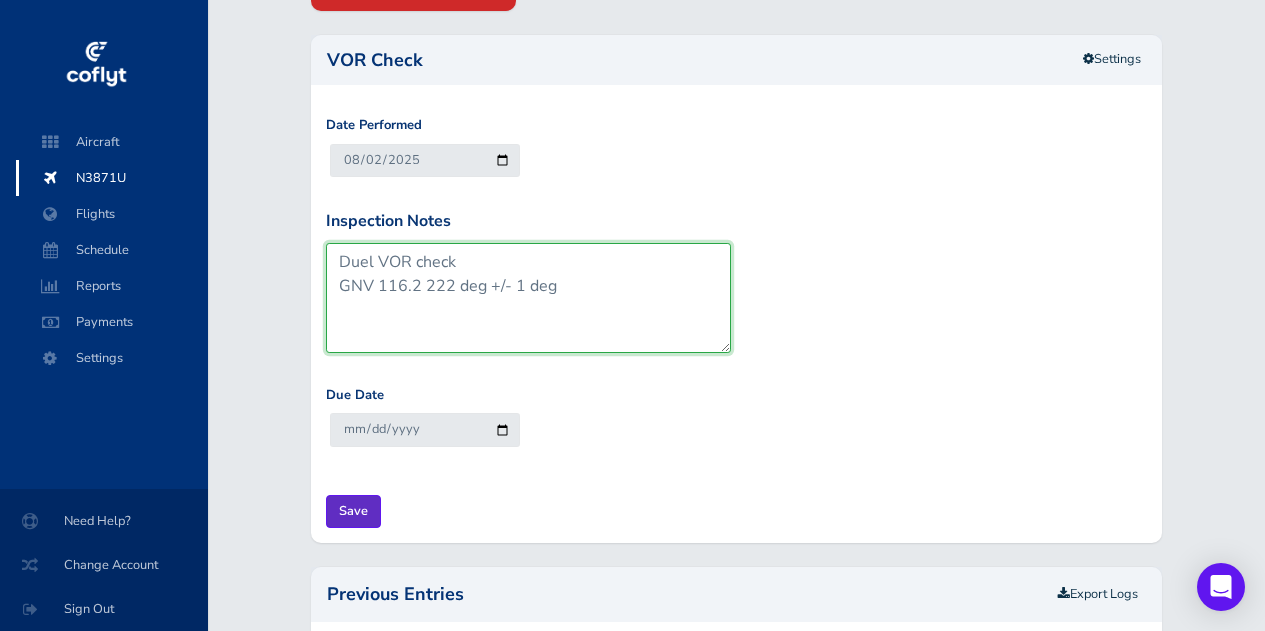 type on "Duel VOR check
GNV 116.2 222 deg +/- 1 deg" 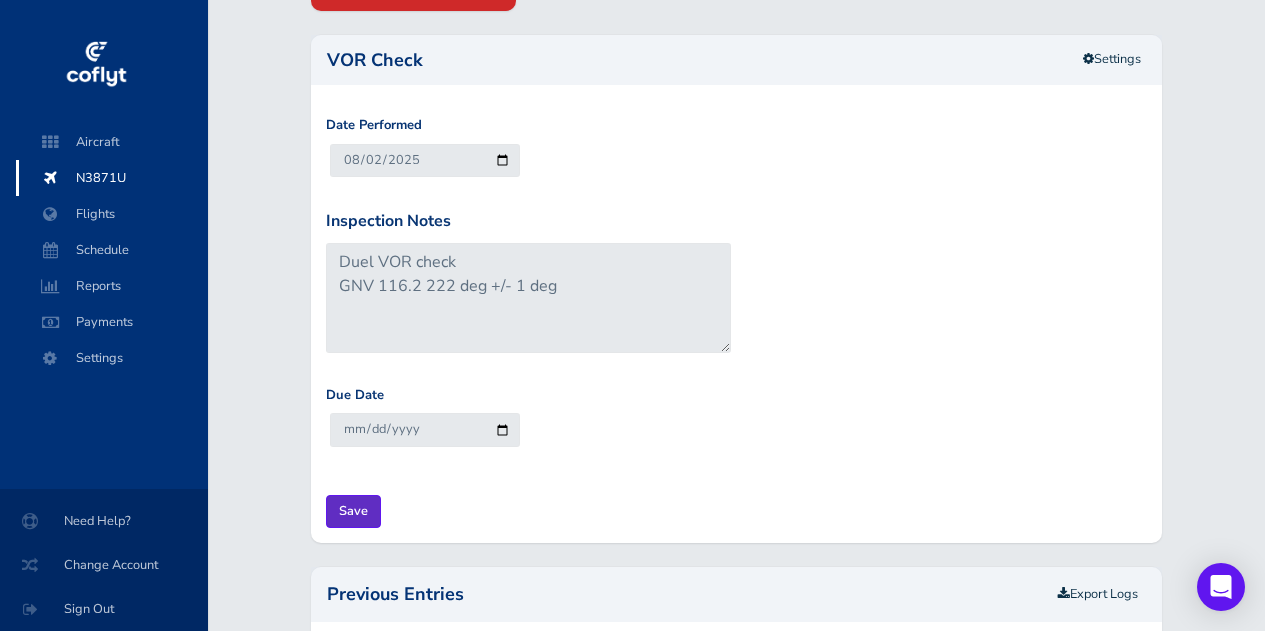 click on "Save" at bounding box center (353, 511) 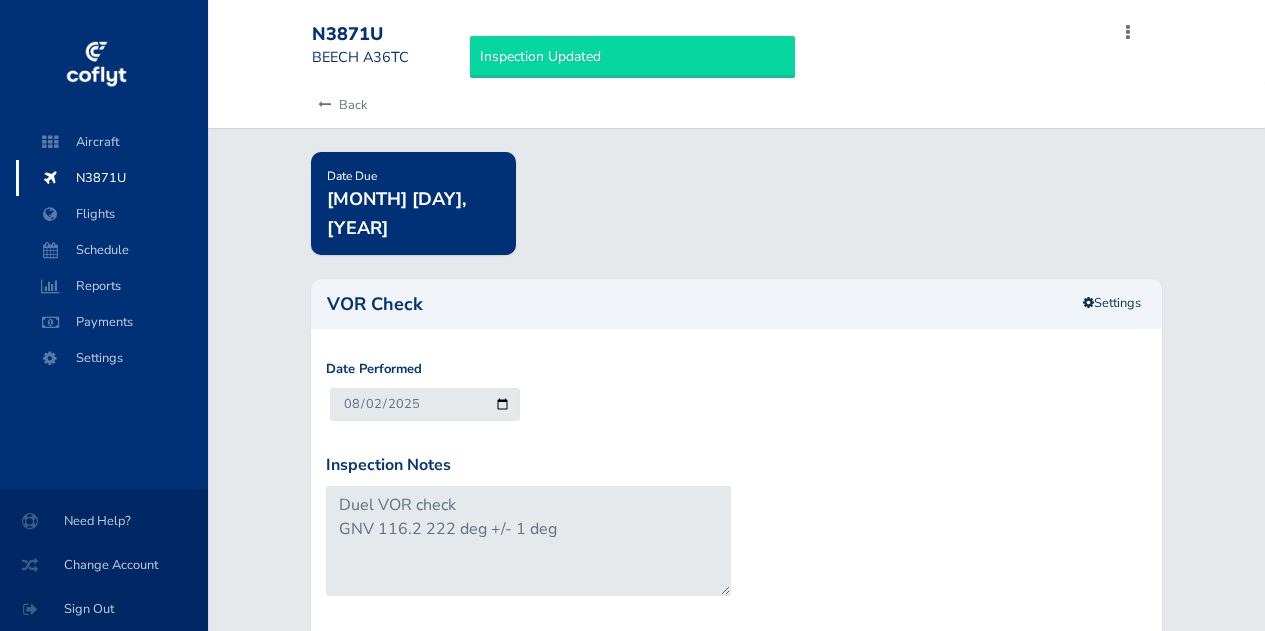 scroll, scrollTop: 0, scrollLeft: 0, axis: both 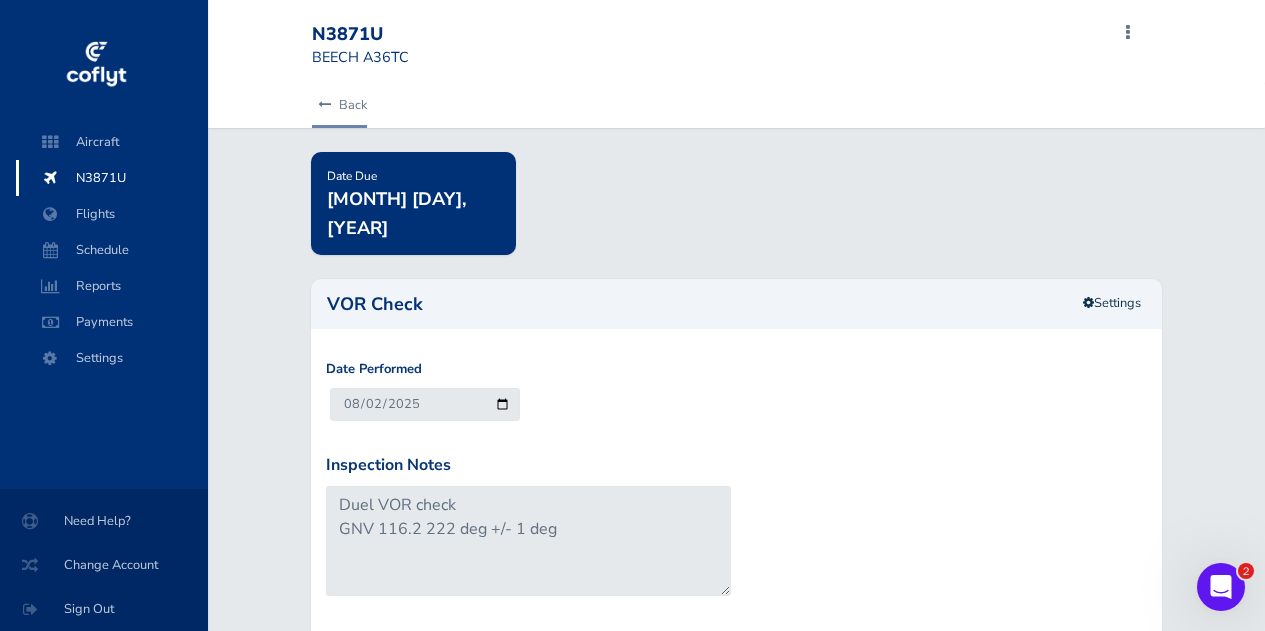 click on "Back" at bounding box center [339, 105] 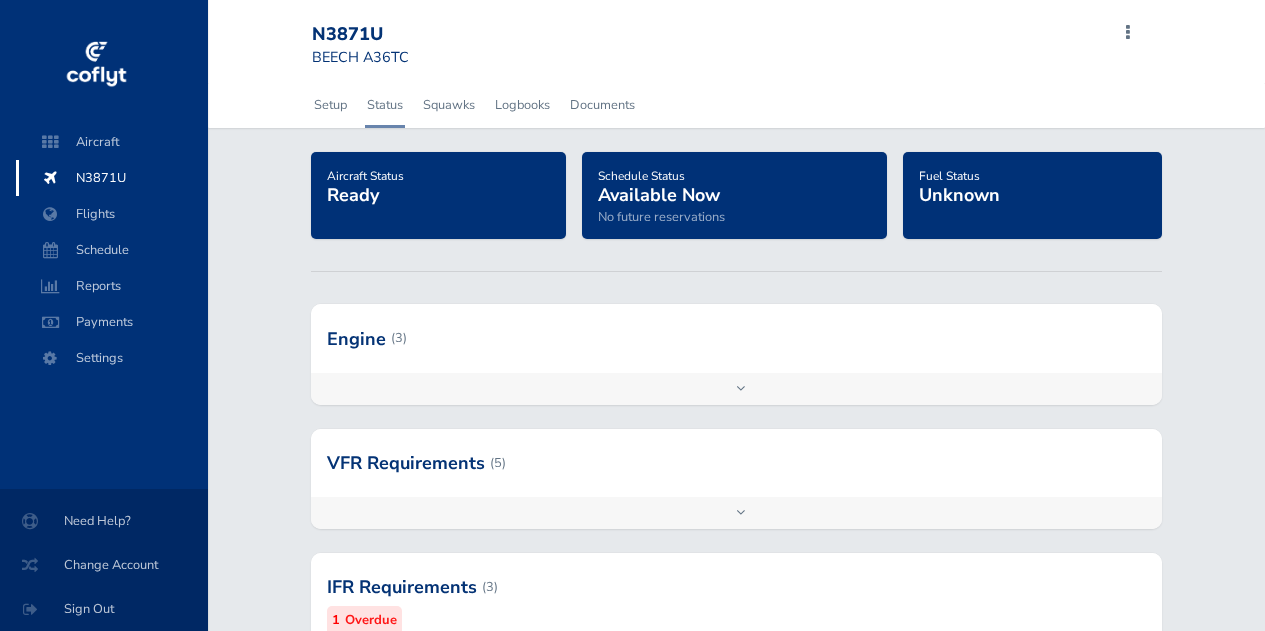 scroll, scrollTop: 0, scrollLeft: 0, axis: both 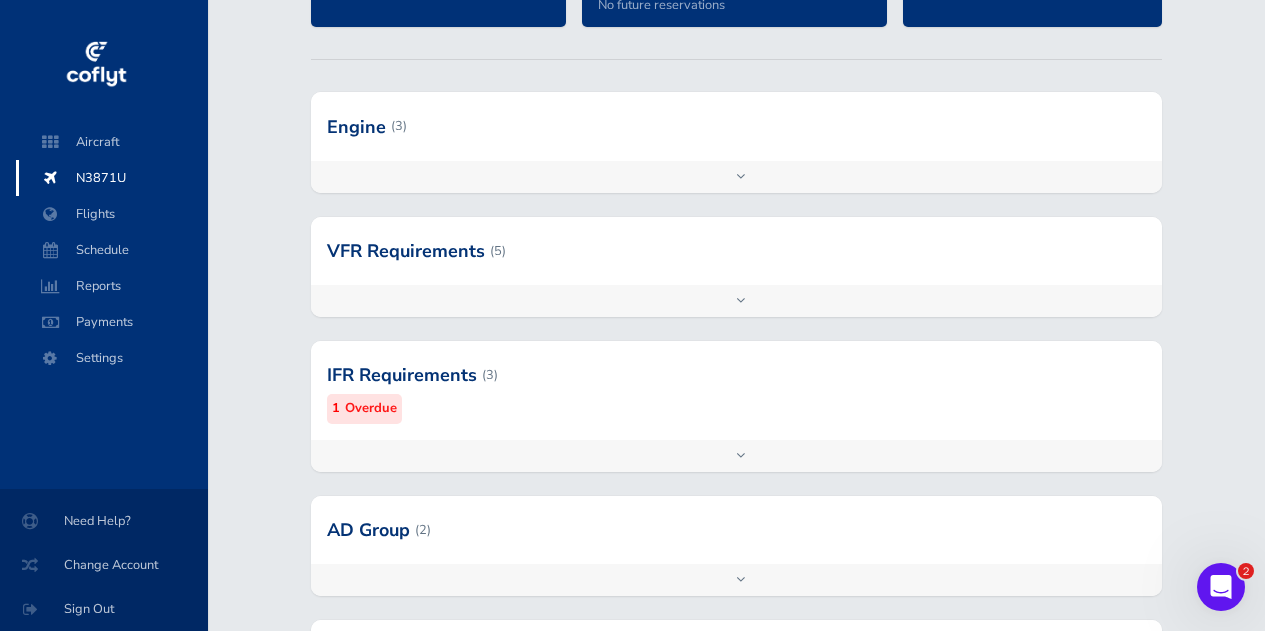 click on "Add inspection
Edit" at bounding box center [736, 456] 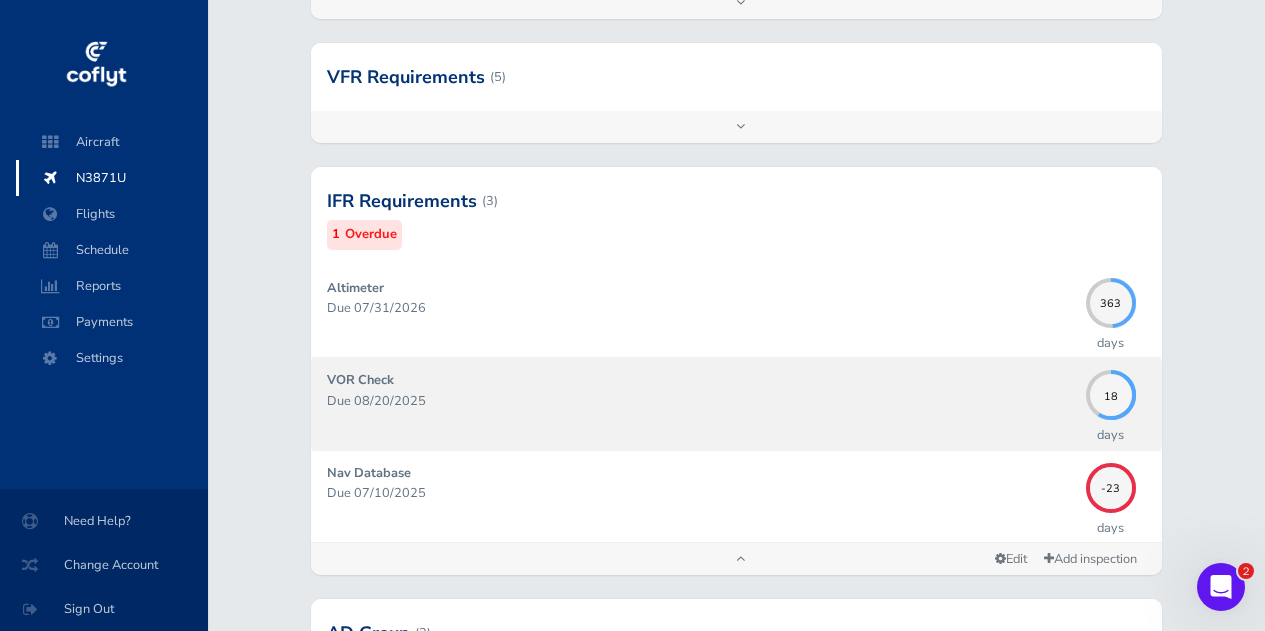 scroll, scrollTop: 569, scrollLeft: 0, axis: vertical 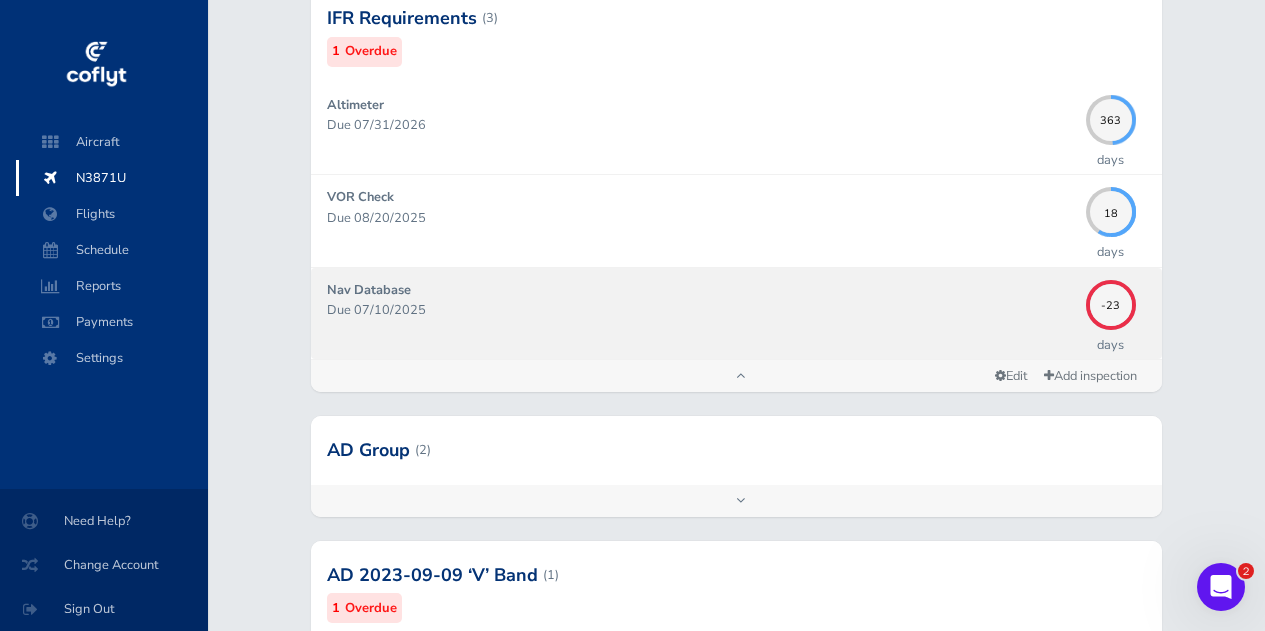 click on "Due 07/10/2025" at bounding box center (701, 310) 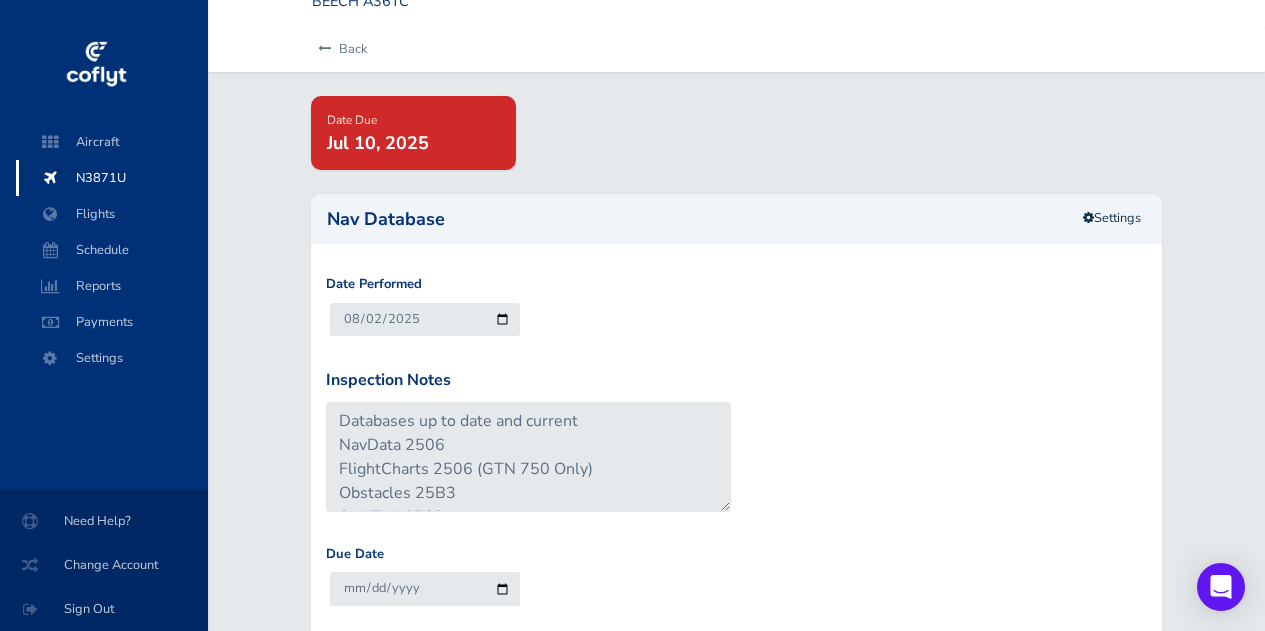 scroll, scrollTop: 102, scrollLeft: 0, axis: vertical 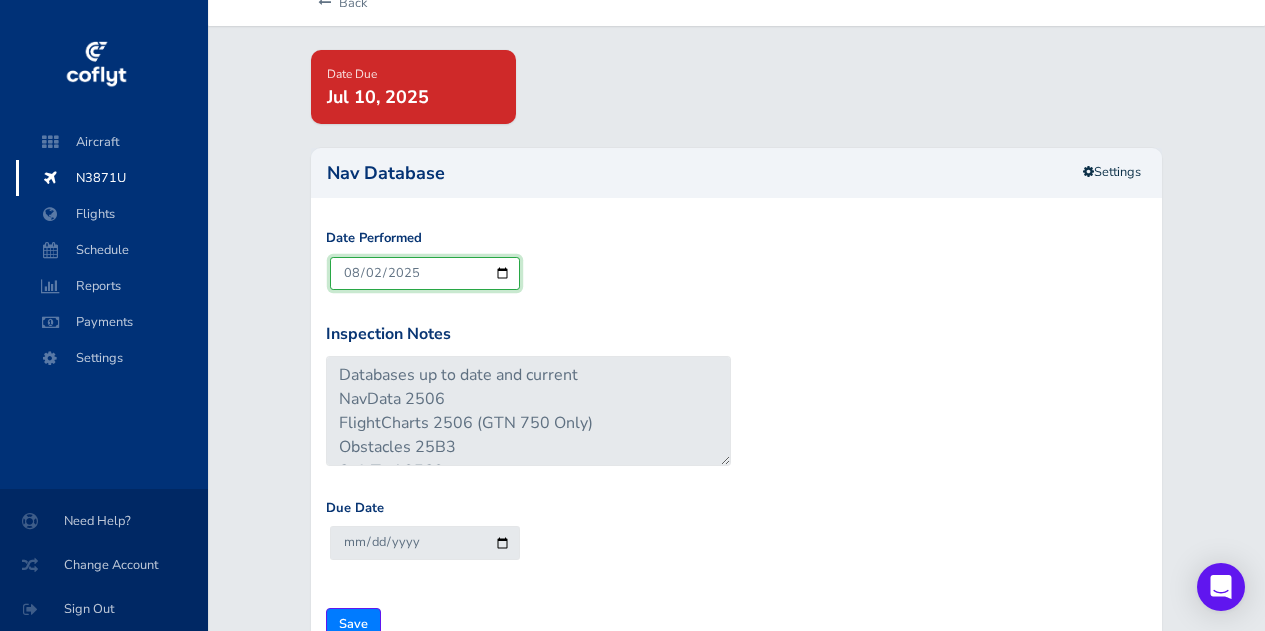 click on "2025-08-02" at bounding box center (425, 273) 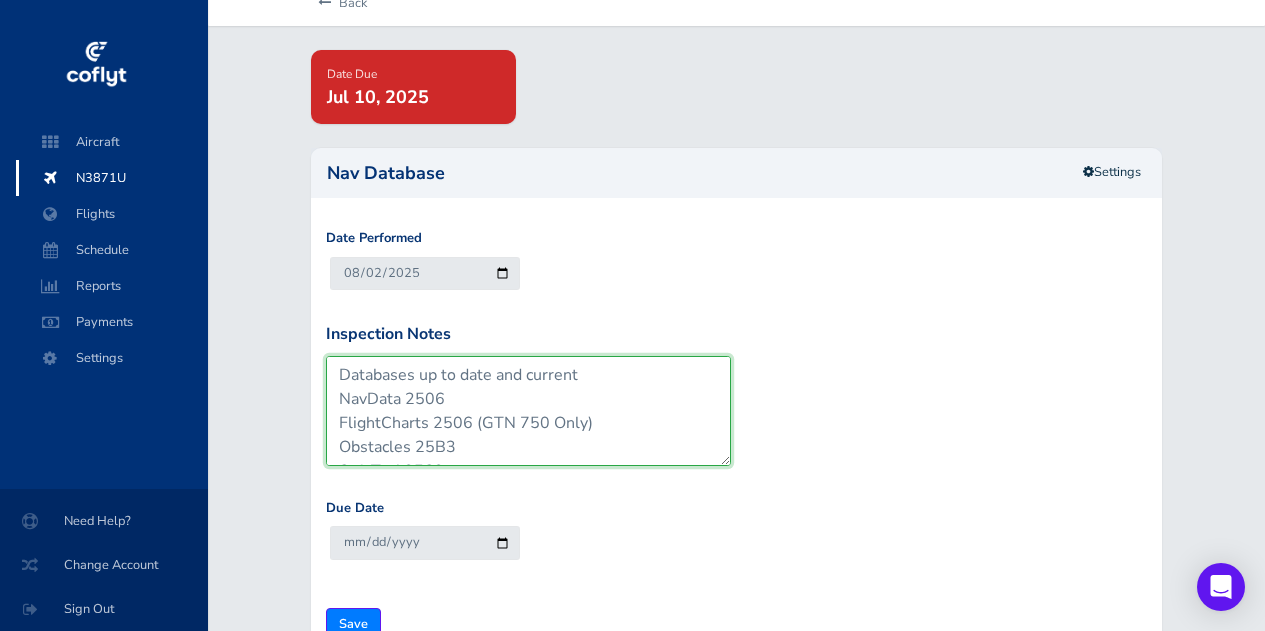 click on "Databases up to date and current
NavData 2506
FlightCharts 2506 (GTN 750 Only)
Obstacles 25B3
SafeTaxi 25S3
Basemap 25M1
Terrain 20T1" at bounding box center [528, 411] 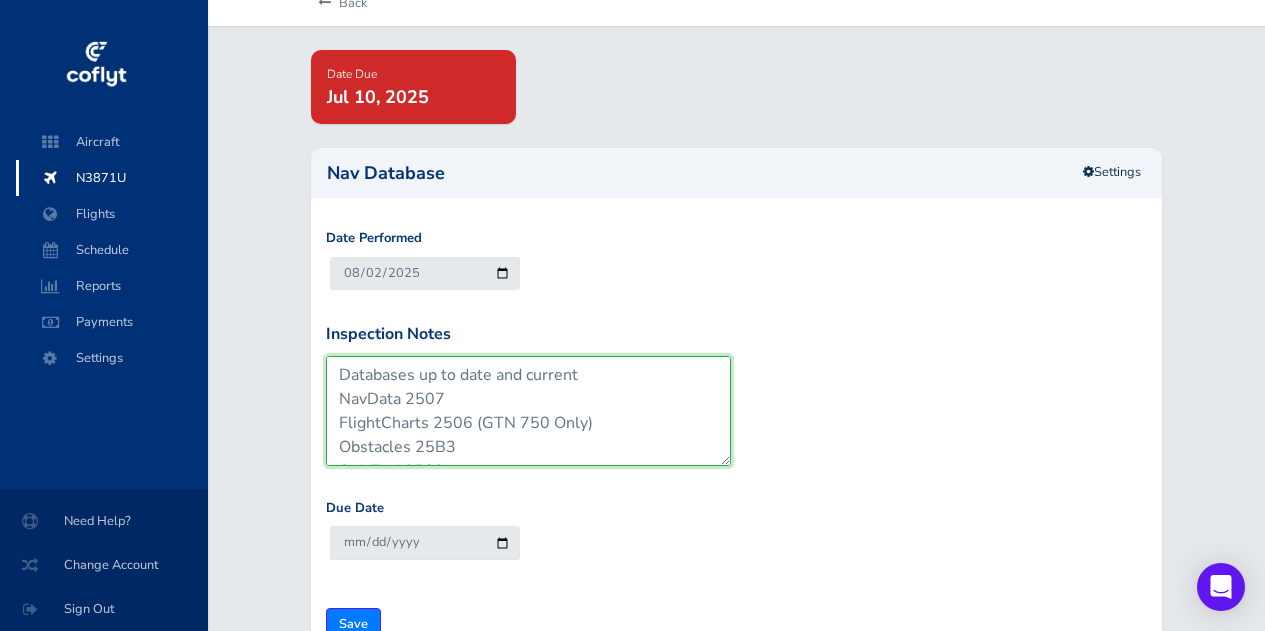 click on "Databases up to date and current
NavData 2506
FlightCharts 2506 (GTN 750 Only)
Obstacles 25B3
SafeTaxi 25S3
Basemap 25M1
Terrain 20T1" at bounding box center (528, 411) 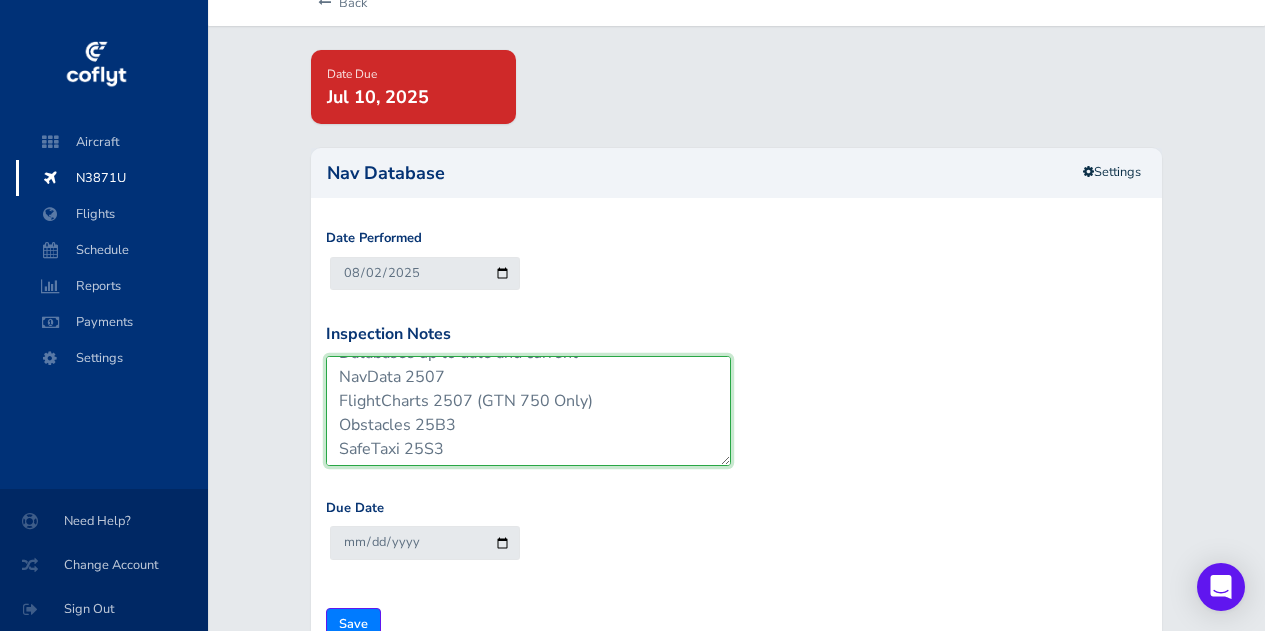 scroll, scrollTop: 0, scrollLeft: 0, axis: both 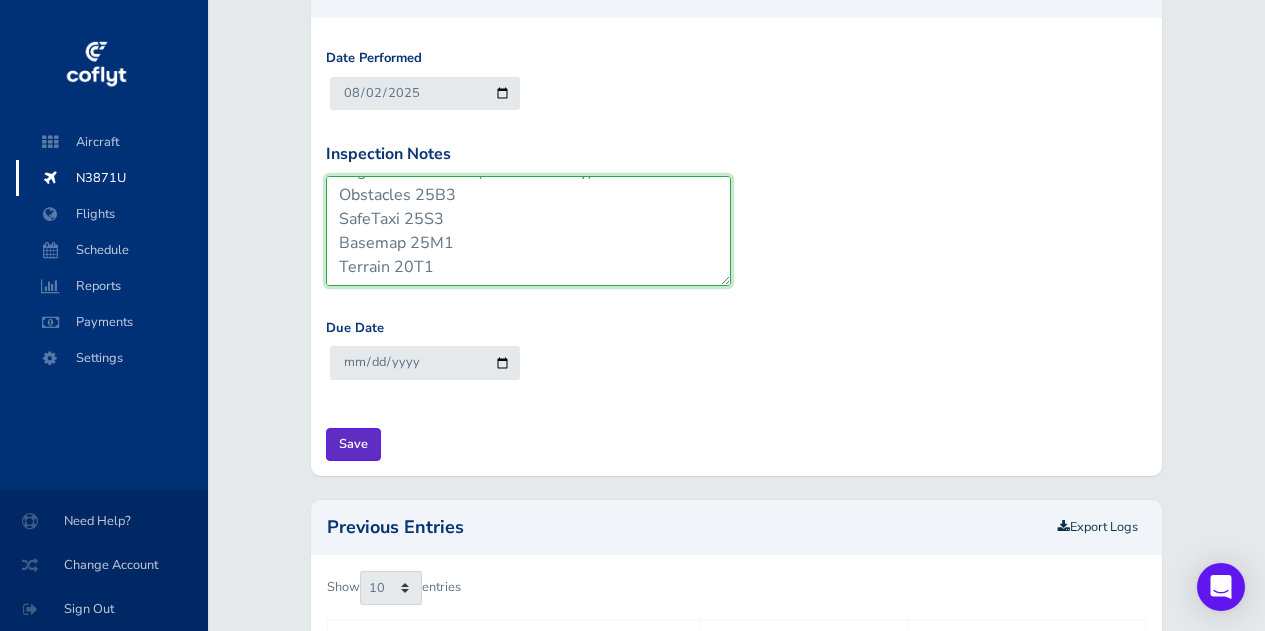 type on "Databases up to date and current
NavData 2507
FlightCharts 2507 (GTN 750 Only)
Obstacles 25B3
SafeTaxi 25S3
Basemap 25M1
Terrain 20T1" 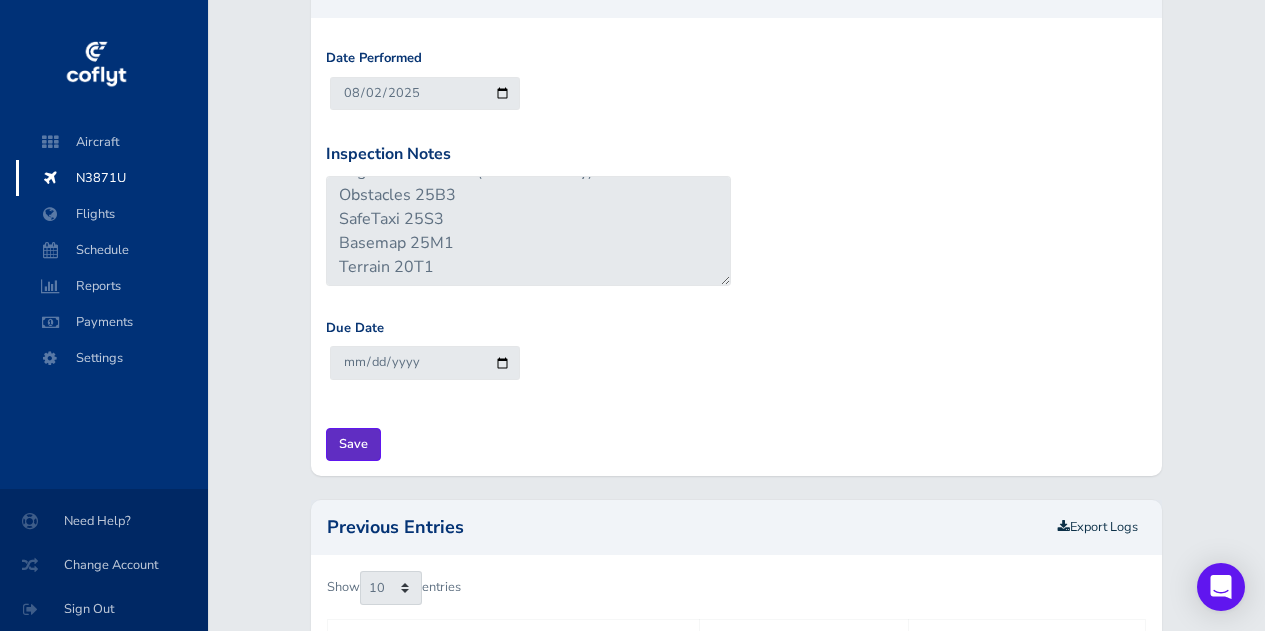 click on "Save" at bounding box center [353, 444] 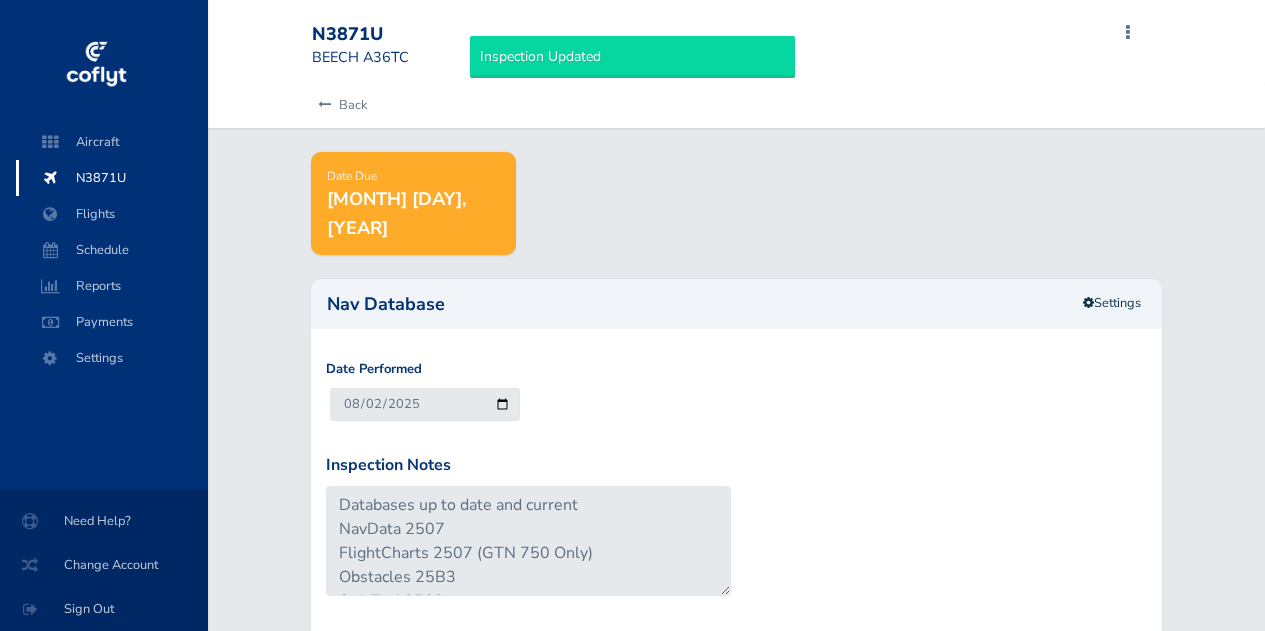 scroll, scrollTop: 0, scrollLeft: 0, axis: both 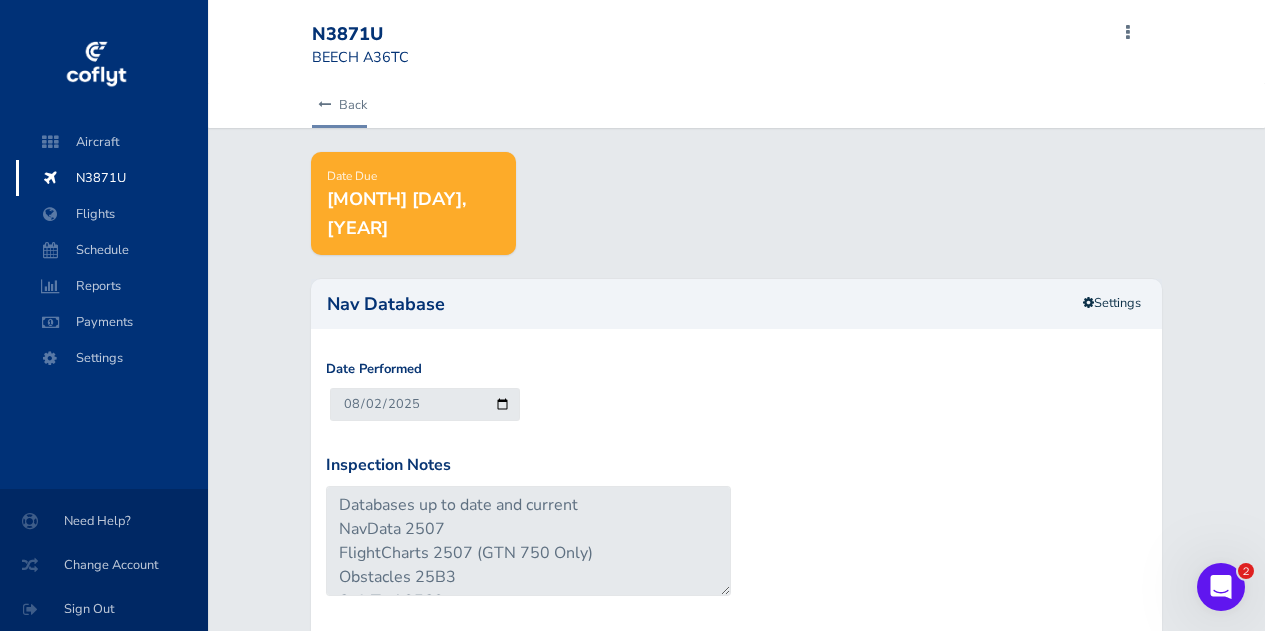 click on "Back" at bounding box center [339, 105] 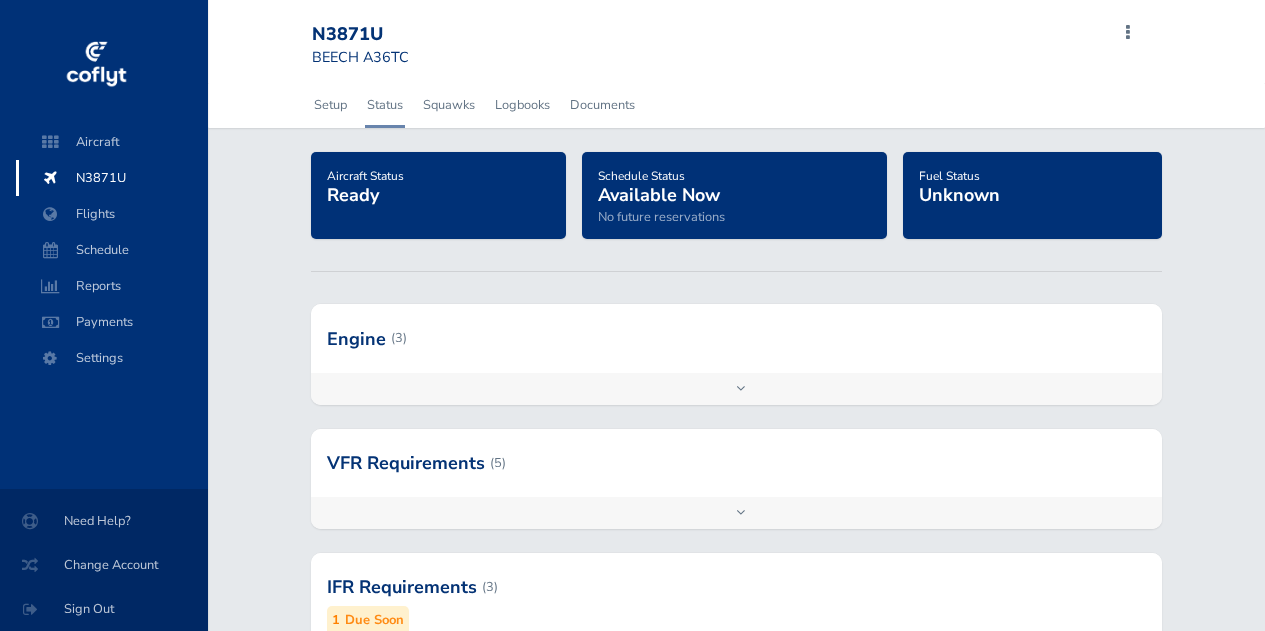 scroll, scrollTop: 0, scrollLeft: 0, axis: both 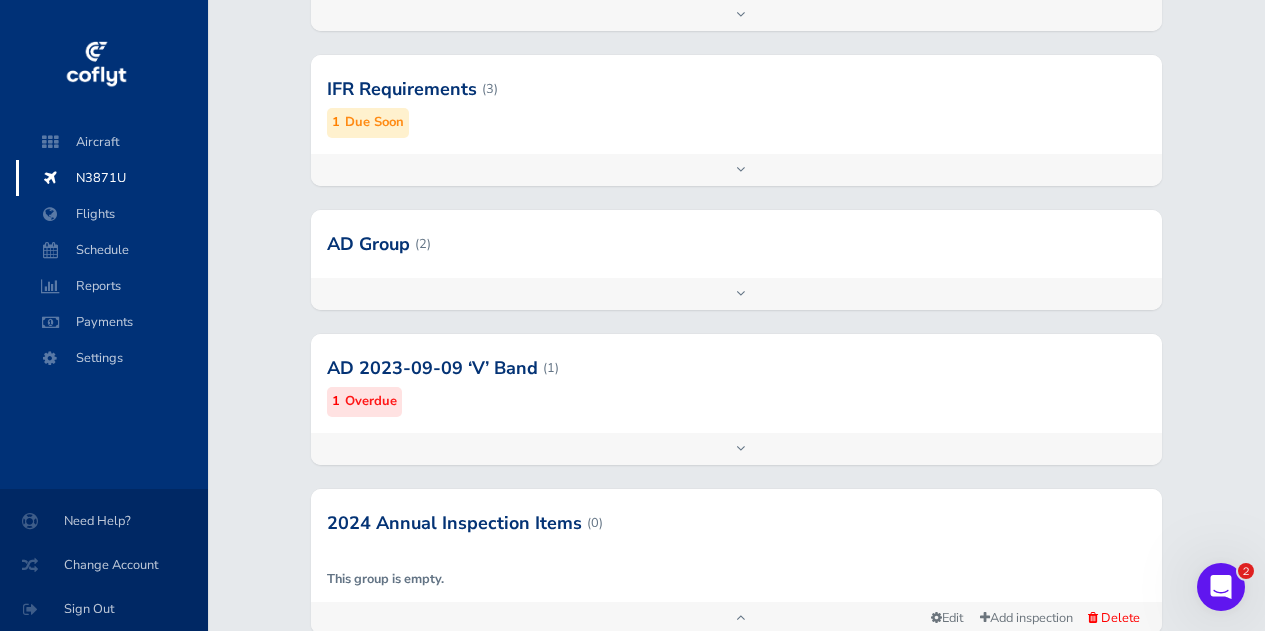 click on "Add inspection
Edit" at bounding box center [736, 449] 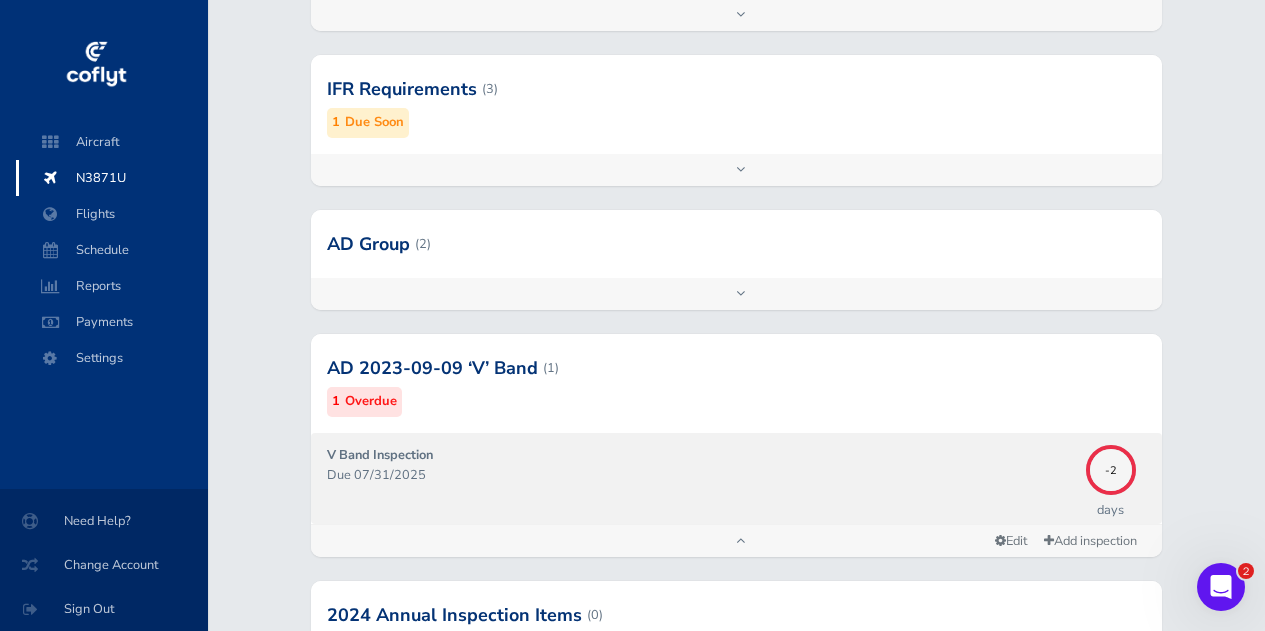 click on "Due 07/31/2025" at bounding box center [701, 475] 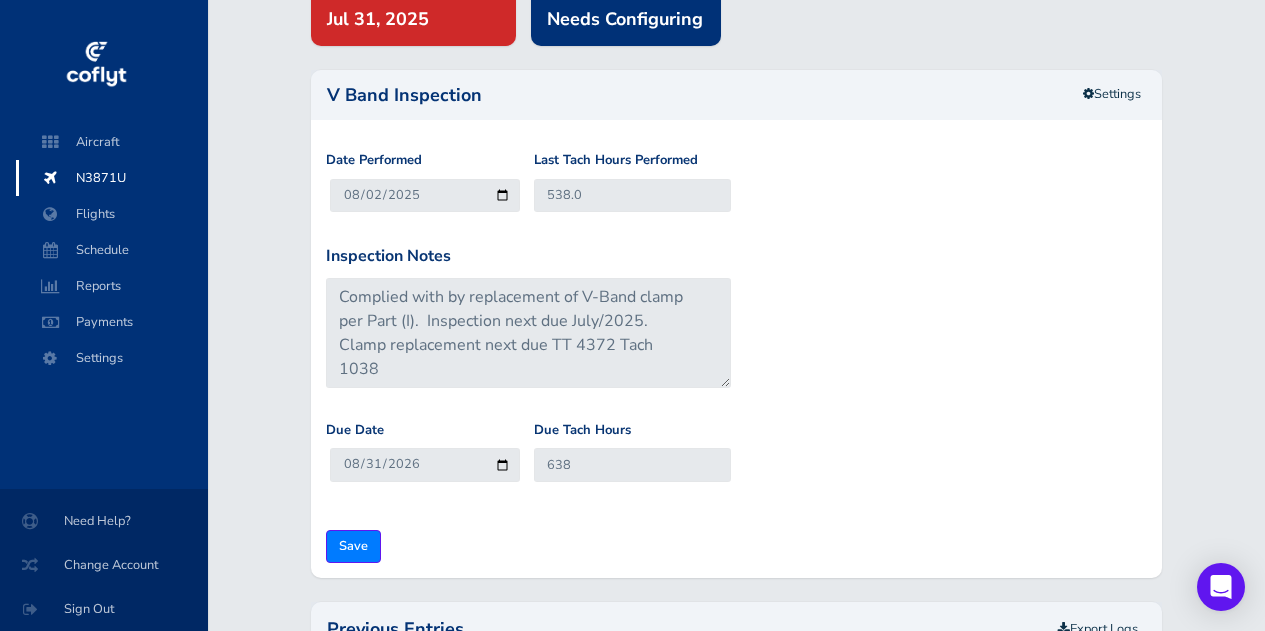 scroll, scrollTop: 0, scrollLeft: 0, axis: both 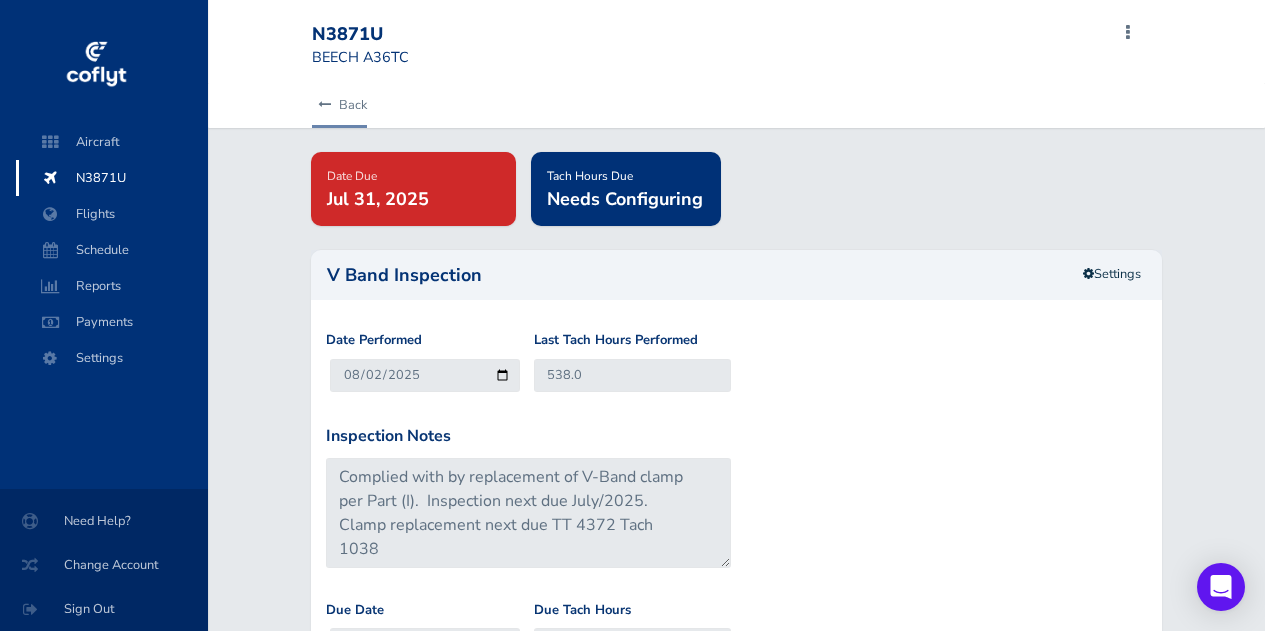 click on "Back" at bounding box center (339, 105) 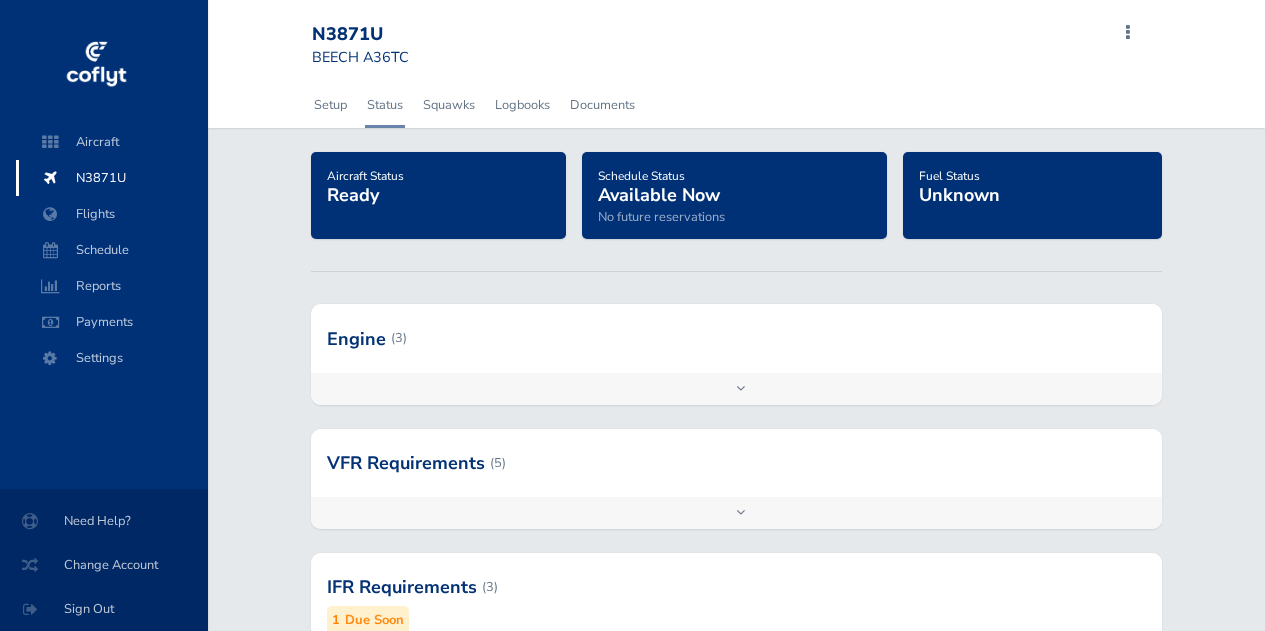 scroll, scrollTop: 0, scrollLeft: 0, axis: both 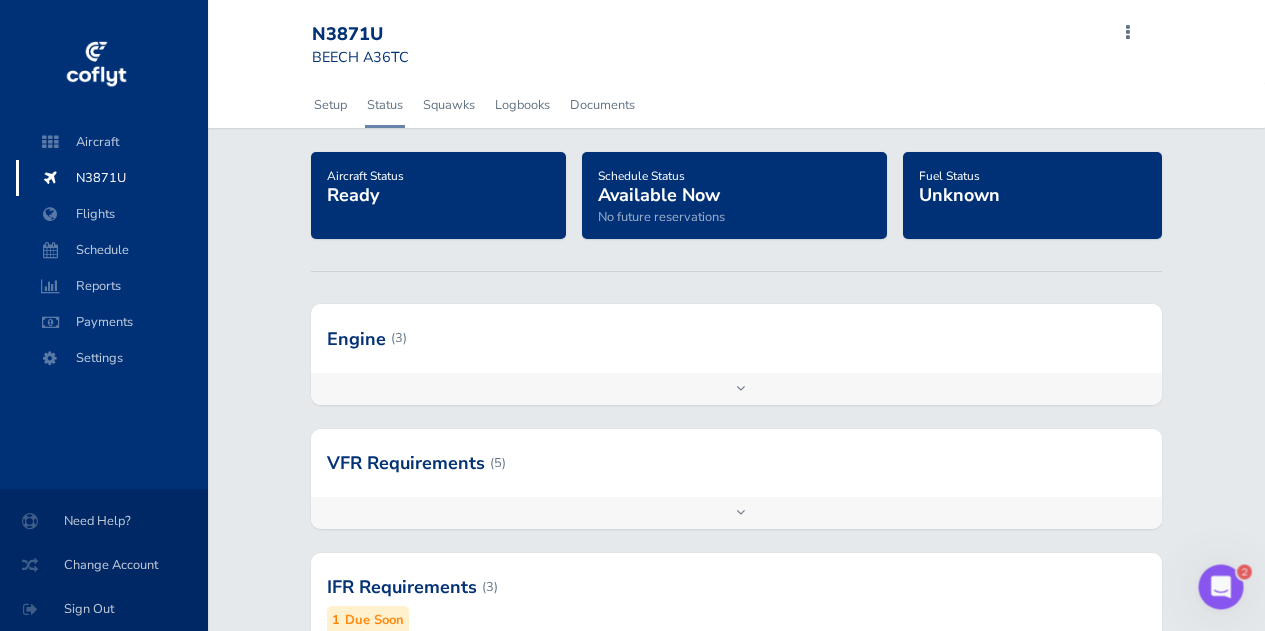 click on "Add inspection
Edit" at bounding box center [736, 513] 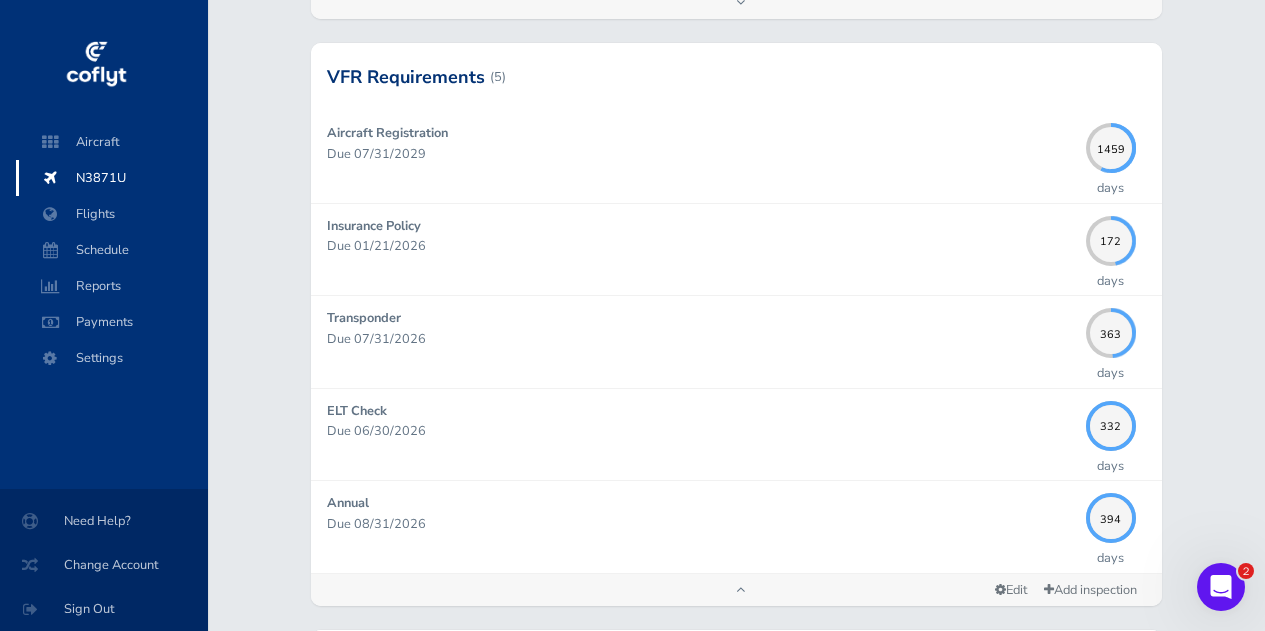 scroll, scrollTop: 429, scrollLeft: 0, axis: vertical 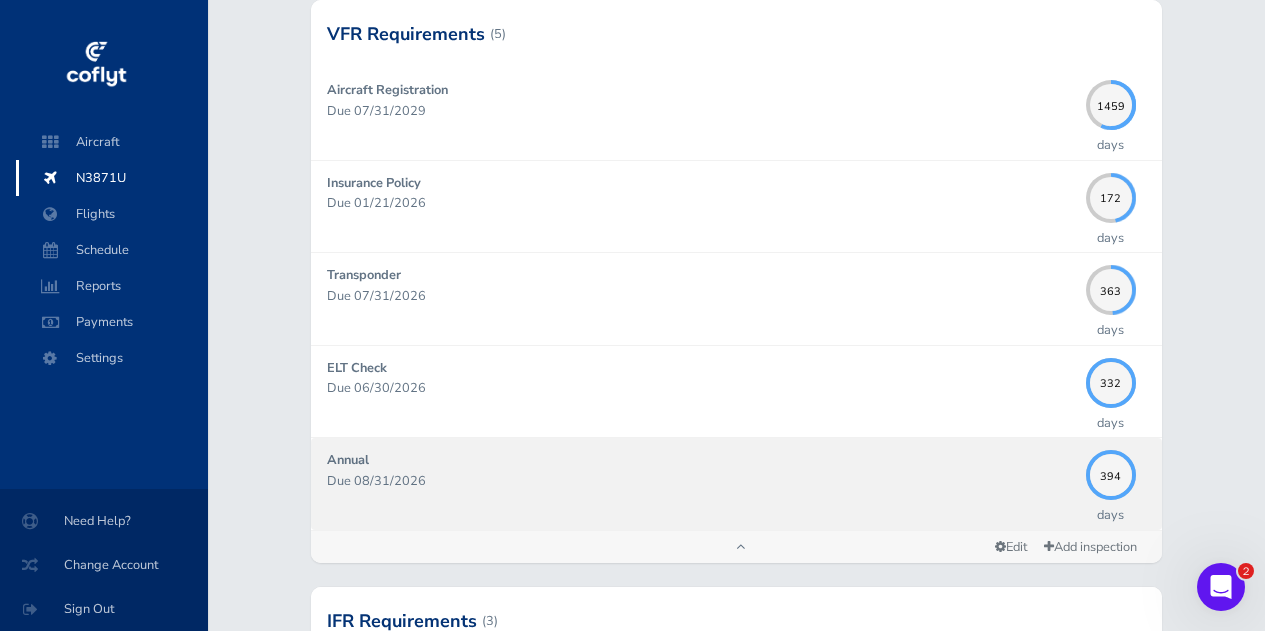click on "Due 08/31/2026" at bounding box center (701, 481) 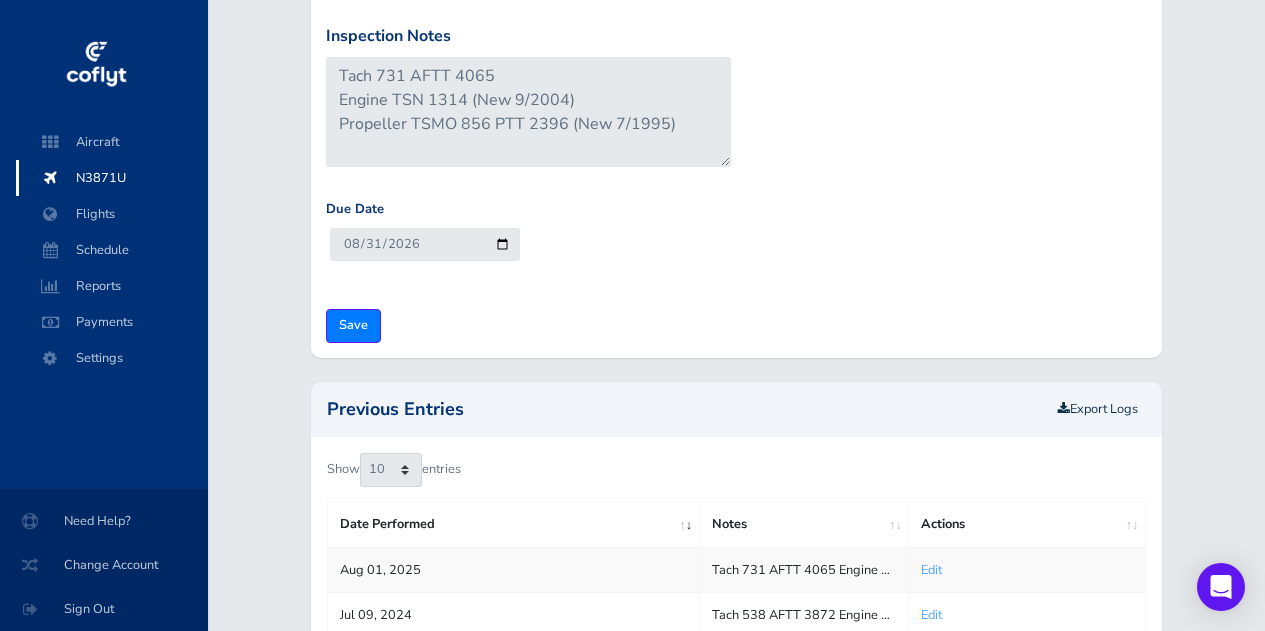 scroll, scrollTop: 0, scrollLeft: 0, axis: both 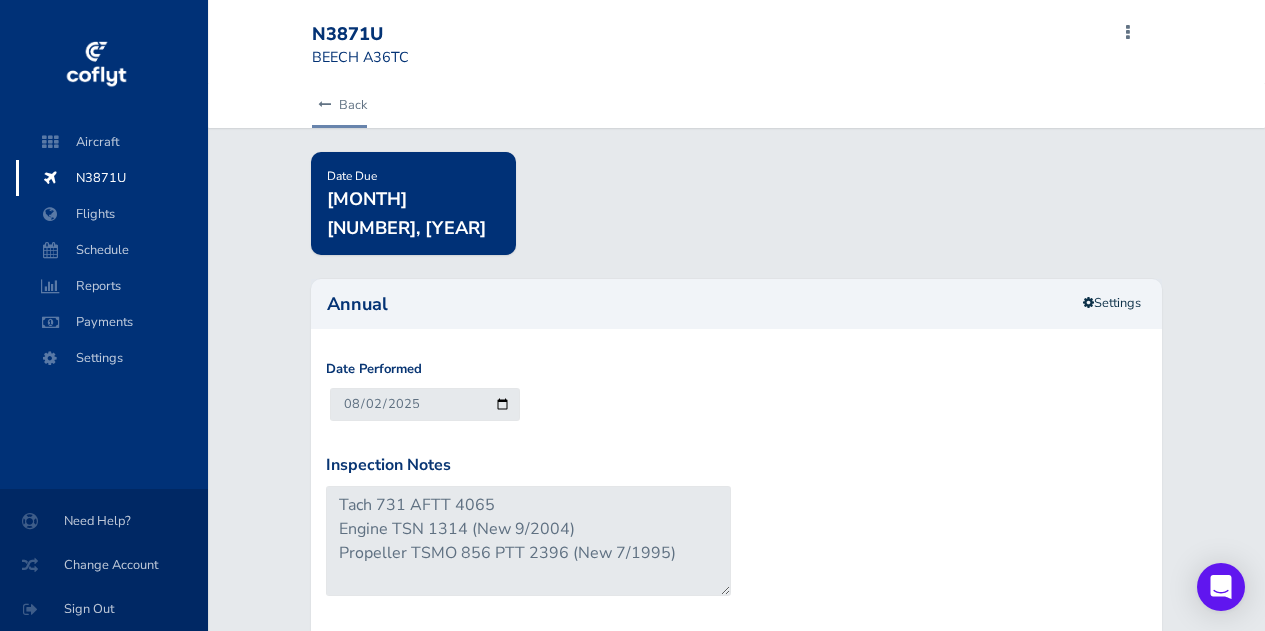 click on "Back" at bounding box center (339, 105) 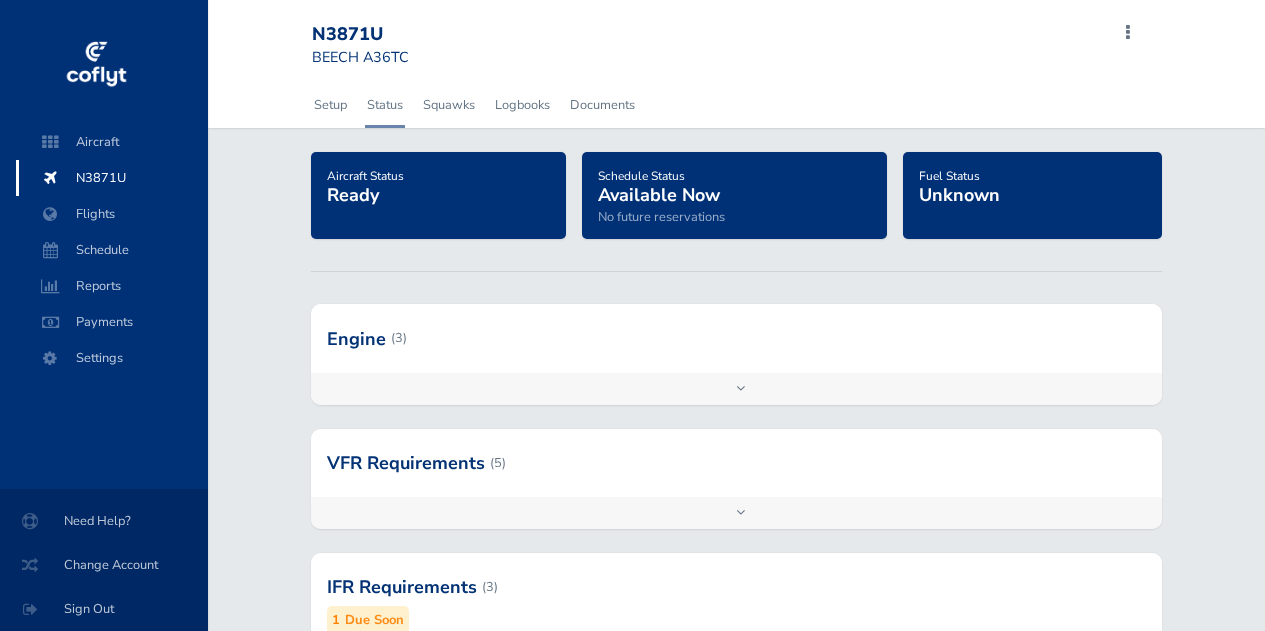 scroll, scrollTop: 0, scrollLeft: 0, axis: both 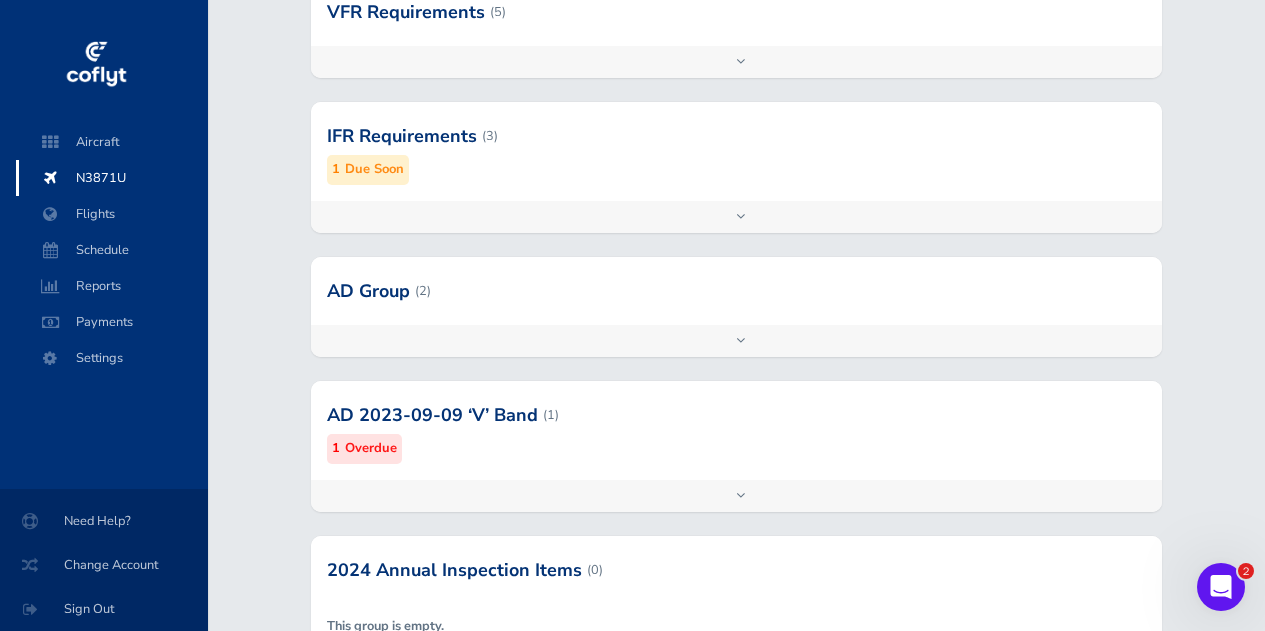 click on "Add inspection
Edit" at bounding box center (736, 496) 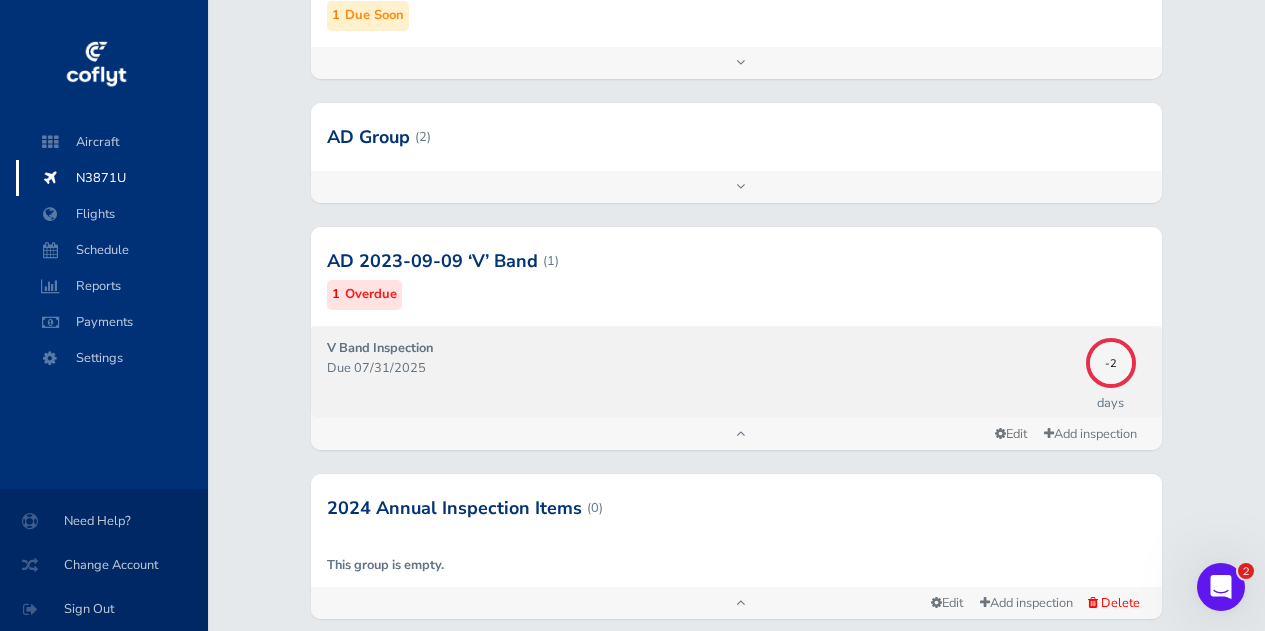scroll, scrollTop: 607, scrollLeft: 0, axis: vertical 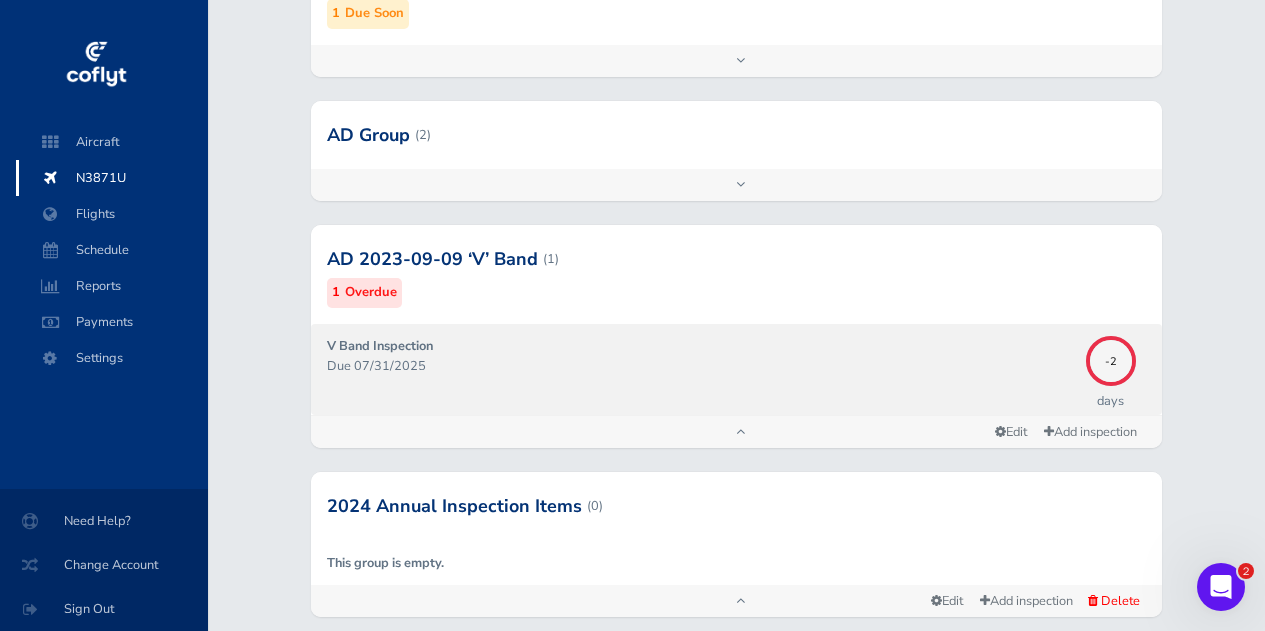 click on "Due 07/31/2025" at bounding box center (701, 366) 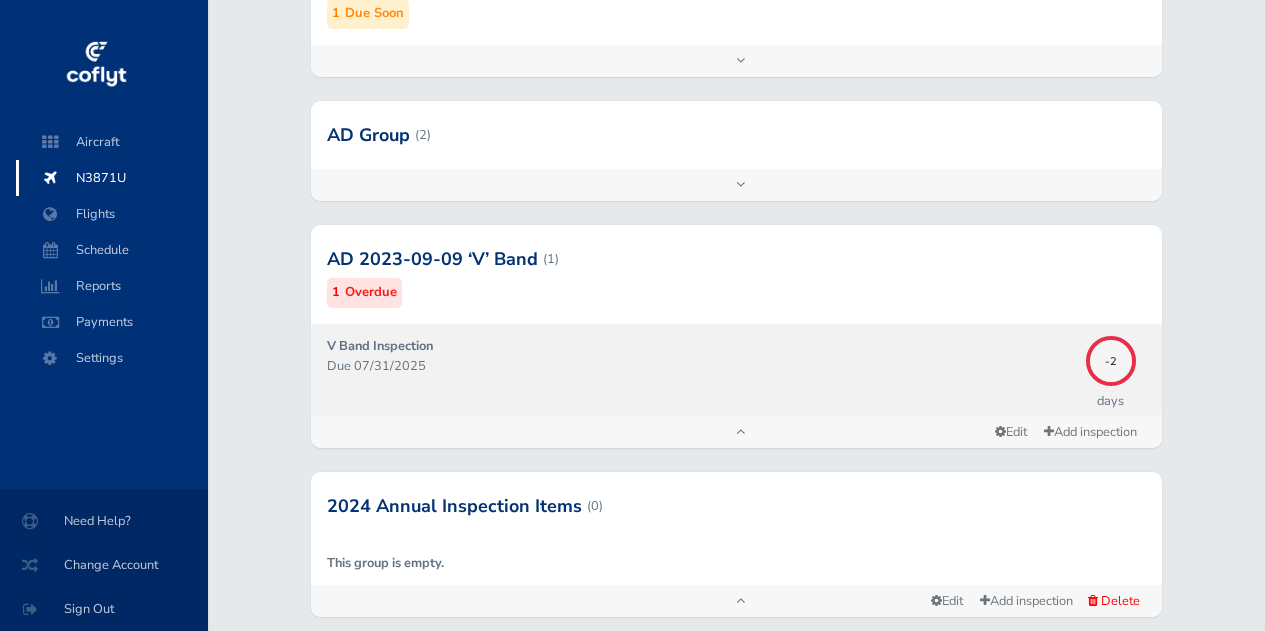scroll, scrollTop: 0, scrollLeft: 0, axis: both 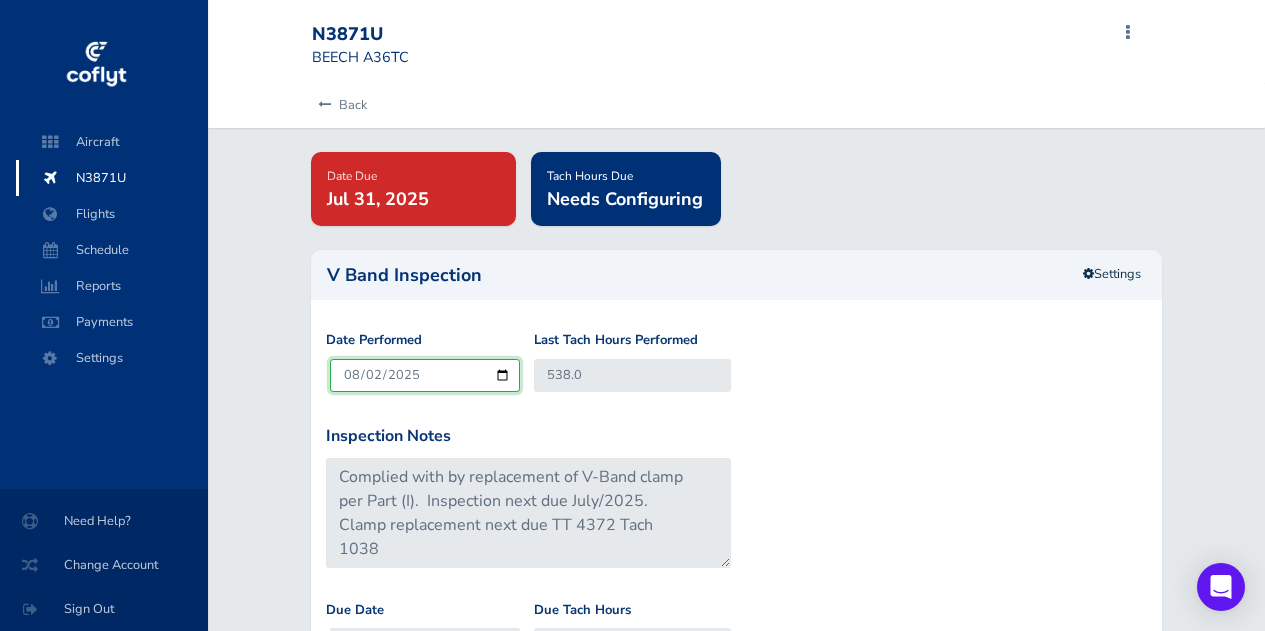 click on "2025-08-02" at bounding box center [425, 375] 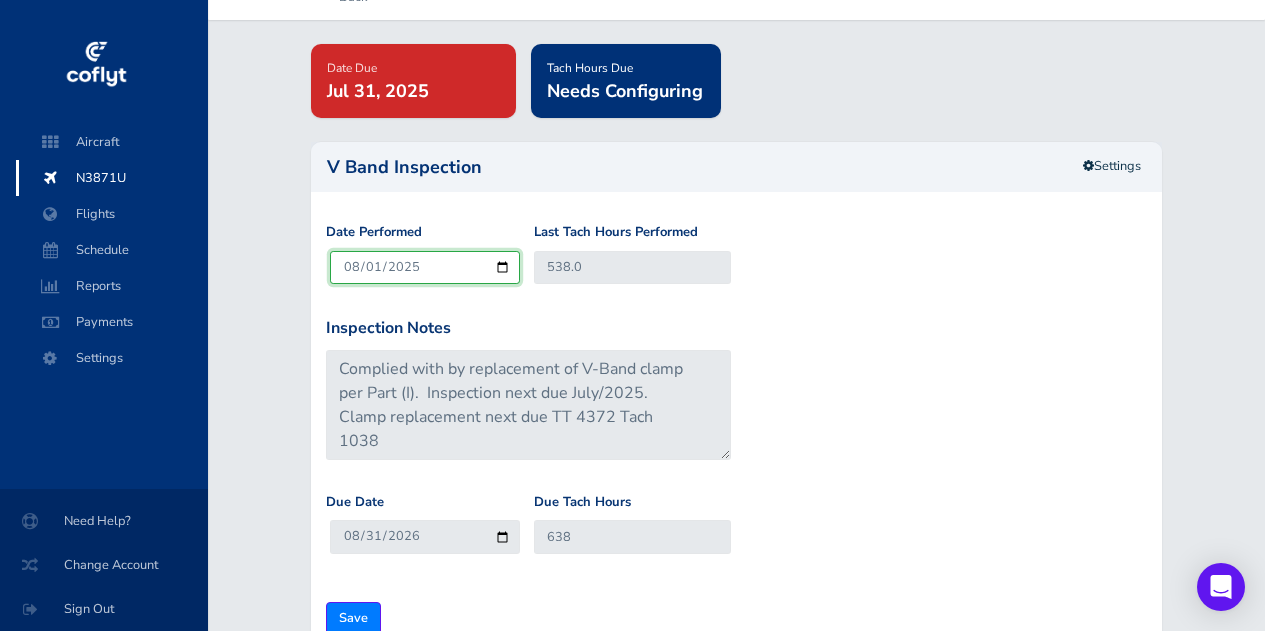 scroll, scrollTop: 0, scrollLeft: 0, axis: both 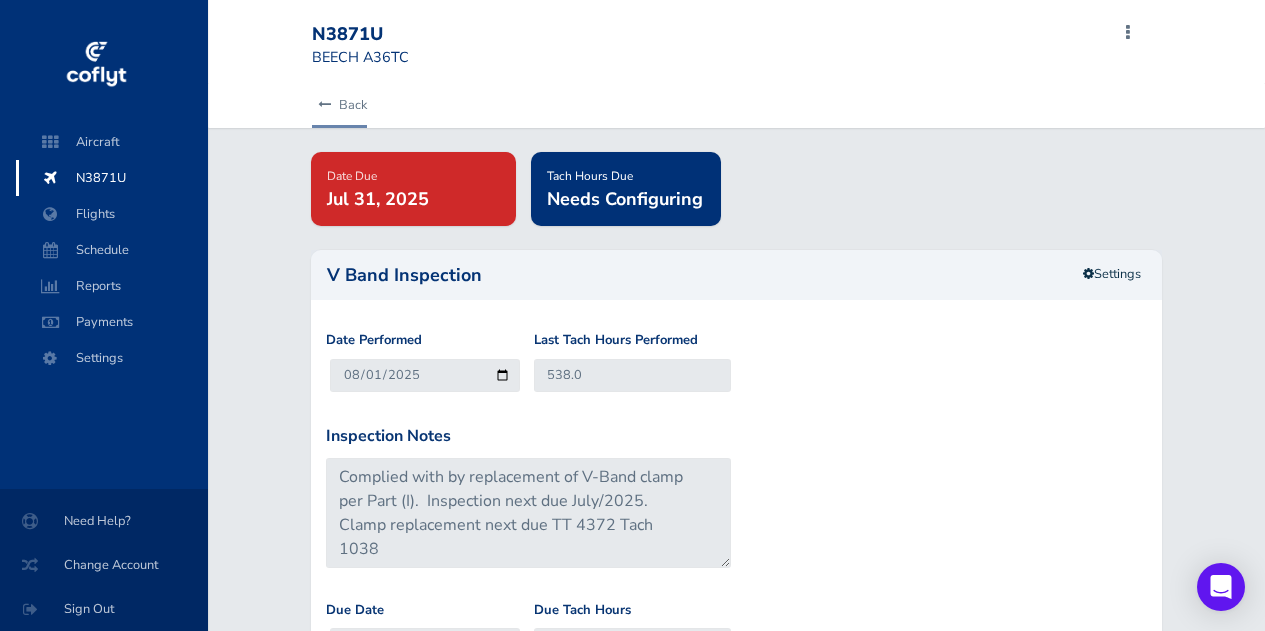 click on "Back" at bounding box center [339, 105] 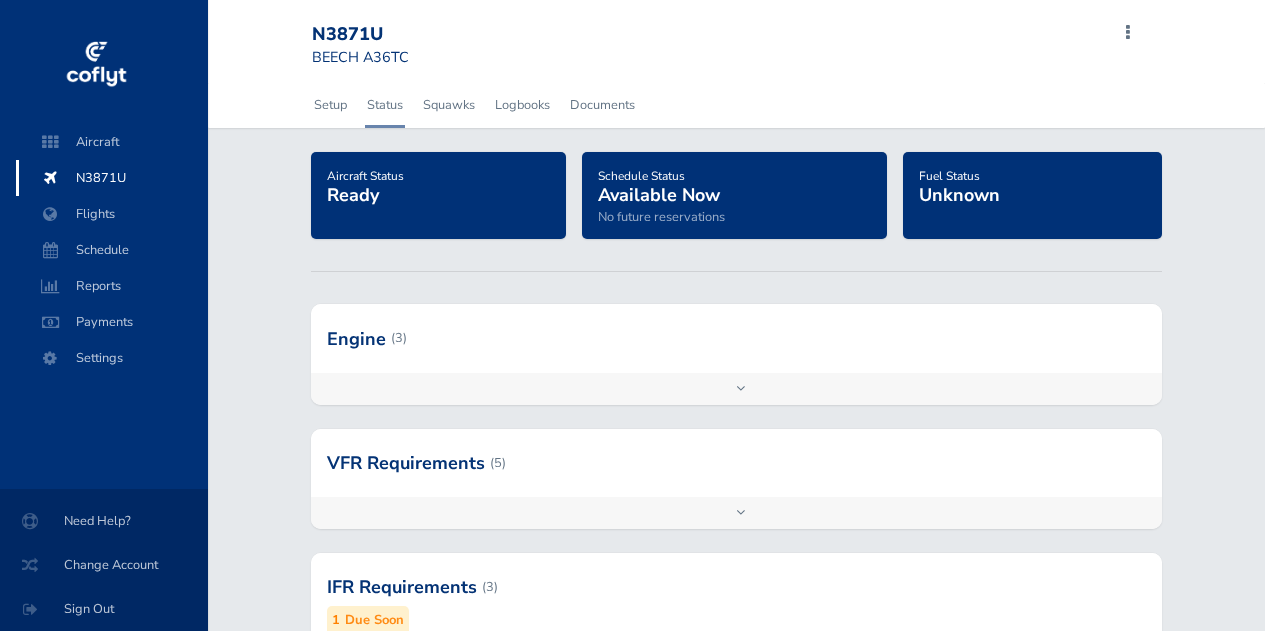 scroll, scrollTop: 0, scrollLeft: 0, axis: both 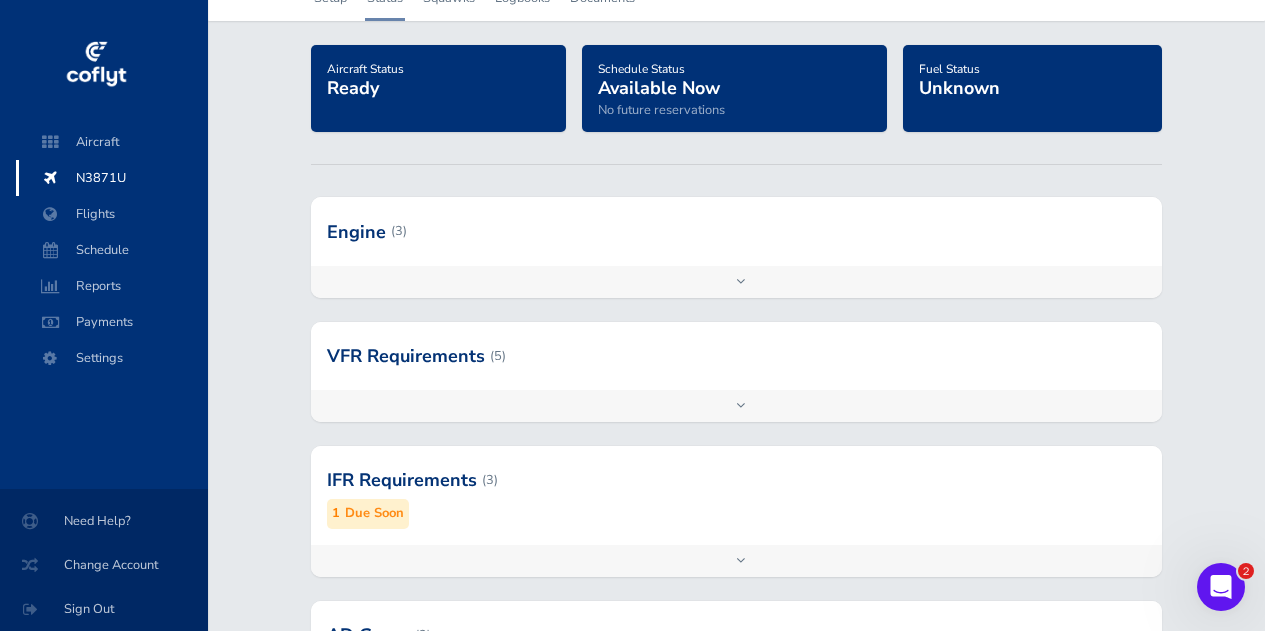 click on "Add inspection
Edit" at bounding box center [736, 406] 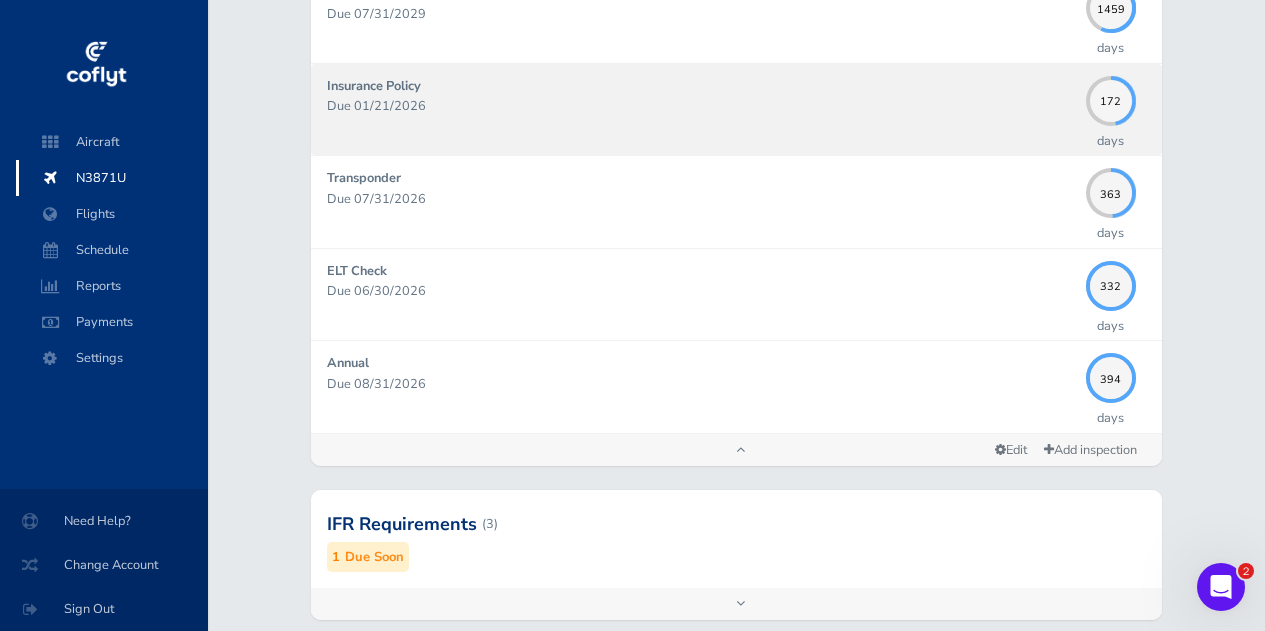 scroll, scrollTop: 556, scrollLeft: 0, axis: vertical 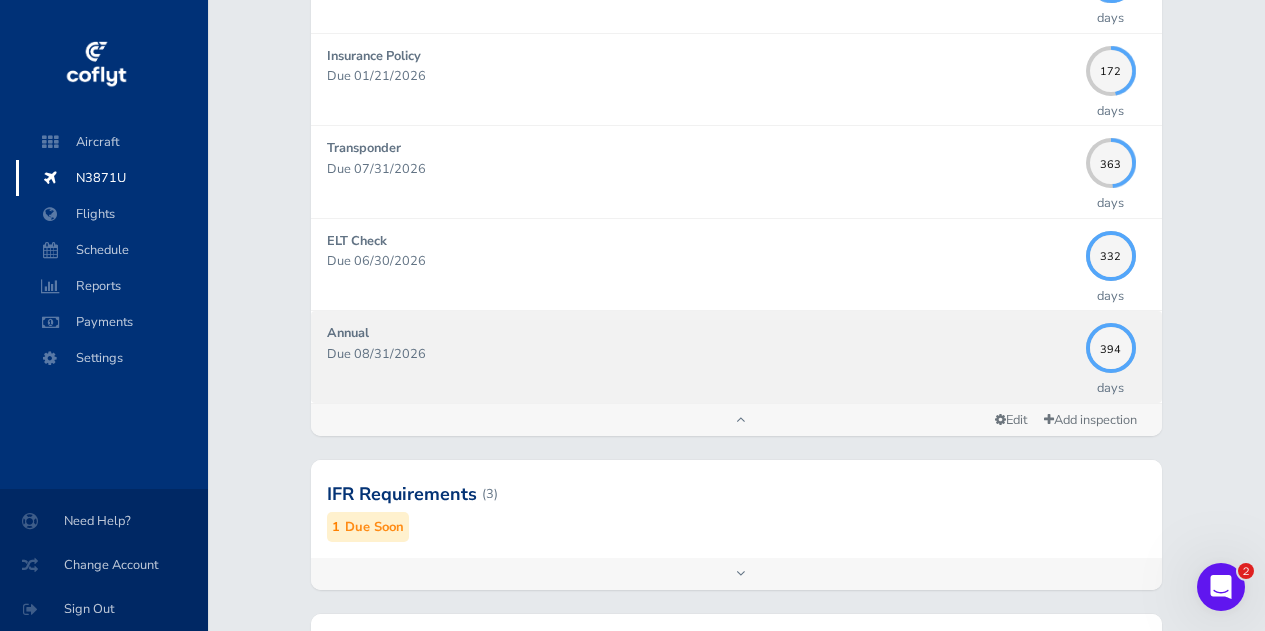 click on "Annual
Due [DATE]" at bounding box center (701, 356) 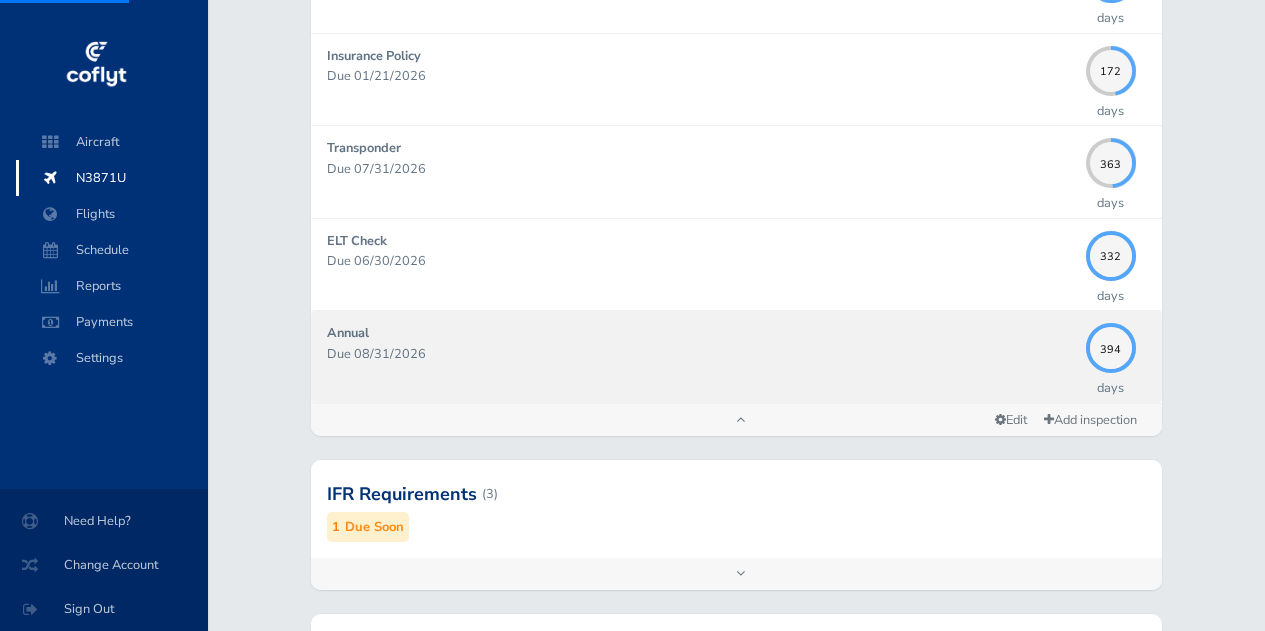 scroll, scrollTop: 0, scrollLeft: 0, axis: both 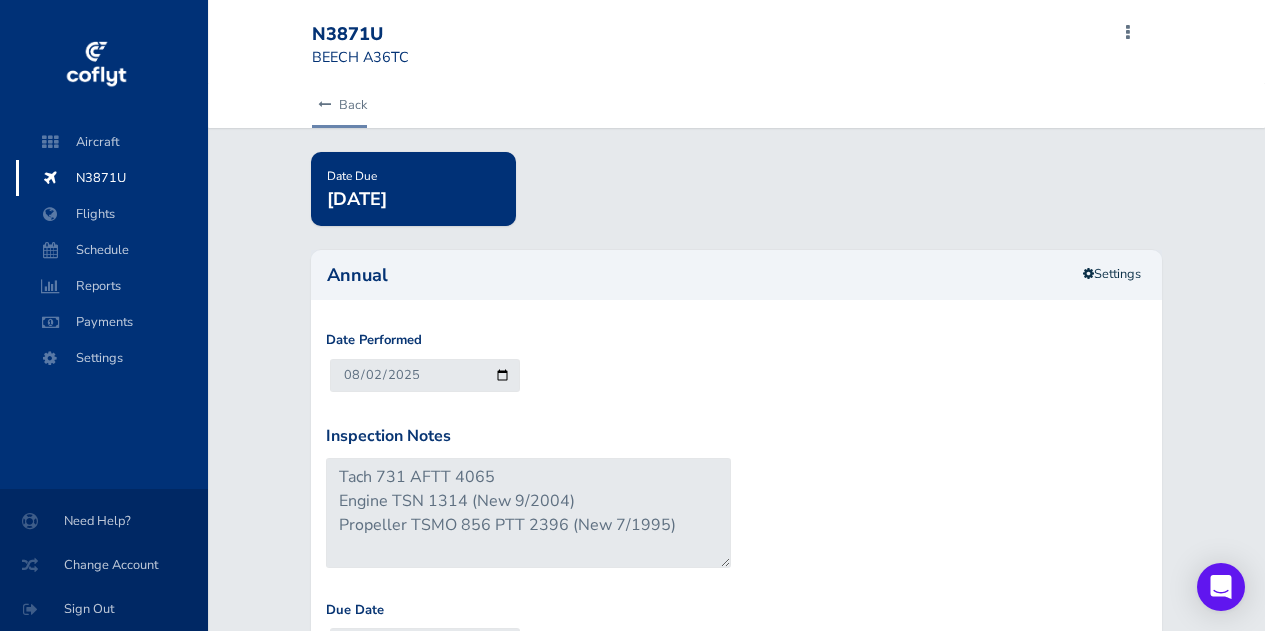 click on "Back" at bounding box center (339, 105) 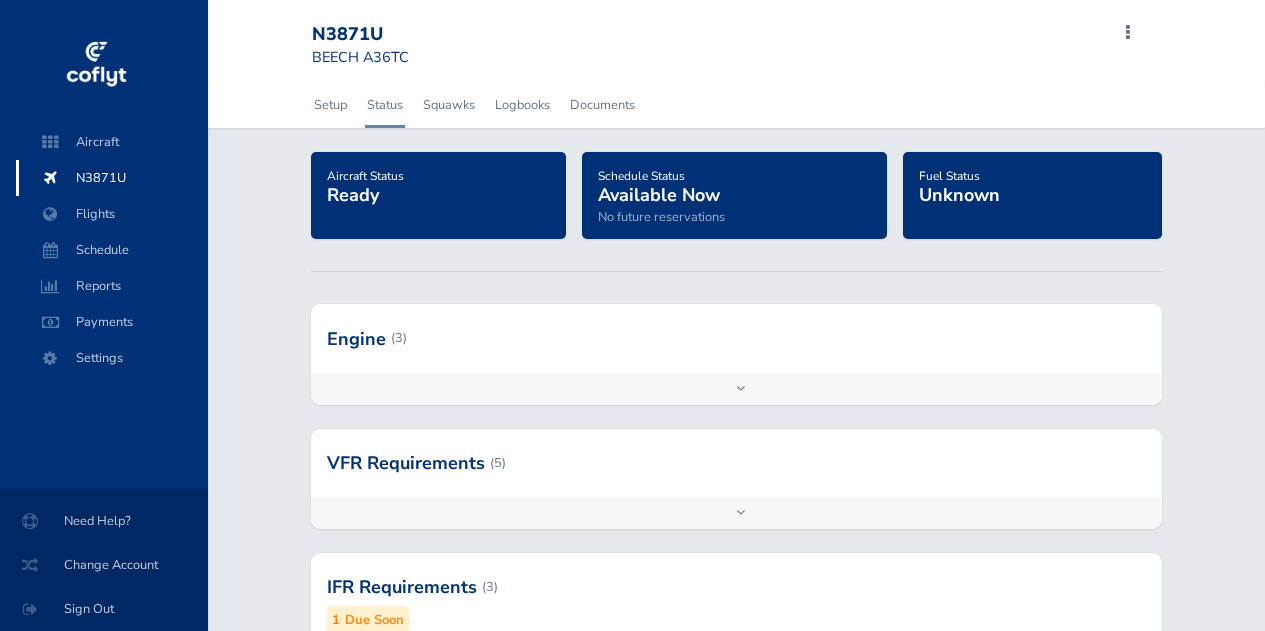 scroll, scrollTop: 0, scrollLeft: 0, axis: both 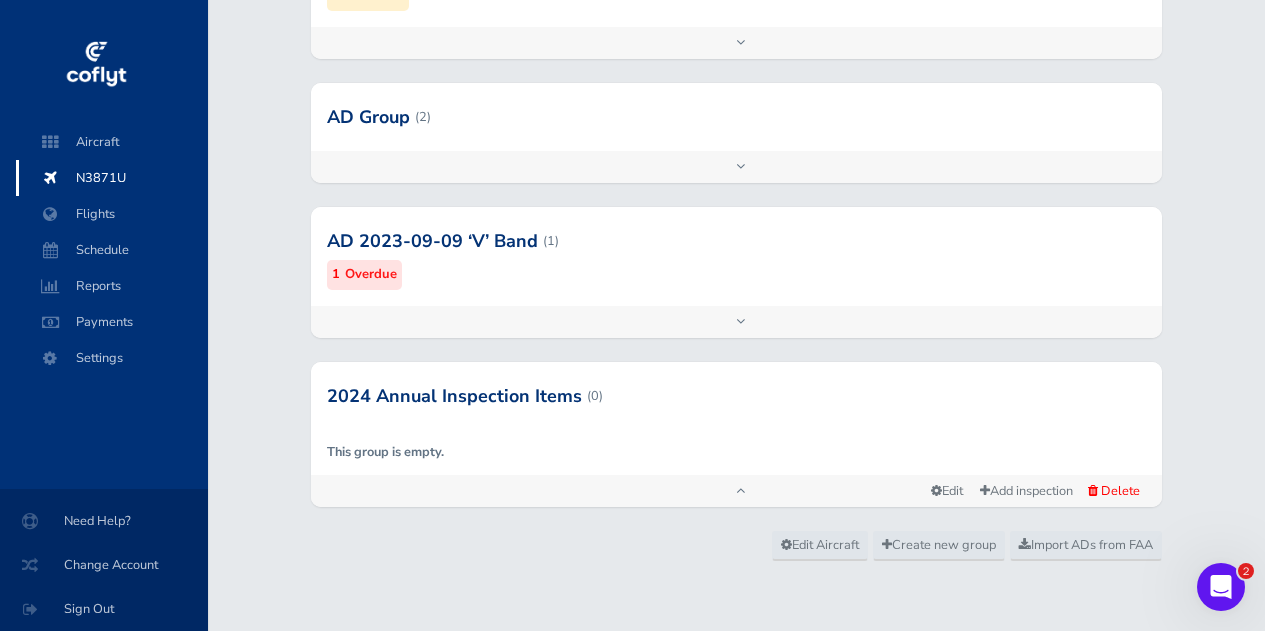 click on "Add inspection
Edit" at bounding box center (736, 322) 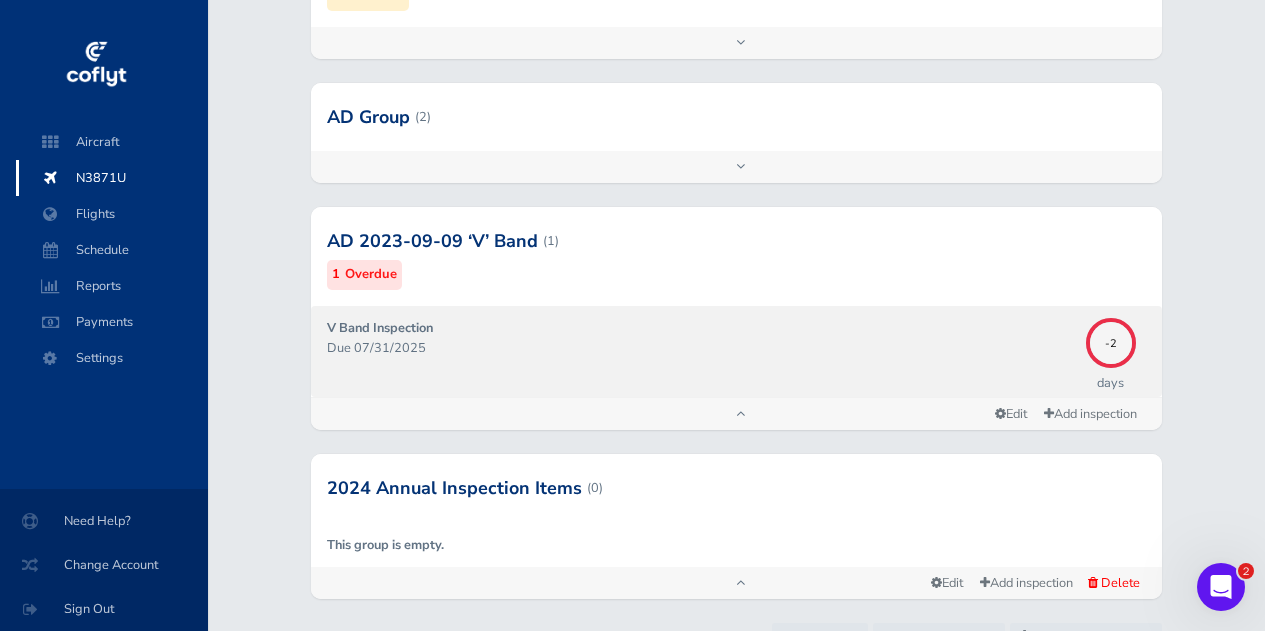 click on "Due 07/31/2025" at bounding box center (701, 348) 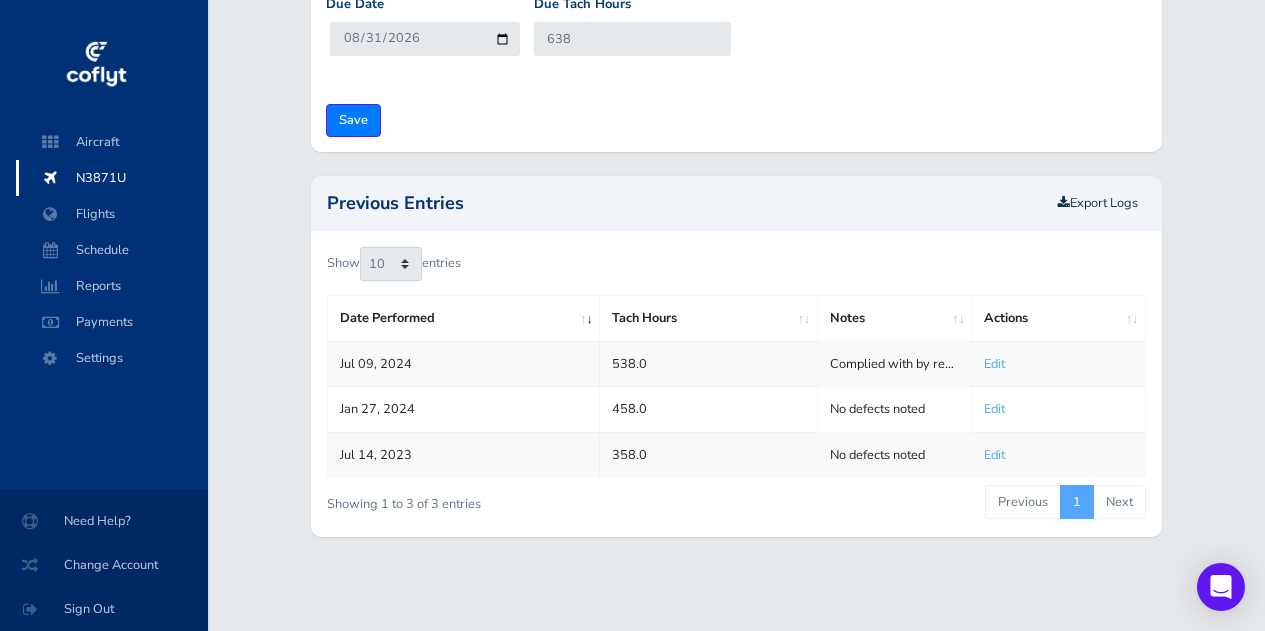 scroll, scrollTop: 0, scrollLeft: 0, axis: both 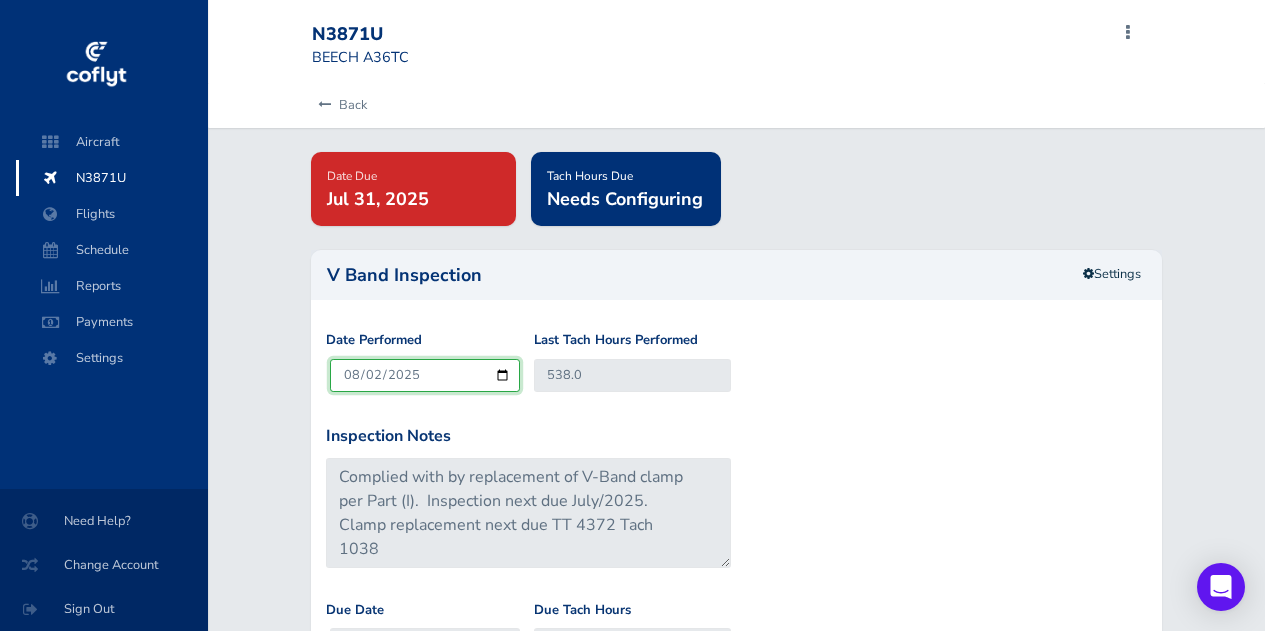 click on "2025-08-02" at bounding box center (425, 375) 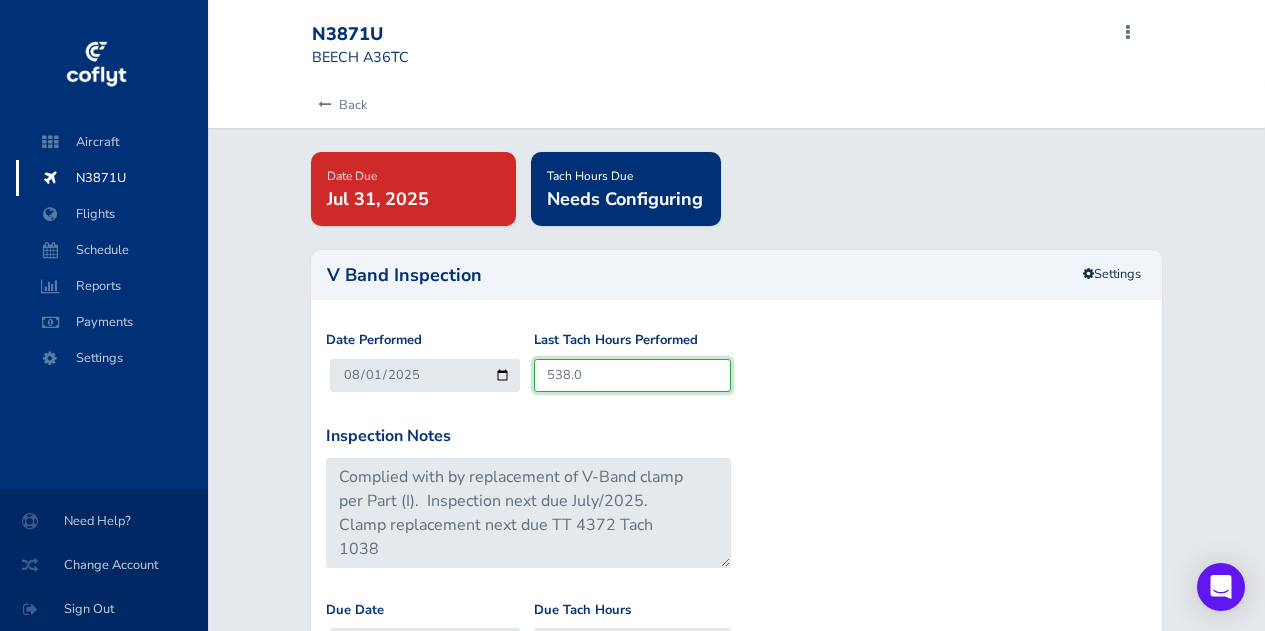 click on "538.0" at bounding box center (633, 375) 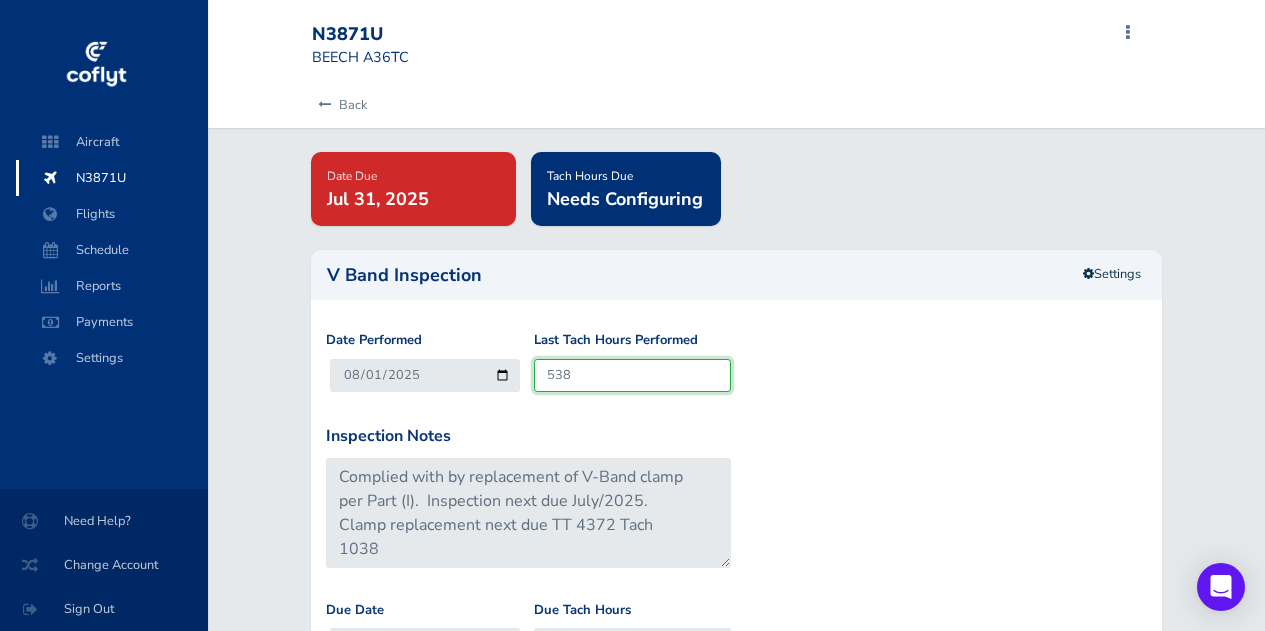 type on "53" 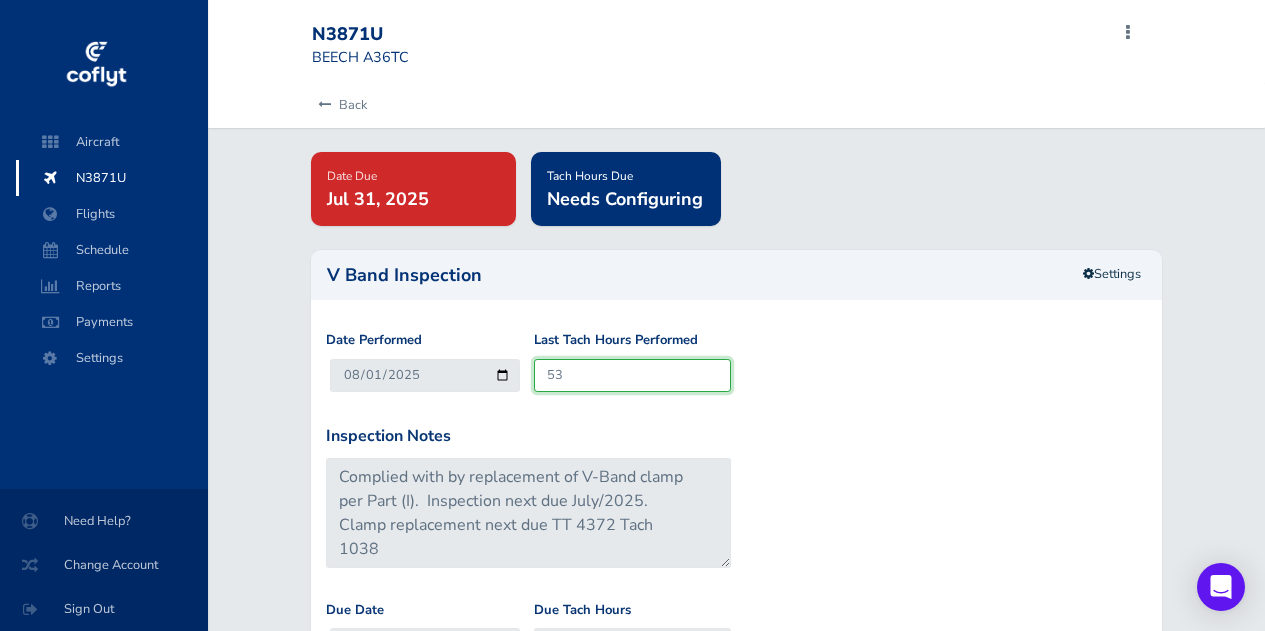 type on "153" 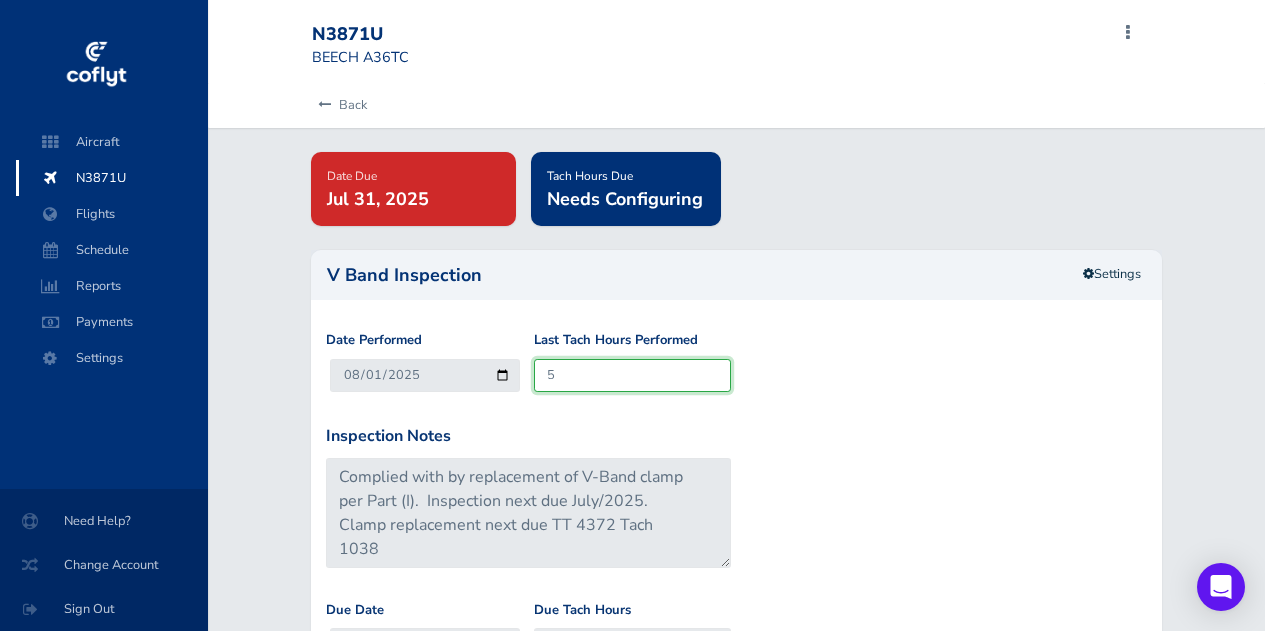 type on "105" 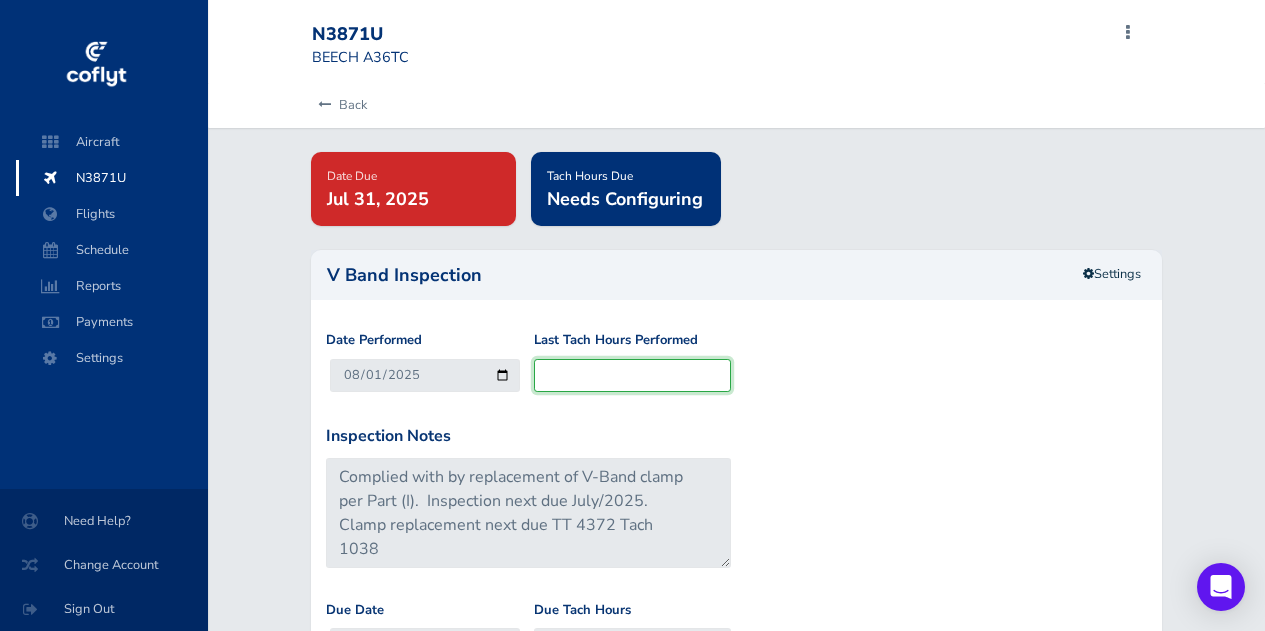 type on "100" 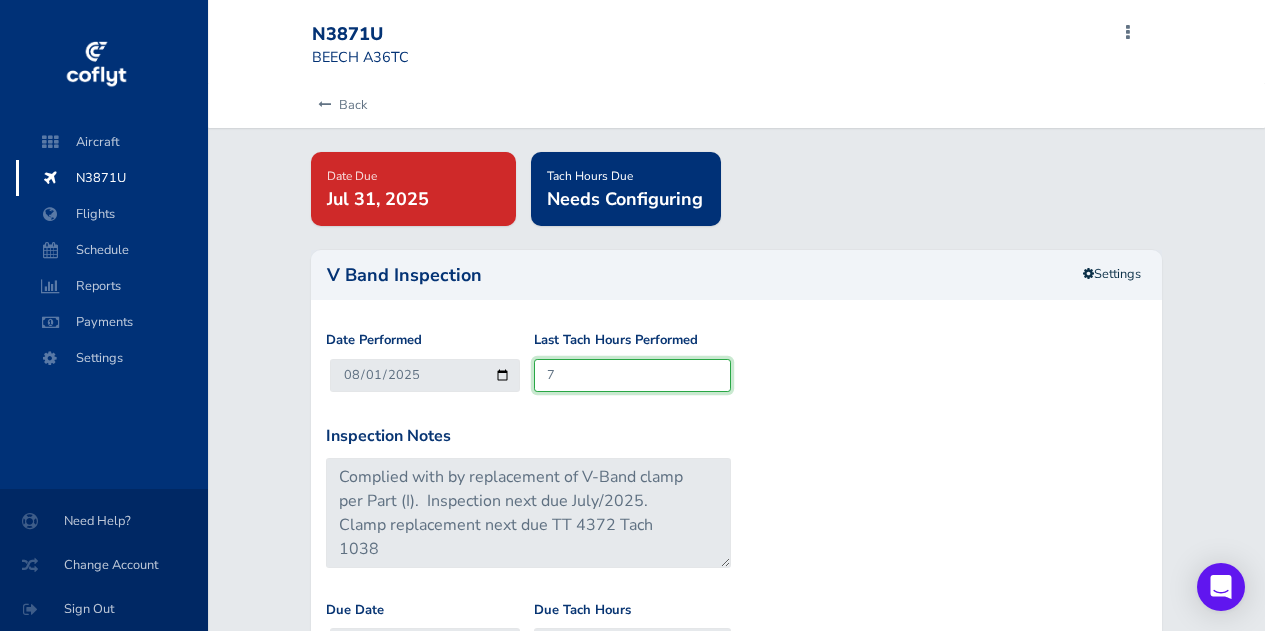 type on "107" 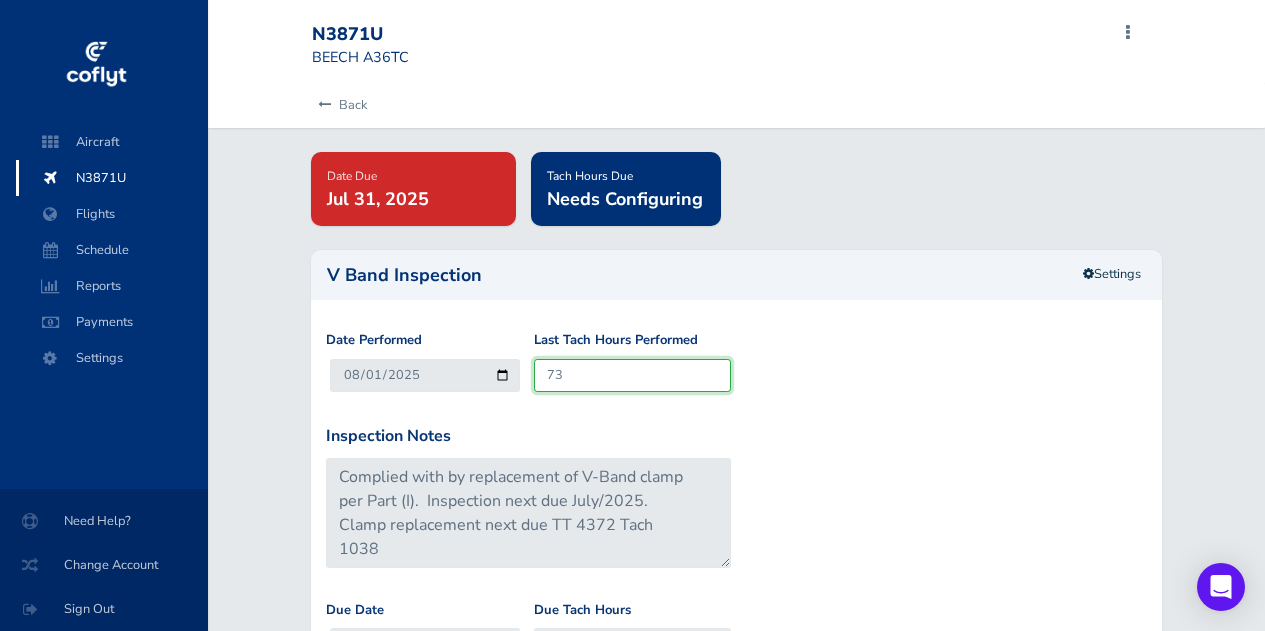 type on "173" 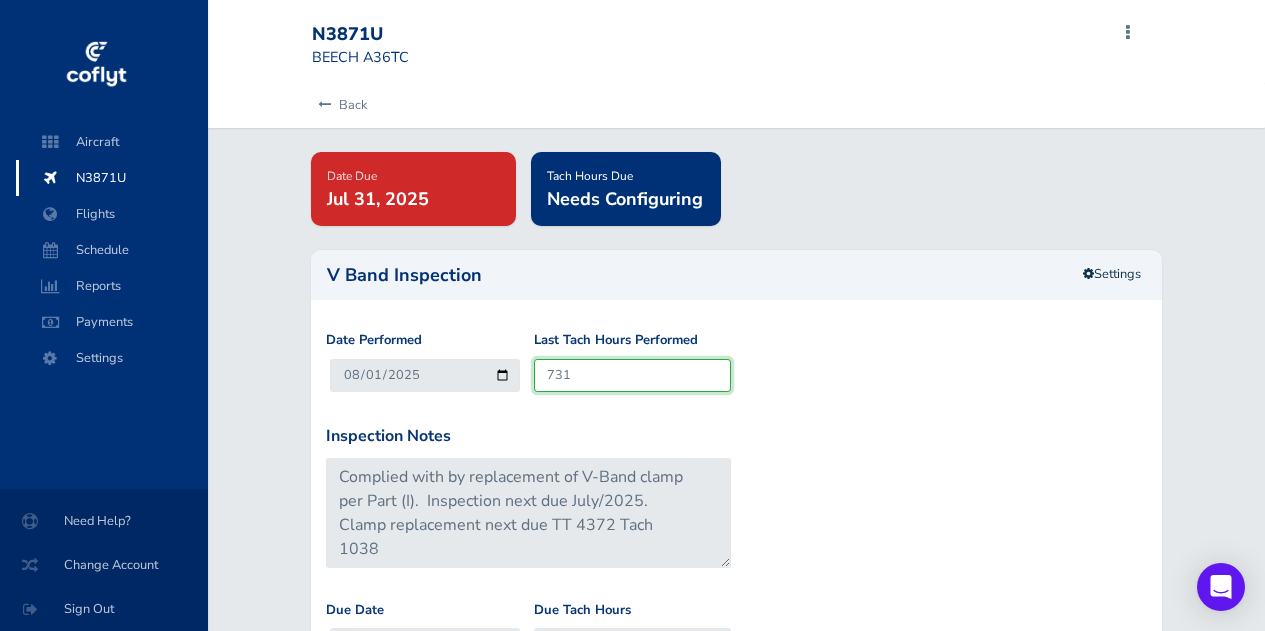 type on "831" 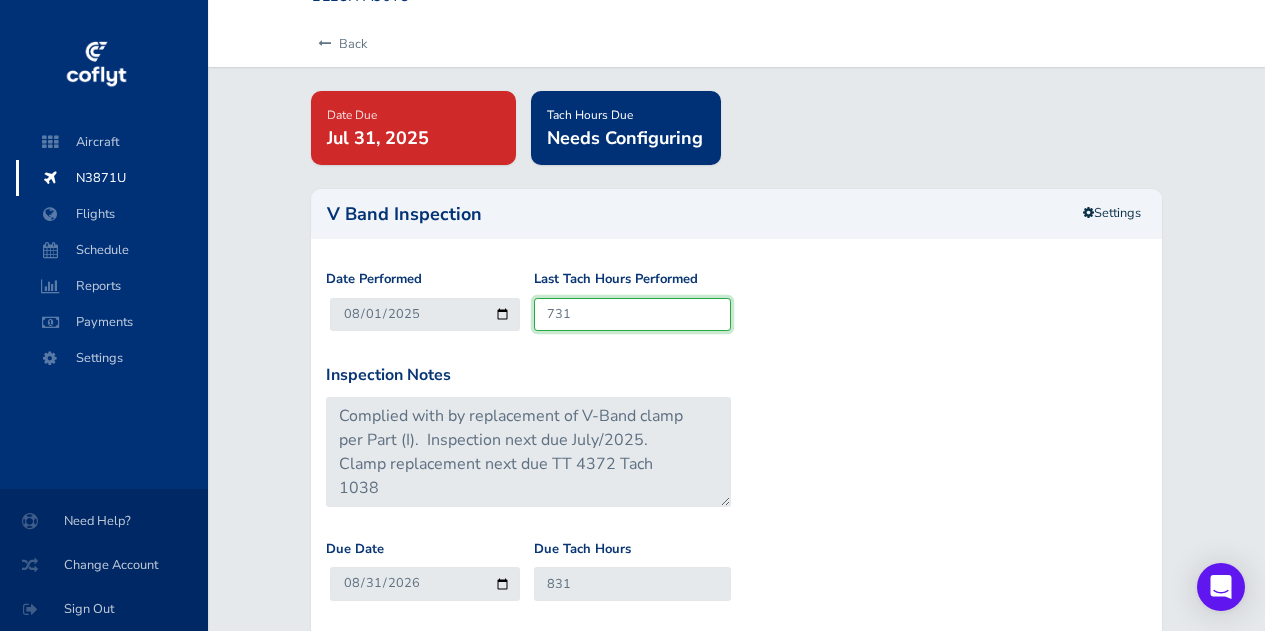 scroll, scrollTop: 84, scrollLeft: 0, axis: vertical 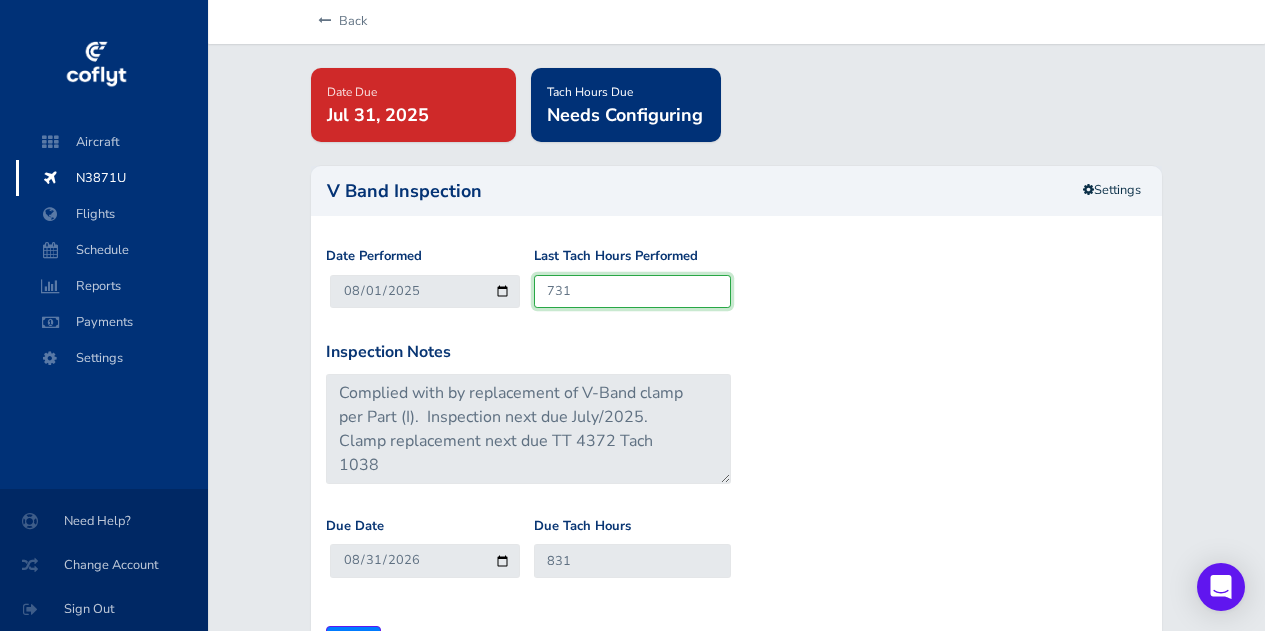 type on "731" 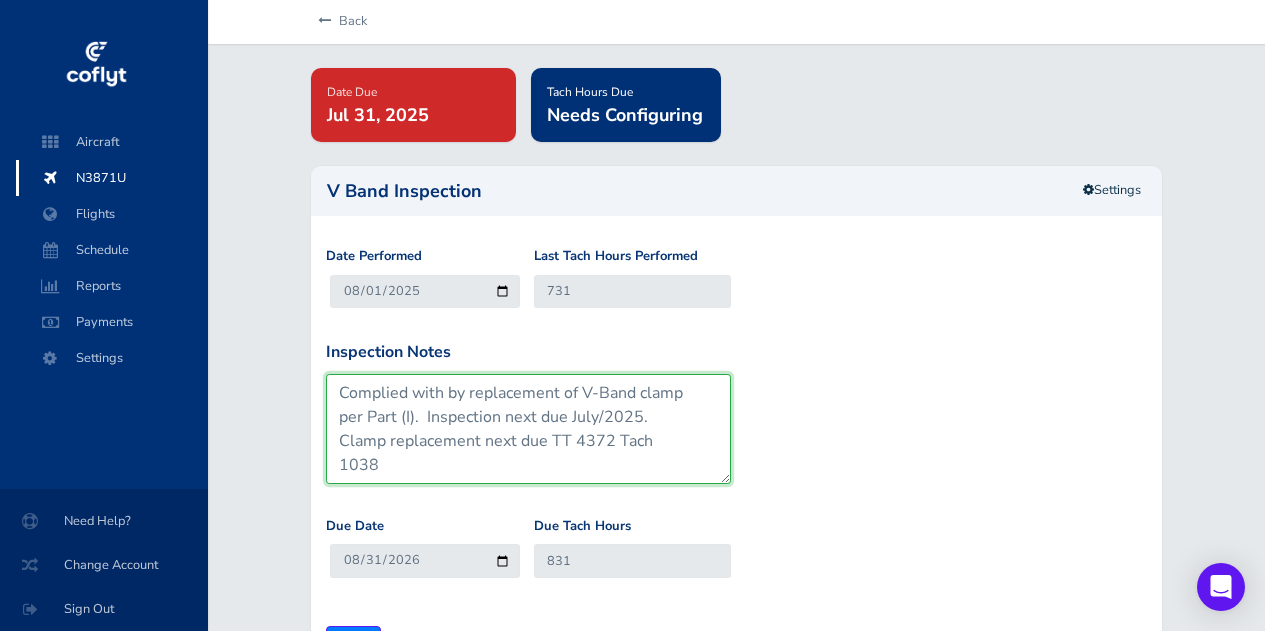 drag, startPoint x: 337, startPoint y: 393, endPoint x: 643, endPoint y: 426, distance: 307.77426 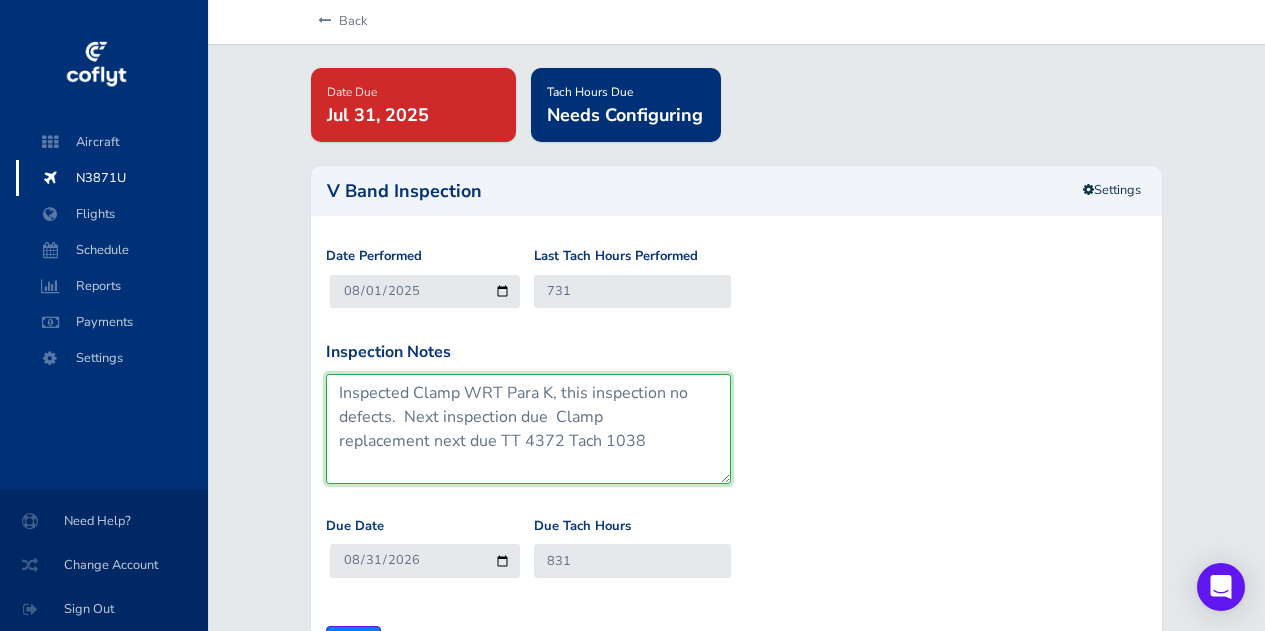 click on "Complied with by replacement of V-Band clamp per Part (I).  Inspection next due July/2025. Clamp replacement next due TT 4372 Tach 1038" at bounding box center [528, 429] 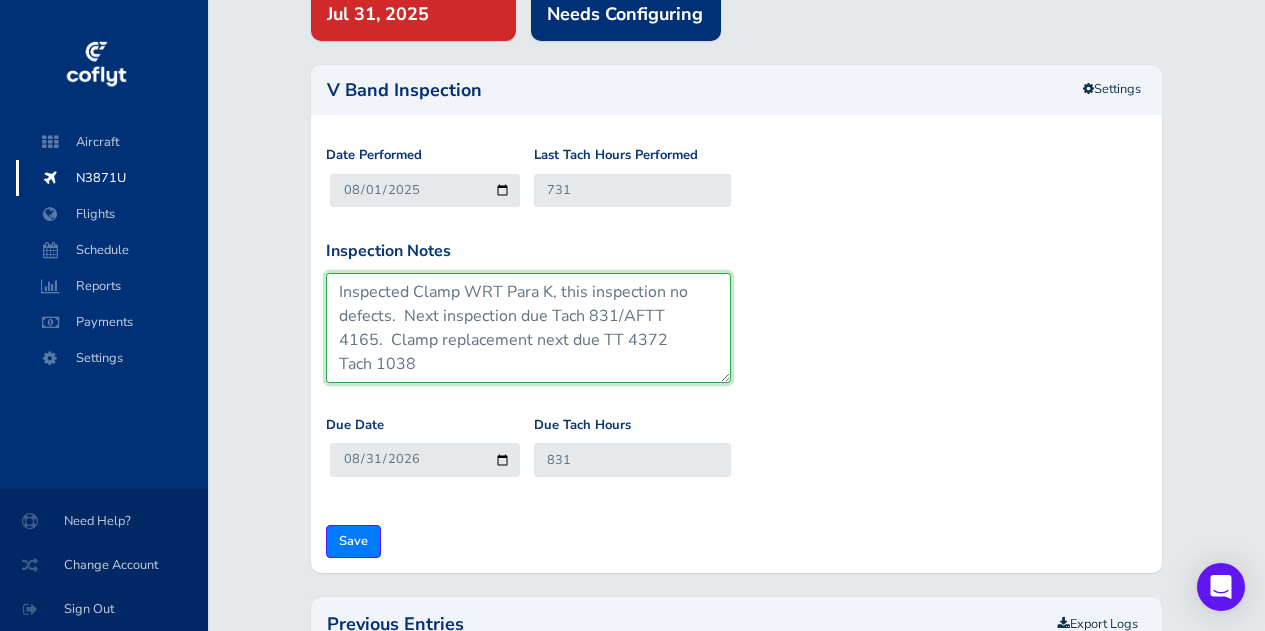 scroll, scrollTop: 186, scrollLeft: 0, axis: vertical 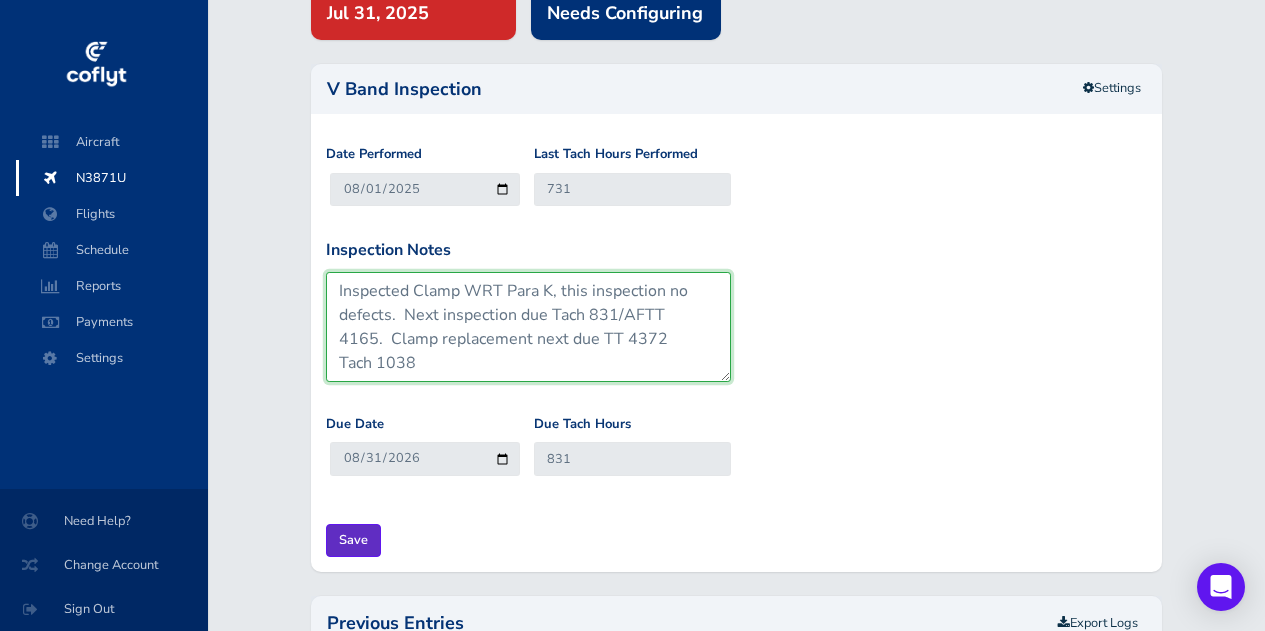 type on "Inspected Clamp WRT Para K, this inspection no defects.  Next inspection due Tach 831/AFTT 4165.  Clamp replacement next due TT 4372 Tach 1038" 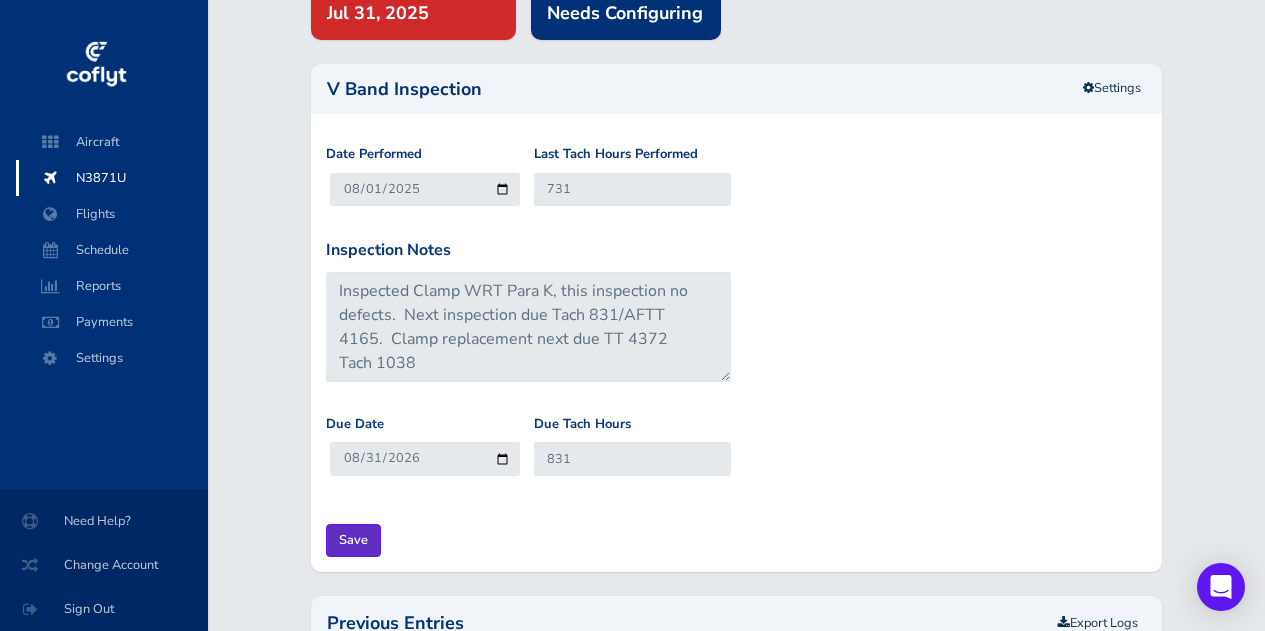 click on "Save" at bounding box center (353, 540) 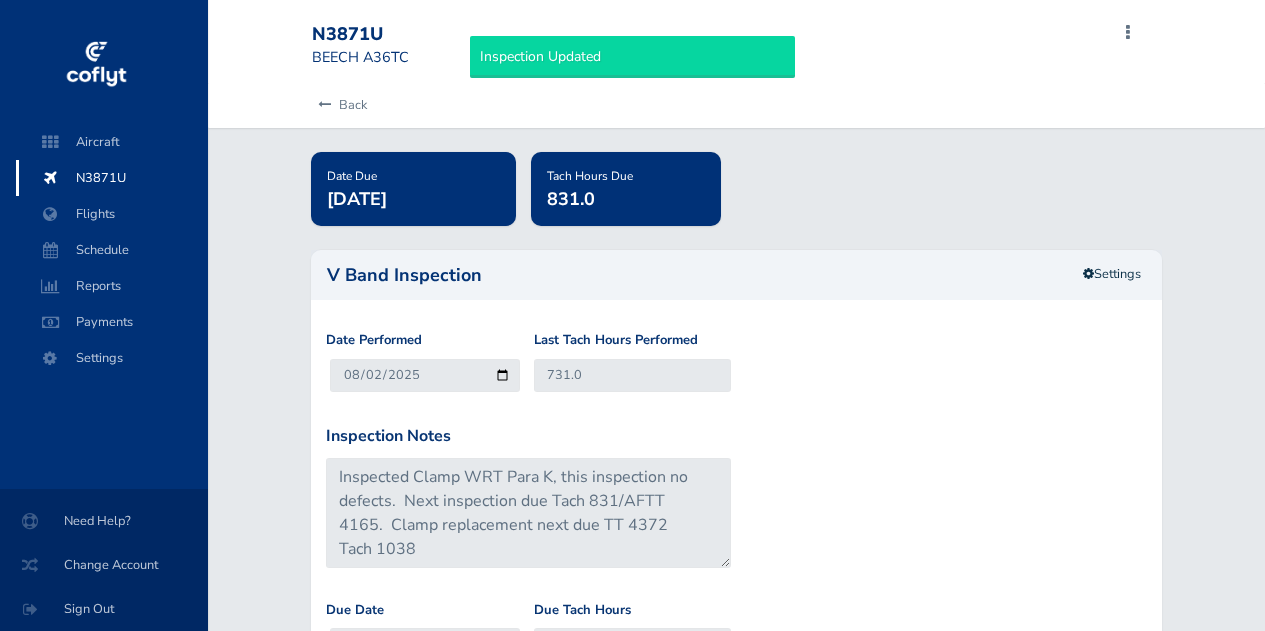 scroll, scrollTop: 0, scrollLeft: 0, axis: both 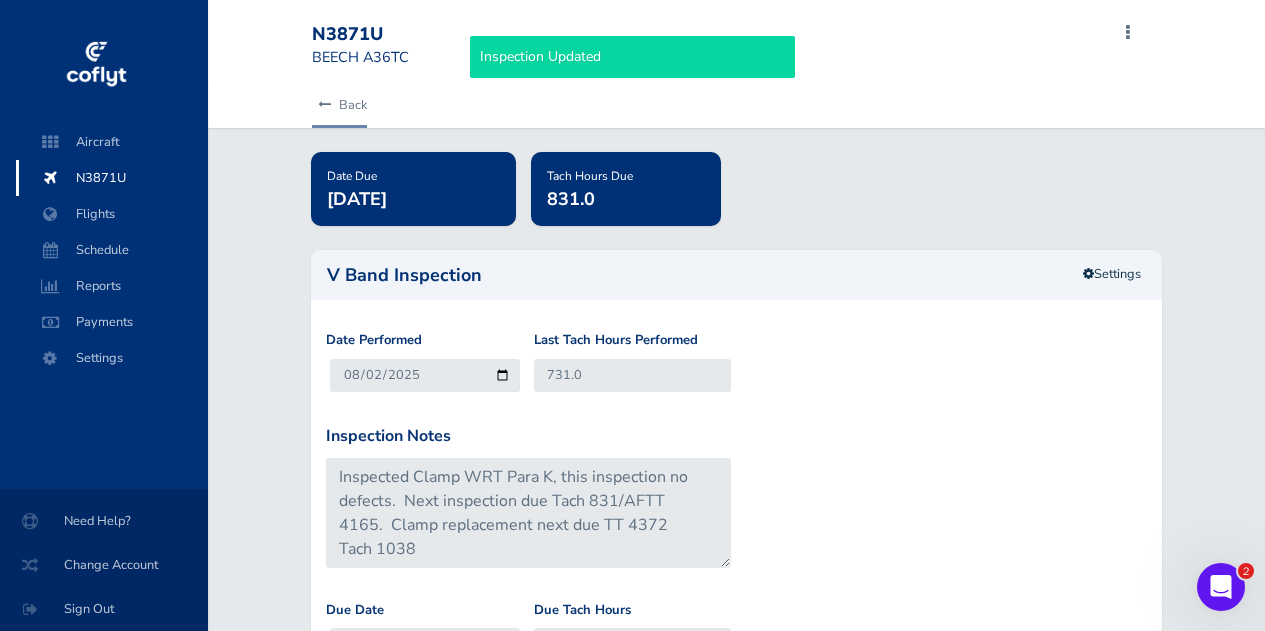click on "Back" at bounding box center [339, 105] 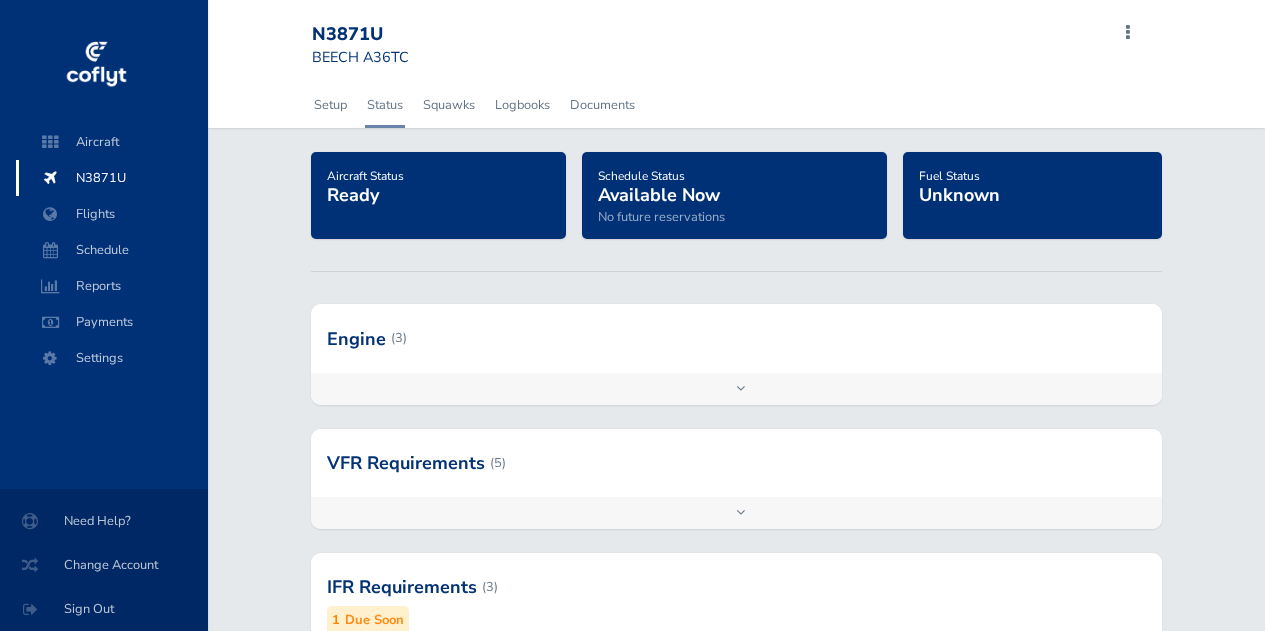 scroll, scrollTop: 0, scrollLeft: 0, axis: both 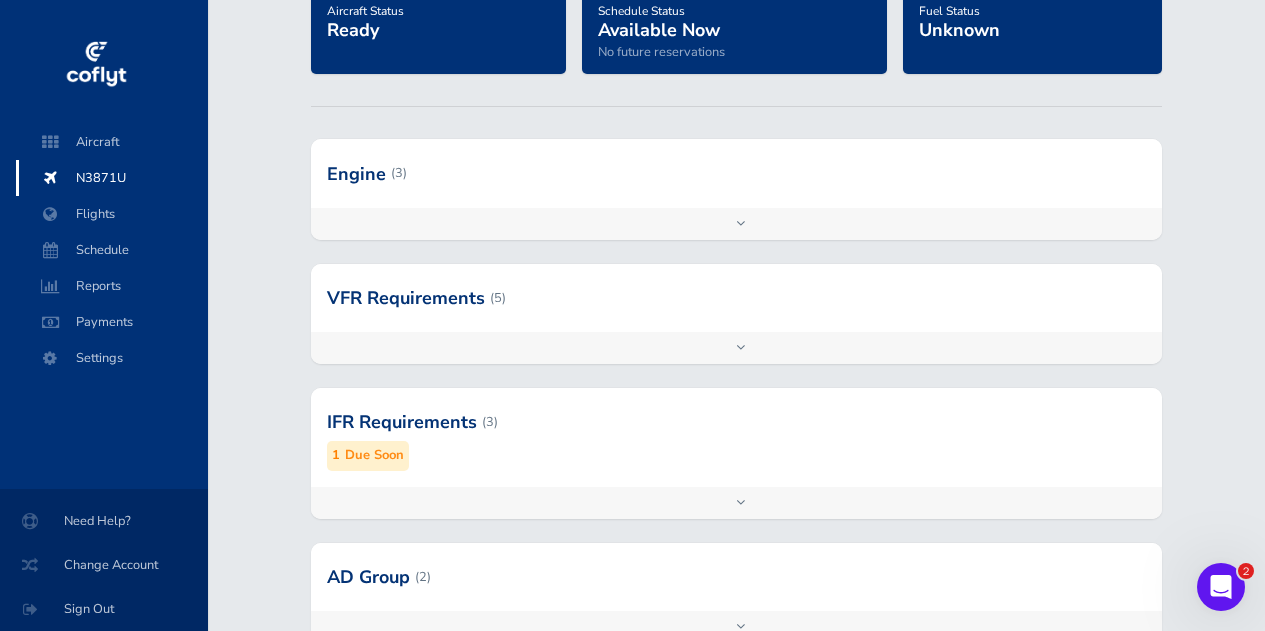 click on "Add inspection
Edit" at bounding box center (736, 224) 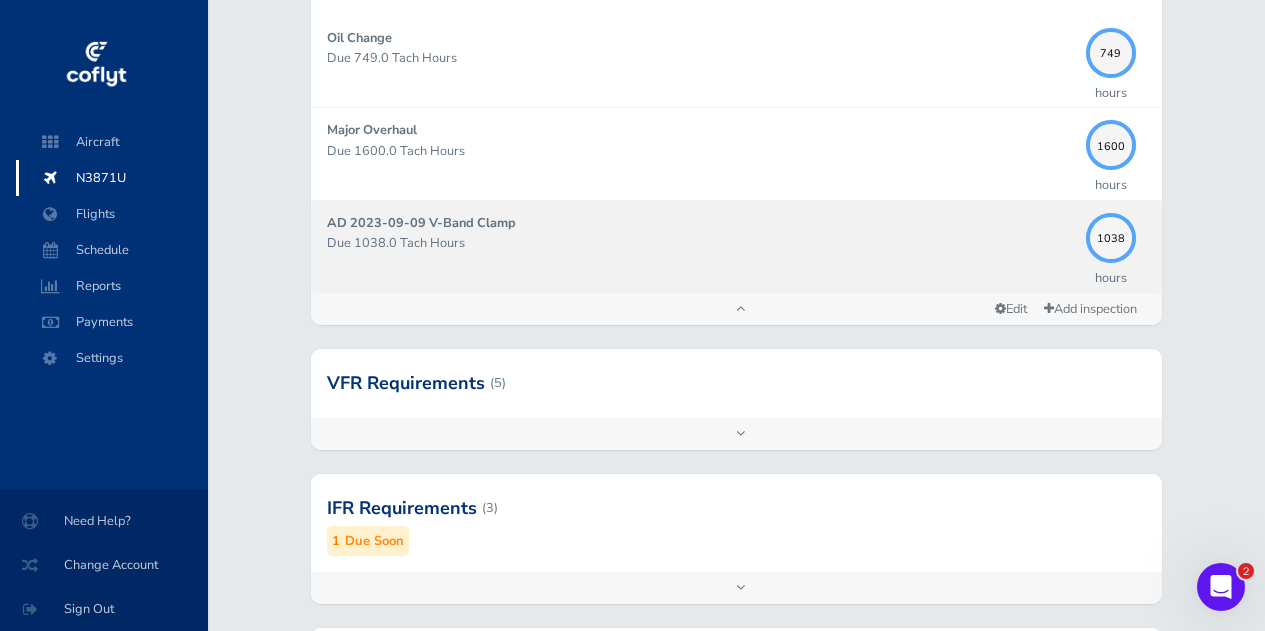 scroll, scrollTop: 242, scrollLeft: 0, axis: vertical 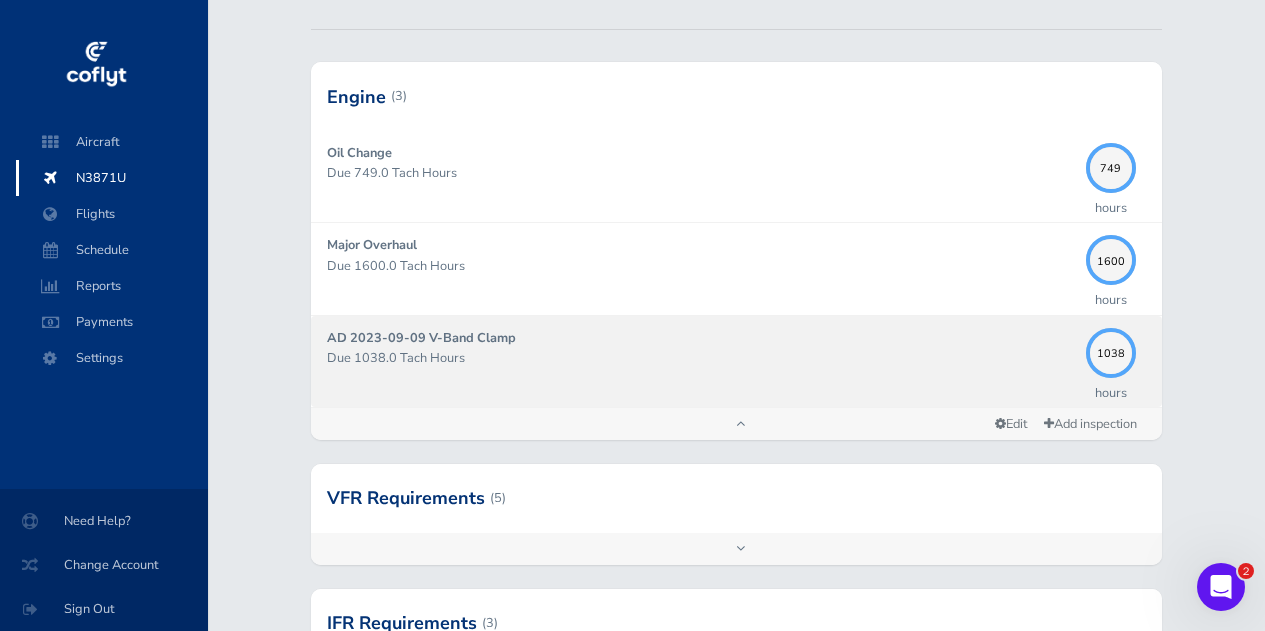 click on "Due 1038.0 Tach Hours" at bounding box center [701, 358] 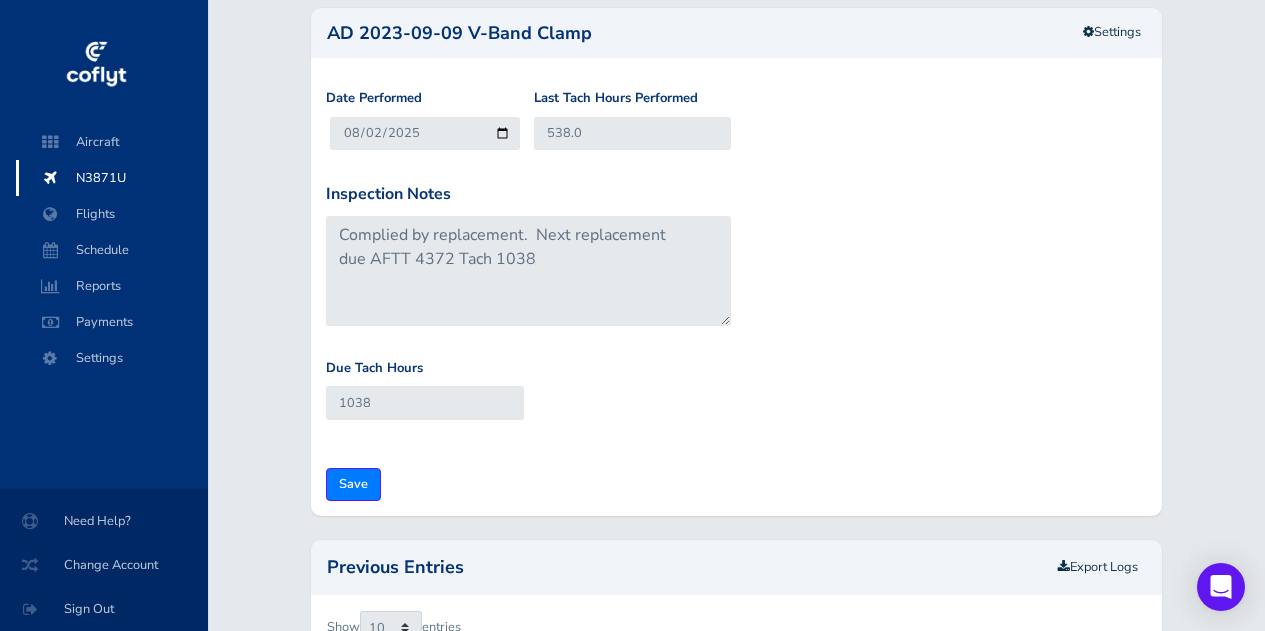 scroll, scrollTop: 0, scrollLeft: 0, axis: both 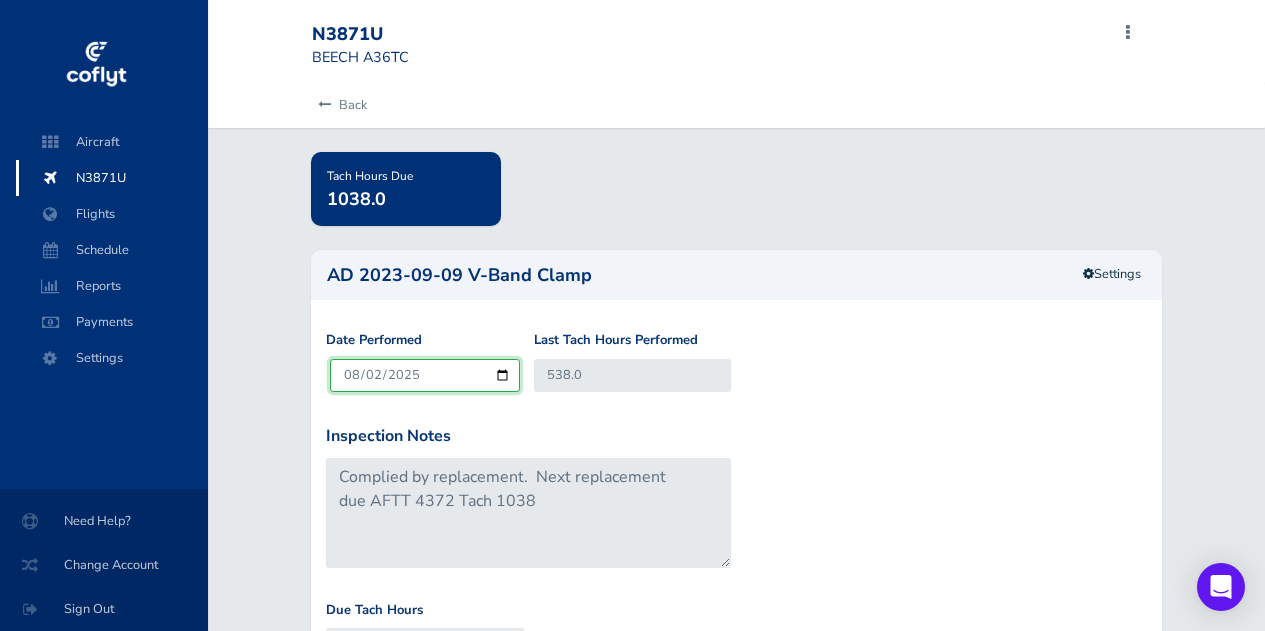 click on "2025-08-02" at bounding box center [425, 375] 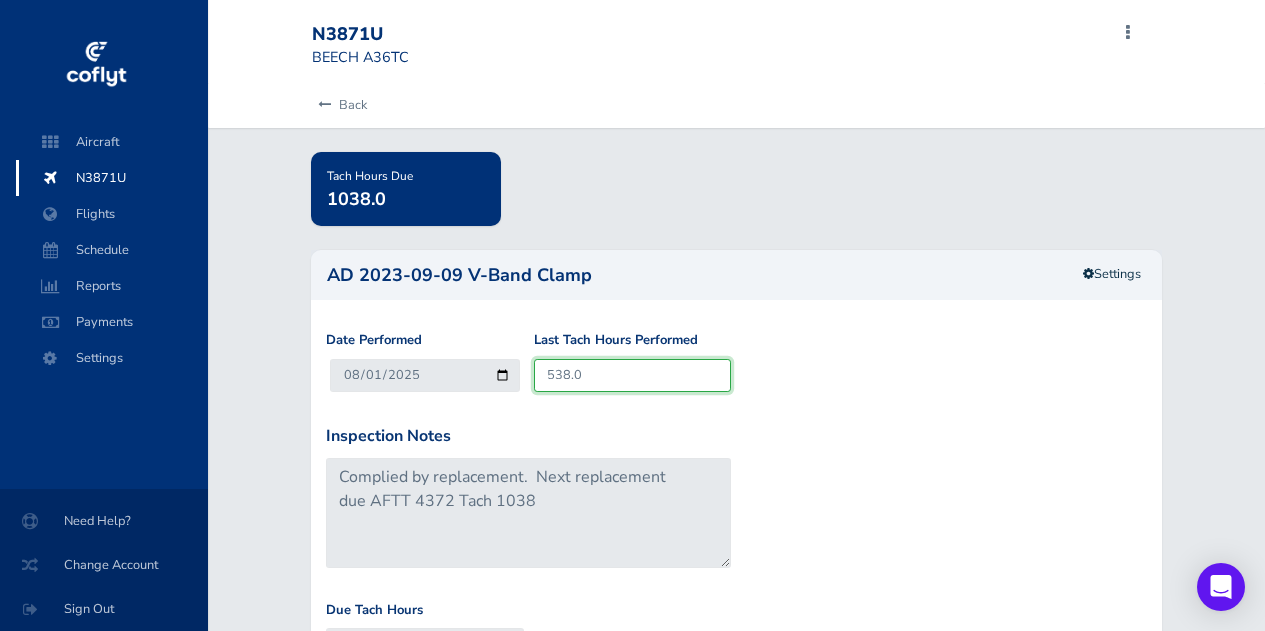 click on "538.0" at bounding box center (633, 375) 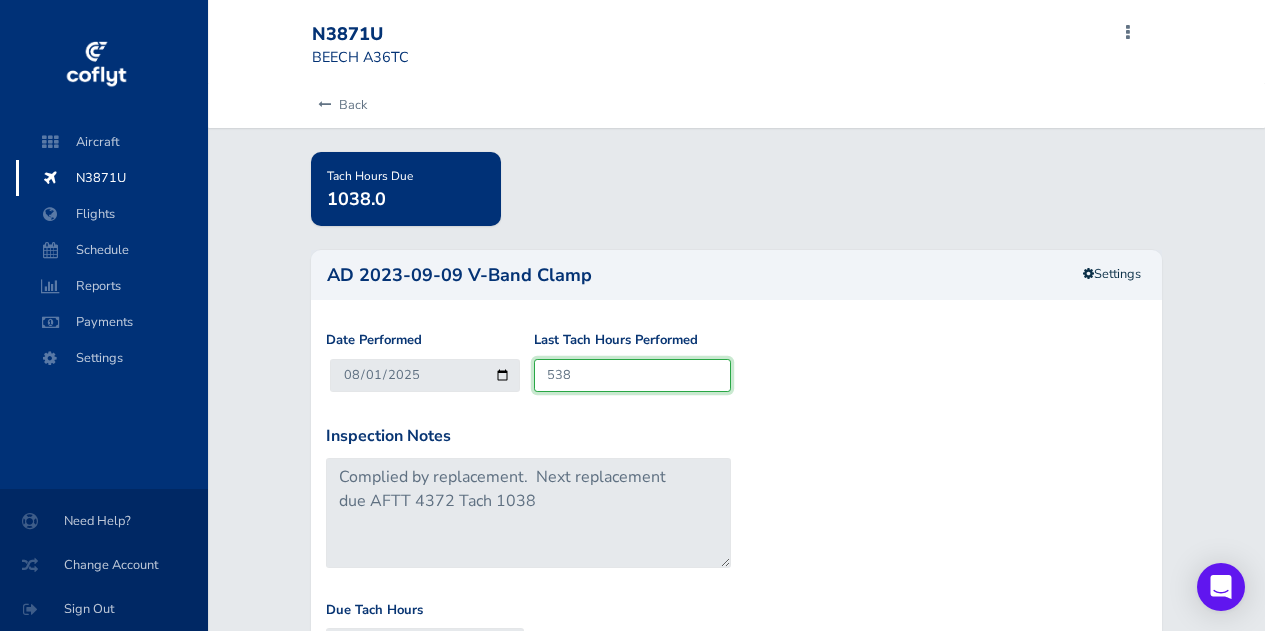 type on "53" 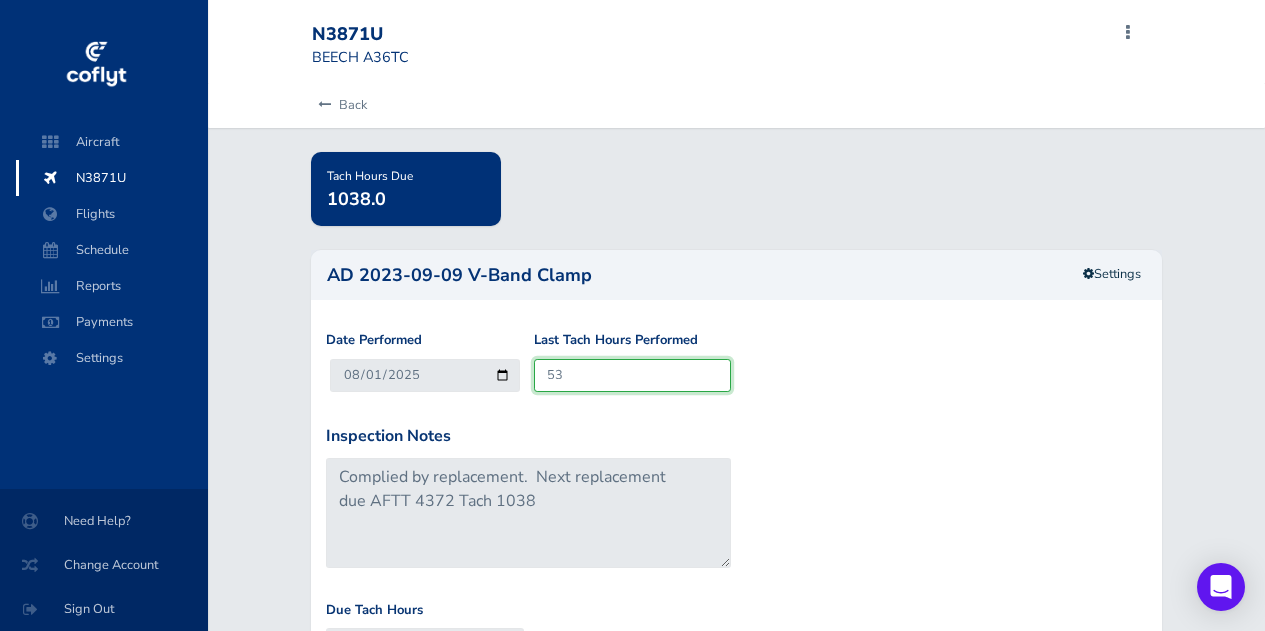 type on "553" 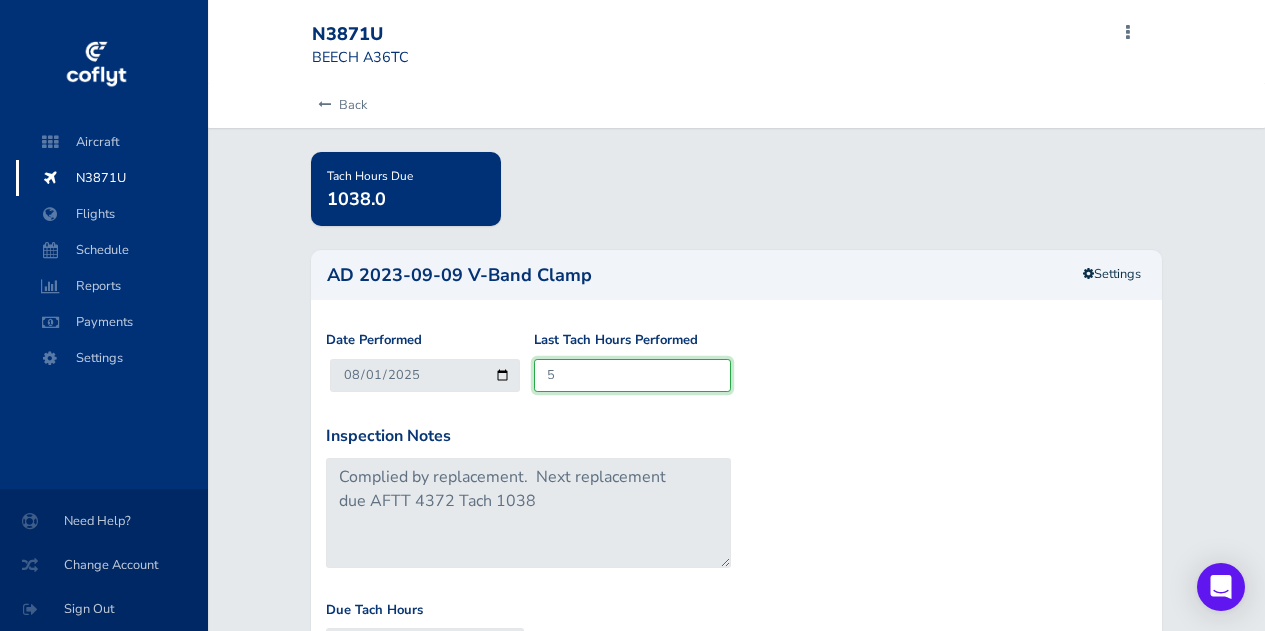 type on "505" 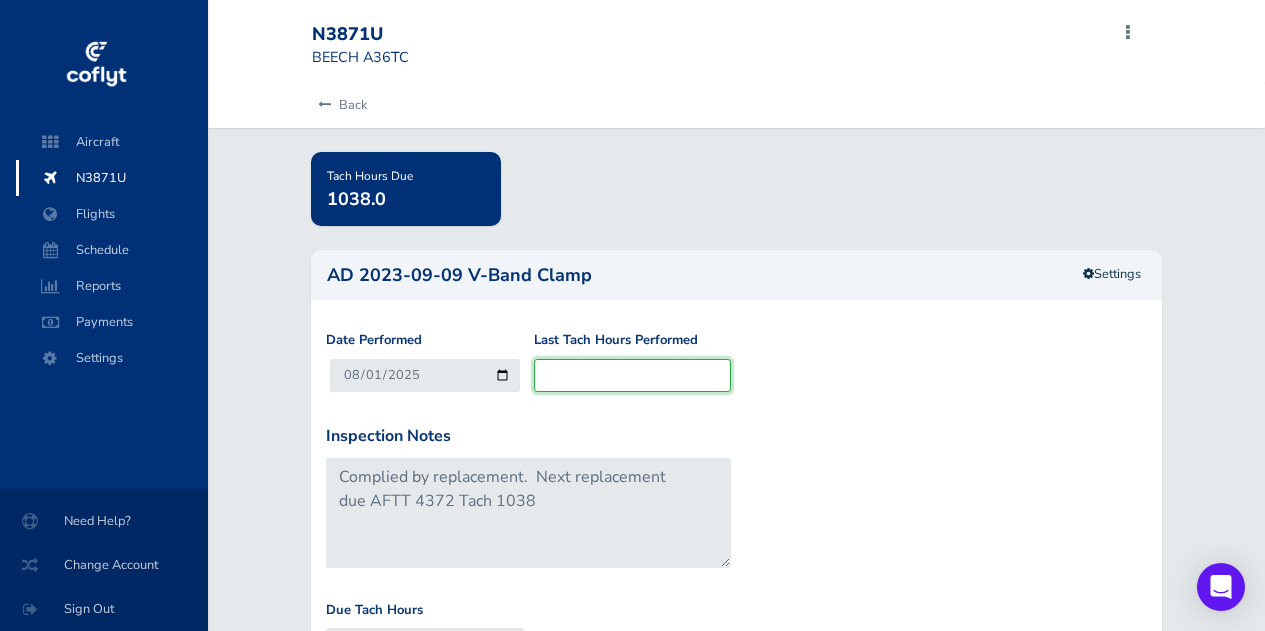 type on "500" 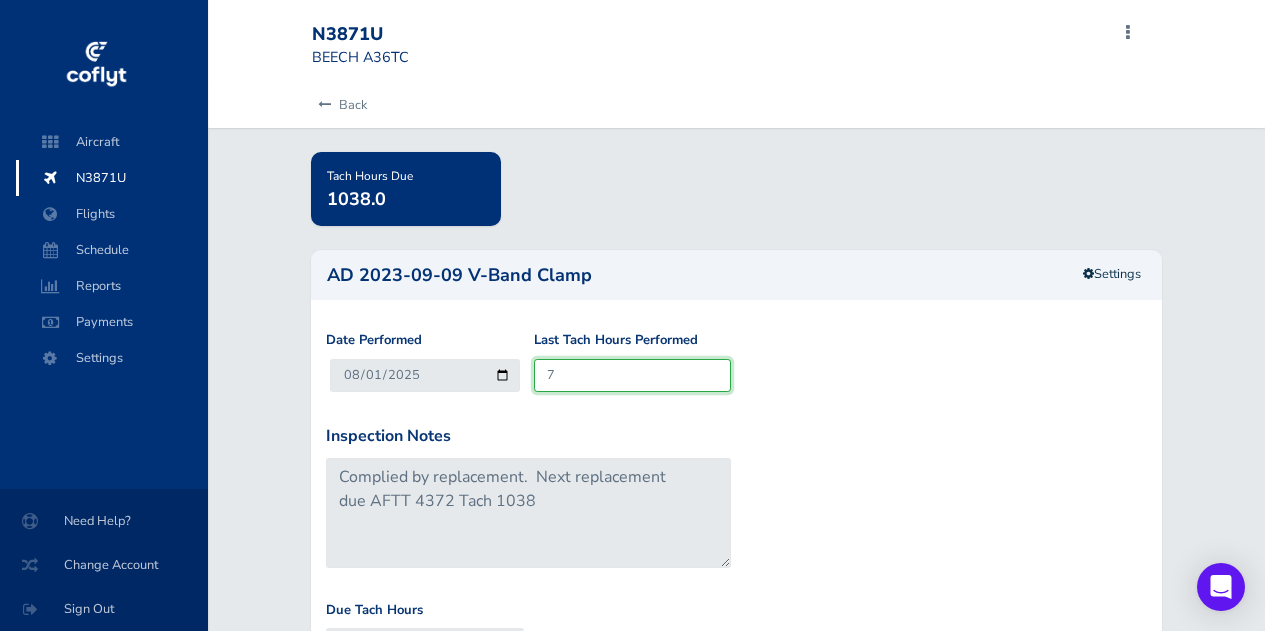 type on "507" 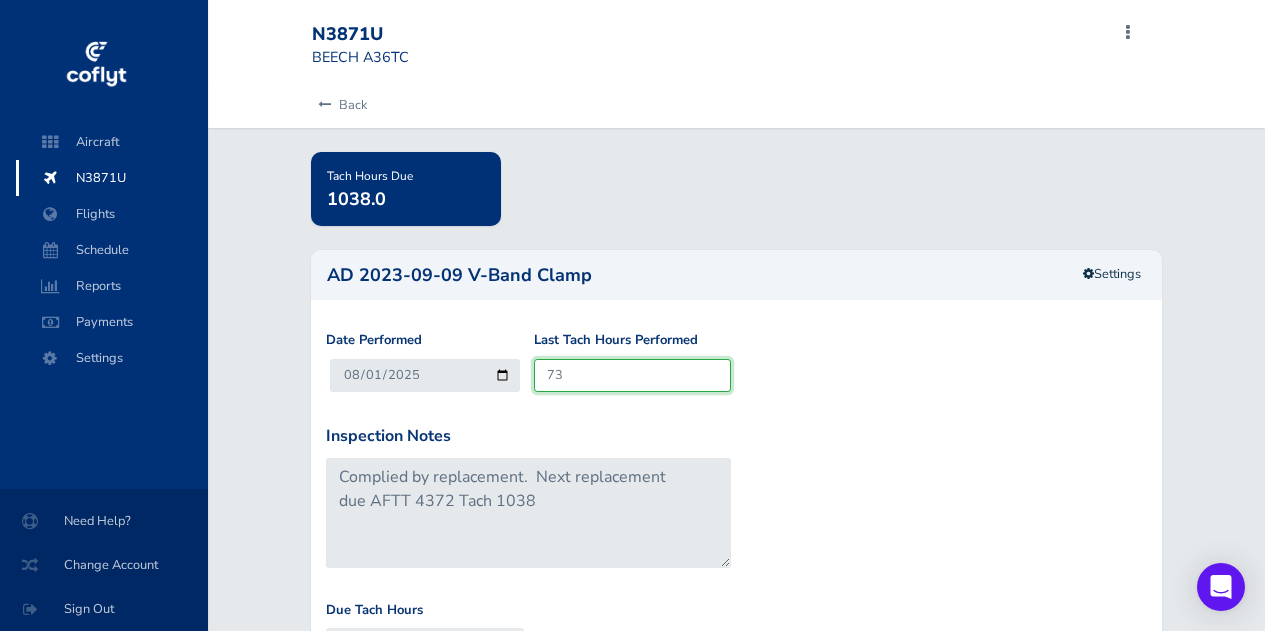 type on "573" 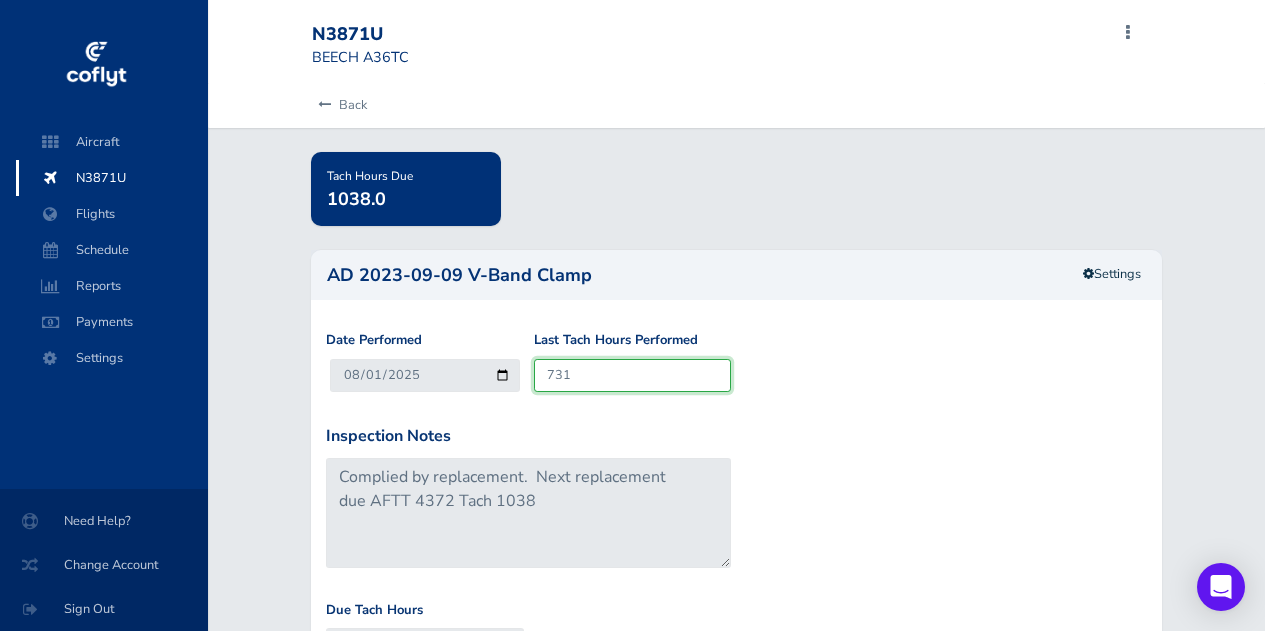 type on "1231" 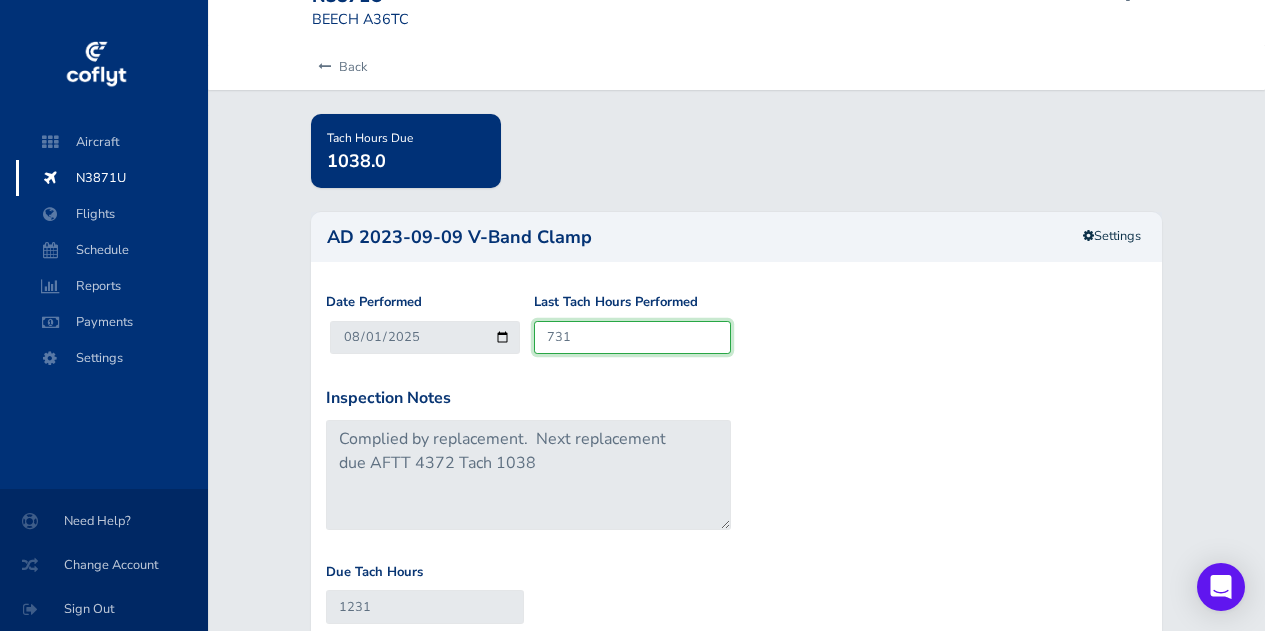 scroll, scrollTop: 39, scrollLeft: 0, axis: vertical 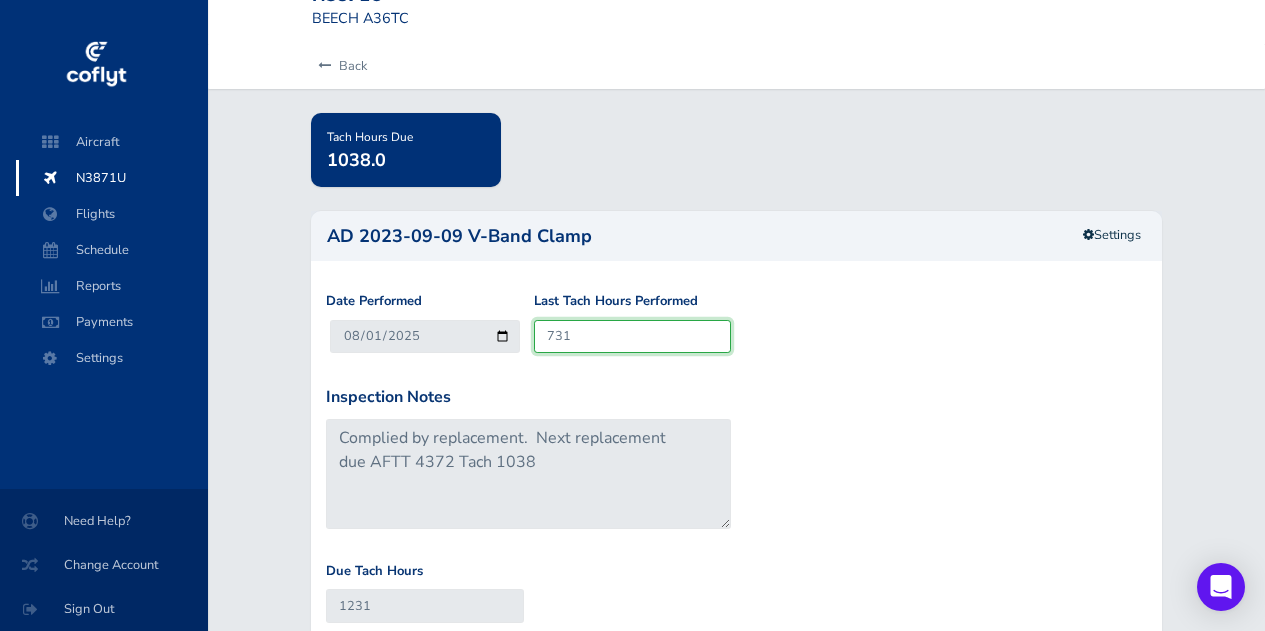 type on "731" 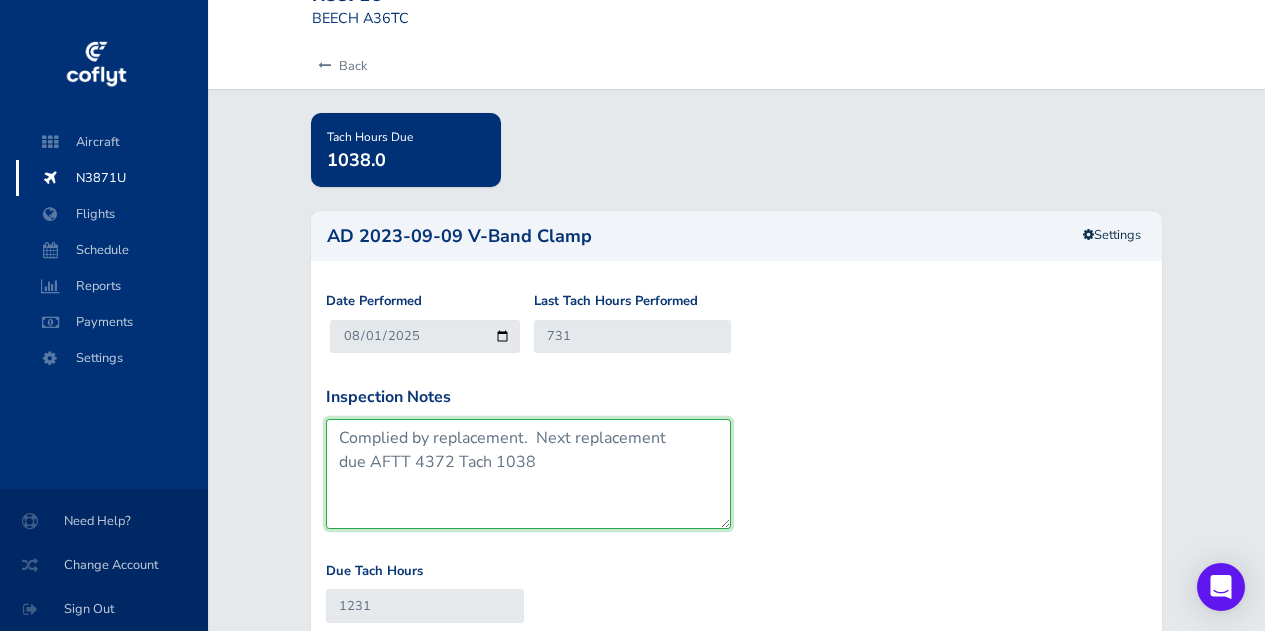 drag, startPoint x: 525, startPoint y: 442, endPoint x: 276, endPoint y: 418, distance: 250.15395 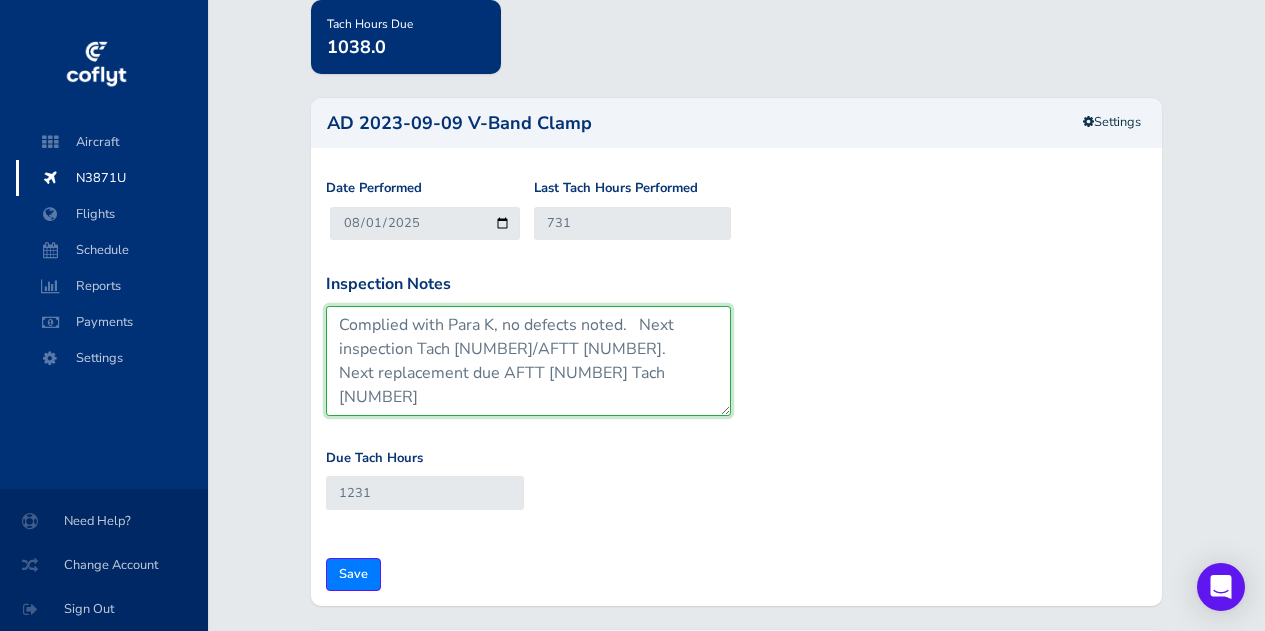 scroll, scrollTop: 149, scrollLeft: 0, axis: vertical 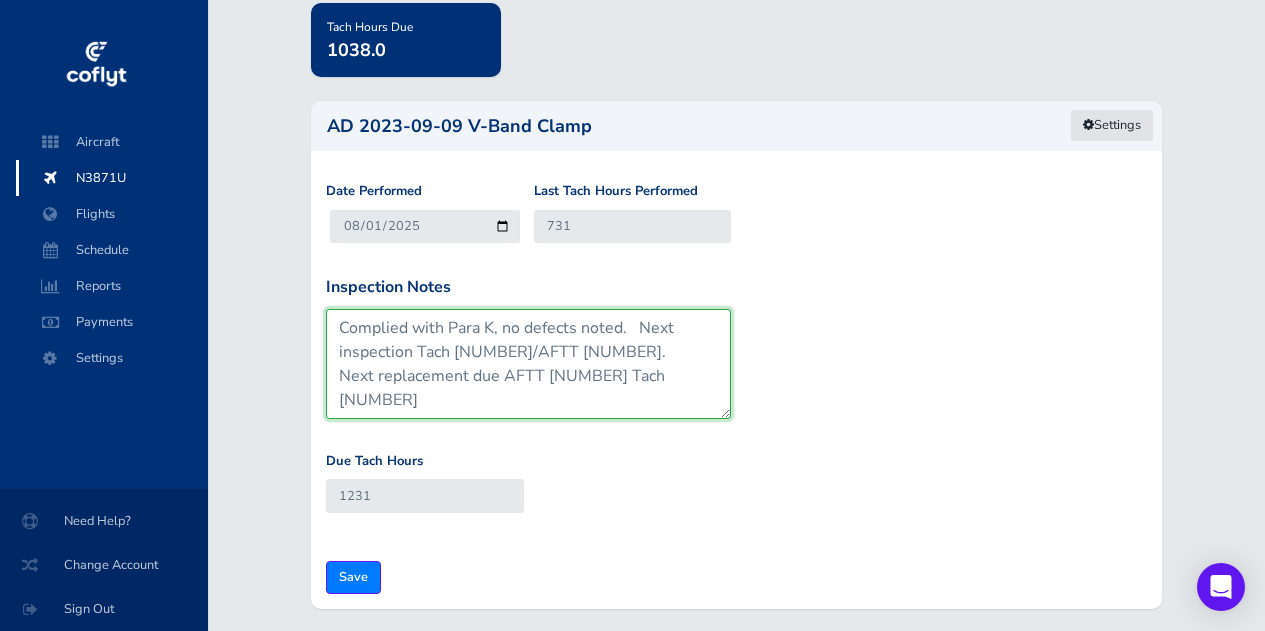 type on "Complied with Para K, no defects noted.   Next inspection Tach 831/AFTT 4165.  Next replacement due AFTT 4372 Tach 1038" 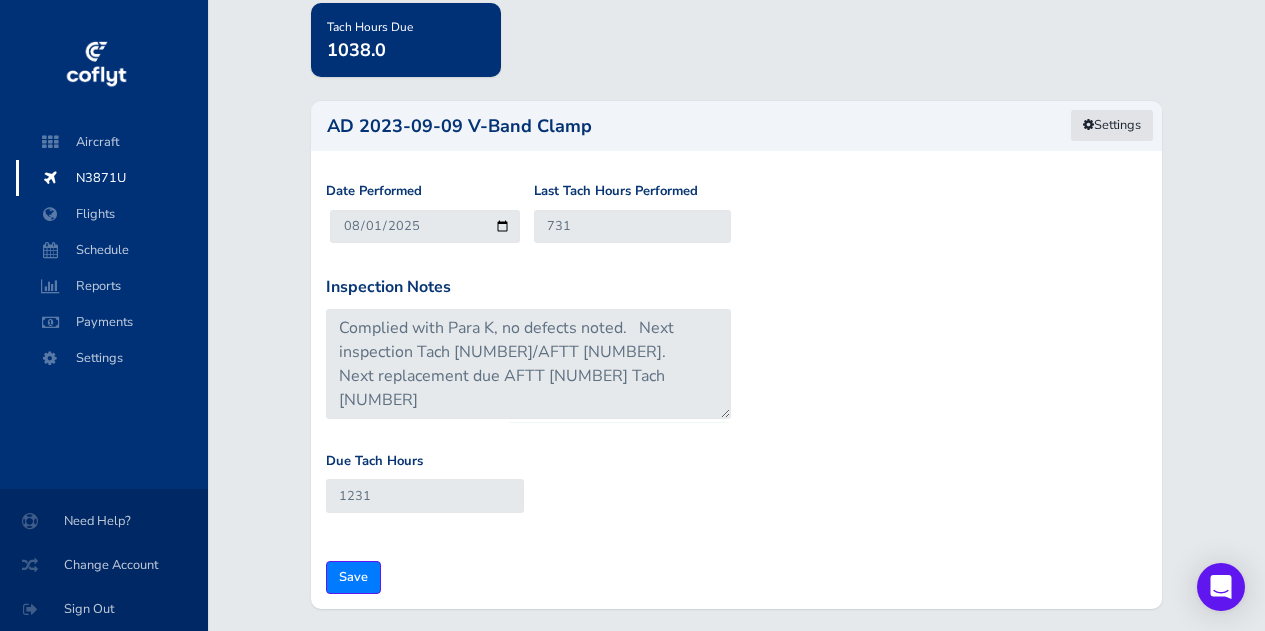 click on "Settings" at bounding box center (1112, 125) 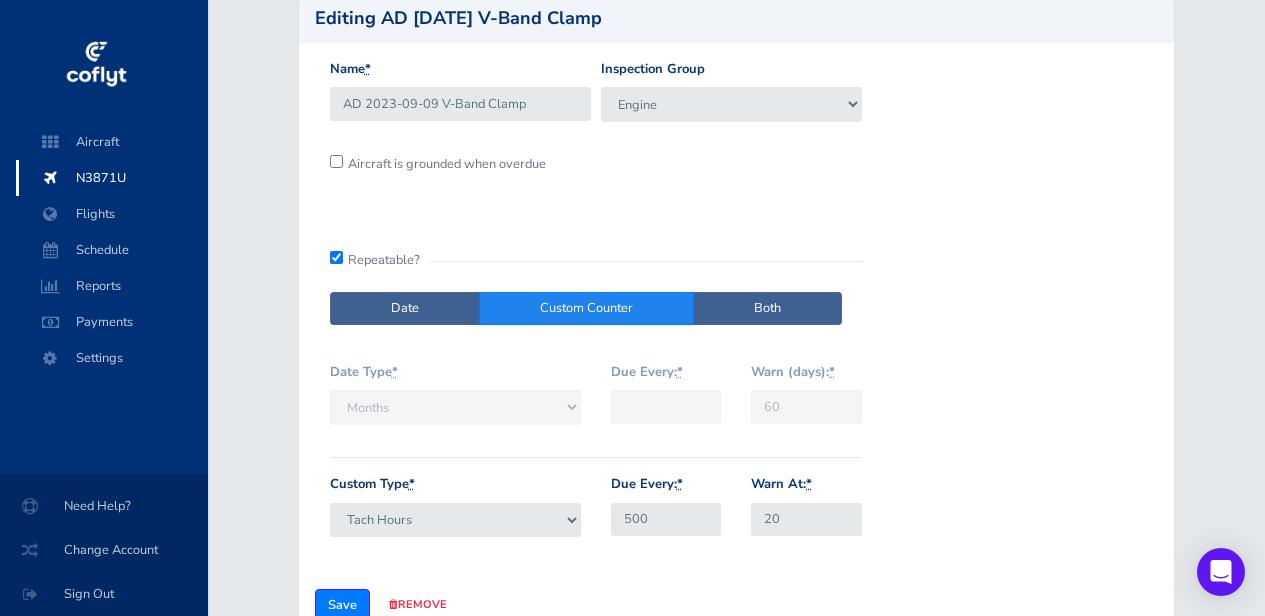 scroll, scrollTop: 160, scrollLeft: 0, axis: vertical 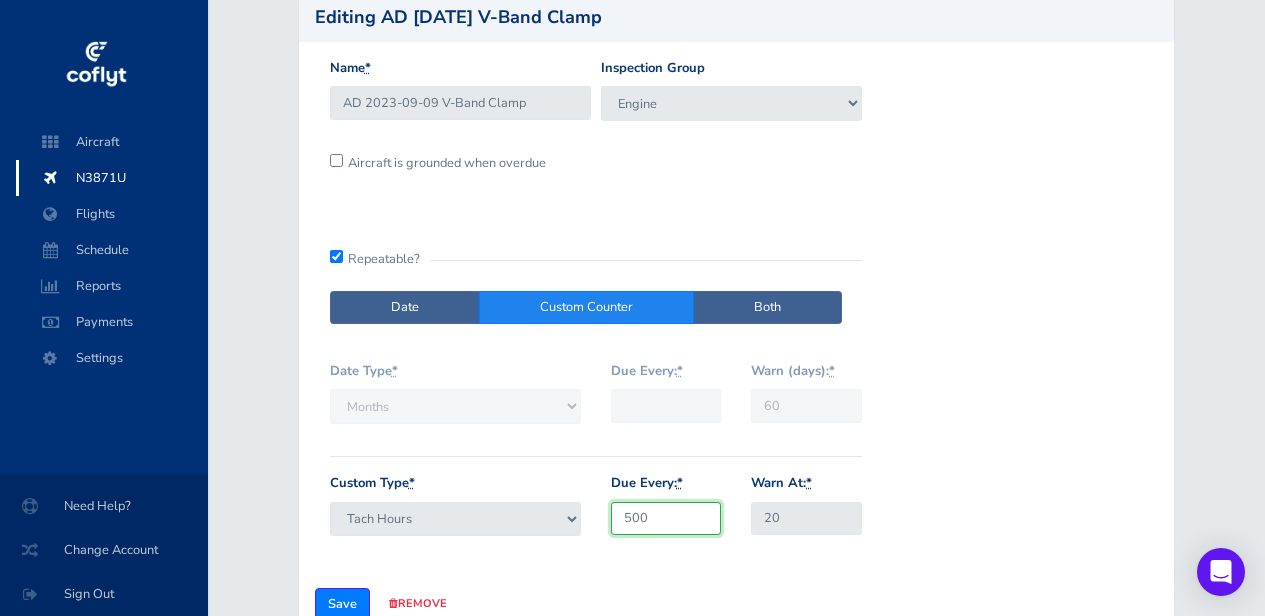 click on "500" at bounding box center [666, 518] 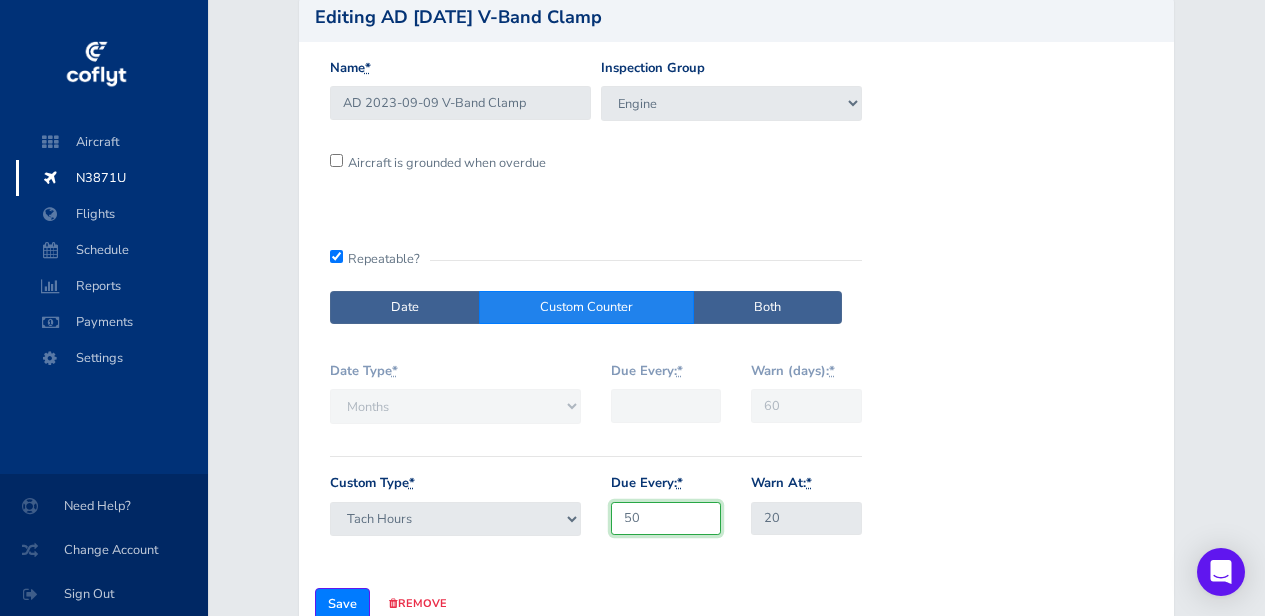 type on "5" 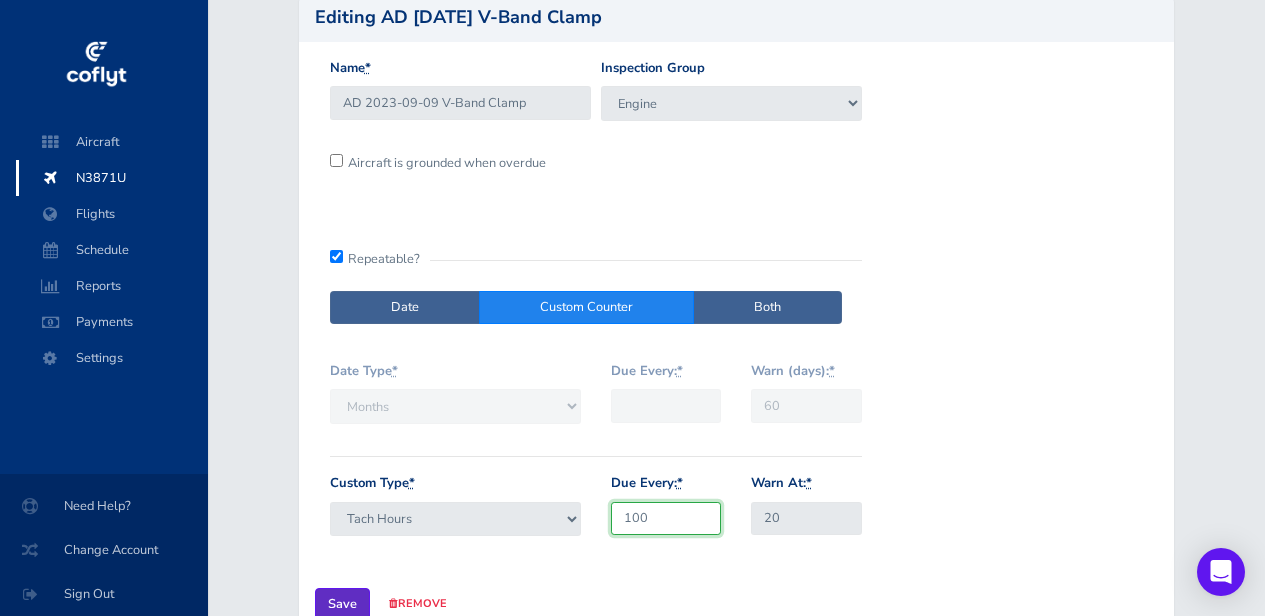 type on "100" 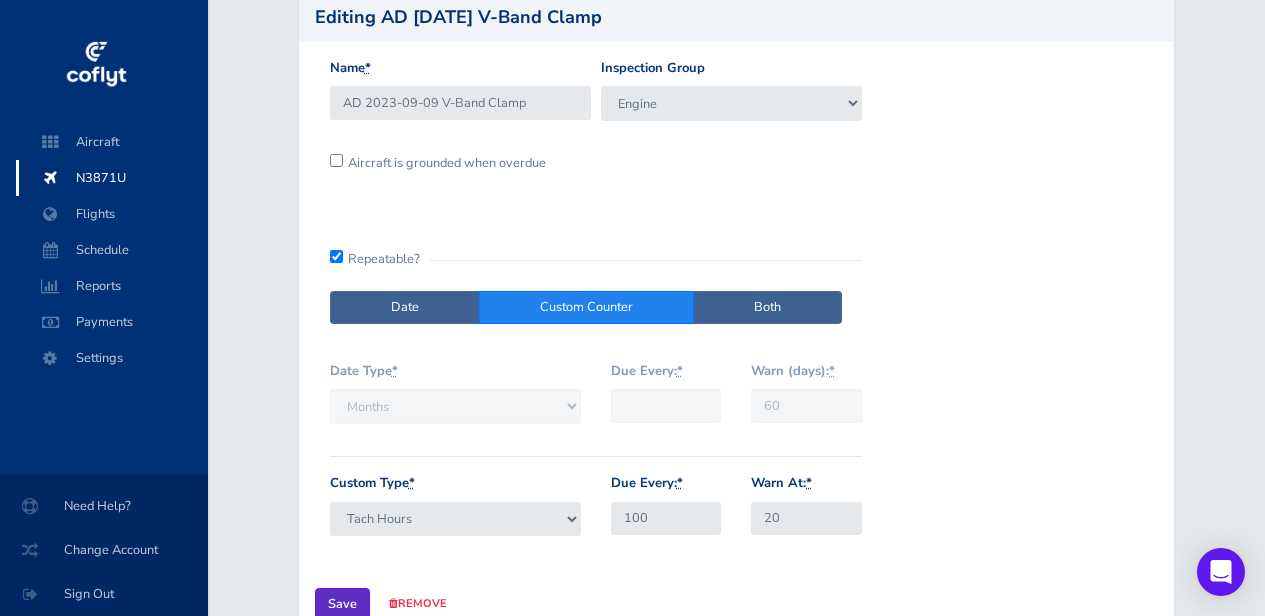 click on "Save" at bounding box center [342, 604] 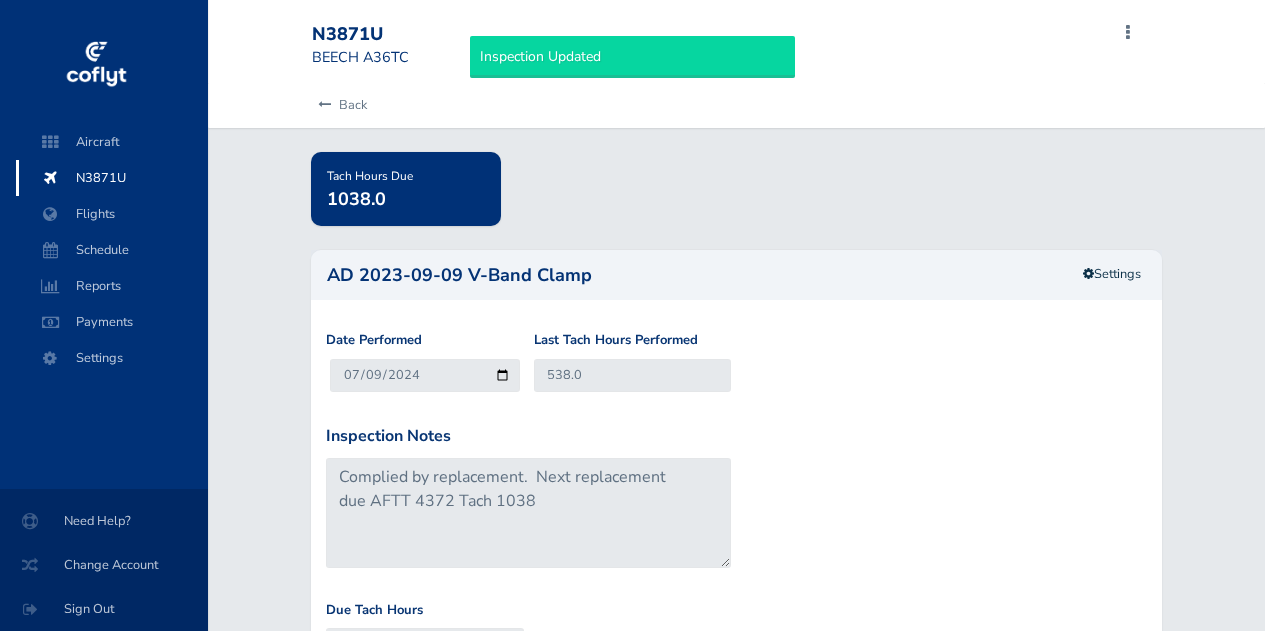 type on "2025-08-02" 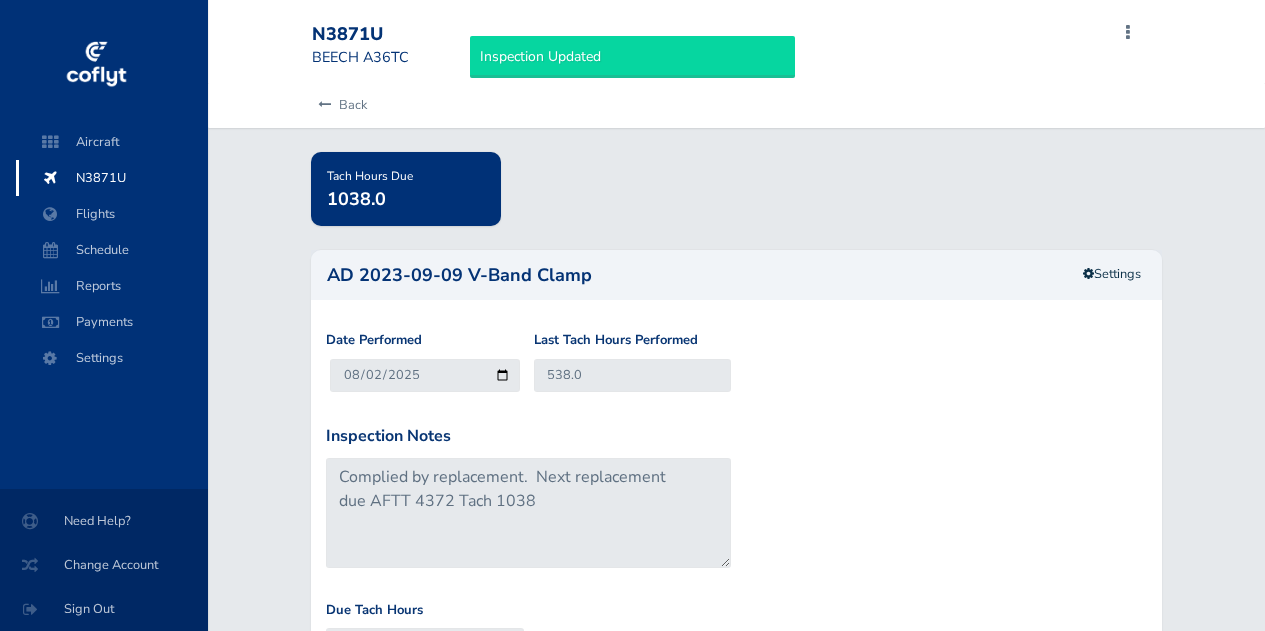 scroll, scrollTop: 0, scrollLeft: 0, axis: both 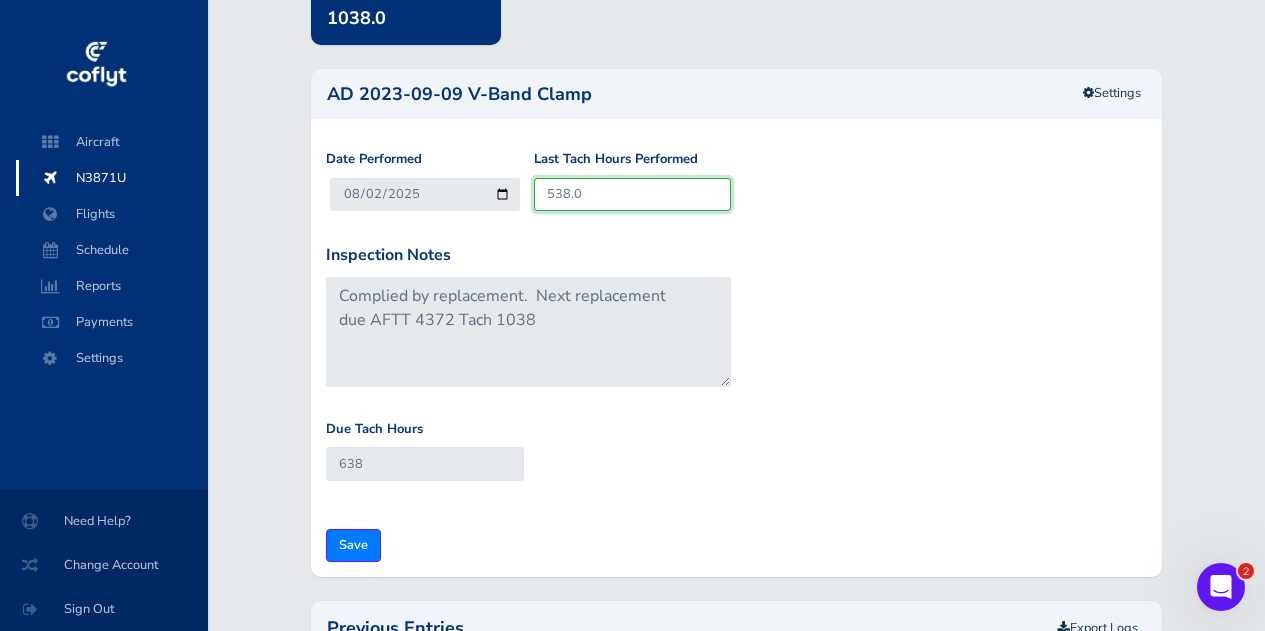 click on "538.0" at bounding box center (633, 194) 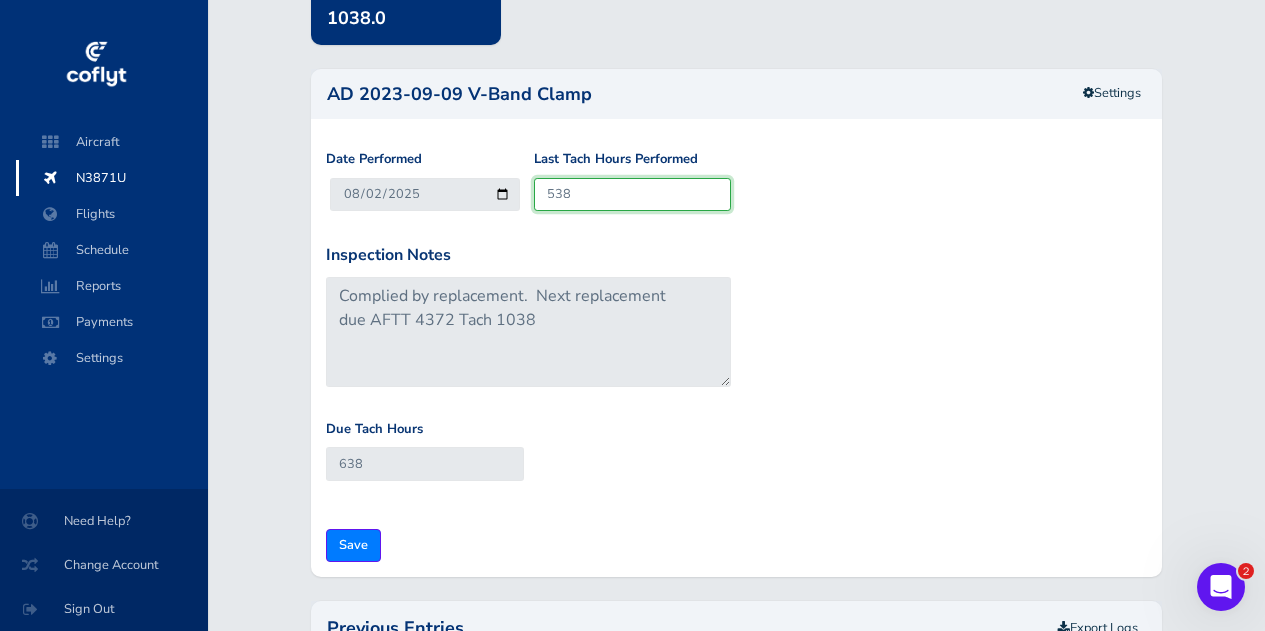 type on "53" 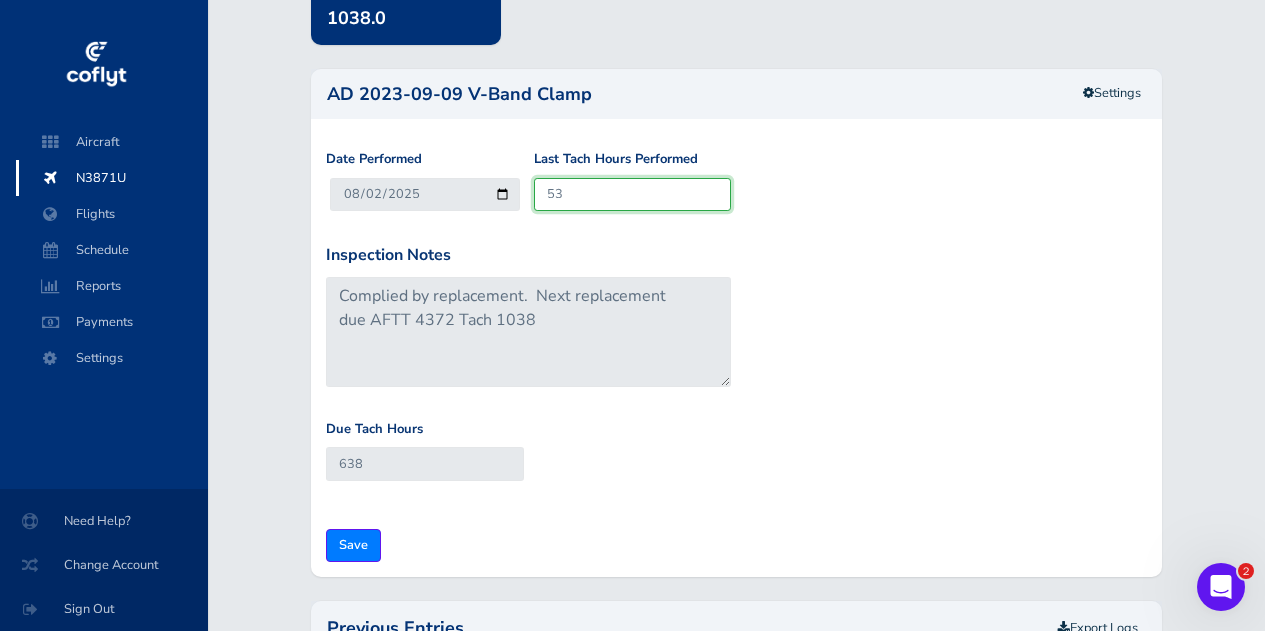 type on "153" 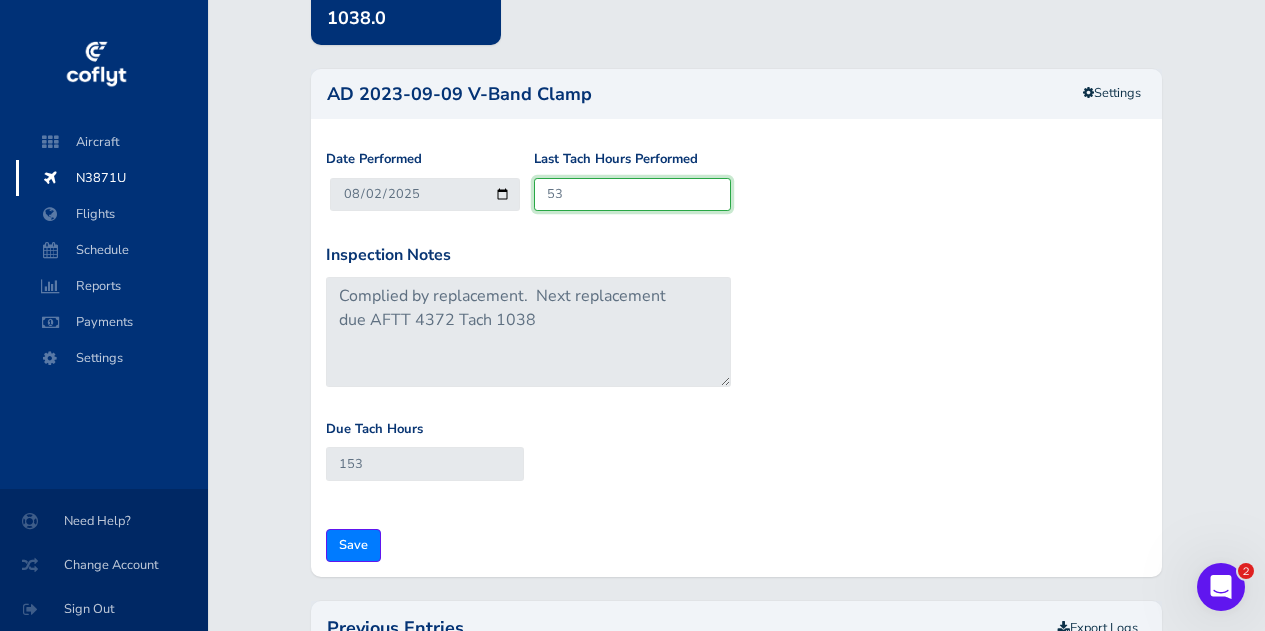 type on "5" 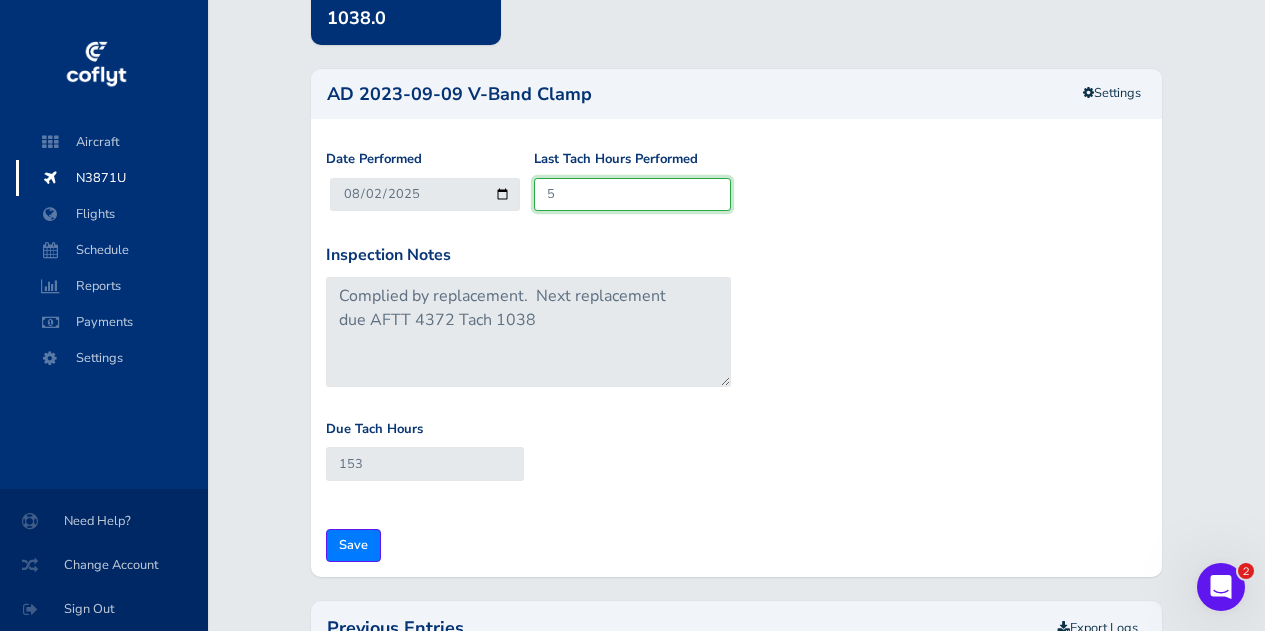 type on "105" 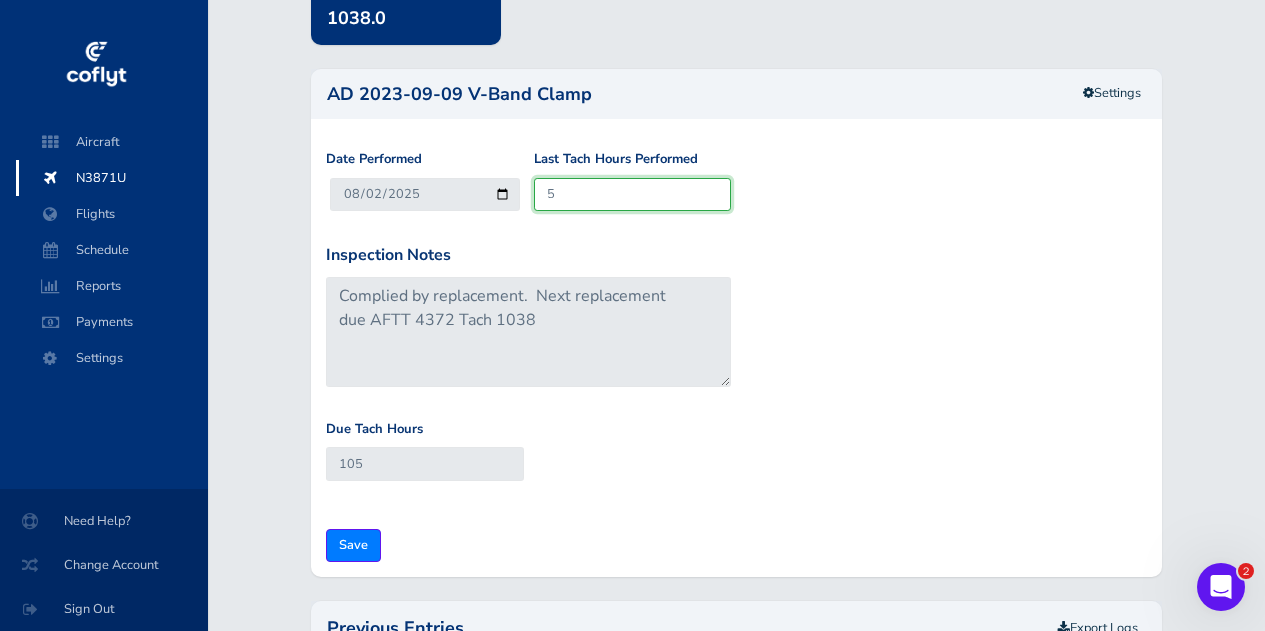 type 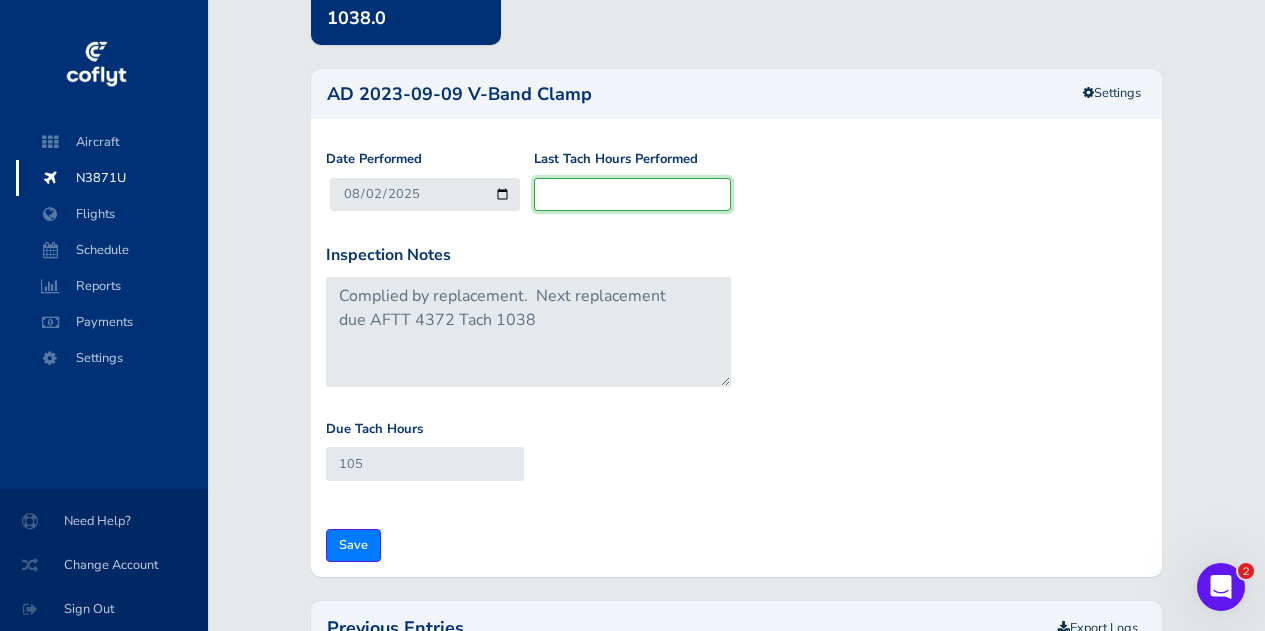 type on "100" 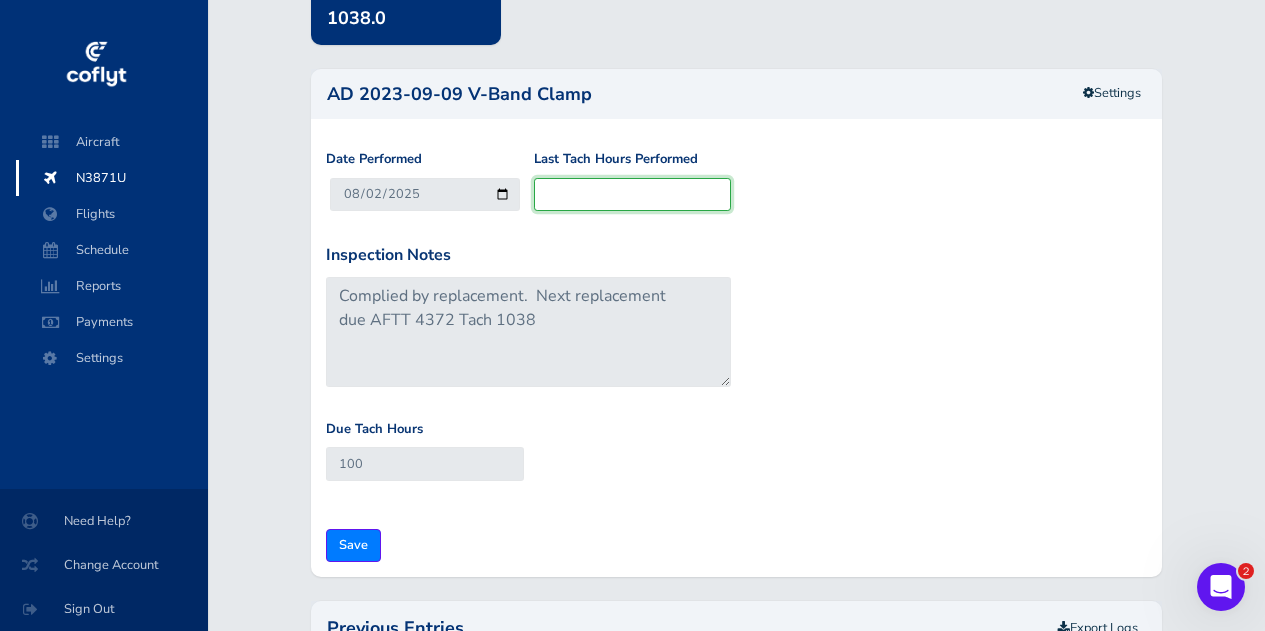 type 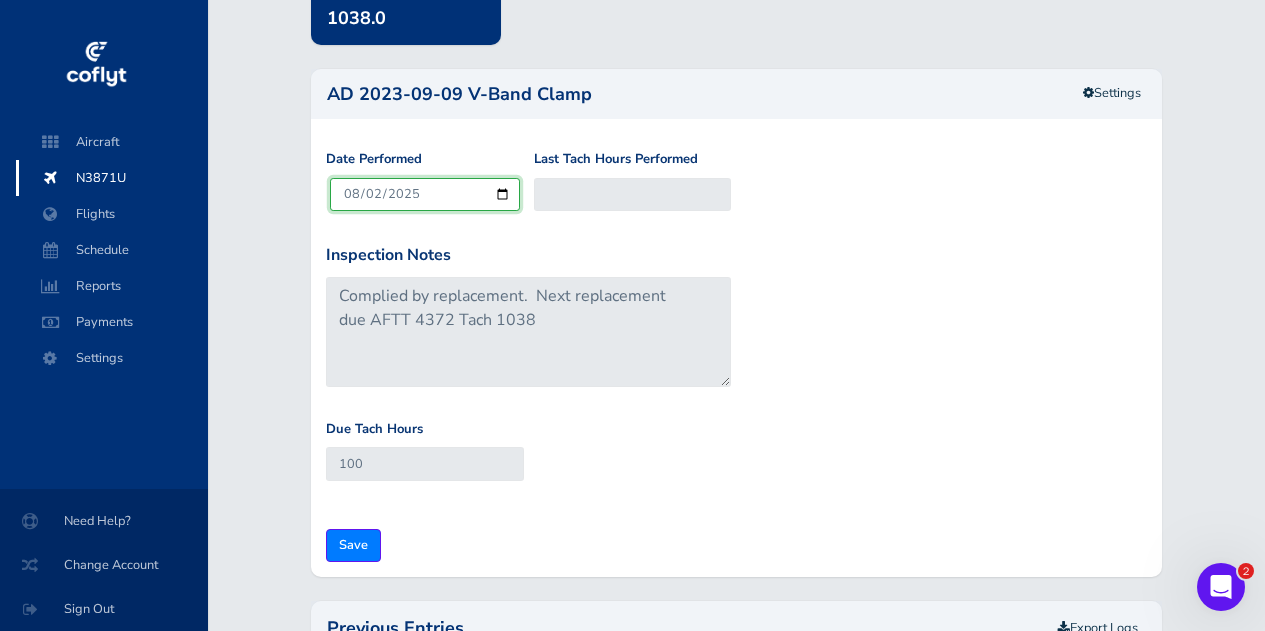 click on "2025-08-02" at bounding box center [425, 194] 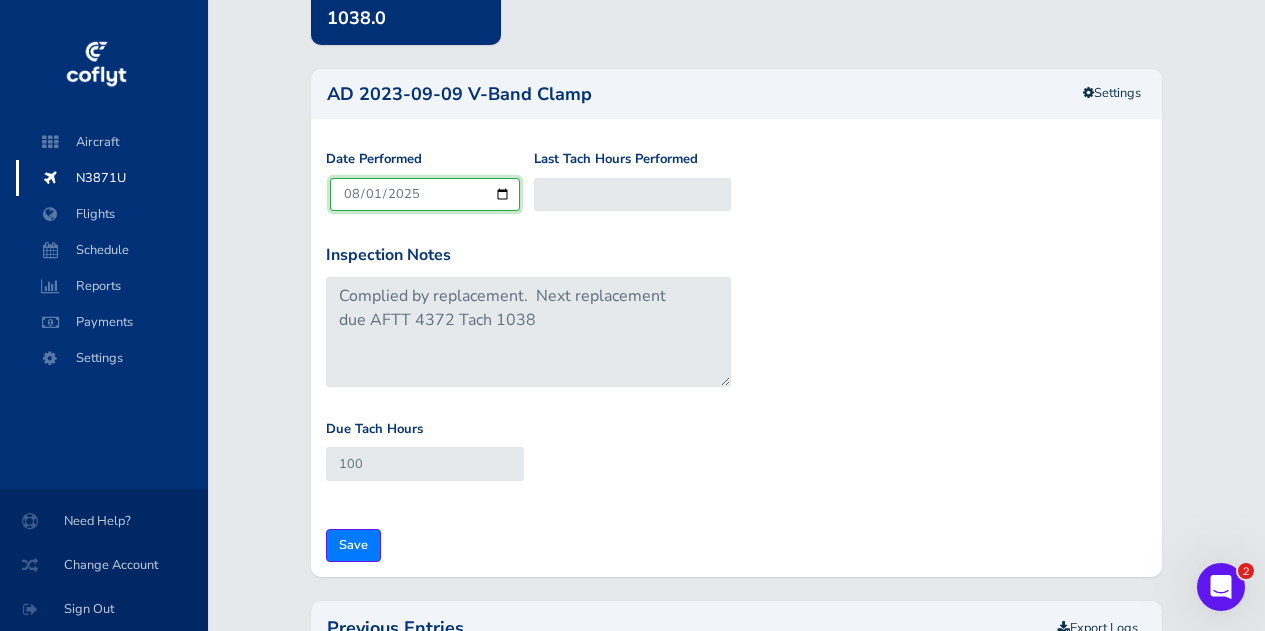 type on "2025-08-01" 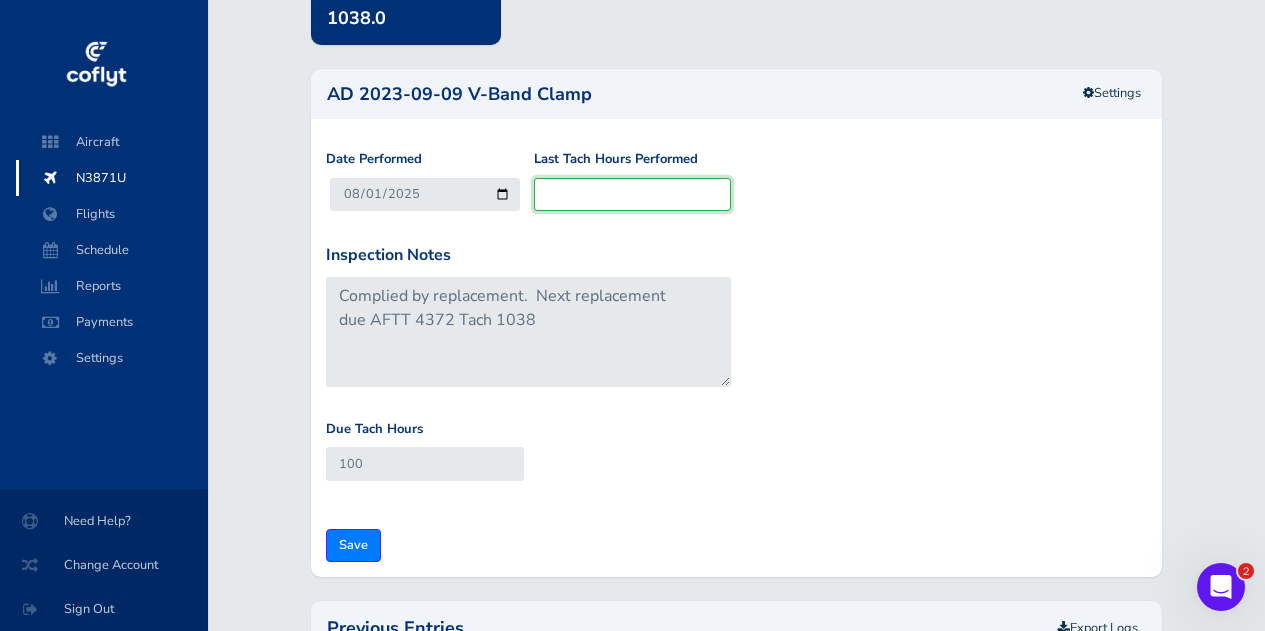 click on "Last Tach Hours Performed" at bounding box center [633, 194] 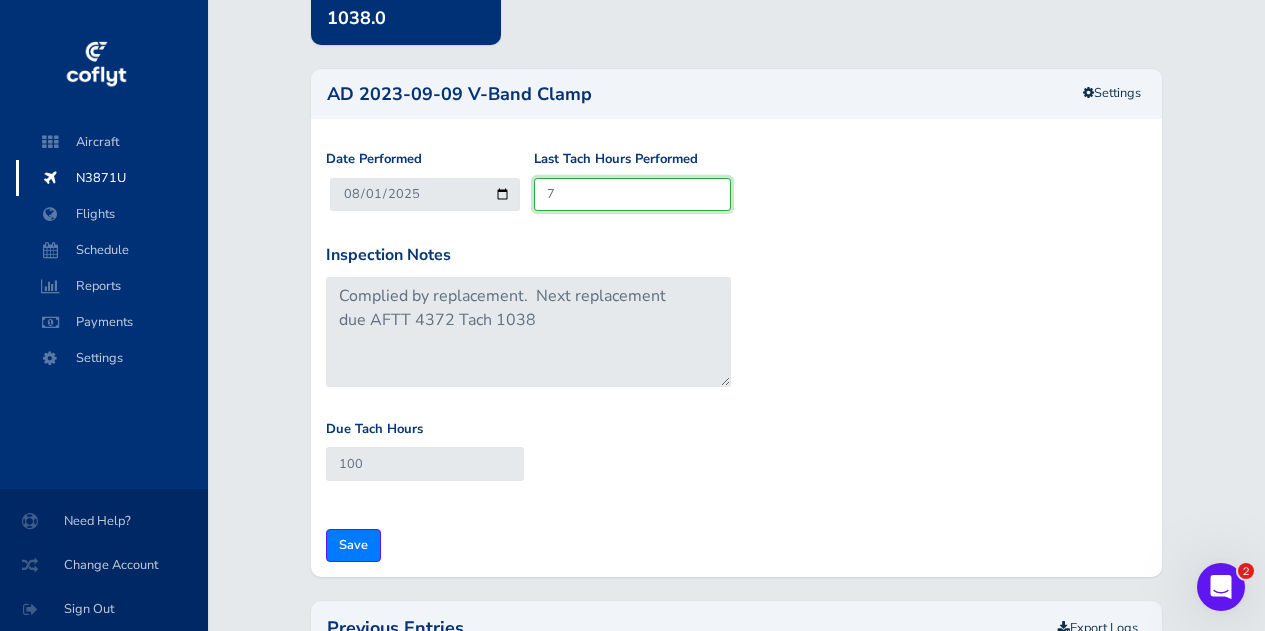 type on "107" 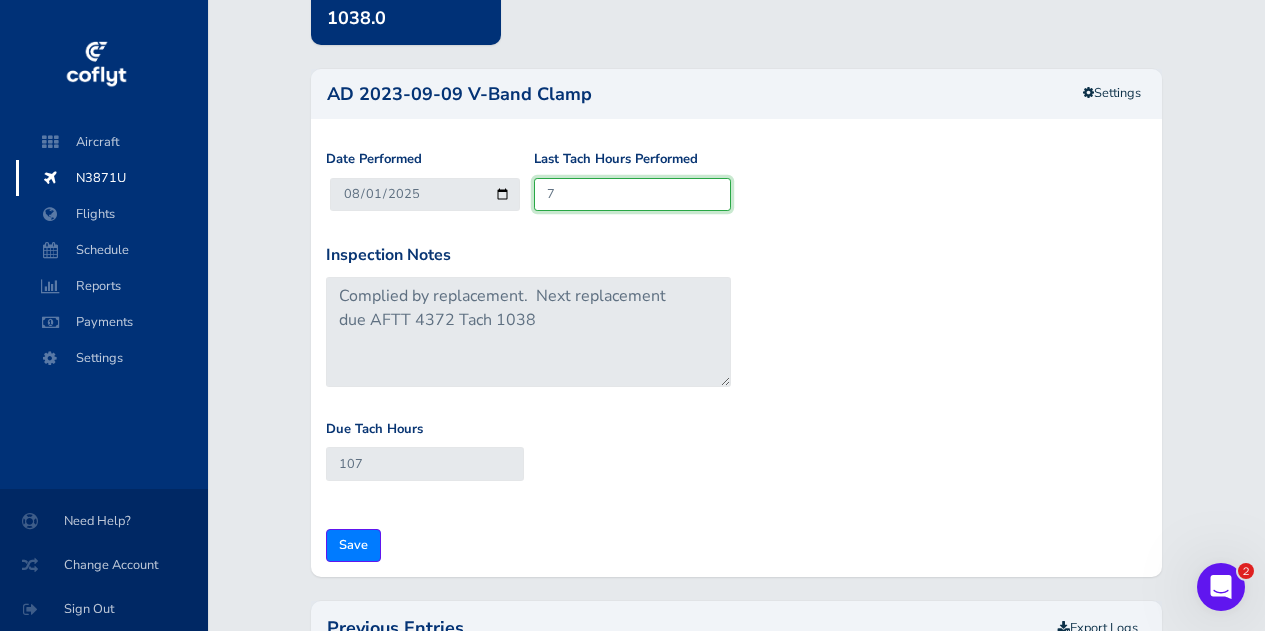 type on "73" 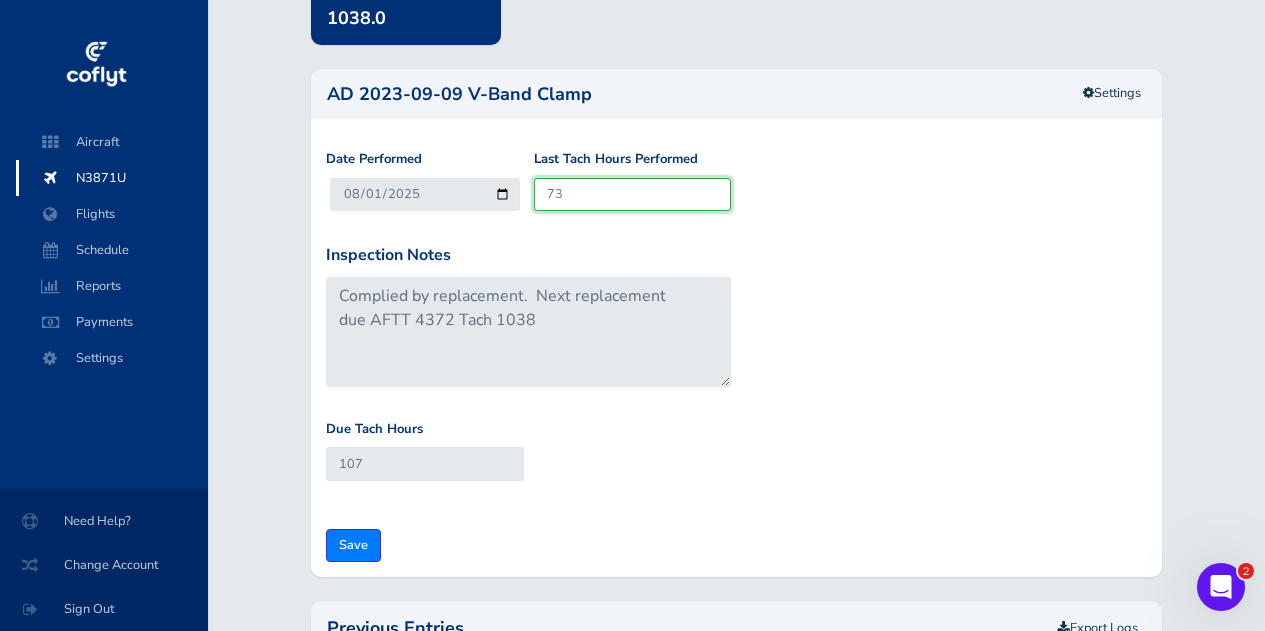type on "173" 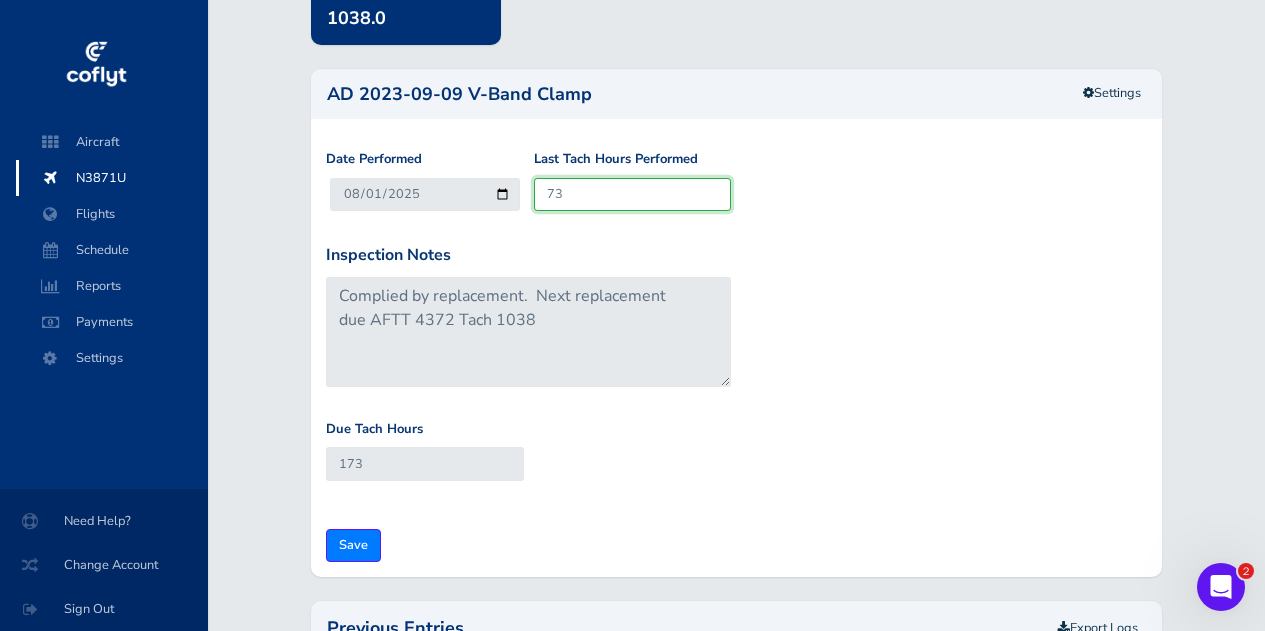 type on "731" 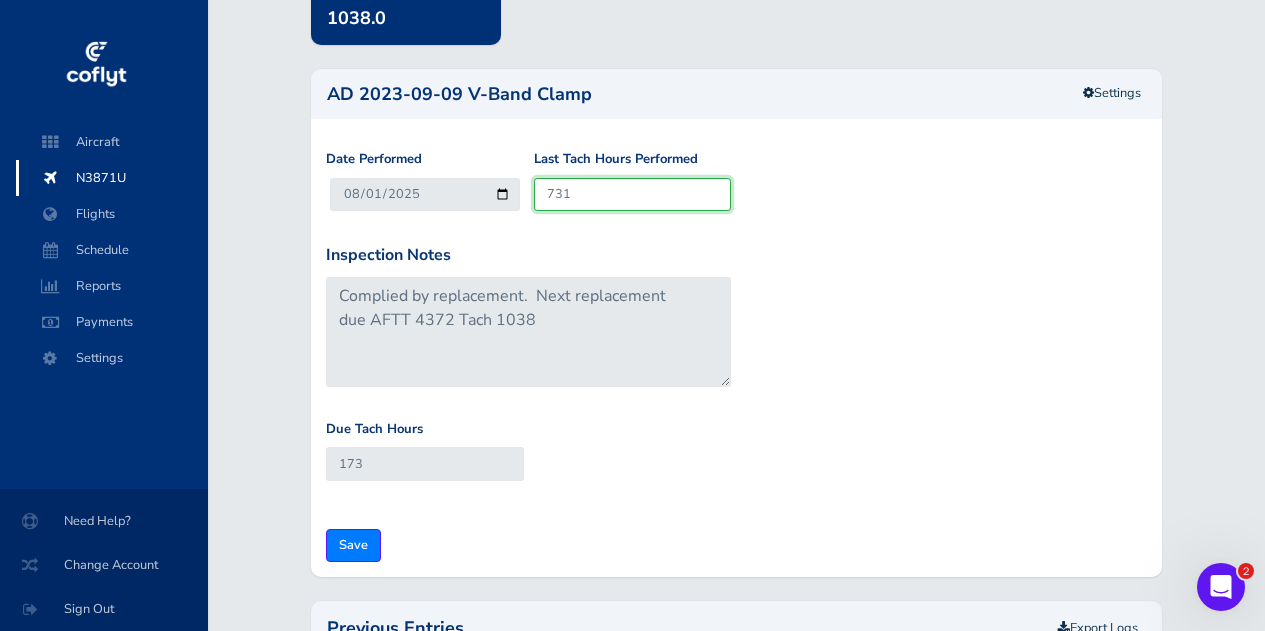 type on "831" 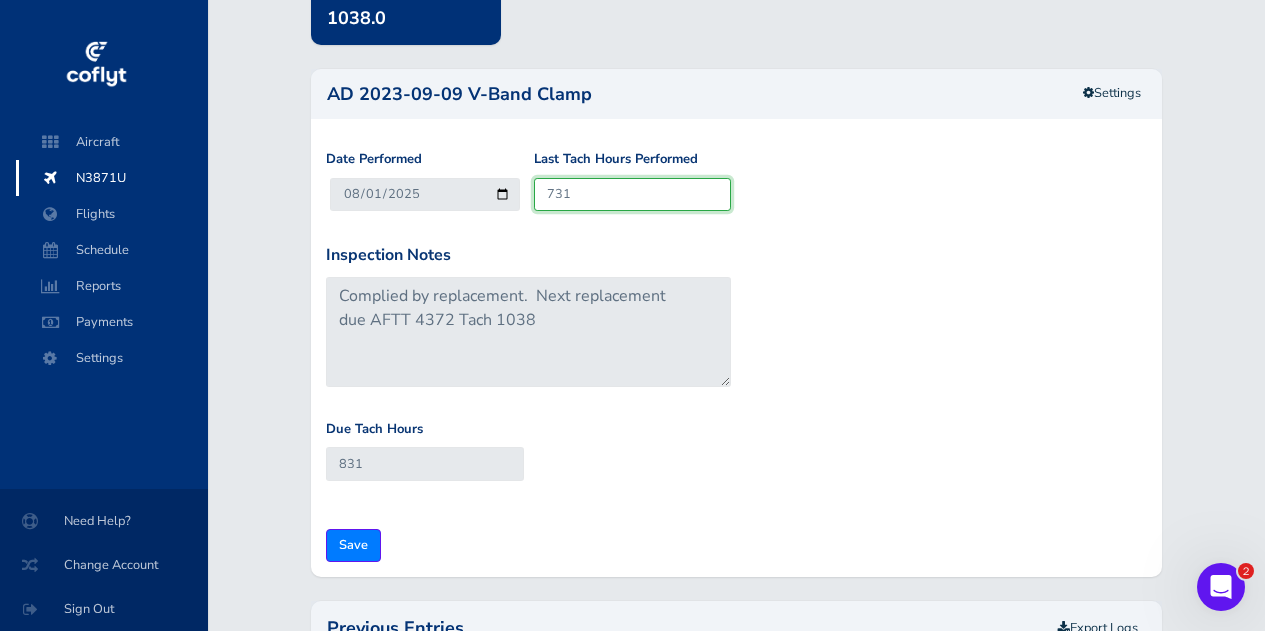 type on "731" 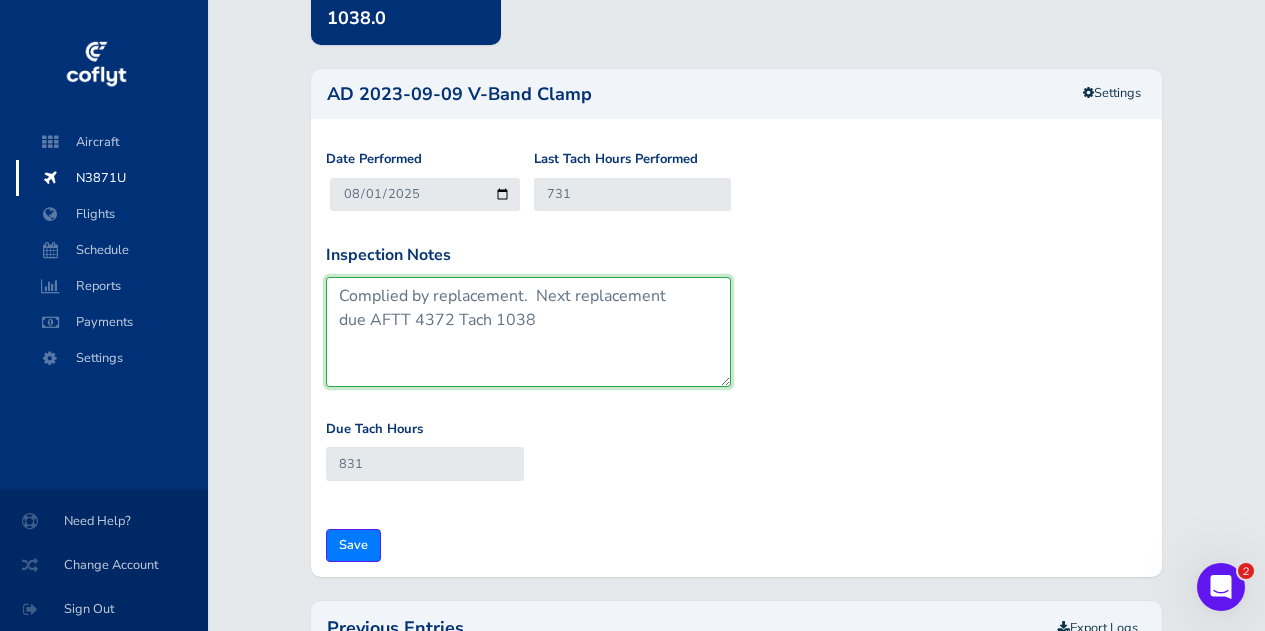 drag, startPoint x: 528, startPoint y: 295, endPoint x: 252, endPoint y: 291, distance: 276.029 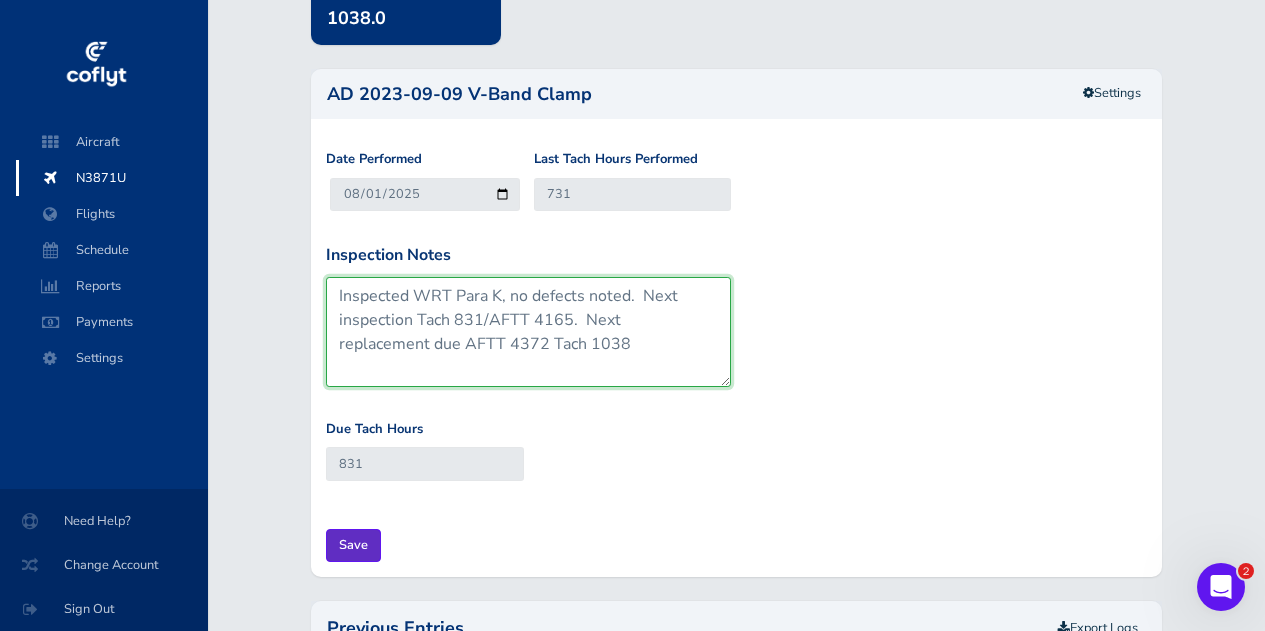 type on "Inspected WRT Para K, no defects noted.  Next inspection Tach 831/AFTT 4165.  Next replacement due AFTT 4372 Tach 1038" 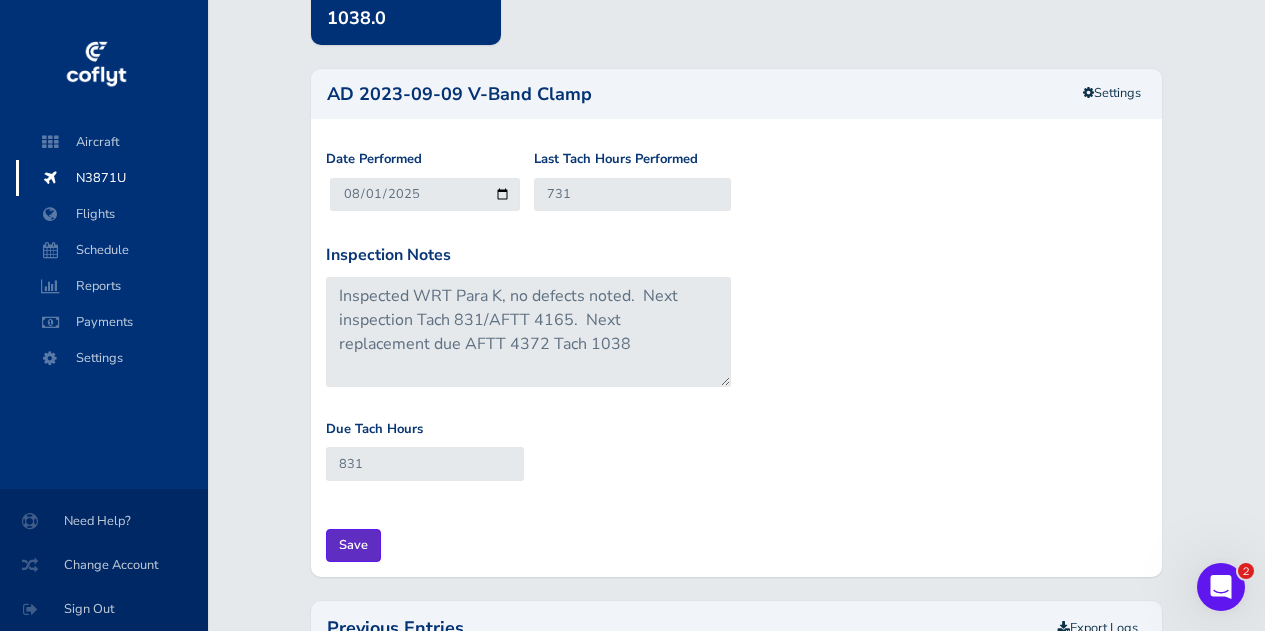 click on "Save" at bounding box center (353, 545) 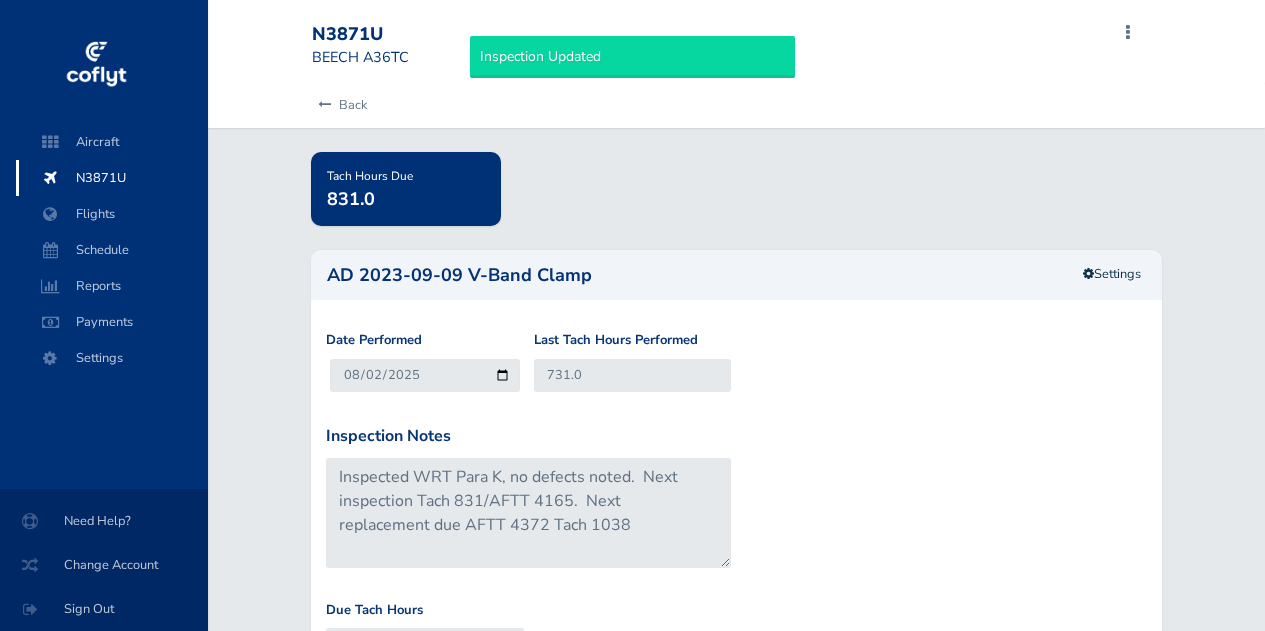 scroll, scrollTop: 0, scrollLeft: 0, axis: both 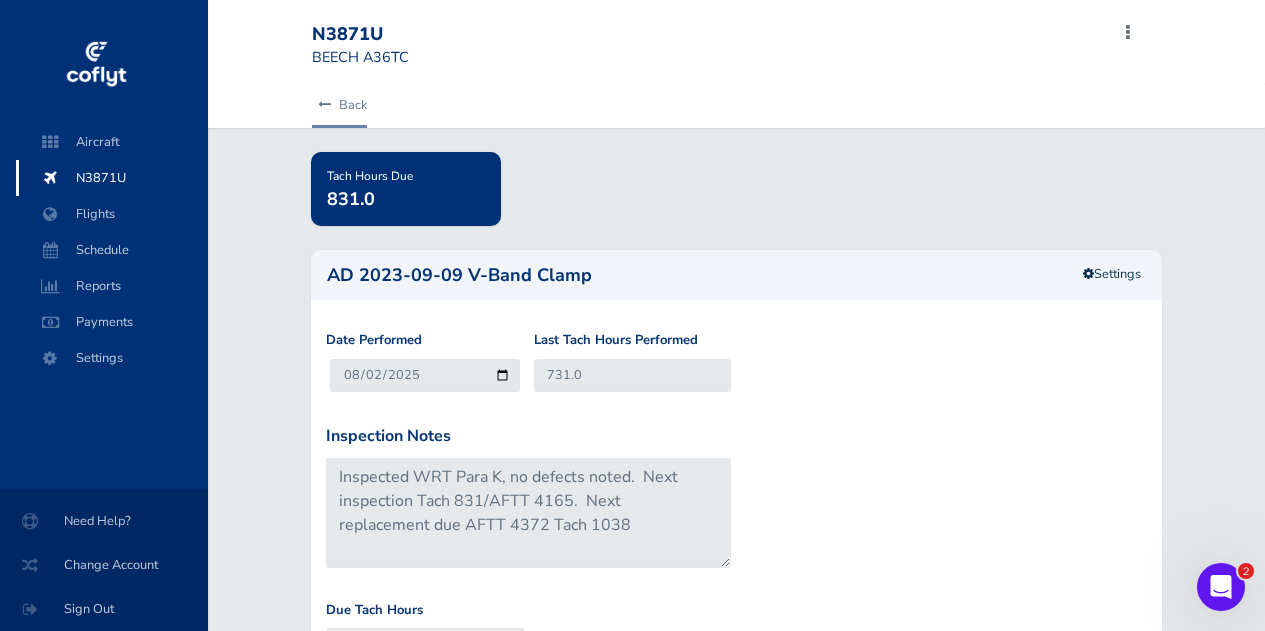click on "Back" at bounding box center [339, 105] 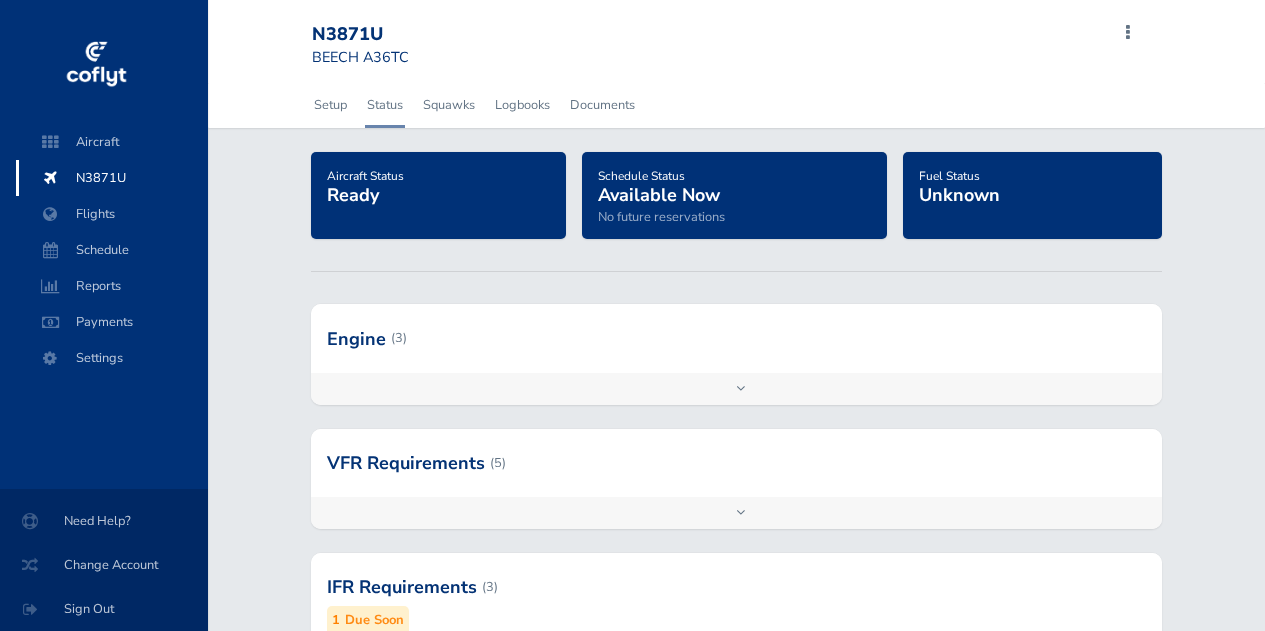 scroll, scrollTop: 0, scrollLeft: 0, axis: both 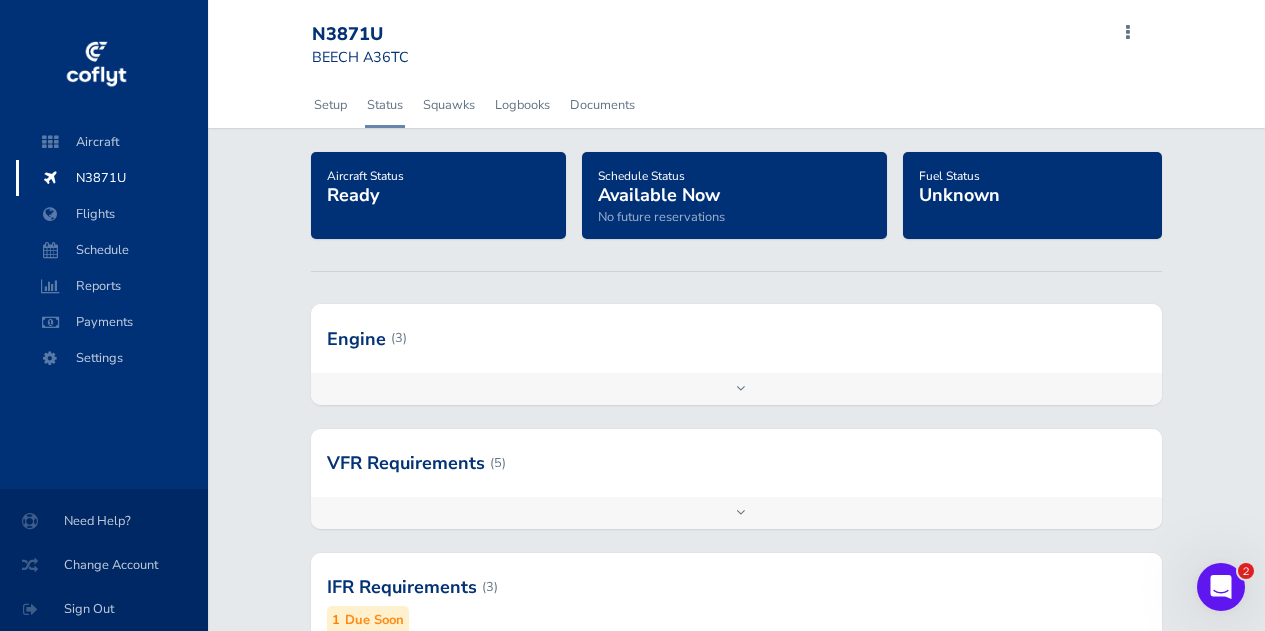click on "Add inspection
Edit" at bounding box center [736, 389] 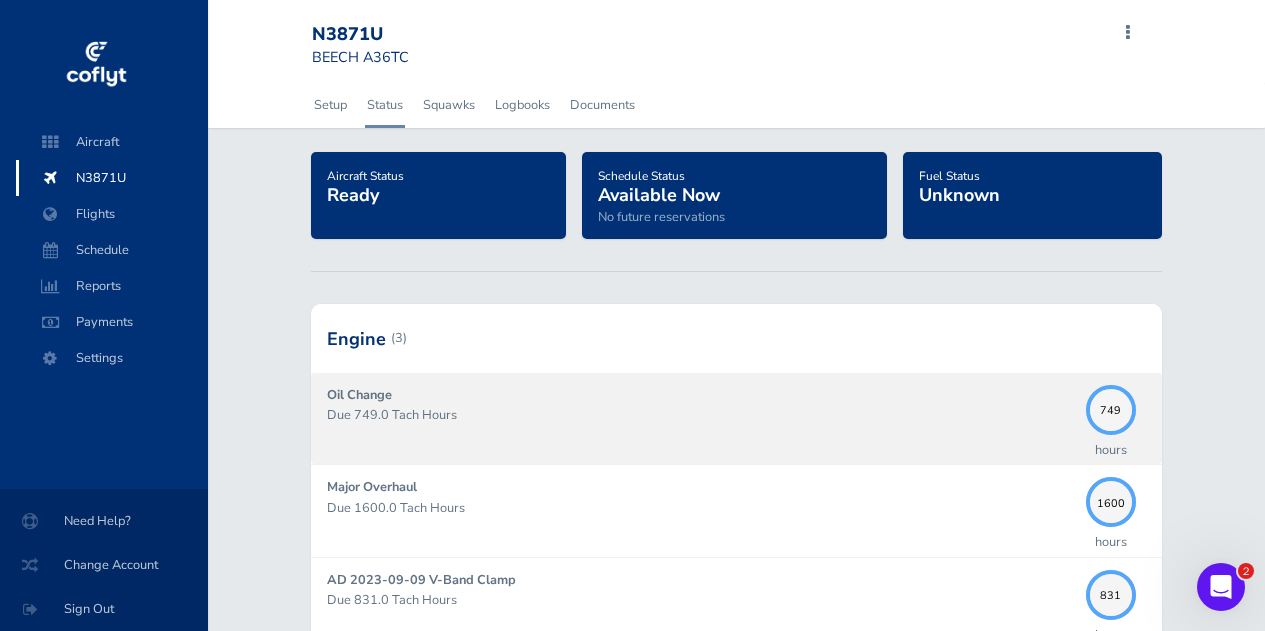 click on "Oil Change
Due 749.0 Tach Hours" at bounding box center (701, 418) 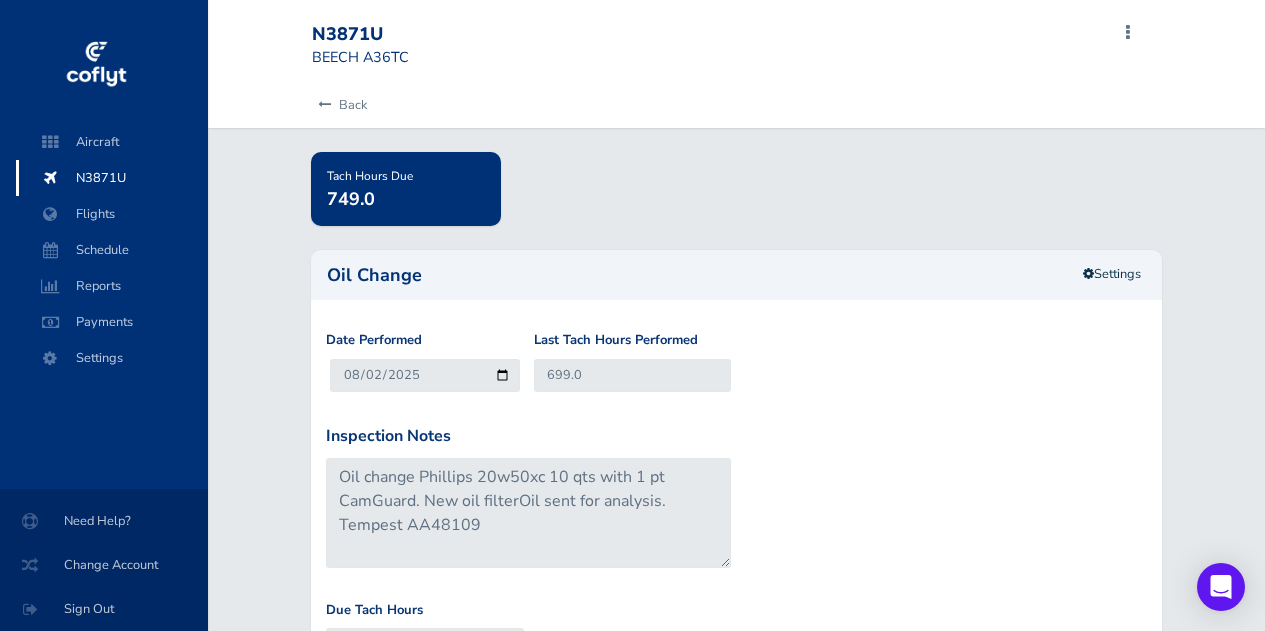 scroll, scrollTop: 23, scrollLeft: 0, axis: vertical 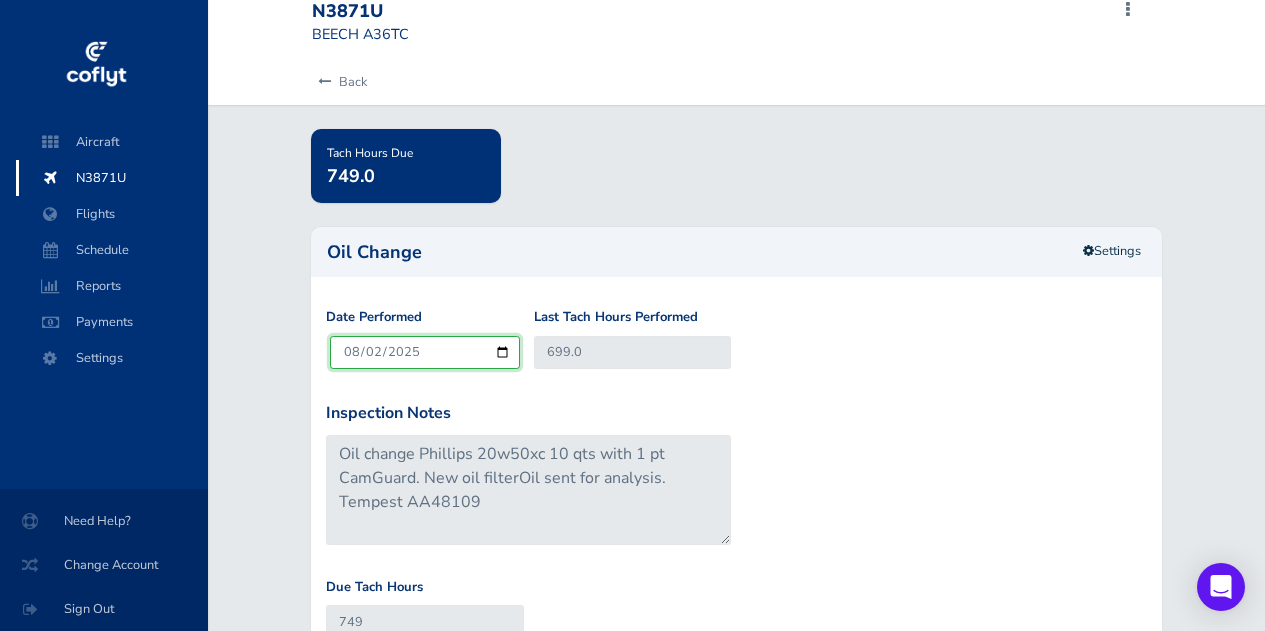 click on "2025-08-02" at bounding box center [425, 352] 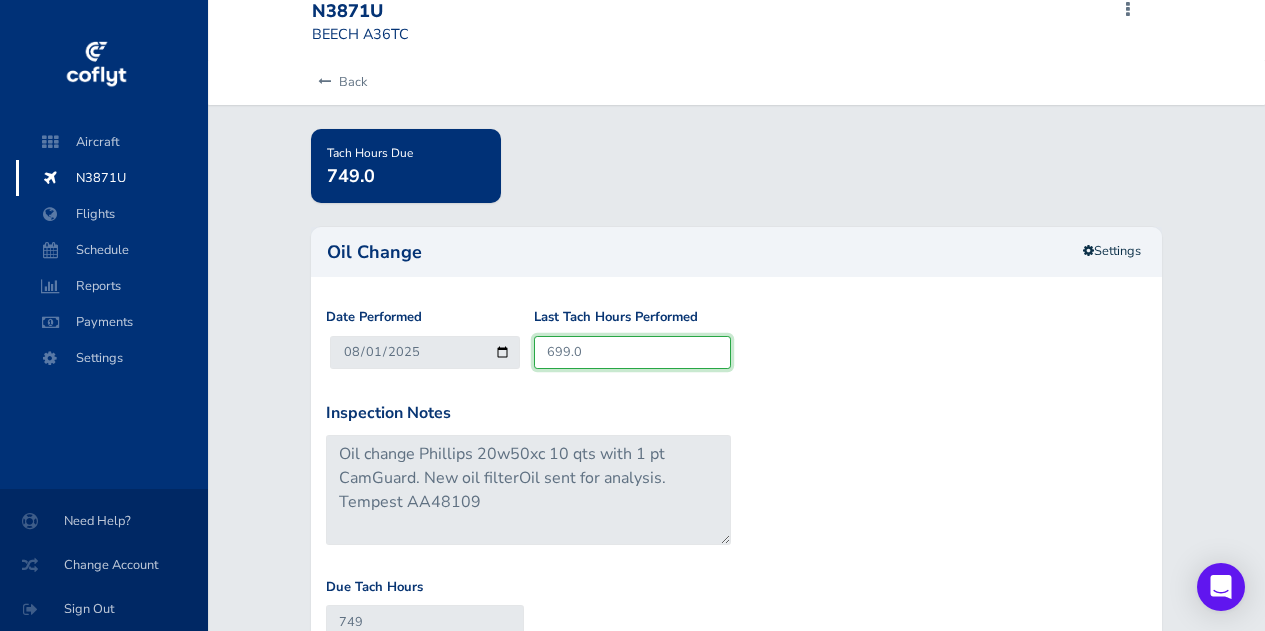 click on "699.0" at bounding box center [633, 352] 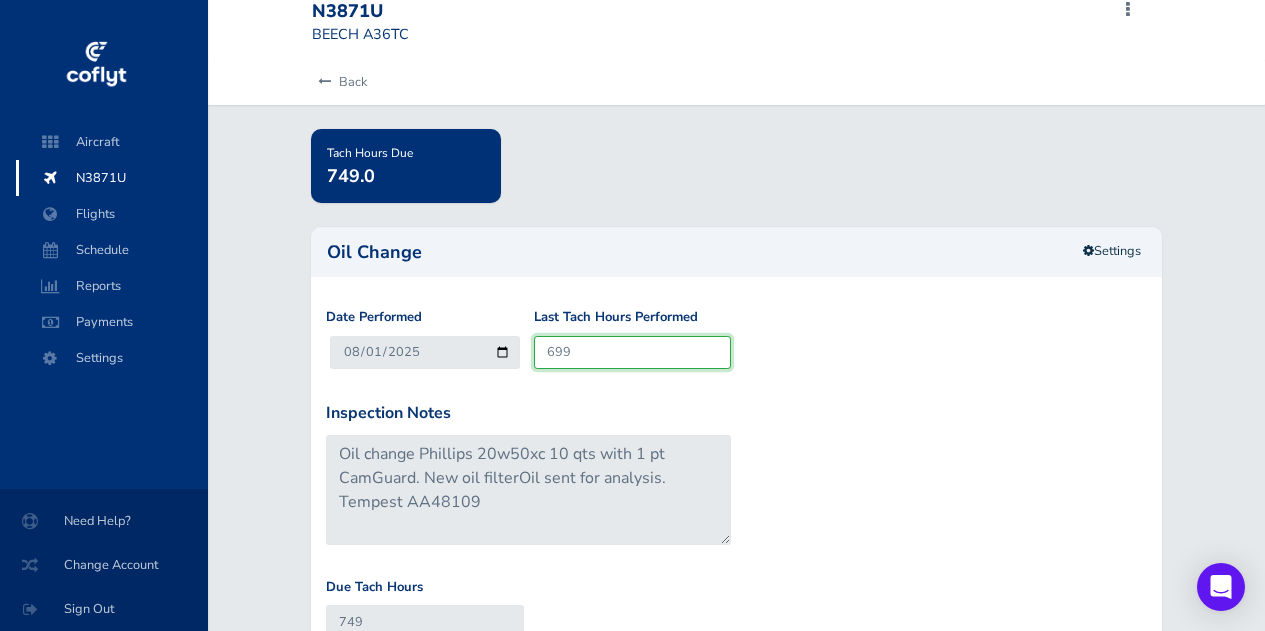 type on "69" 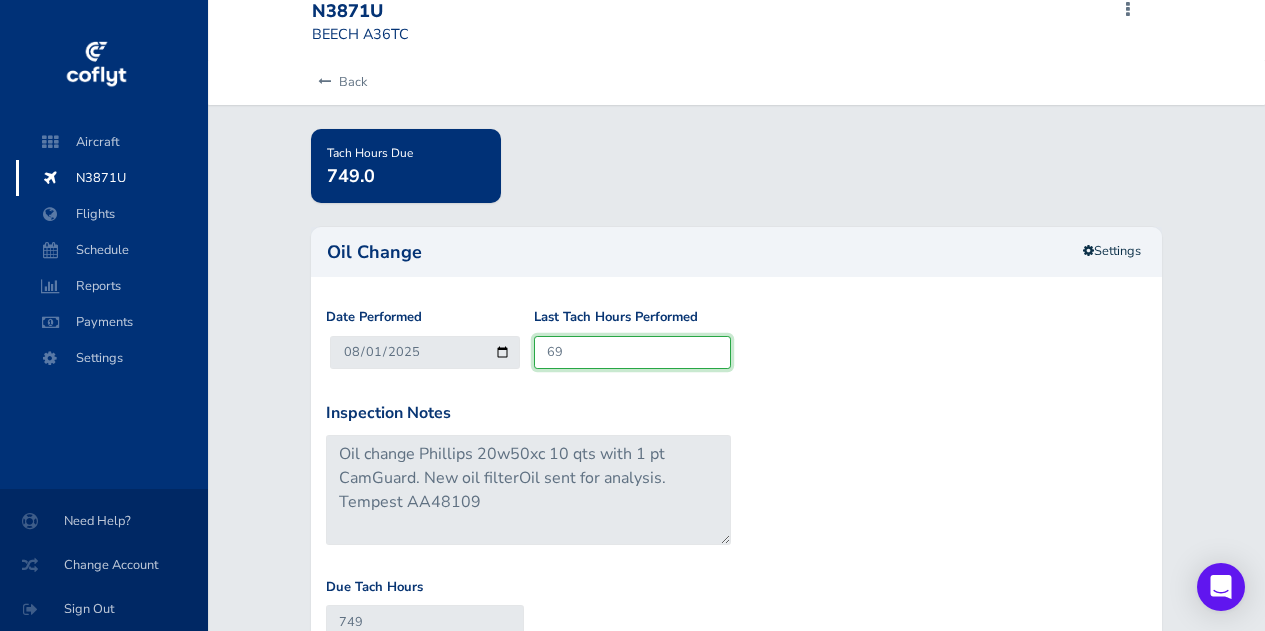 type on "119" 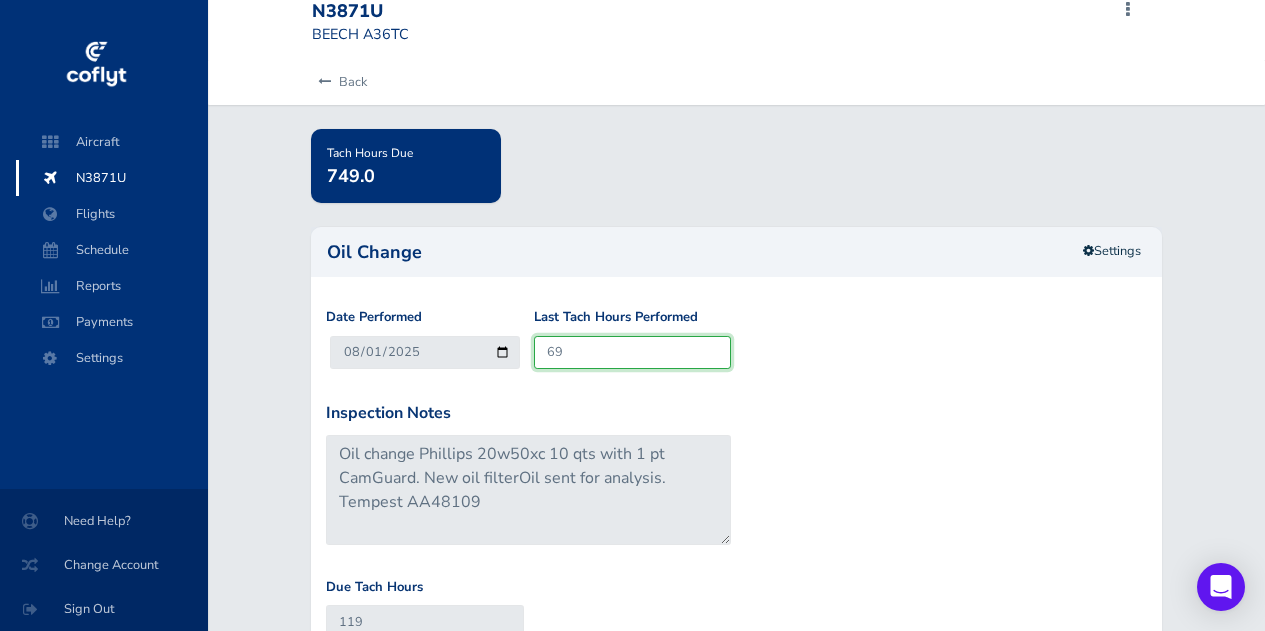 type on "6" 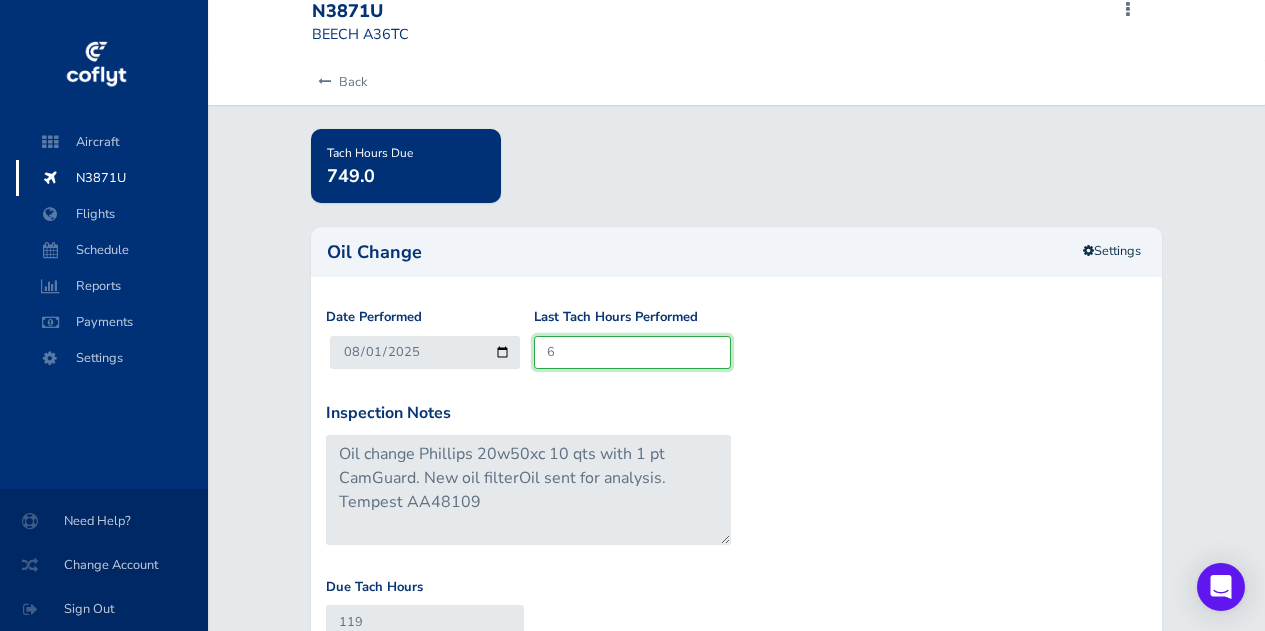 type on "56" 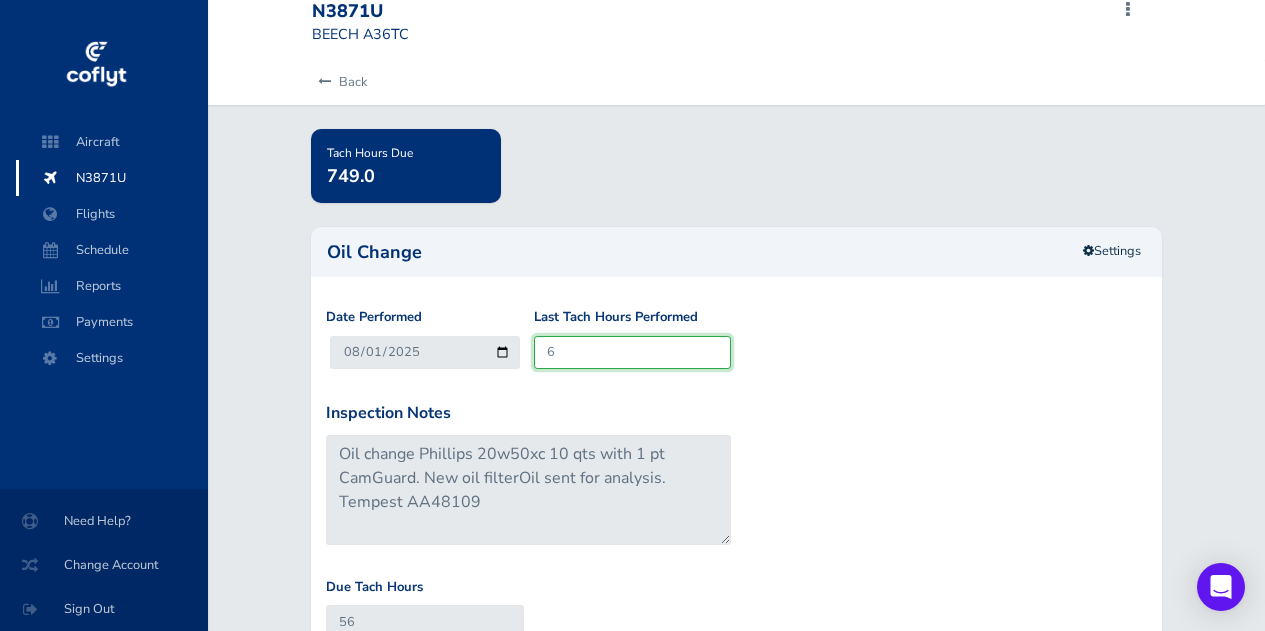 type 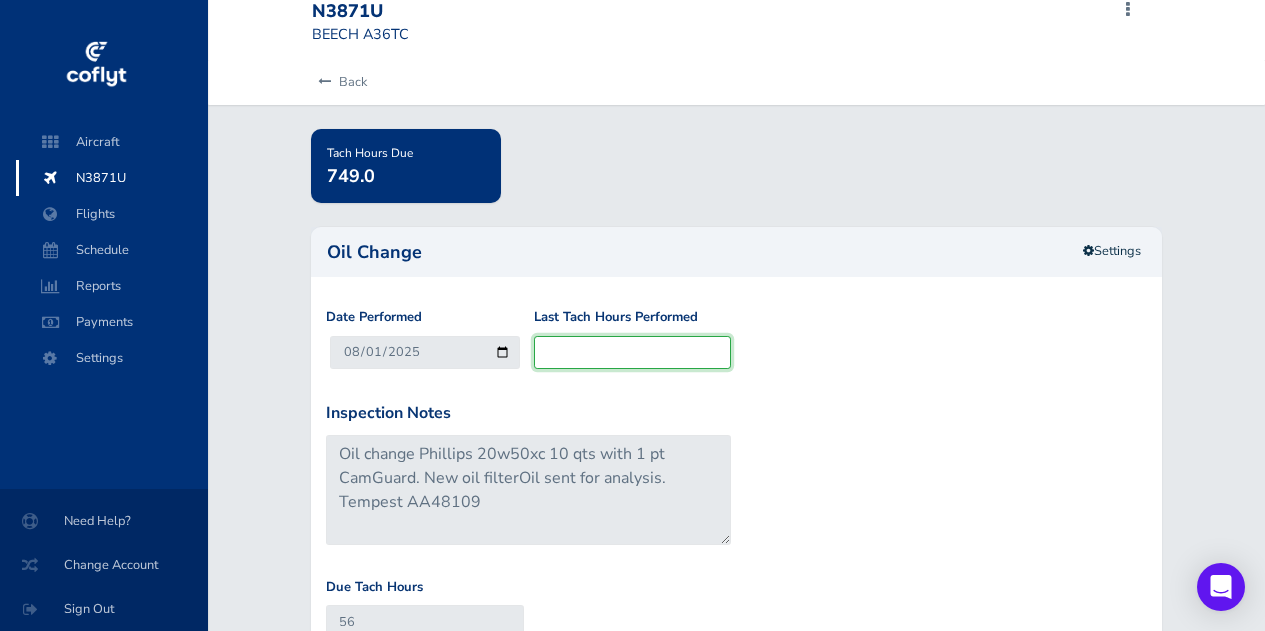type on "50" 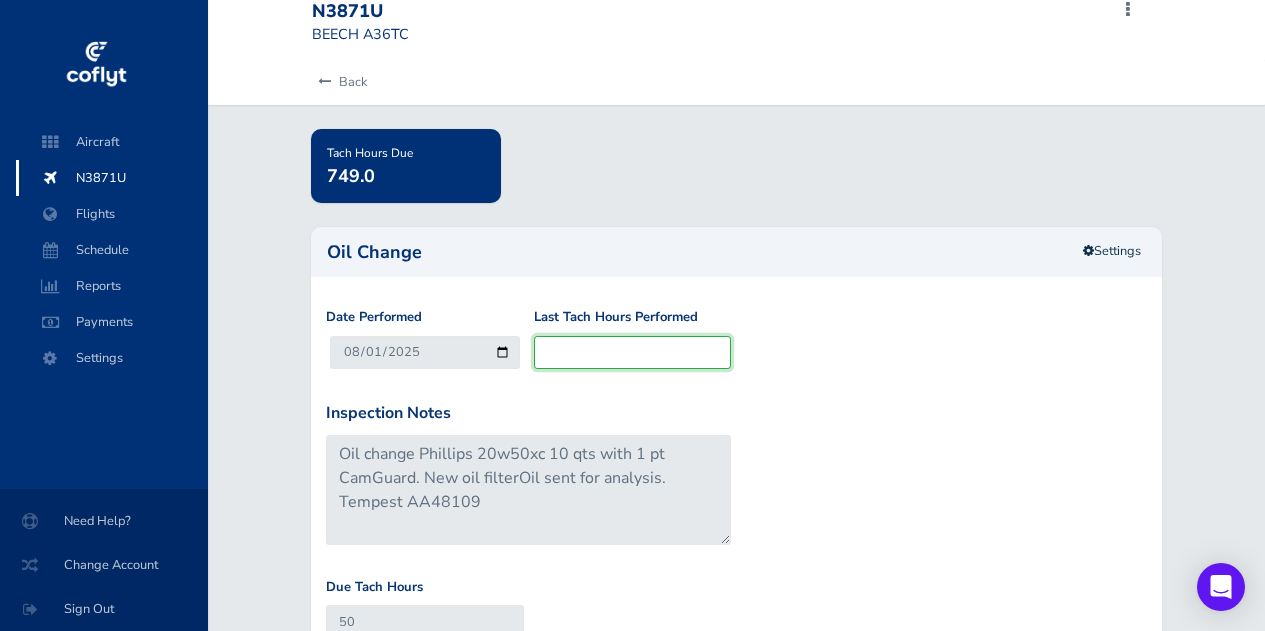 type on "7" 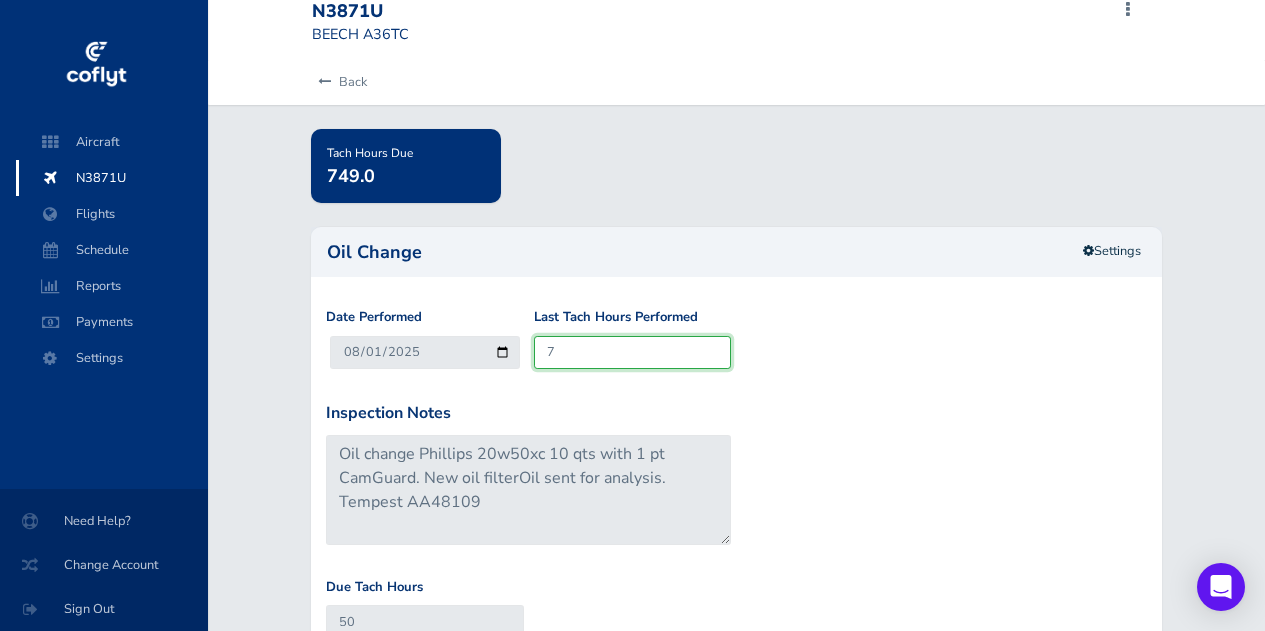 type on "57" 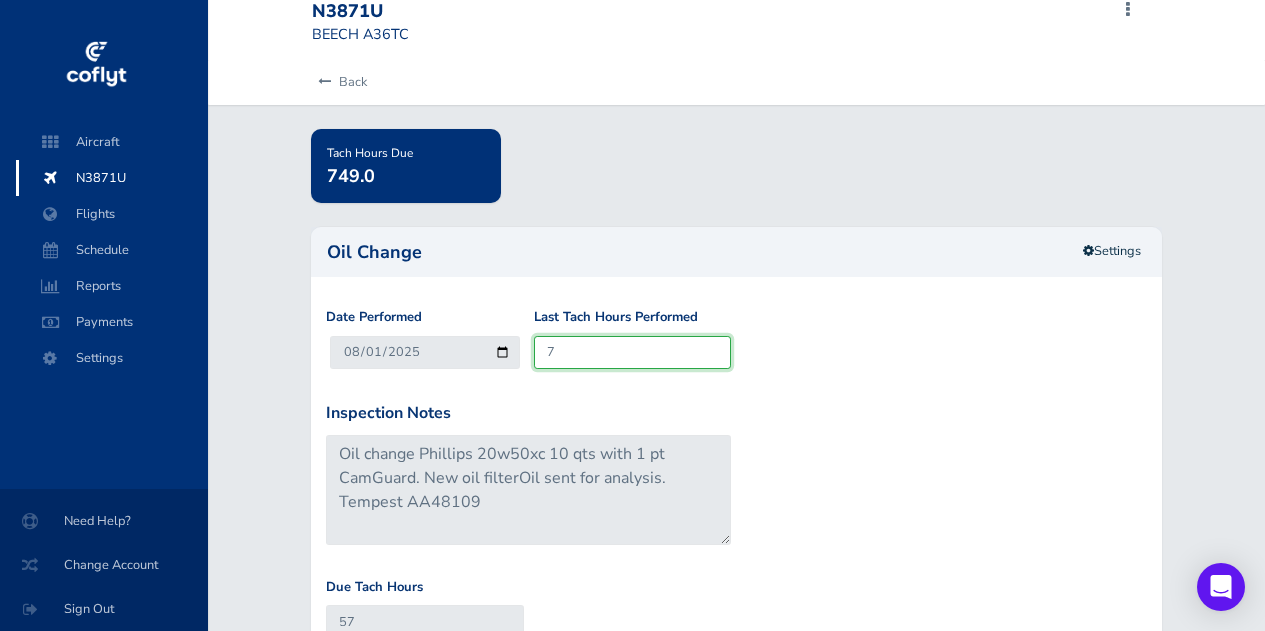 type on "73" 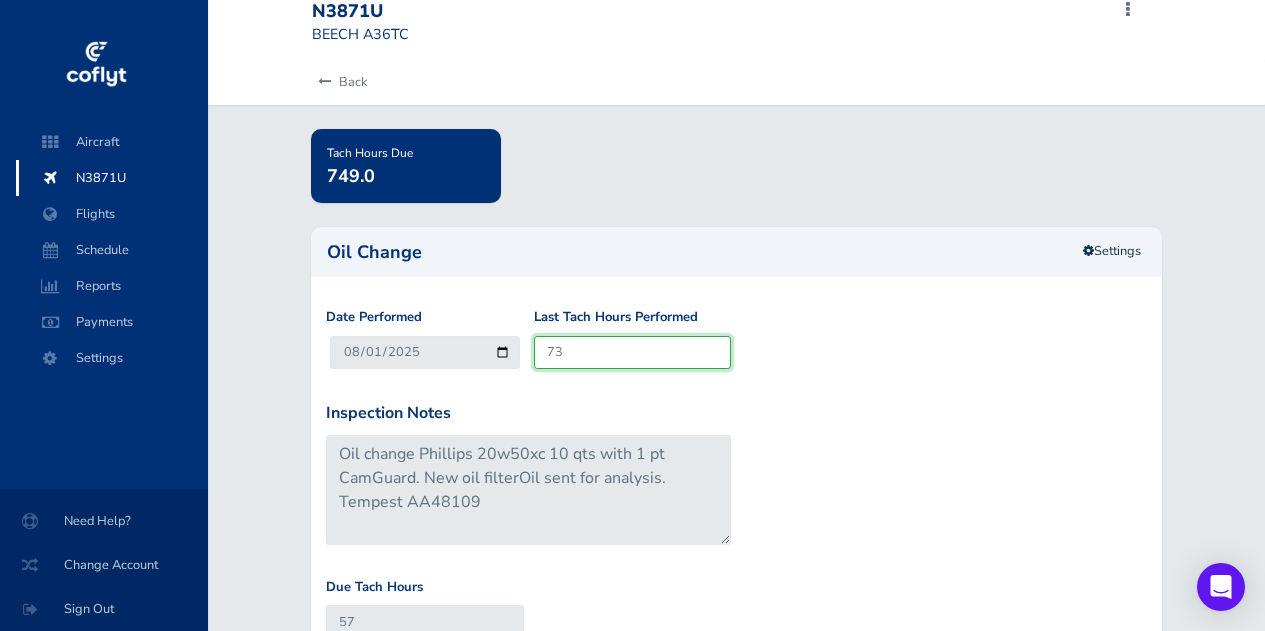 type on "123" 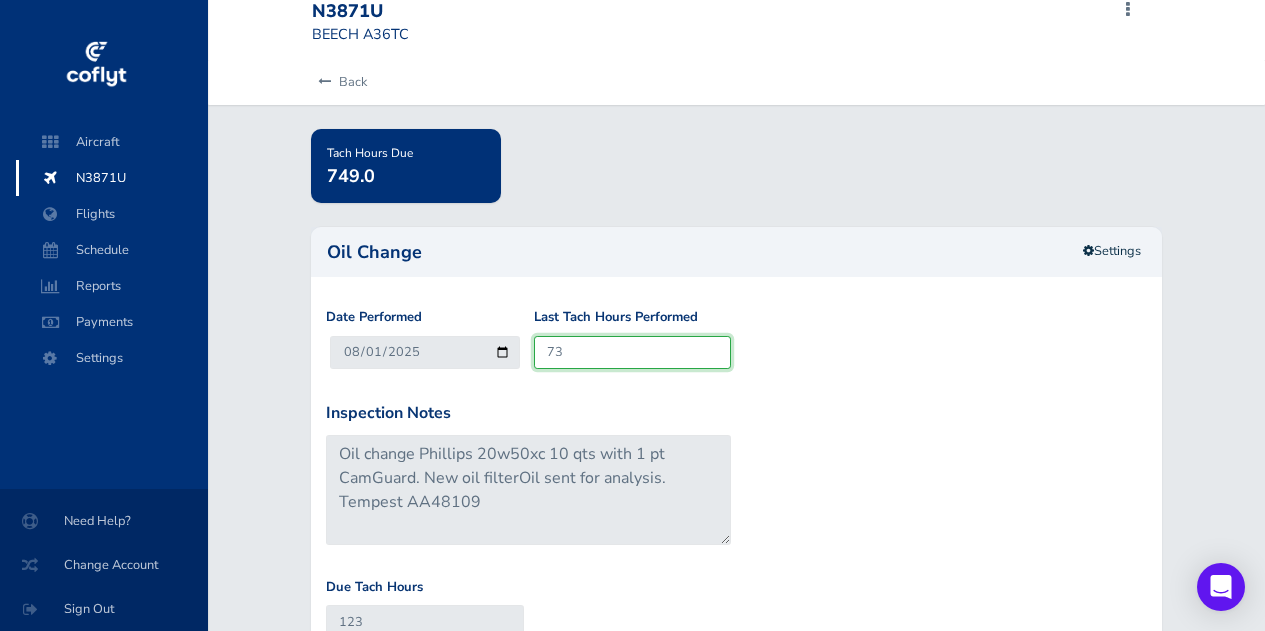 type on "731" 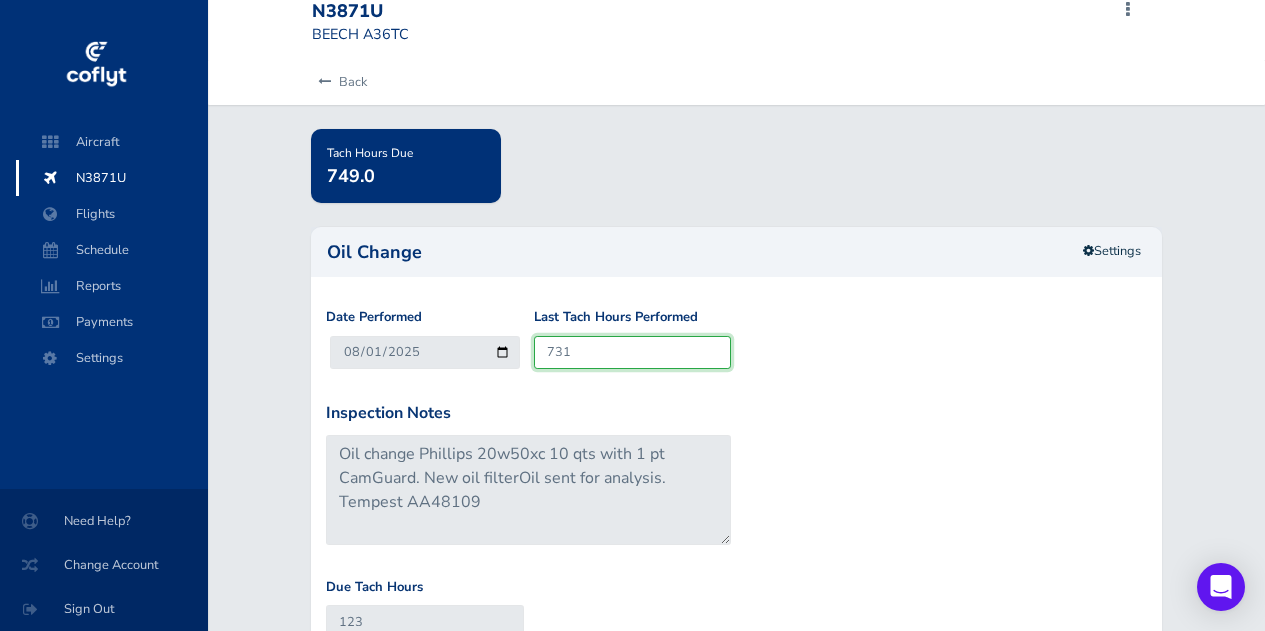 type on "781" 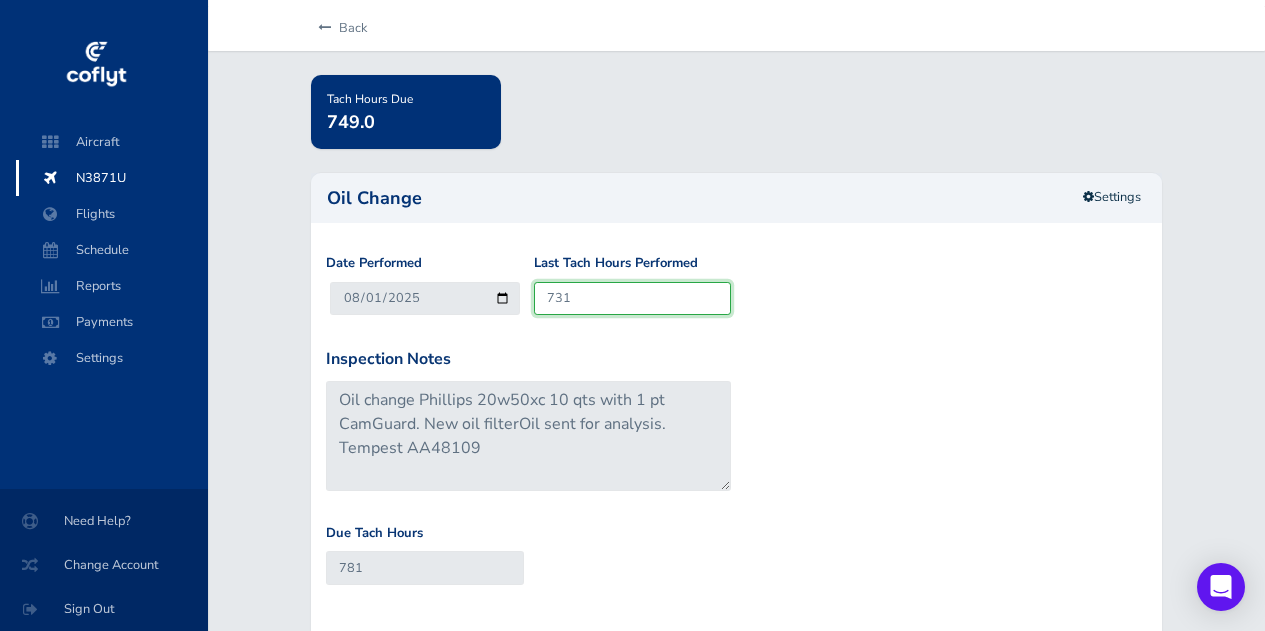 scroll, scrollTop: 79, scrollLeft: 0, axis: vertical 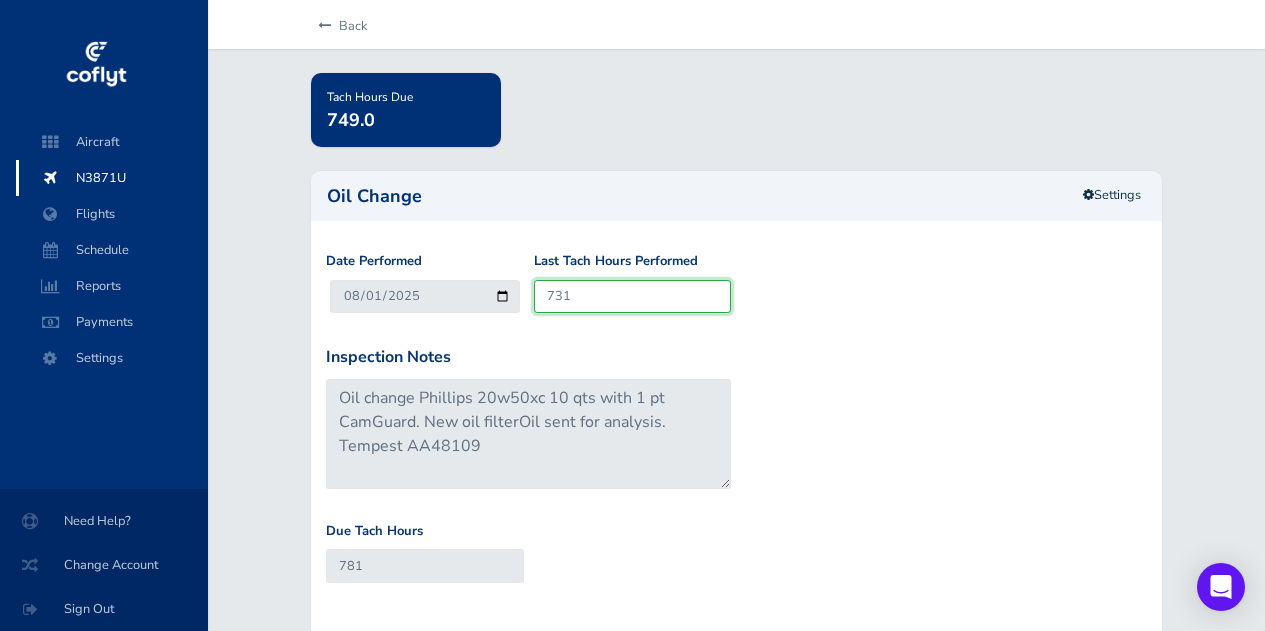 type on "731" 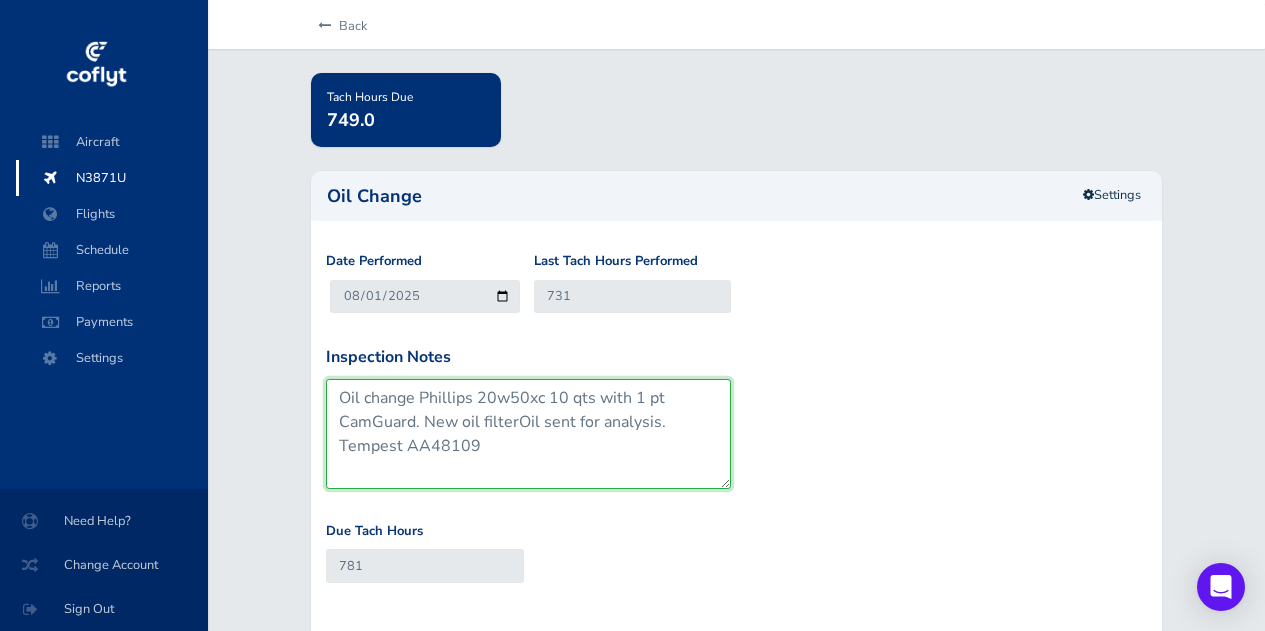 drag, startPoint x: 601, startPoint y: 396, endPoint x: 685, endPoint y: 401, distance: 84.14868 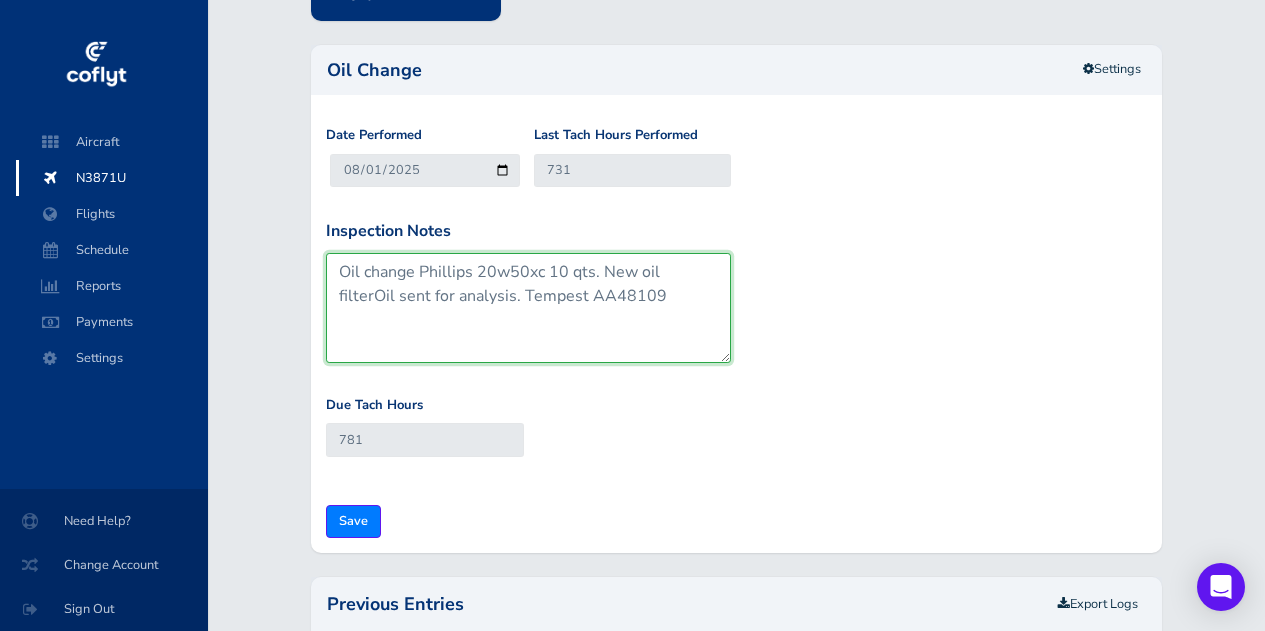 scroll, scrollTop: 206, scrollLeft: 0, axis: vertical 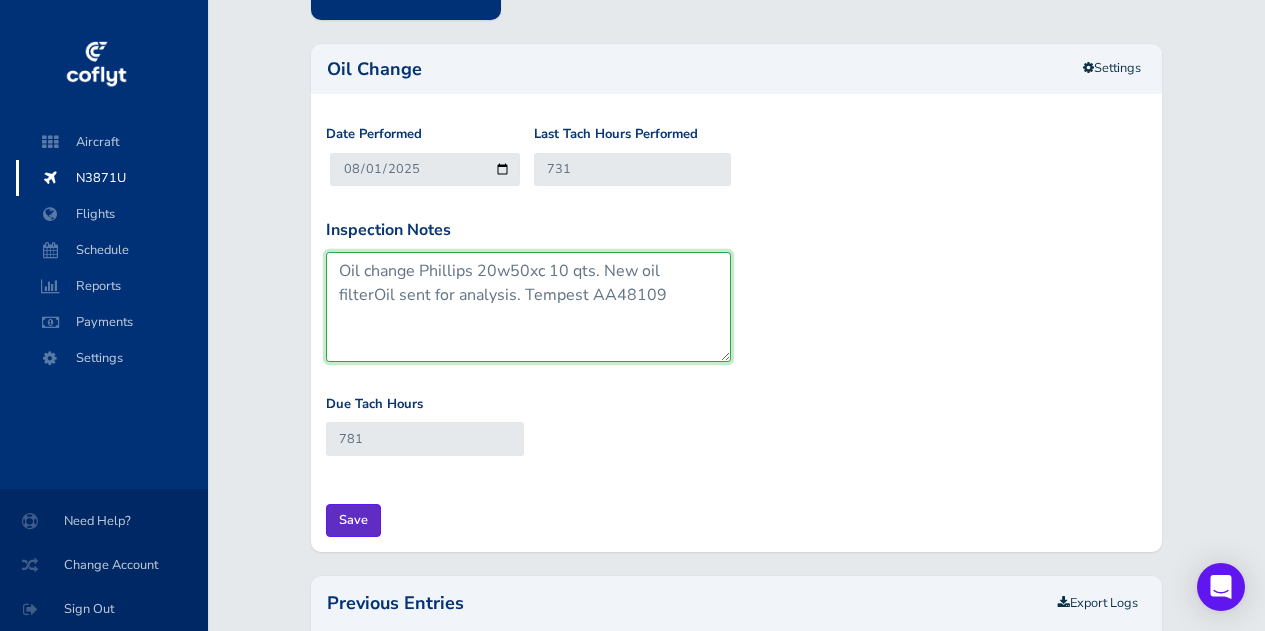type on "Oil change Phillips 20w50xc 10 qts. New oil filterOil sent for analysis. Tempest AA48109" 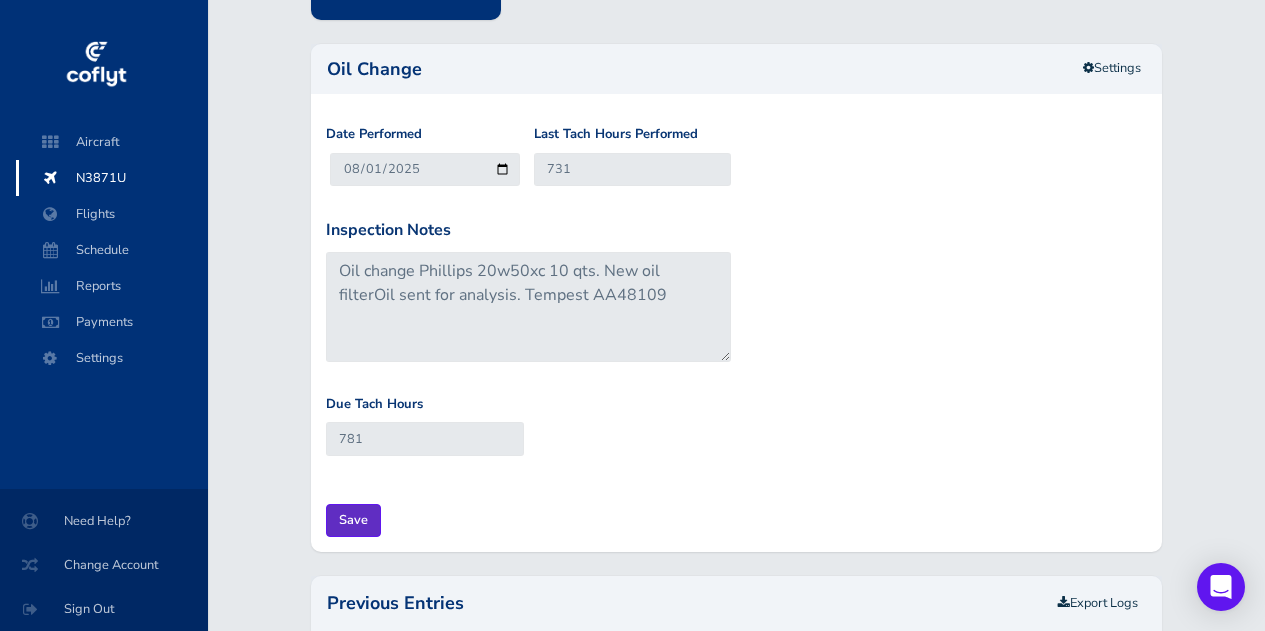 click on "Save" at bounding box center (353, 520) 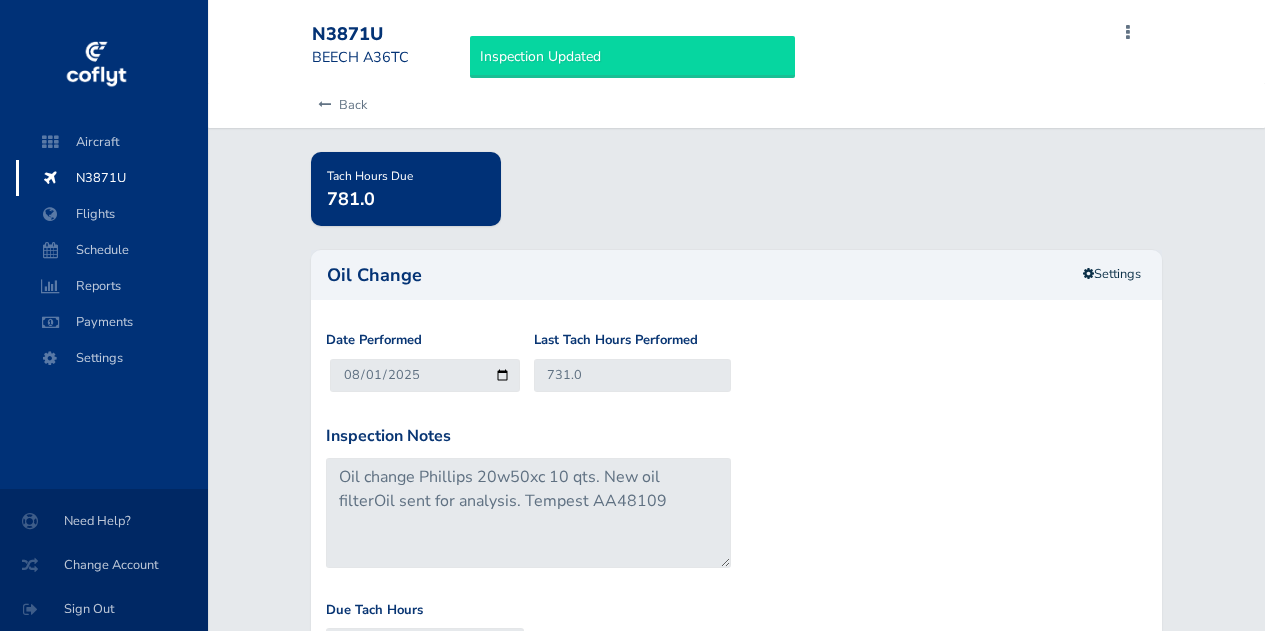 type on "2025-08-02" 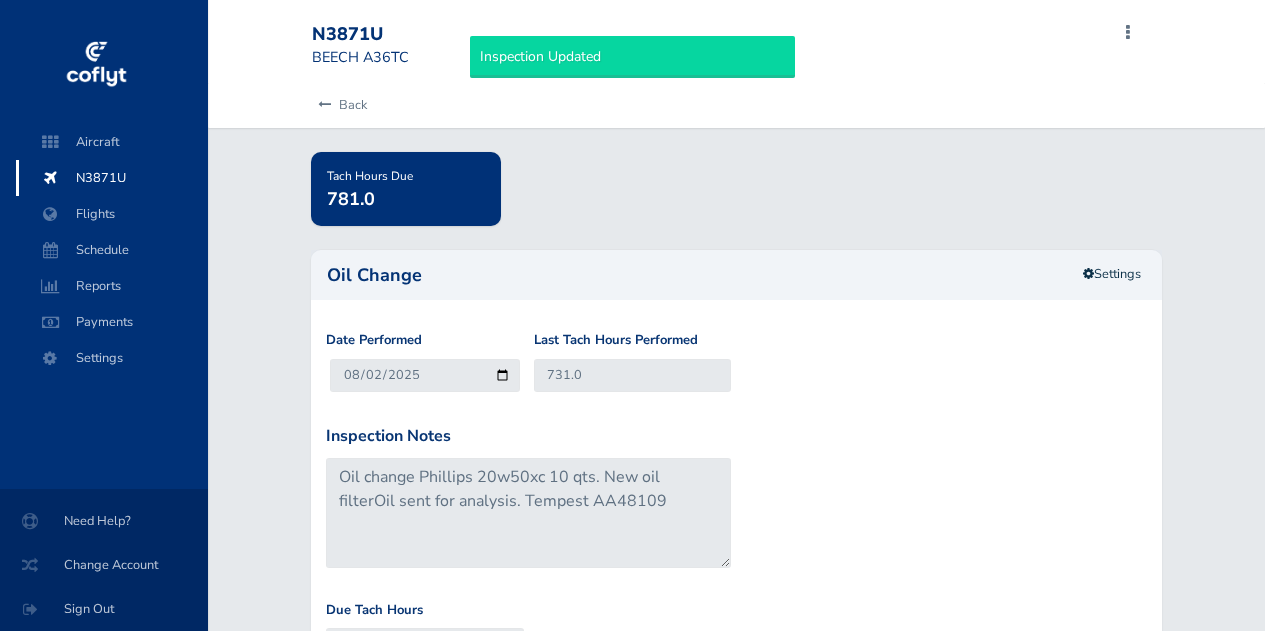 scroll, scrollTop: 0, scrollLeft: 0, axis: both 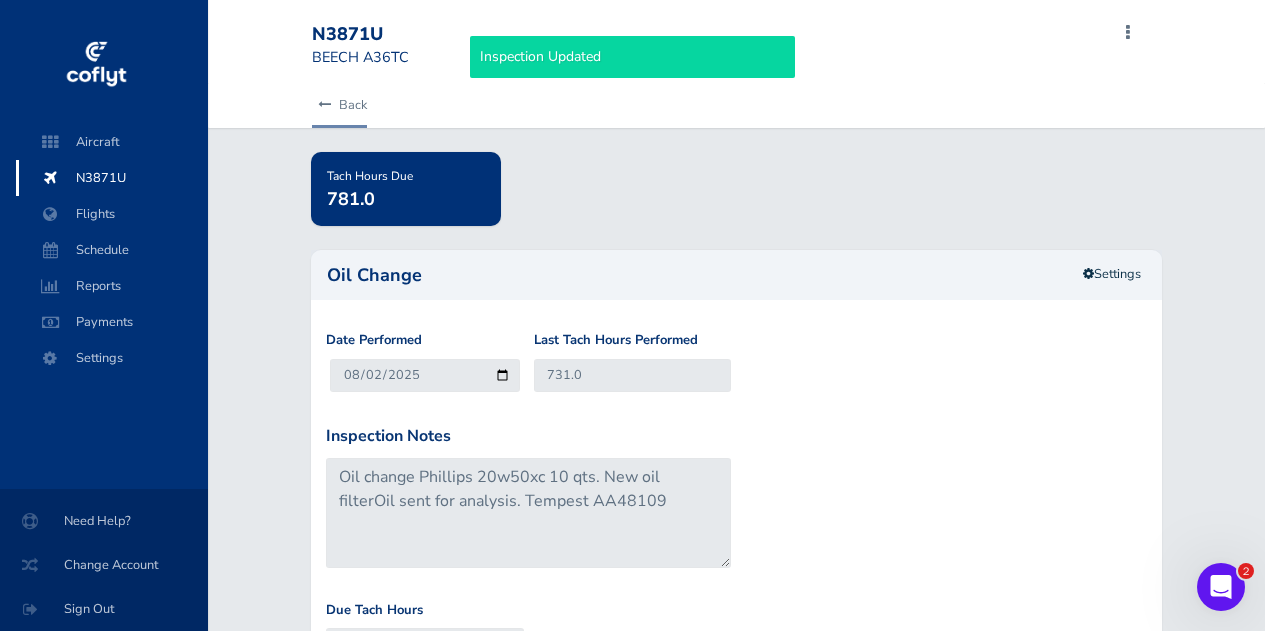 click on "Back" at bounding box center [339, 105] 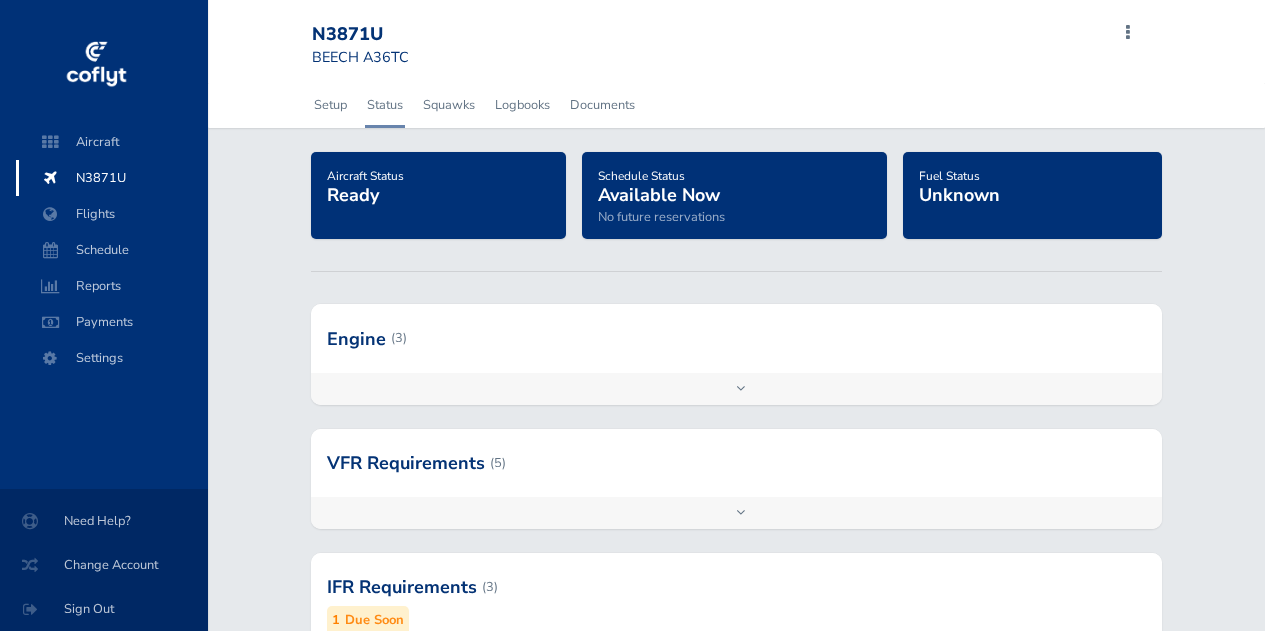 scroll, scrollTop: 0, scrollLeft: 0, axis: both 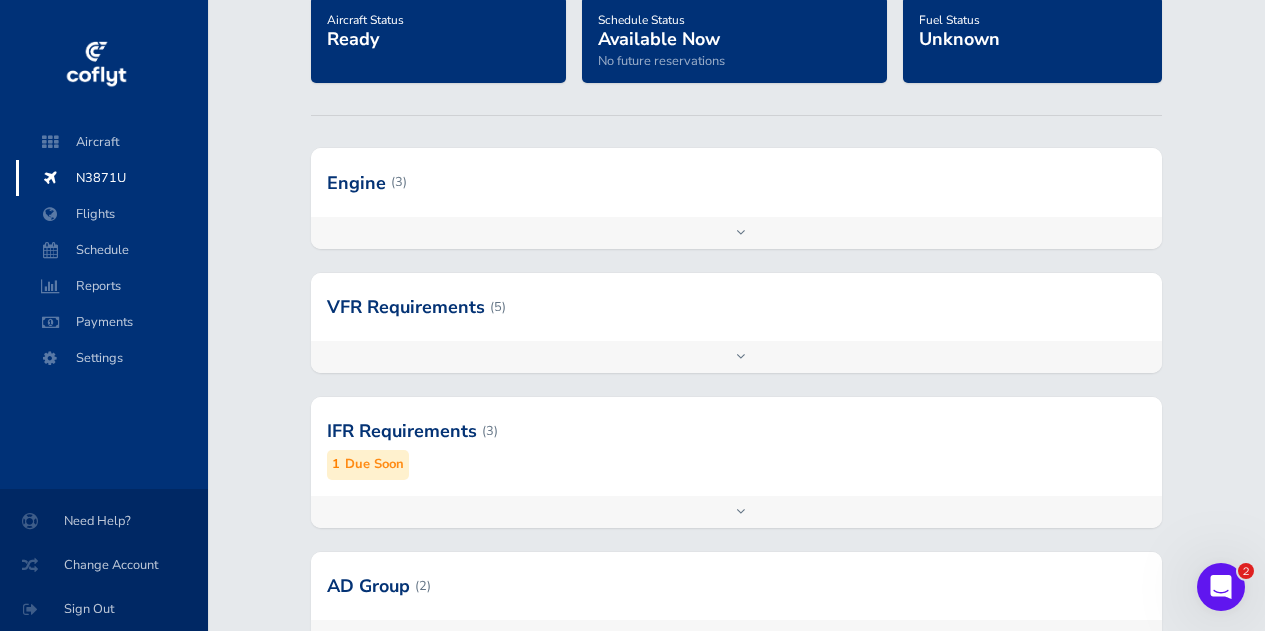 click on "Add inspection
Edit" at bounding box center (736, 233) 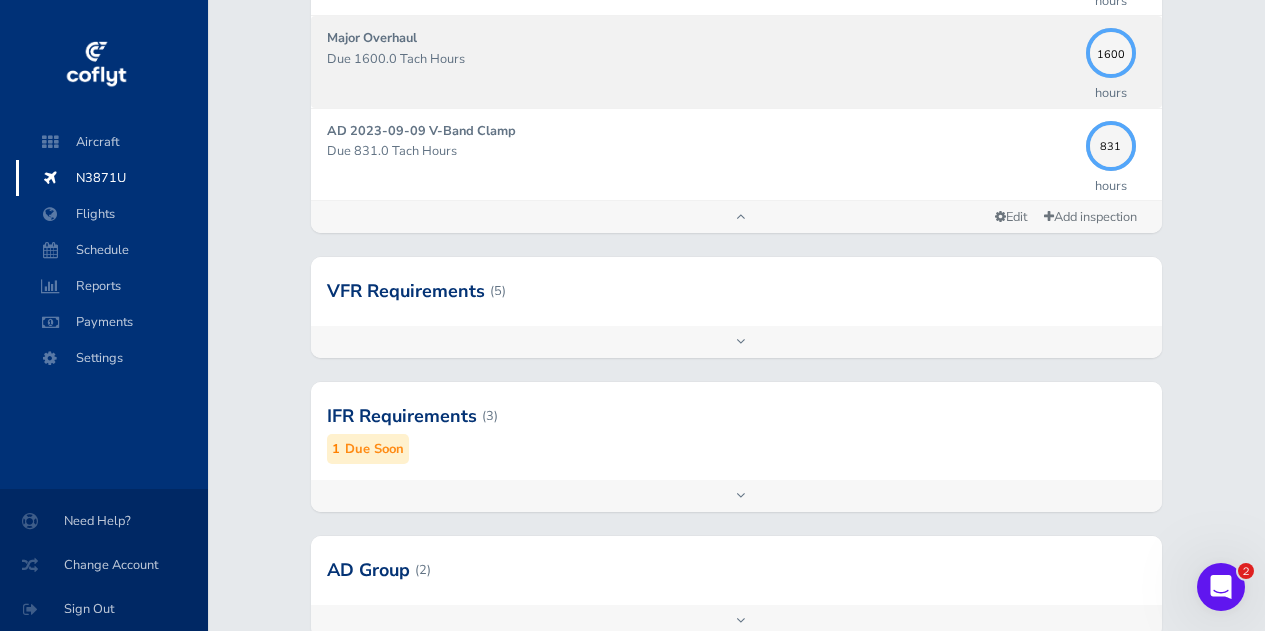 scroll, scrollTop: 451, scrollLeft: 0, axis: vertical 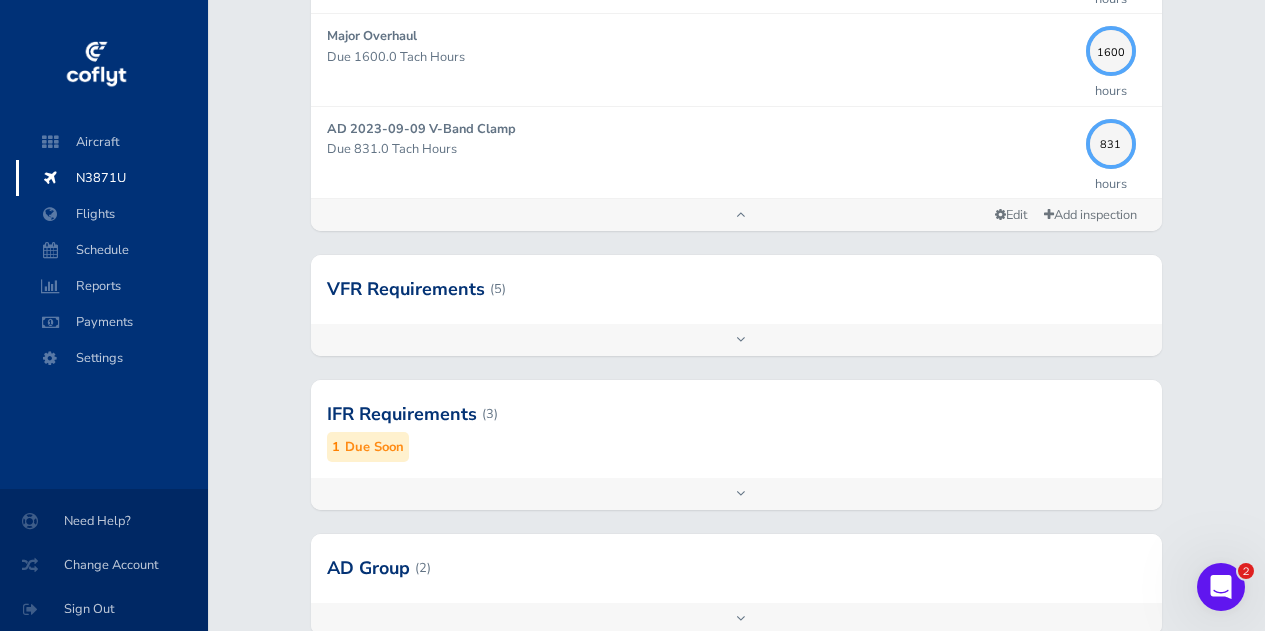 click on "Add inspection
Edit" at bounding box center [736, 340] 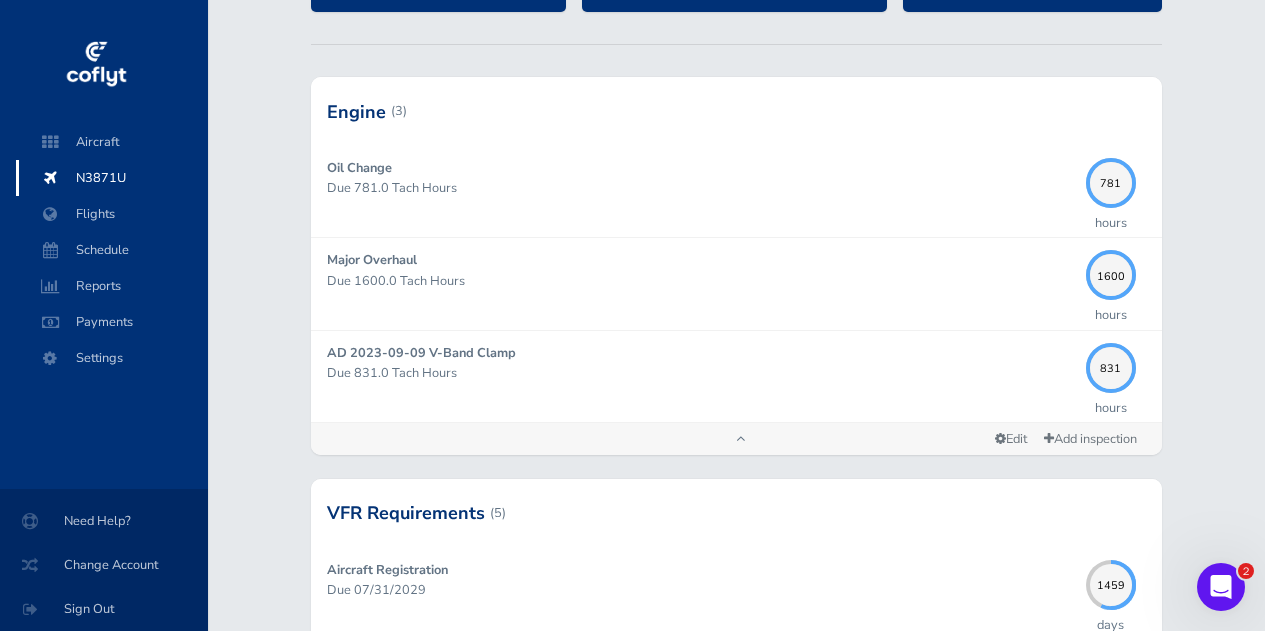 scroll, scrollTop: 0, scrollLeft: 0, axis: both 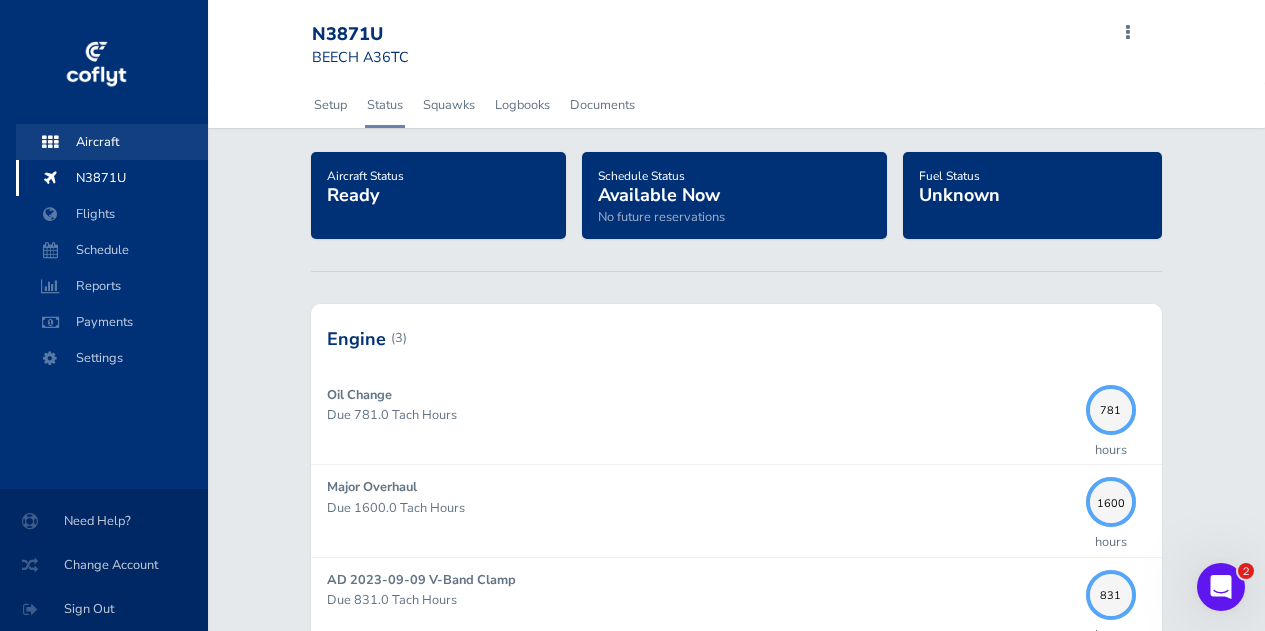 click on "Aircraft" at bounding box center (112, 142) 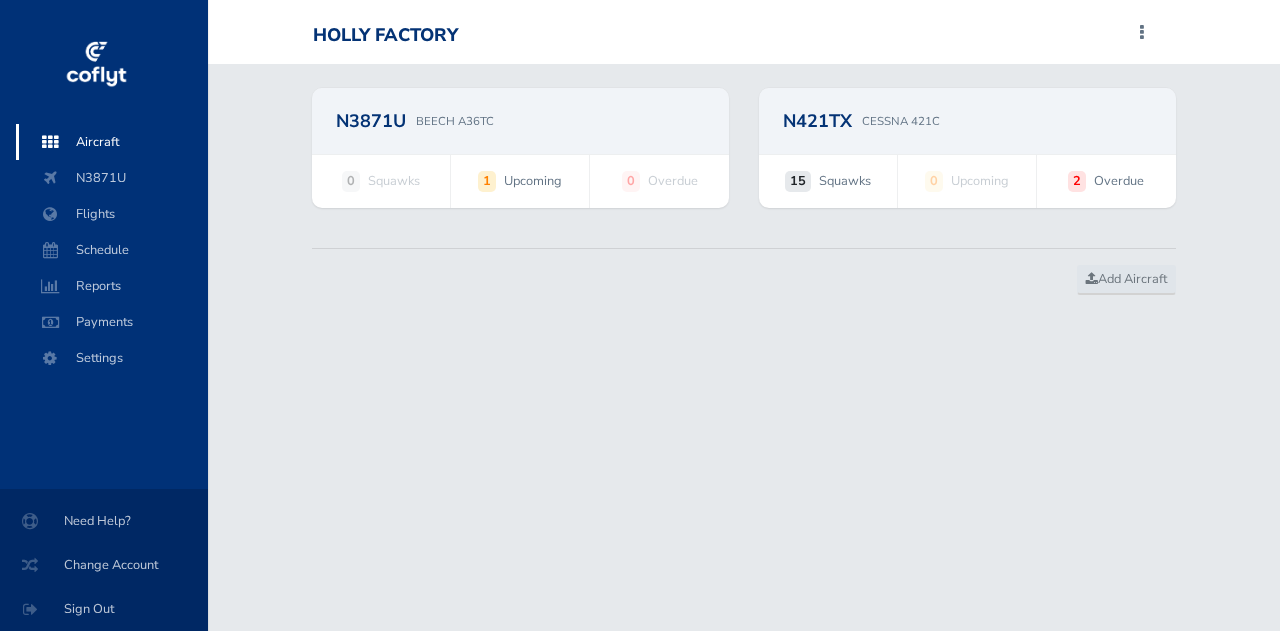 scroll, scrollTop: 0, scrollLeft: 0, axis: both 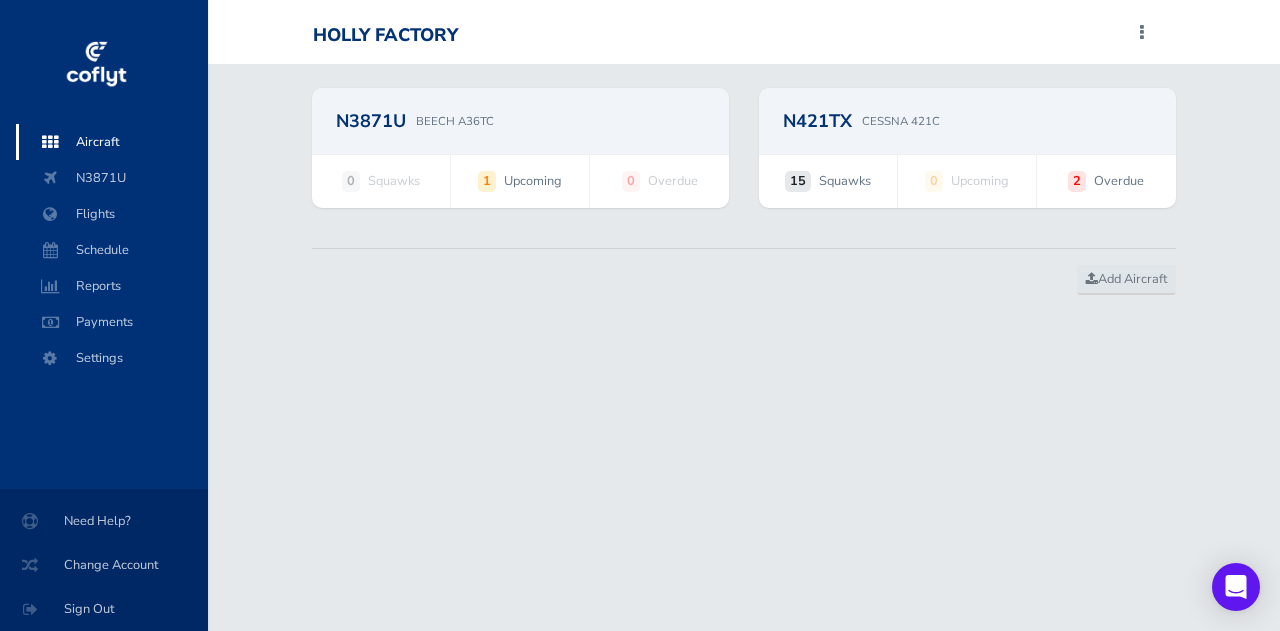 click on "N421TX
CESSNA 421C" at bounding box center (967, 121) 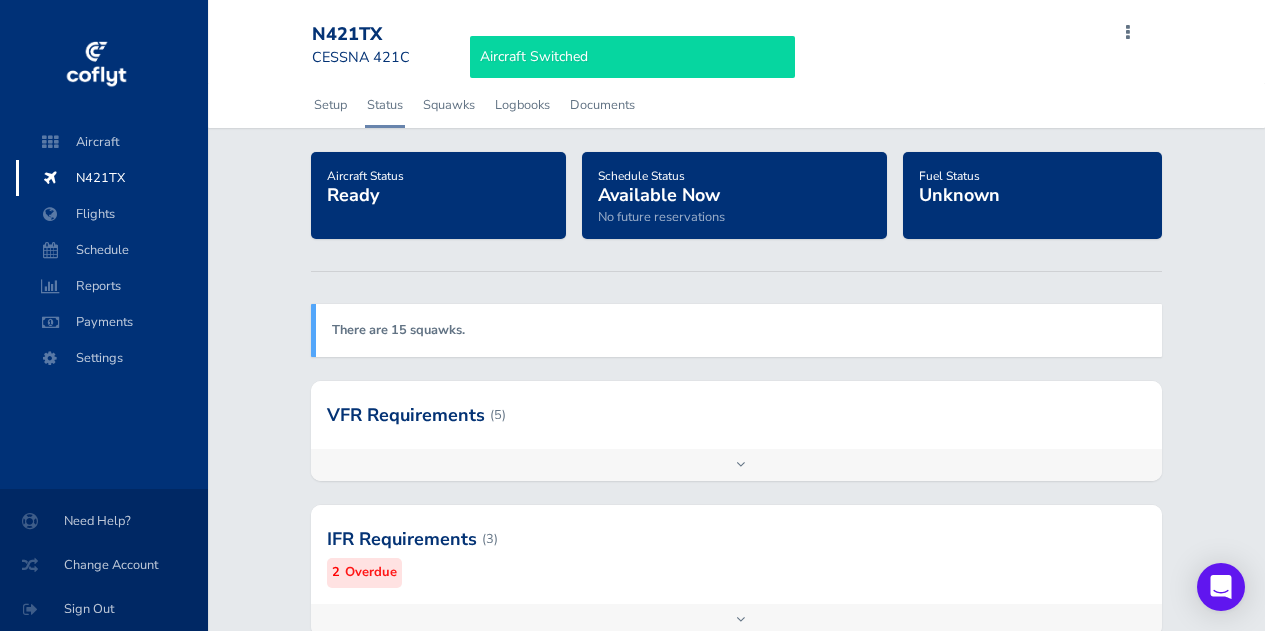 scroll, scrollTop: 169, scrollLeft: 0, axis: vertical 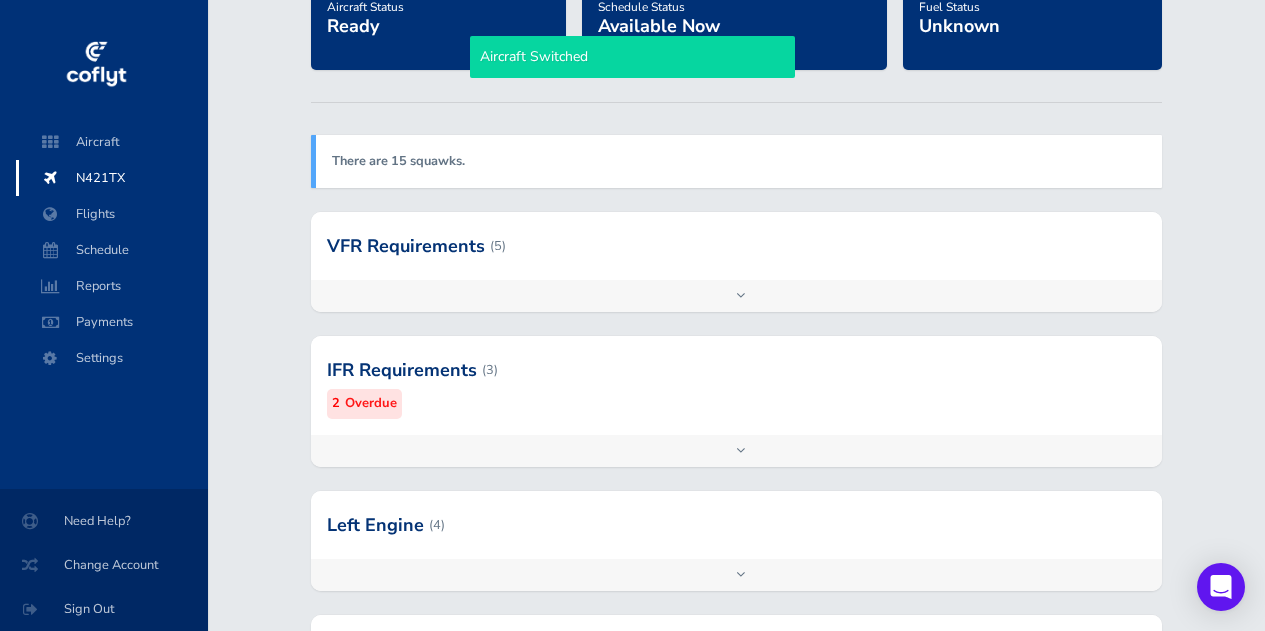click on "Add inspection
Edit" at bounding box center [736, 451] 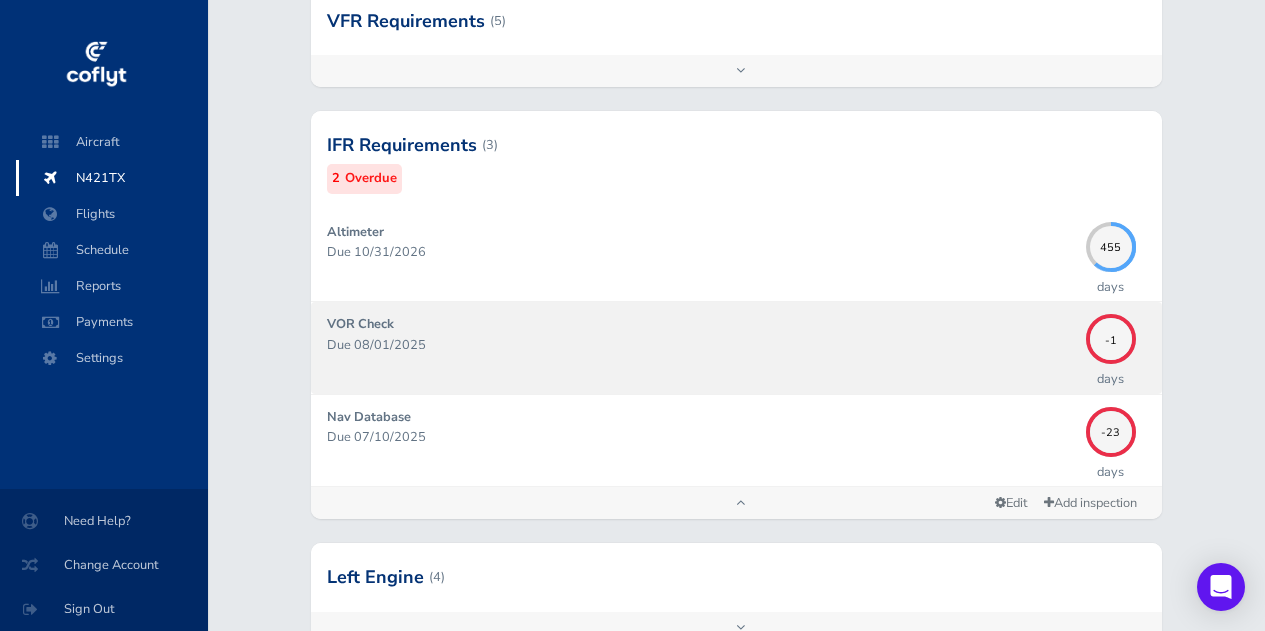 scroll, scrollTop: 443, scrollLeft: 0, axis: vertical 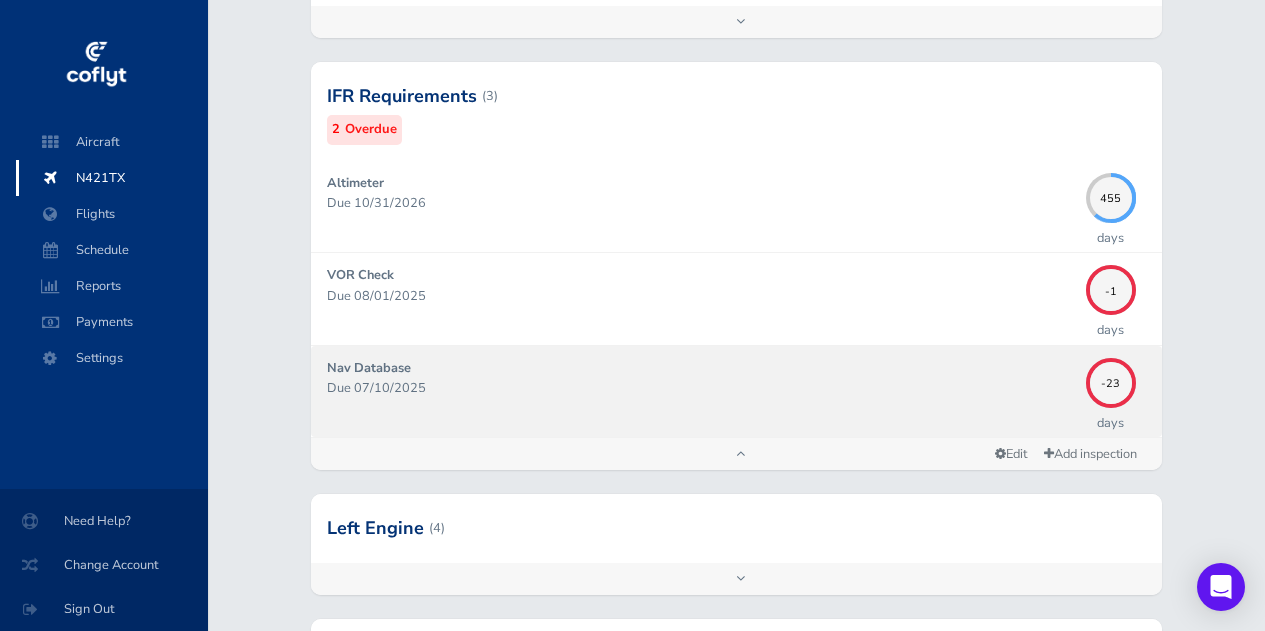 click on "Nav Database
Due 07/10/2025" at bounding box center (701, 391) 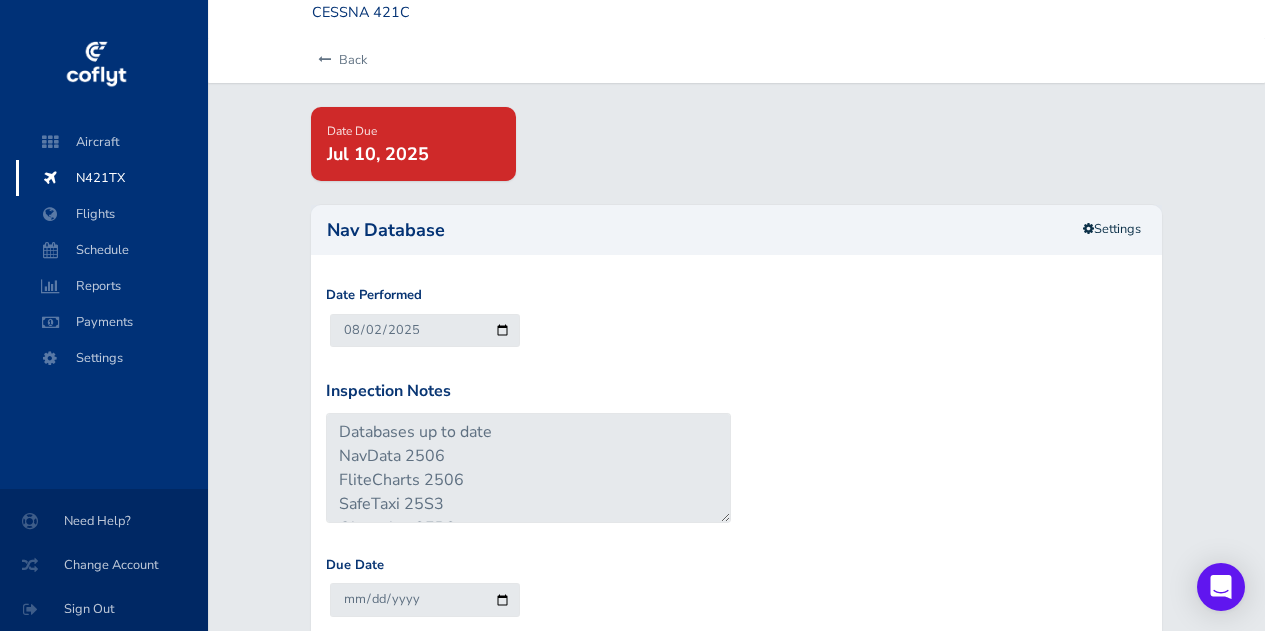 scroll, scrollTop: 54, scrollLeft: 0, axis: vertical 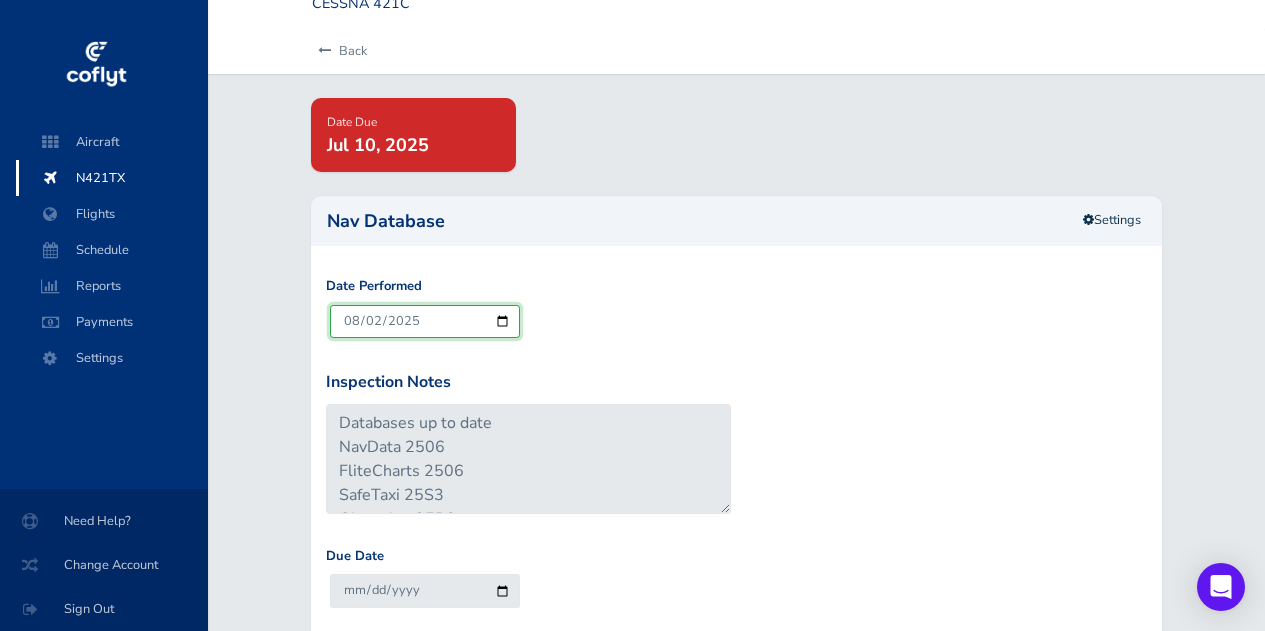 click on "2025-08-02" at bounding box center (425, 321) 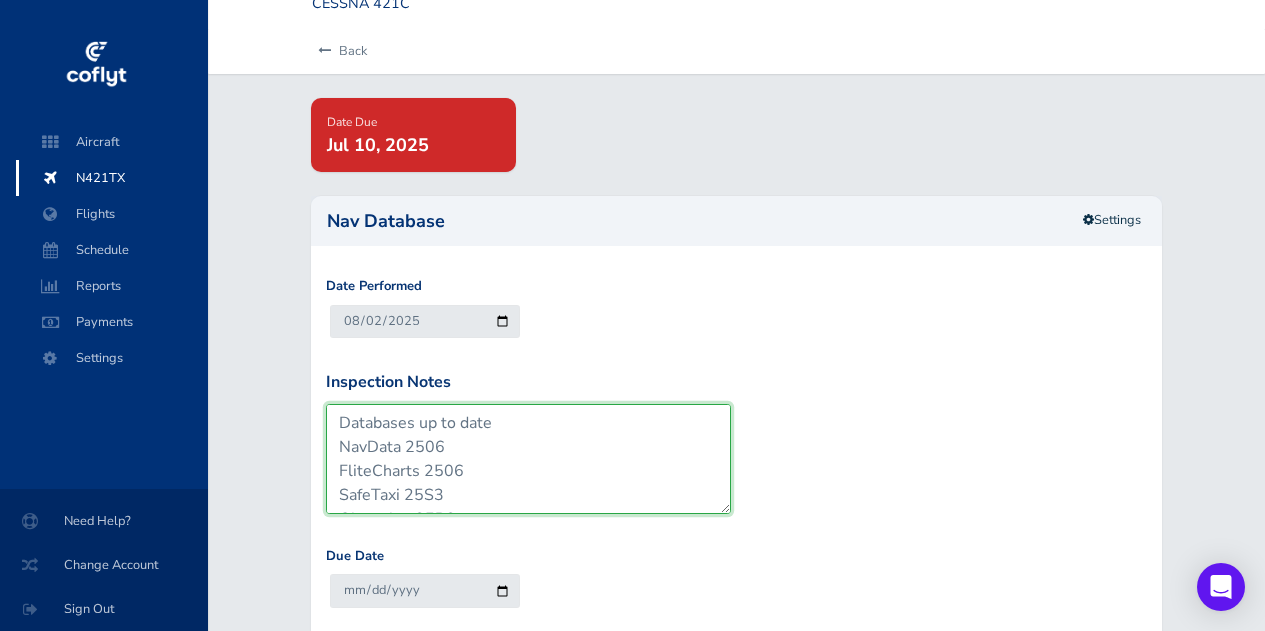 click on "Databases up to date
NavData 2506
FliteCharts 2506
SafeTaxi 25S3
Obstacles 25B3
Basemap 25M1
Terrain 20T1
Airport Directory 25D3" at bounding box center [528, 459] 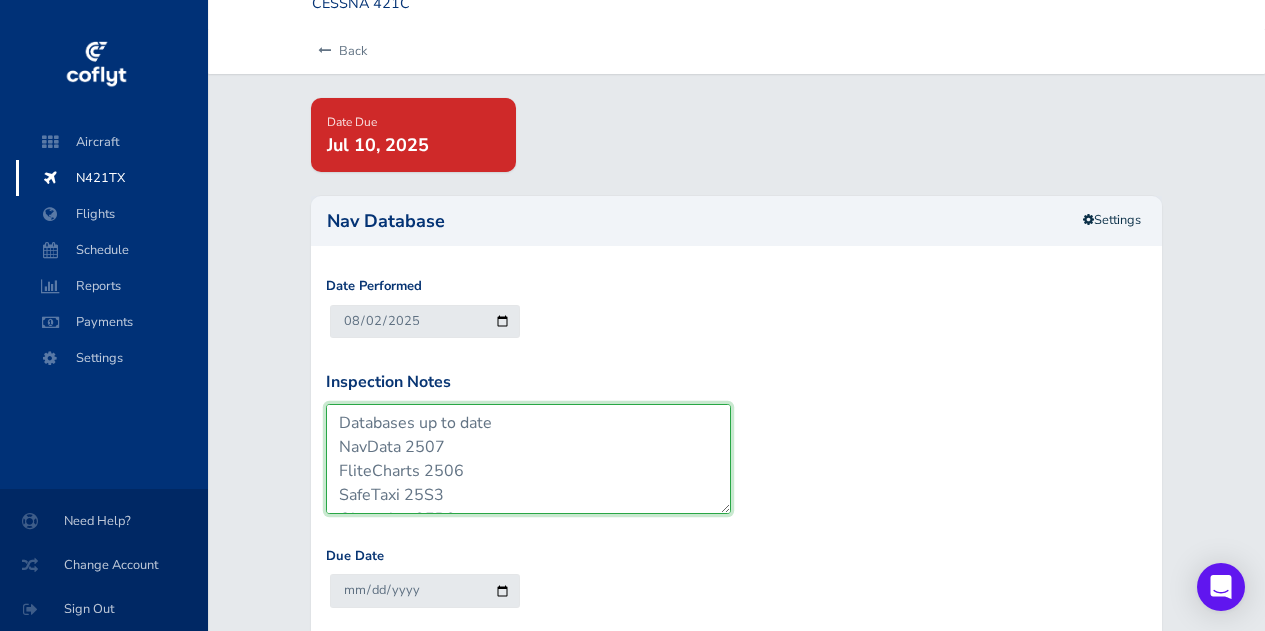click on "Databases up to date
NavData 2506
FliteCharts 2506
SafeTaxi 25S3
Obstacles 25B3
Basemap 25M1
Terrain 20T1
Airport Directory 25D3" at bounding box center [528, 459] 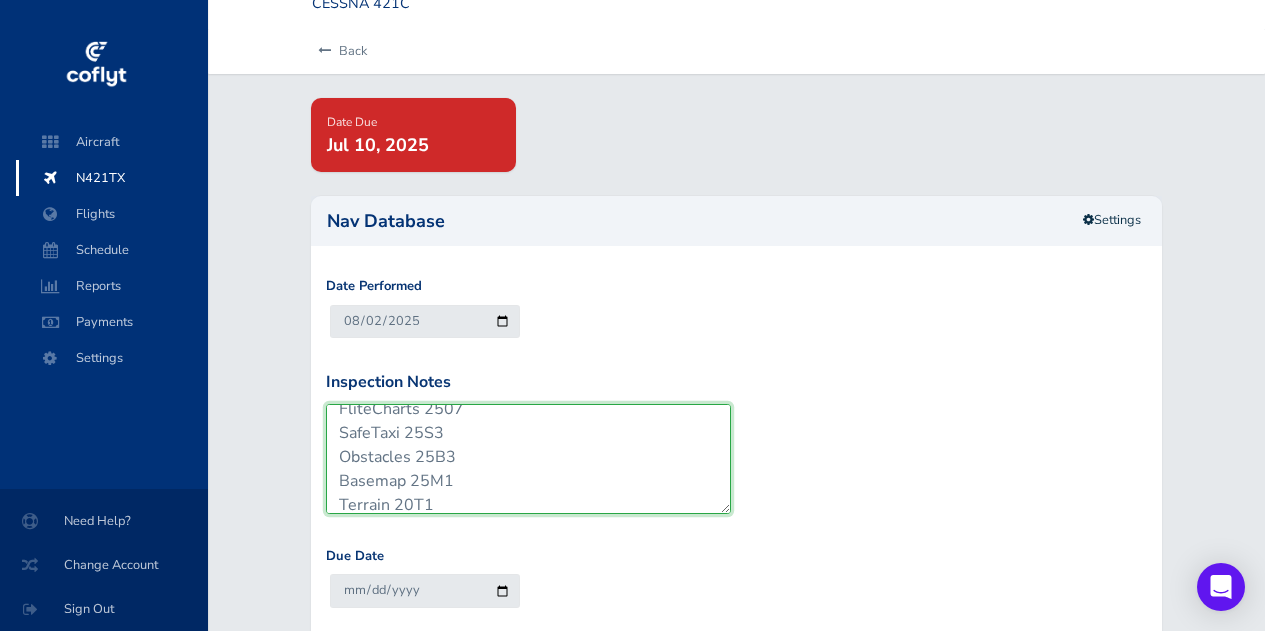 scroll, scrollTop: 96, scrollLeft: 0, axis: vertical 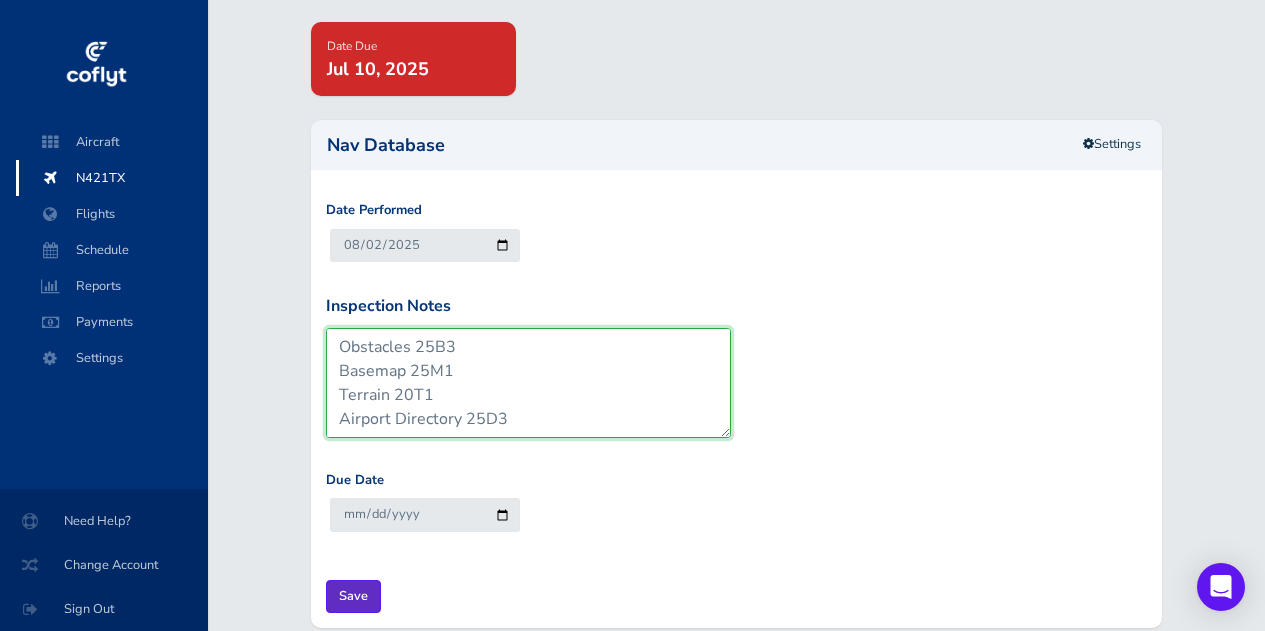 type on "Databases up to date
NavData 2507
FliteCharts 2507
SafeTaxi 25S3
Obstacles 25B3
Basemap 25M1
Terrain 20T1
Airport Directory 25D3" 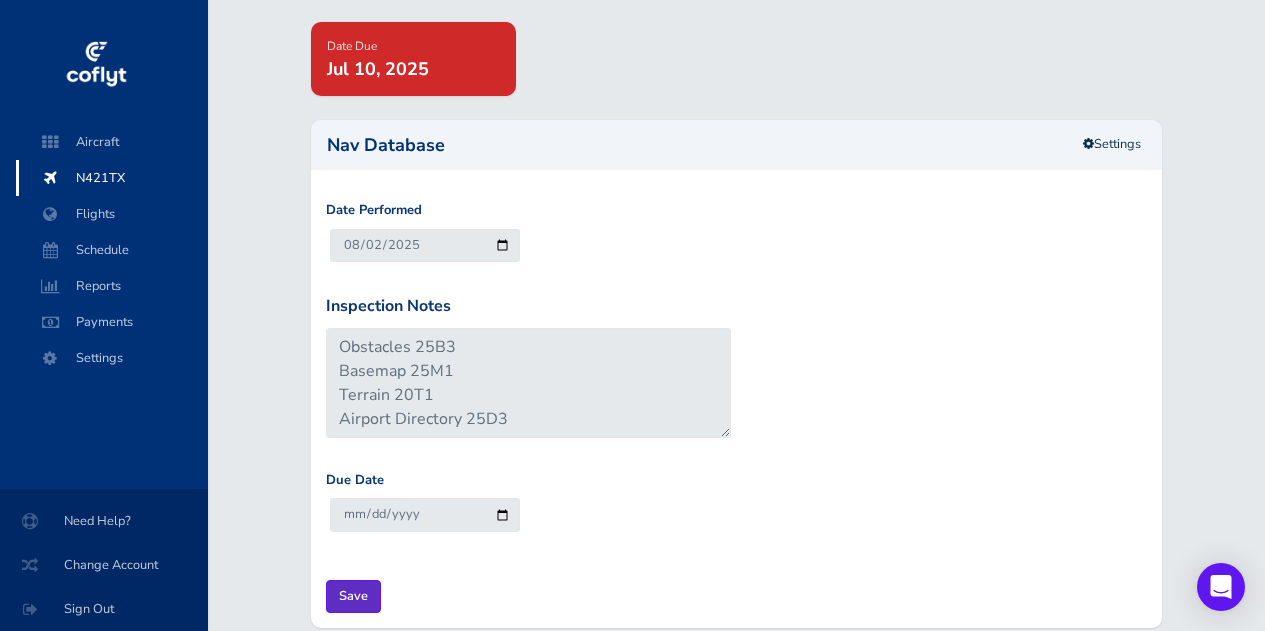 click on "Save" at bounding box center [353, 596] 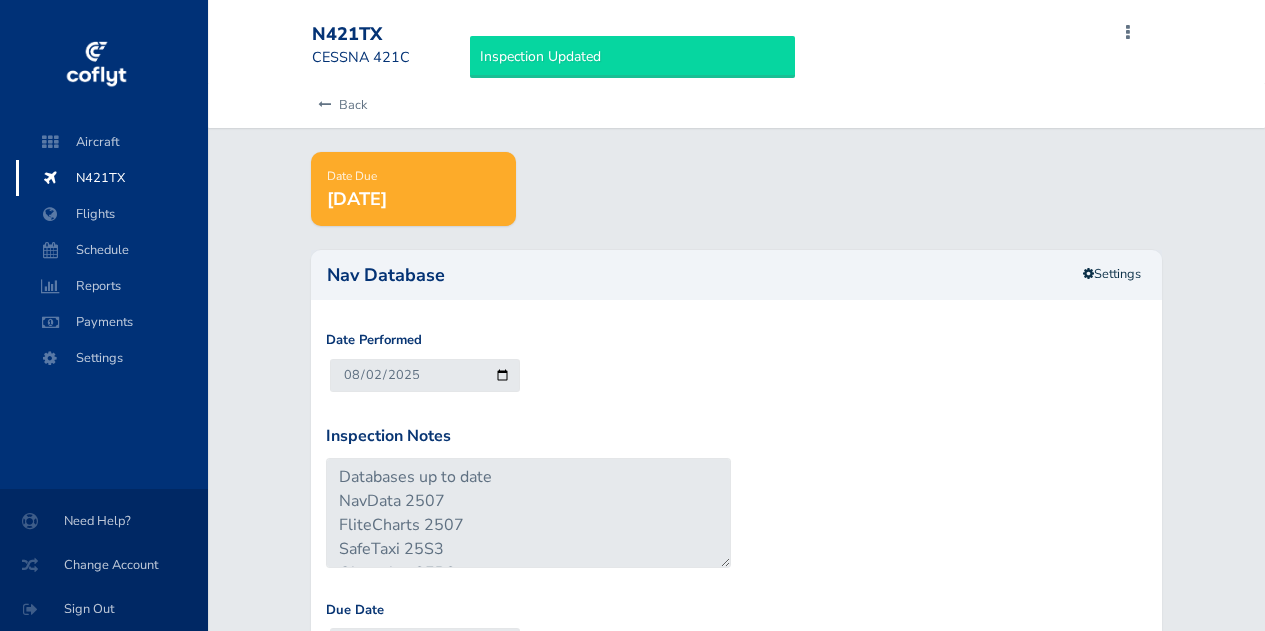 scroll, scrollTop: 0, scrollLeft: 0, axis: both 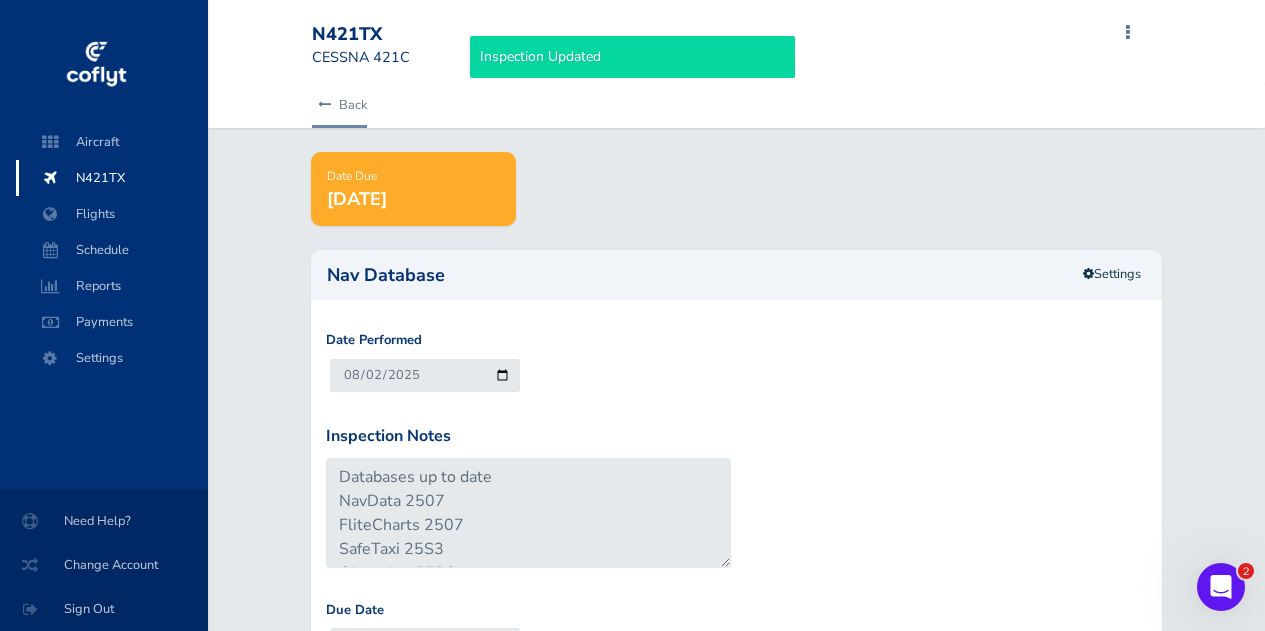 click on "Back" at bounding box center [339, 105] 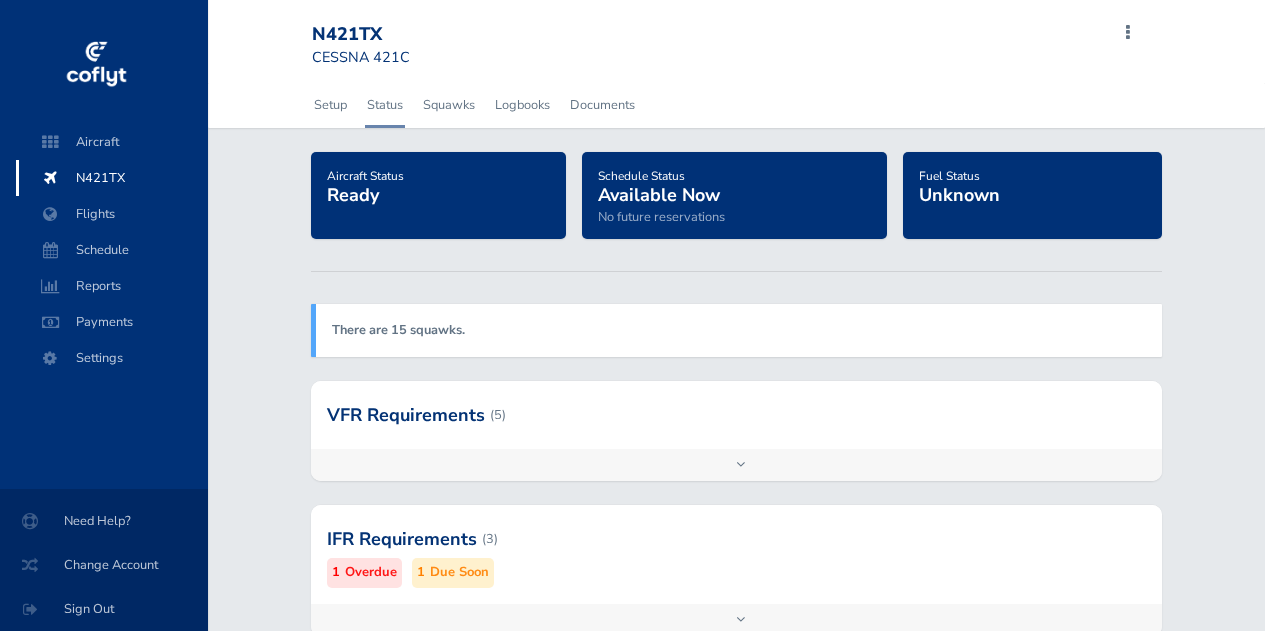 scroll, scrollTop: 0, scrollLeft: 0, axis: both 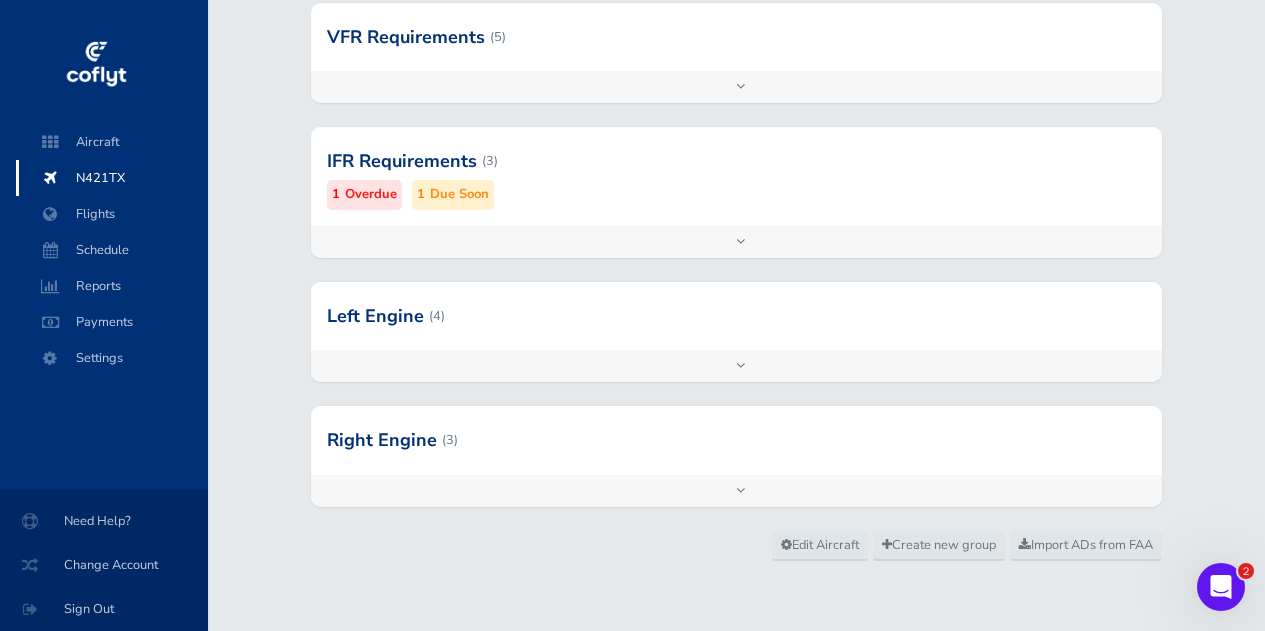 click on "Add inspection
Edit" at bounding box center (736, 366) 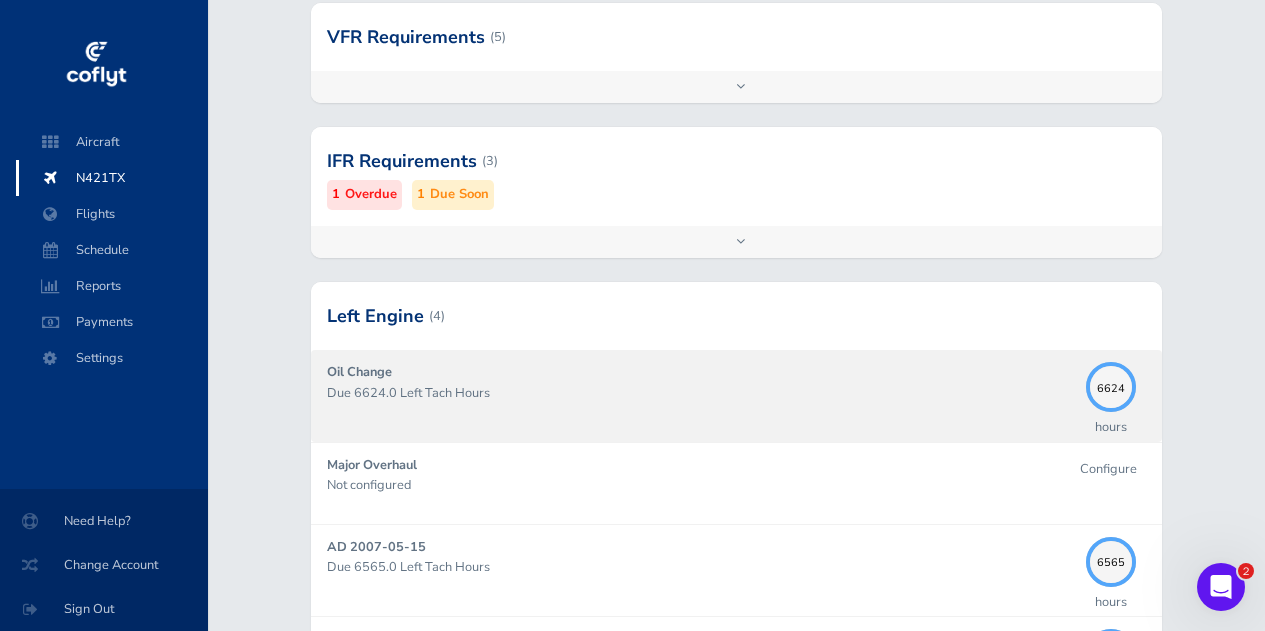click on "Due 6624.0 Left Tach Hours" at bounding box center (701, 393) 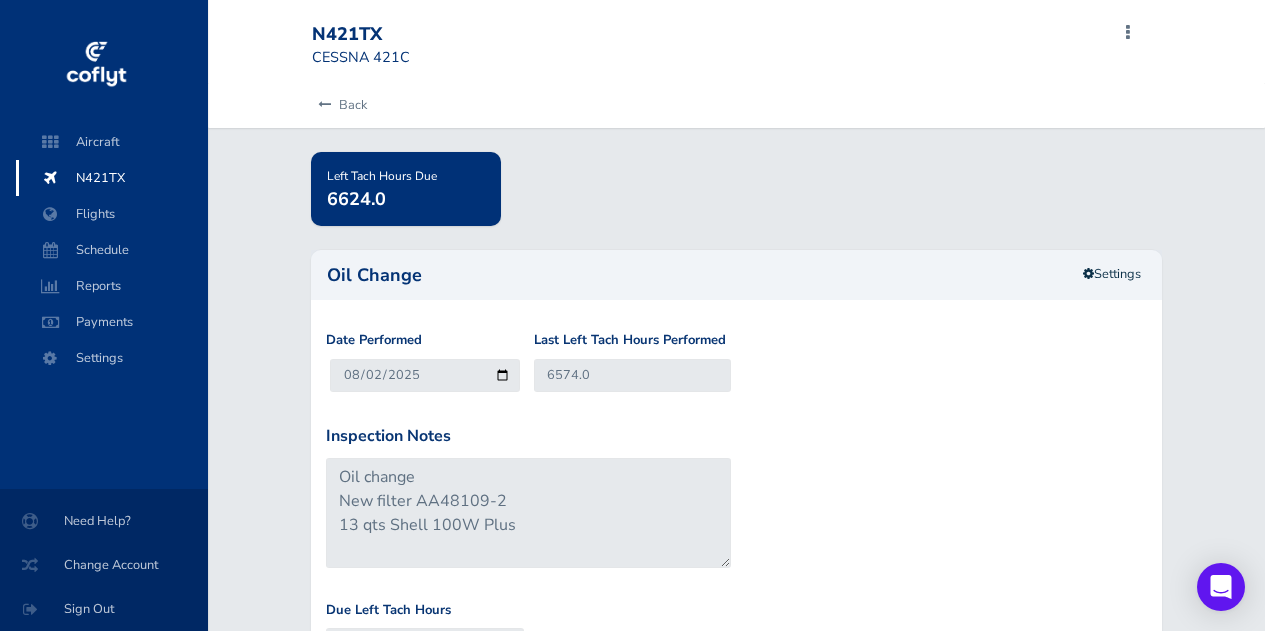 scroll, scrollTop: 58, scrollLeft: 0, axis: vertical 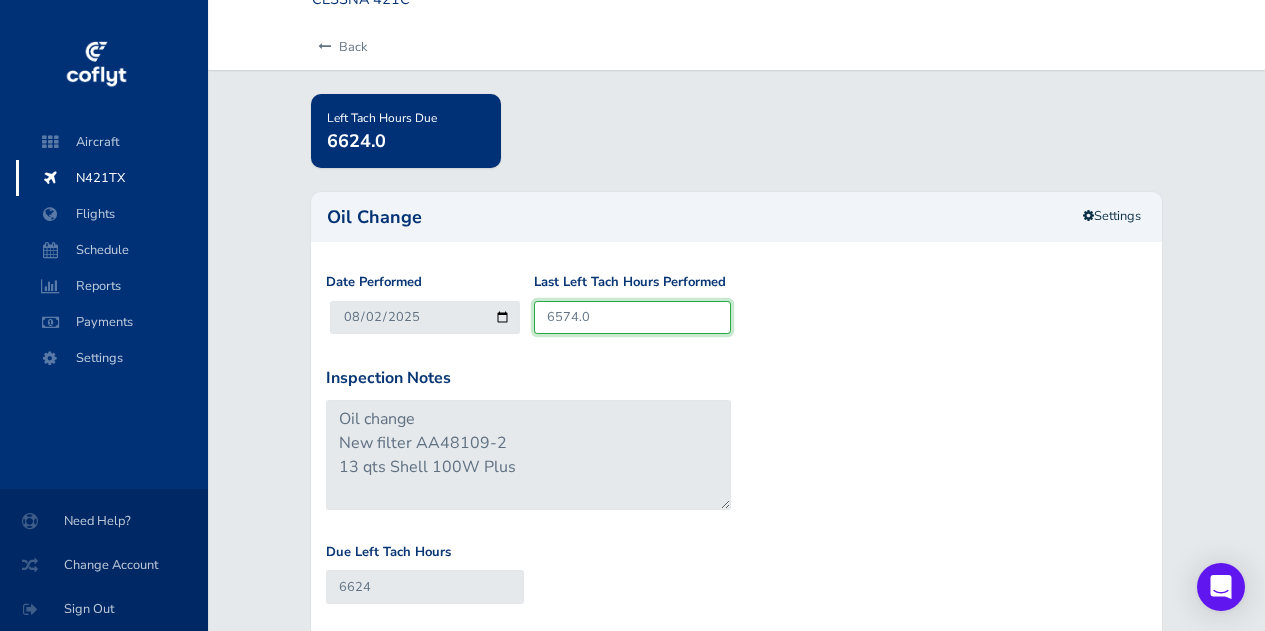 drag, startPoint x: 606, startPoint y: 322, endPoint x: 509, endPoint y: 302, distance: 99.0404 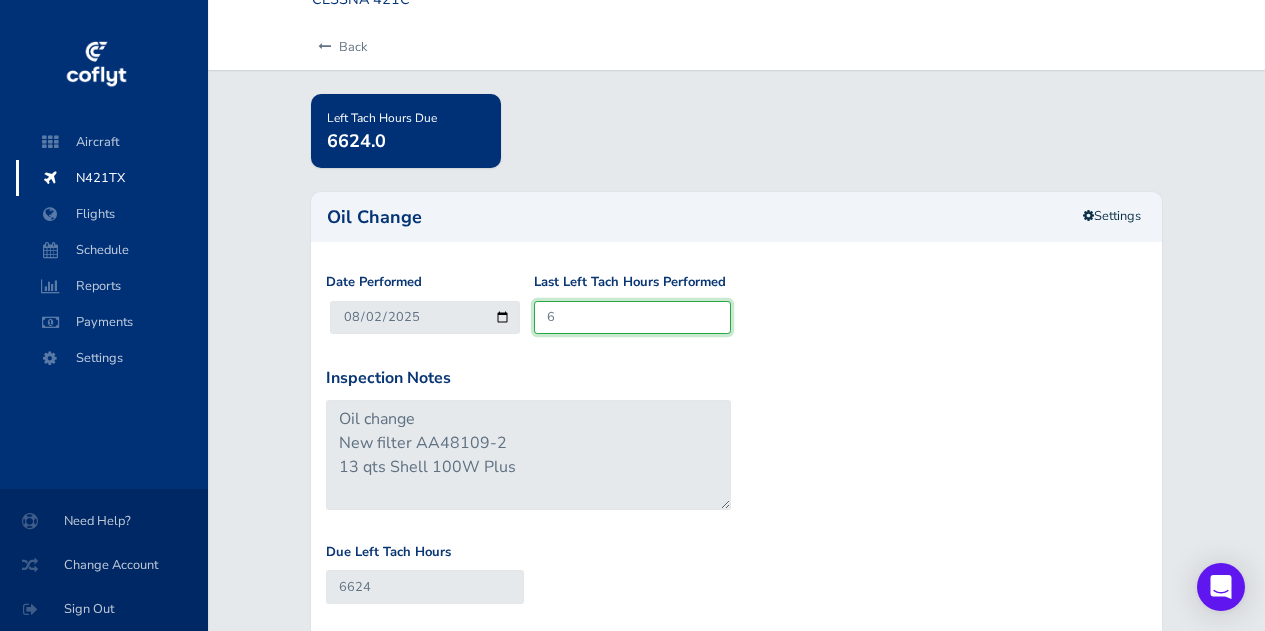 type on "56" 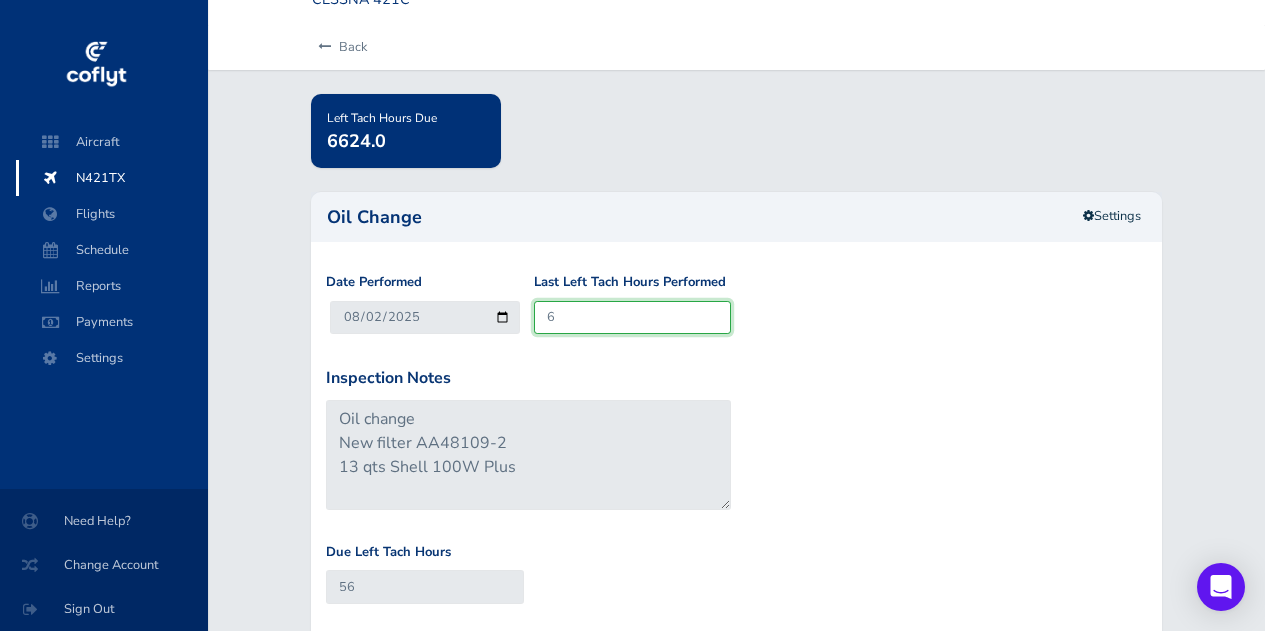 type on "66" 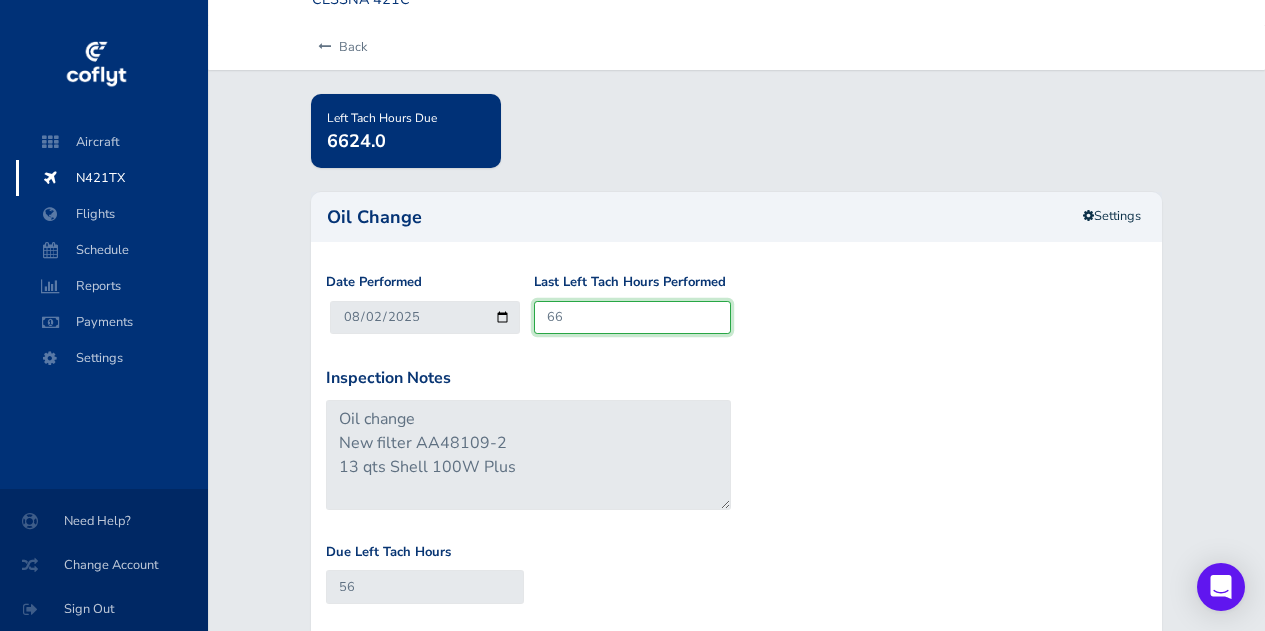 type on "116" 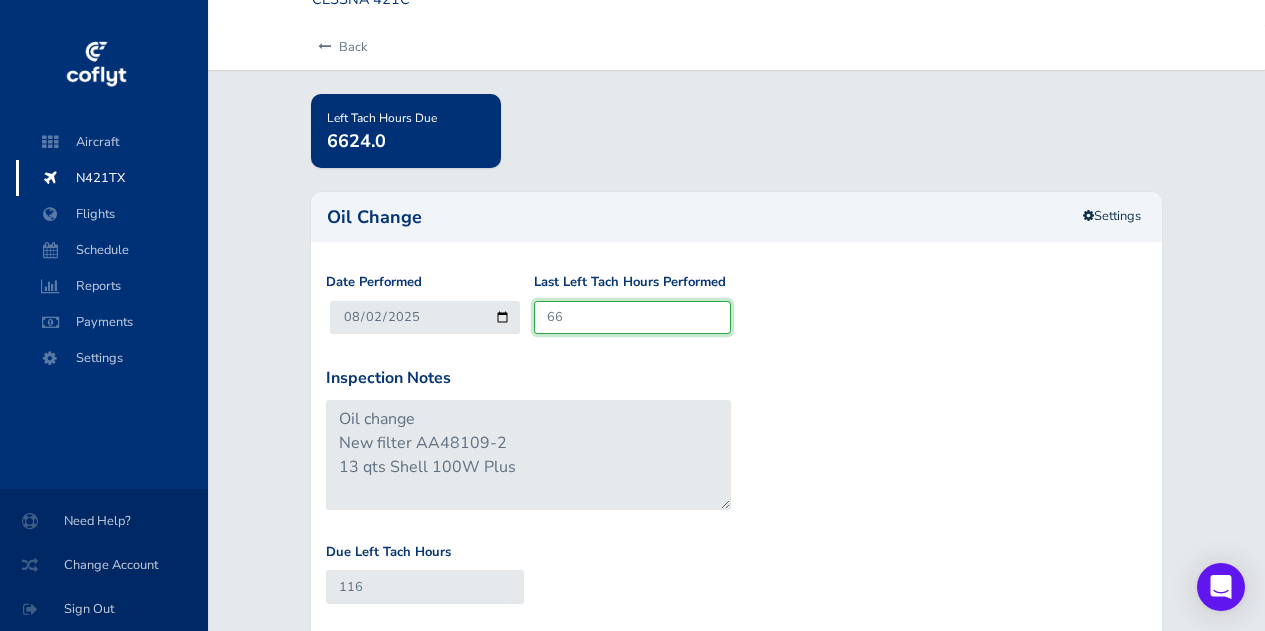 type on "661" 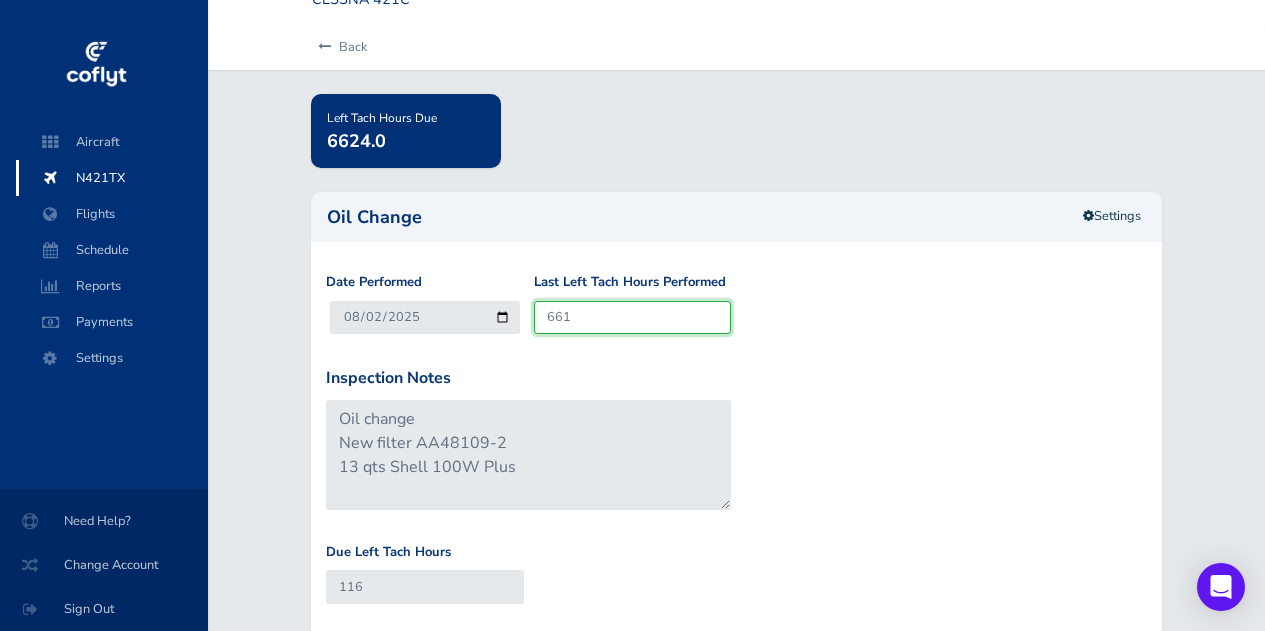 type on "711" 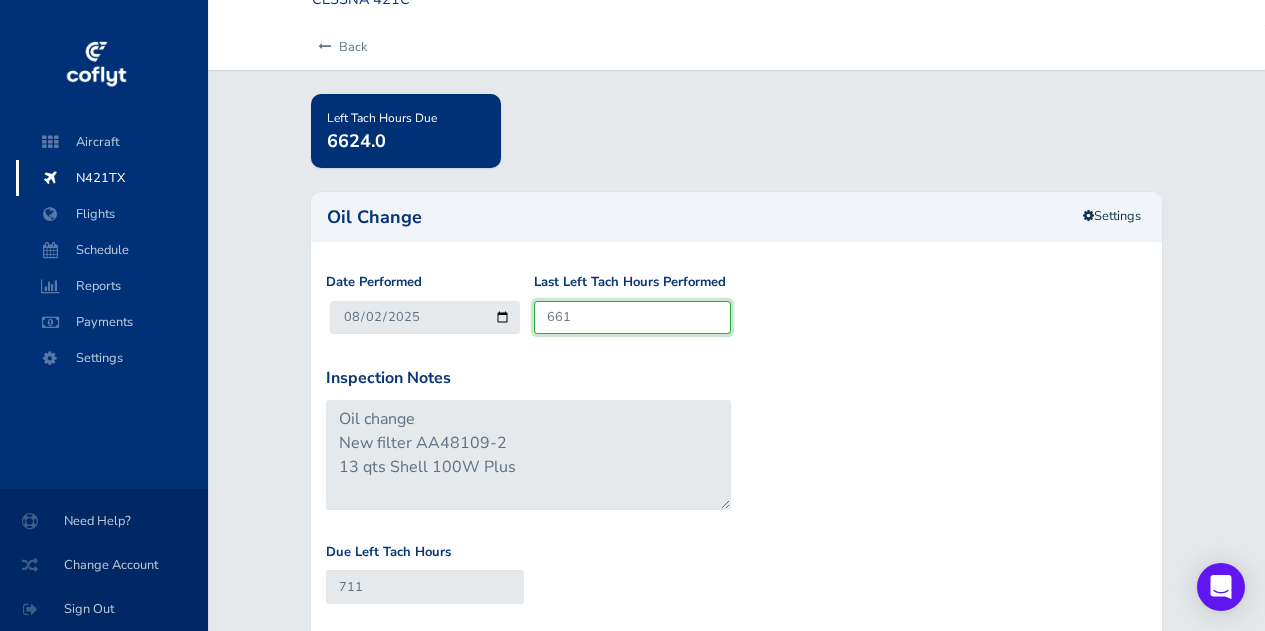 type on "6611" 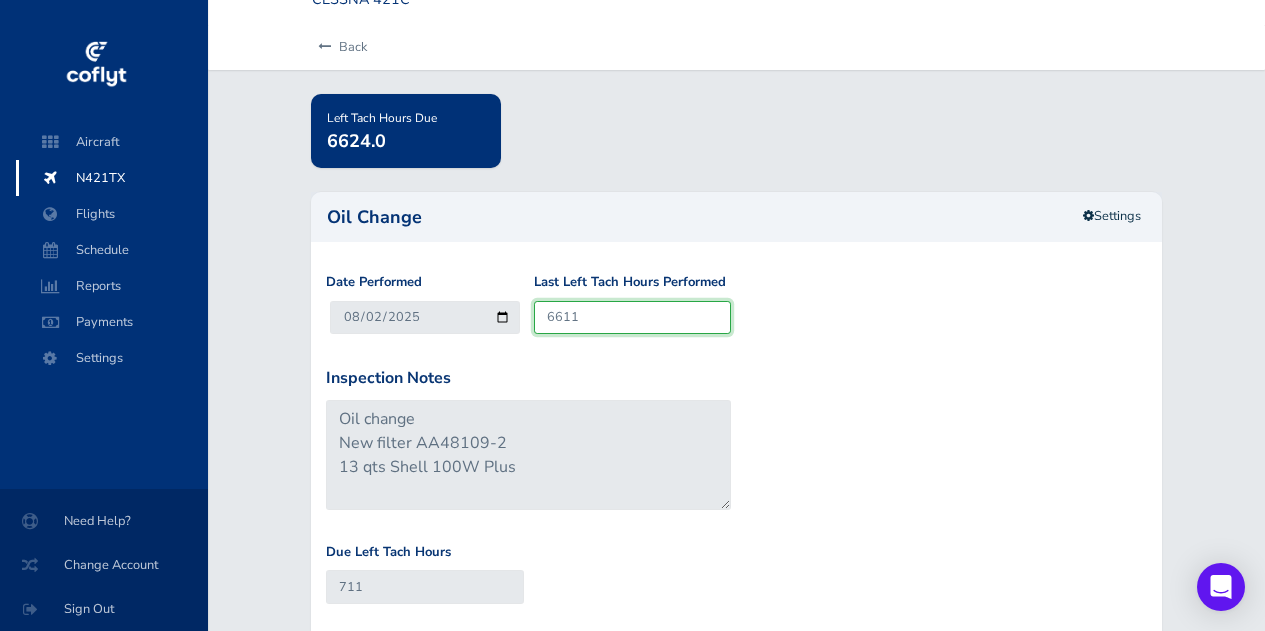 type on "6661" 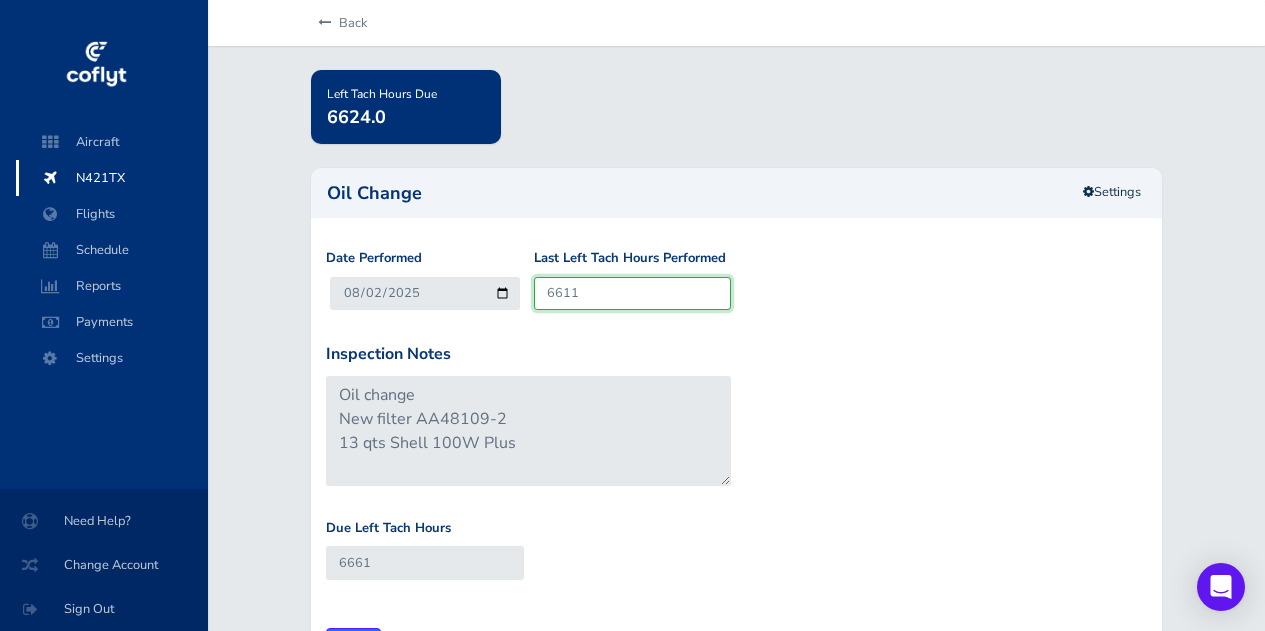 scroll, scrollTop: 108, scrollLeft: 0, axis: vertical 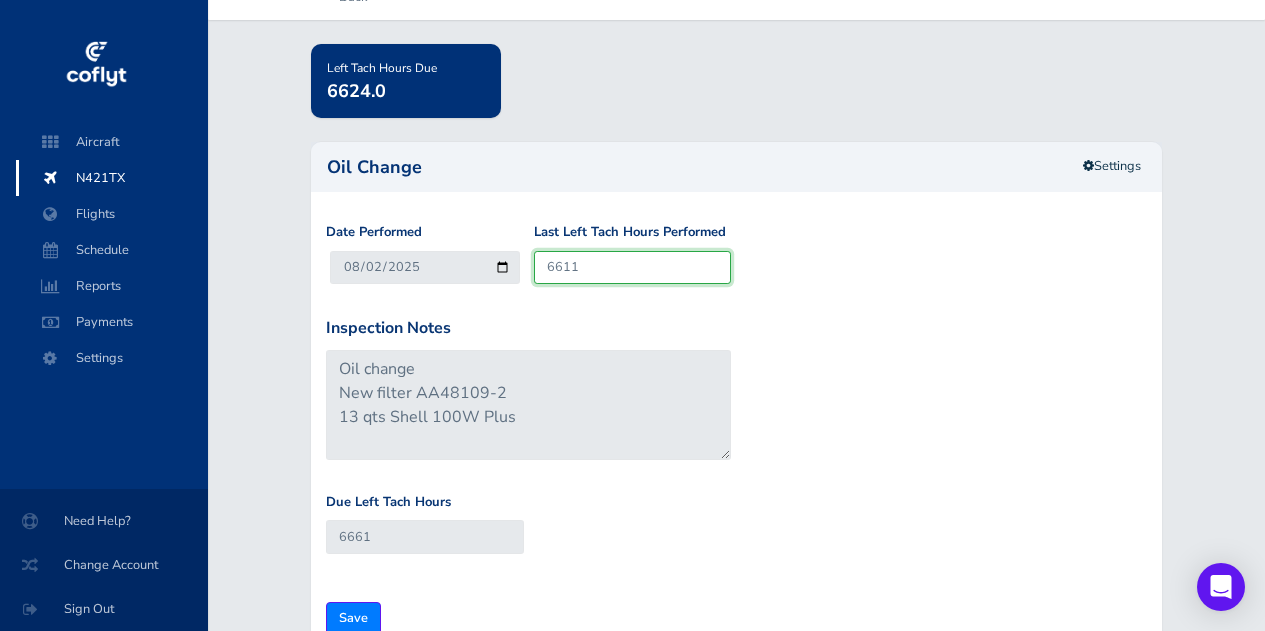 type on "6611" 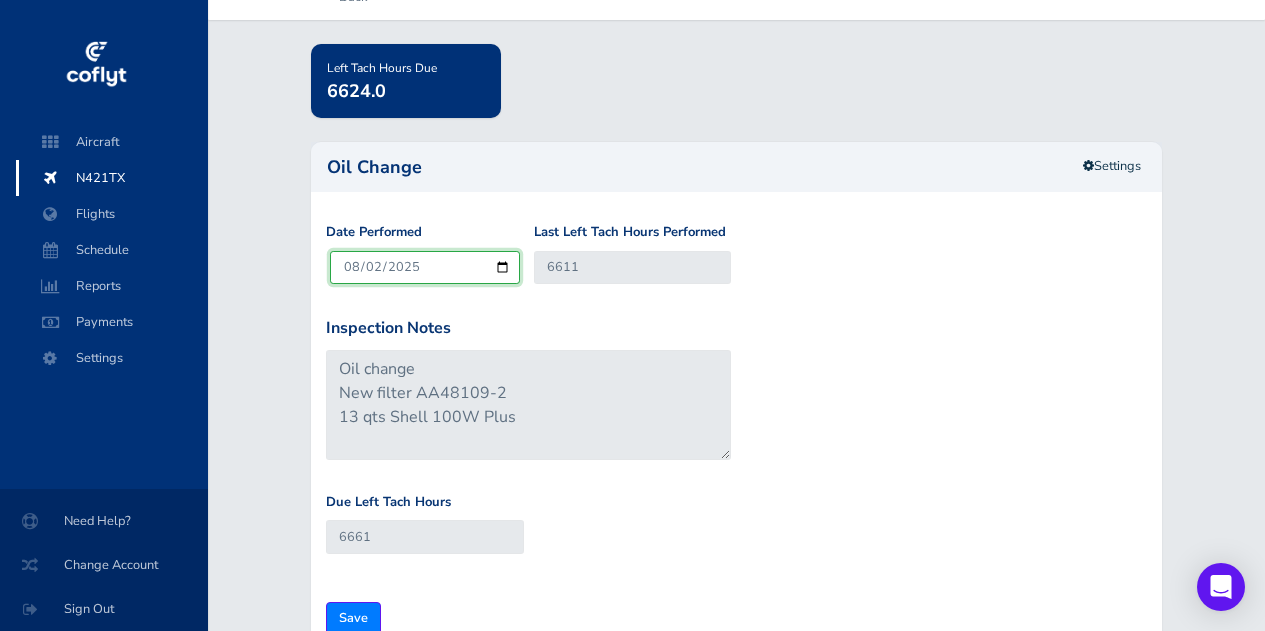 click on "2025-08-02" at bounding box center [425, 267] 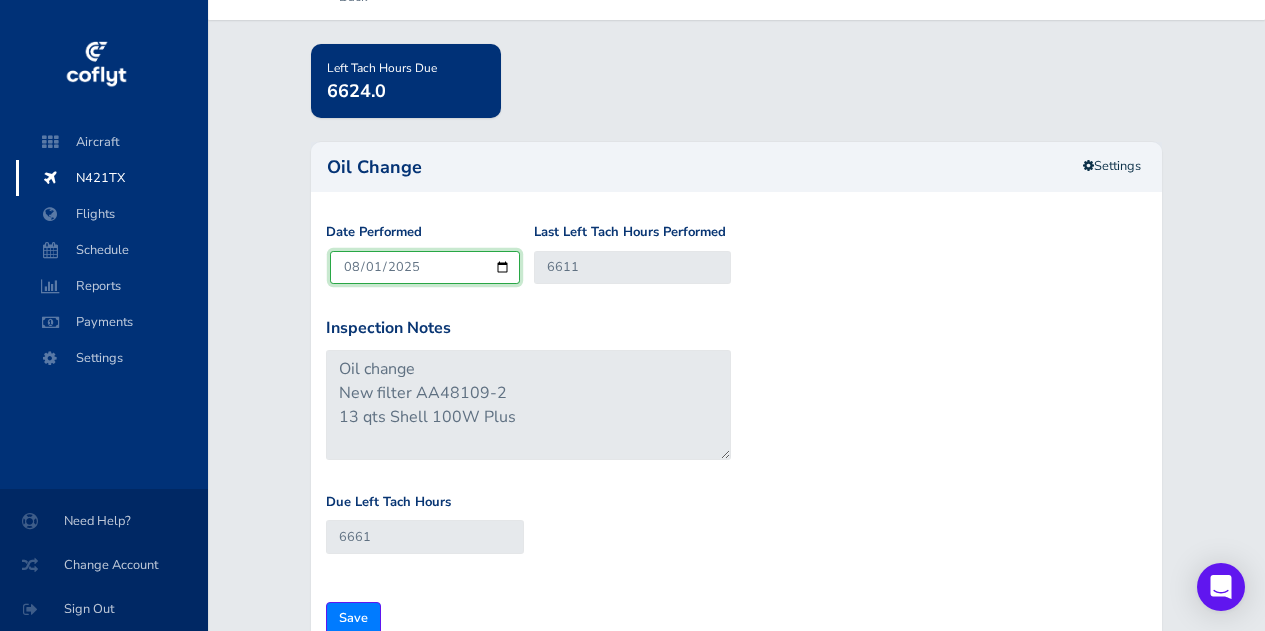 click on "2025-08-01" at bounding box center [425, 267] 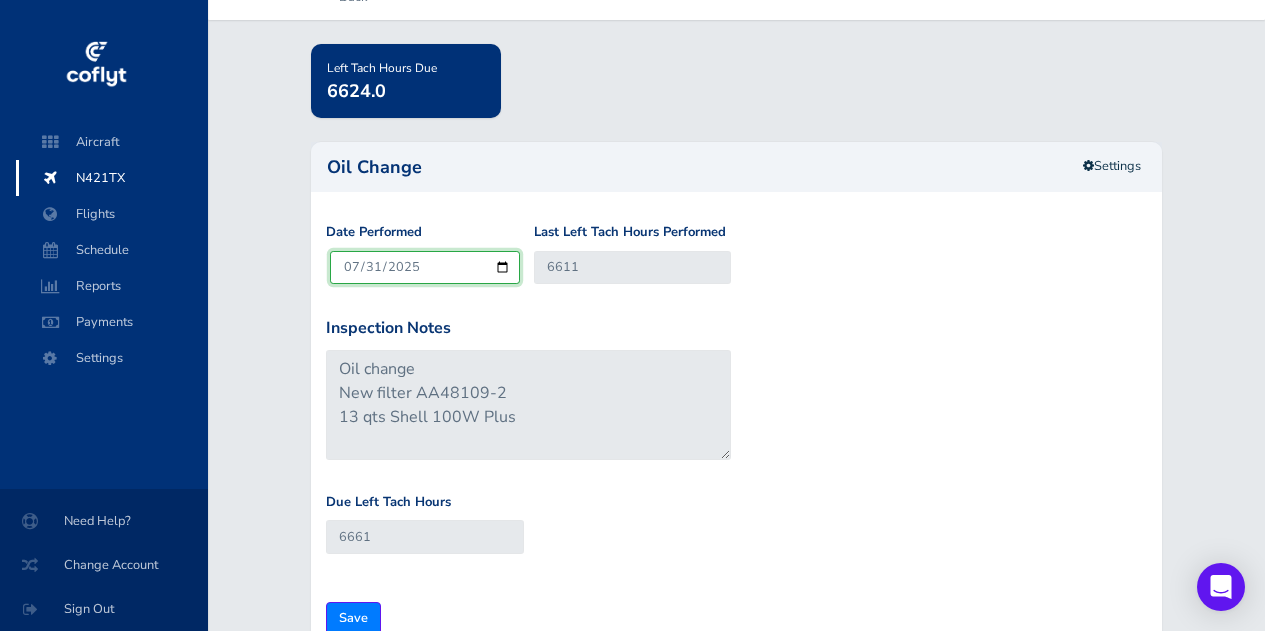 type on "2025-07-31" 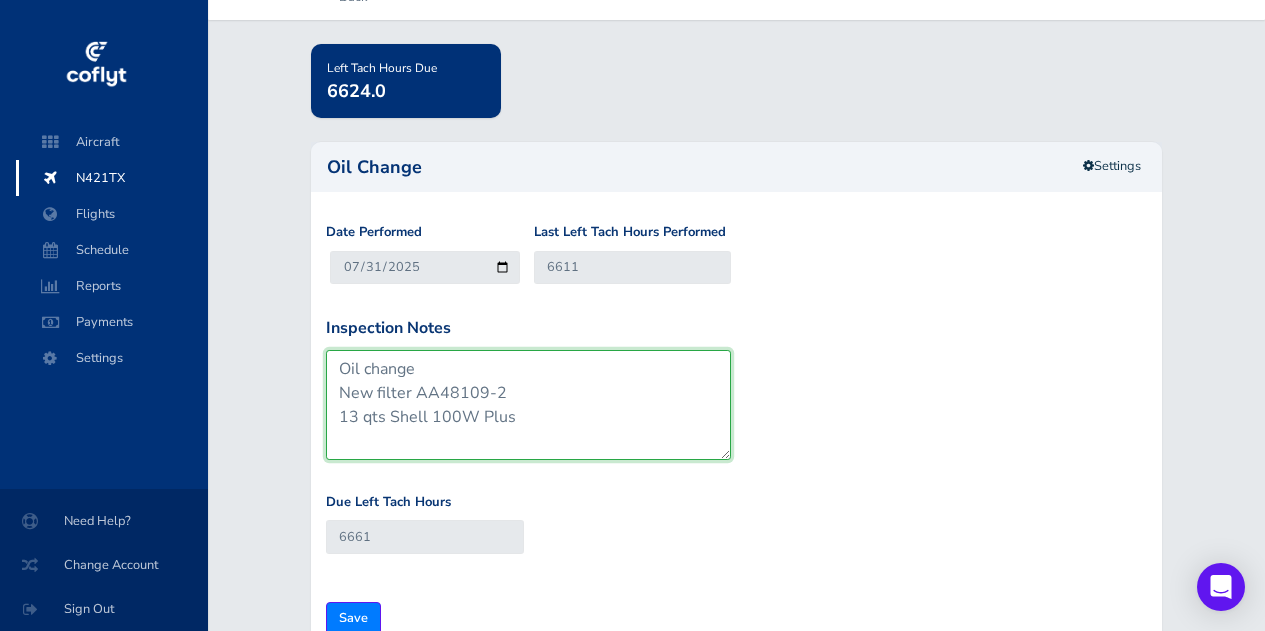 click on "Oil change
New filter AA48109-2
13 qts Shell 100W Plus" at bounding box center [528, 405] 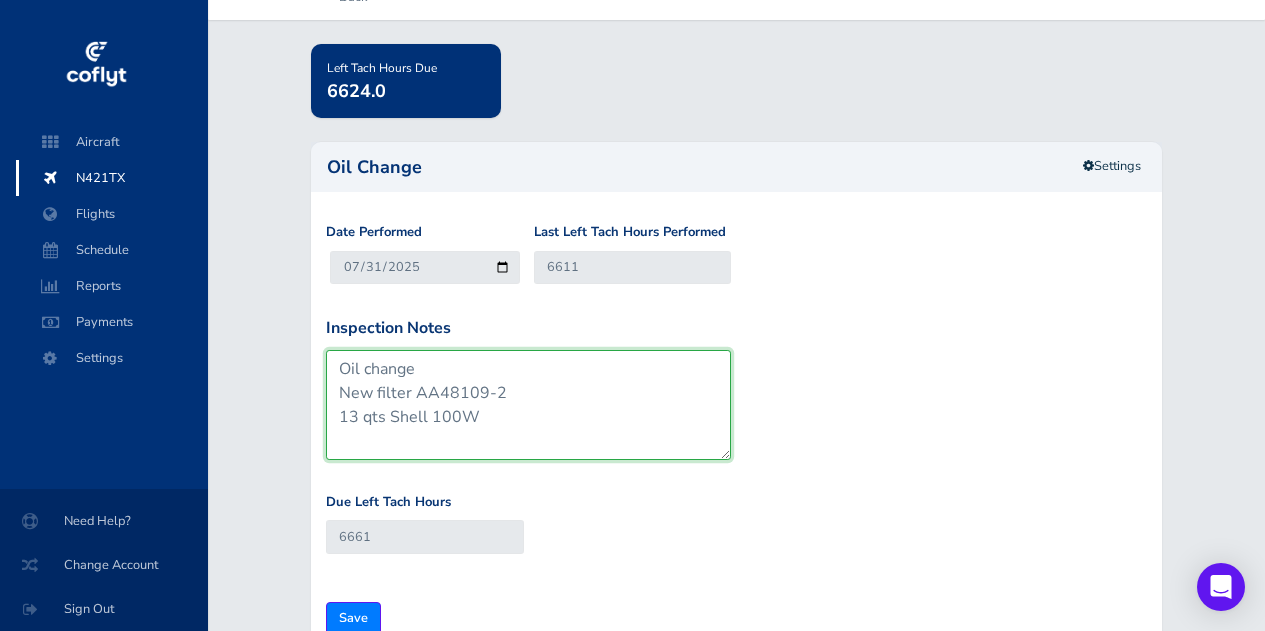 scroll, scrollTop: 159, scrollLeft: 0, axis: vertical 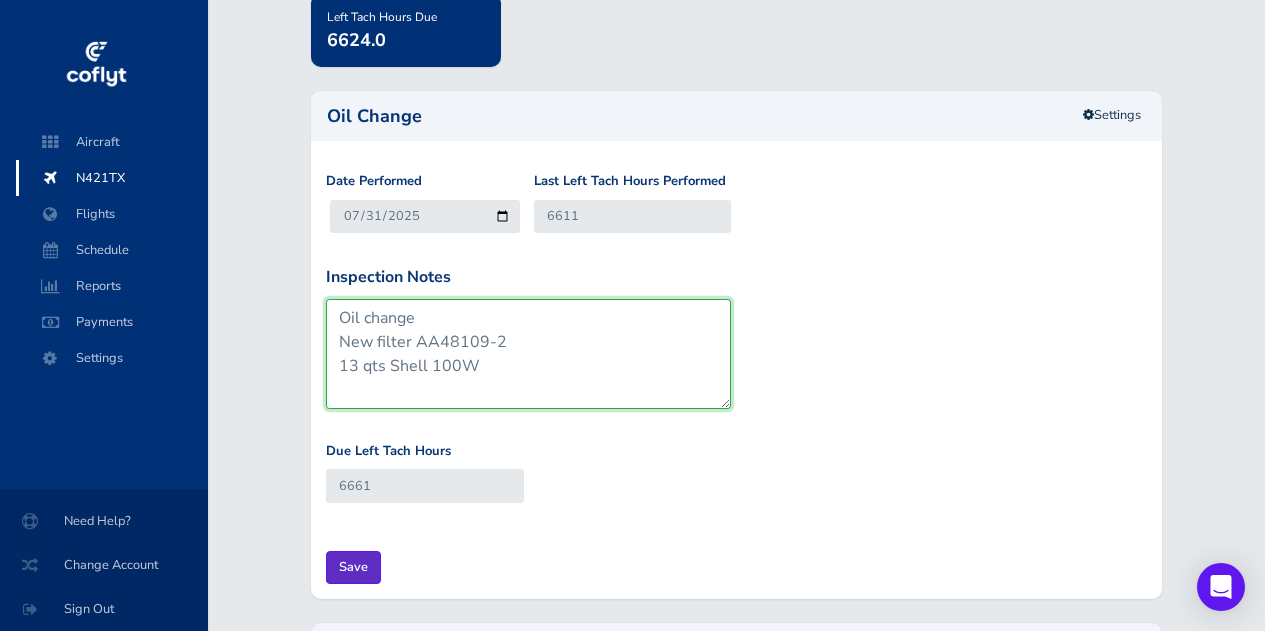 type on "Oil change
New filter AA48109-2
13 qts Shell 100W" 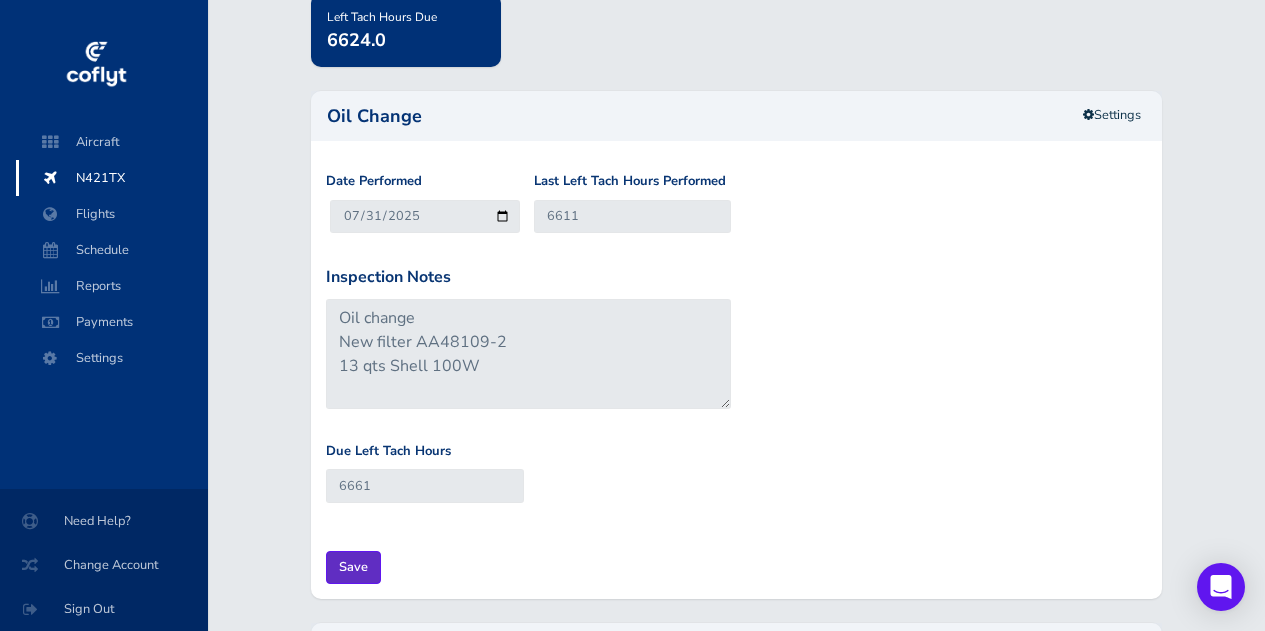 click on "Save" at bounding box center (353, 567) 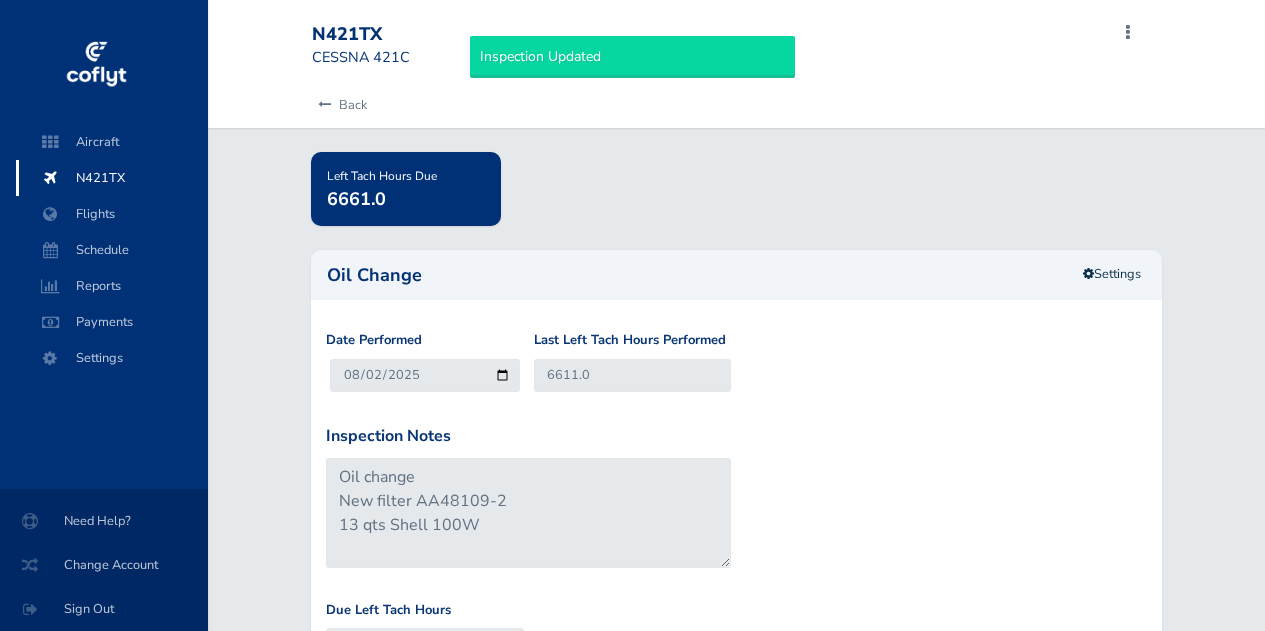 scroll, scrollTop: 0, scrollLeft: 0, axis: both 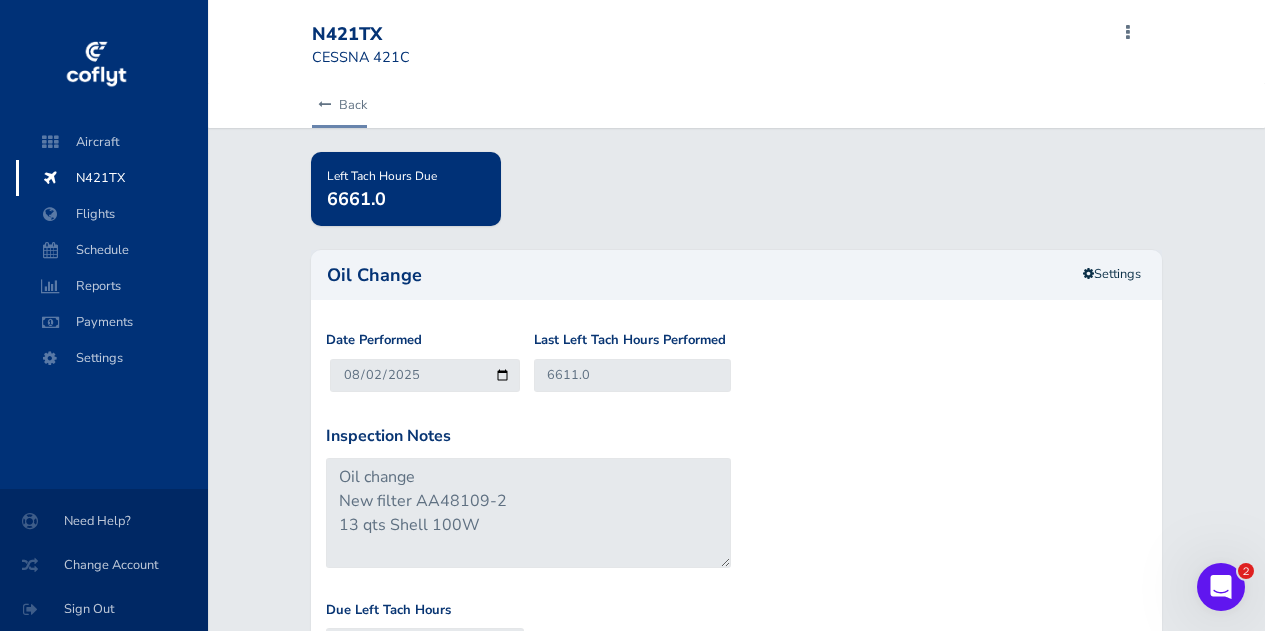 click on "Back" at bounding box center (339, 105) 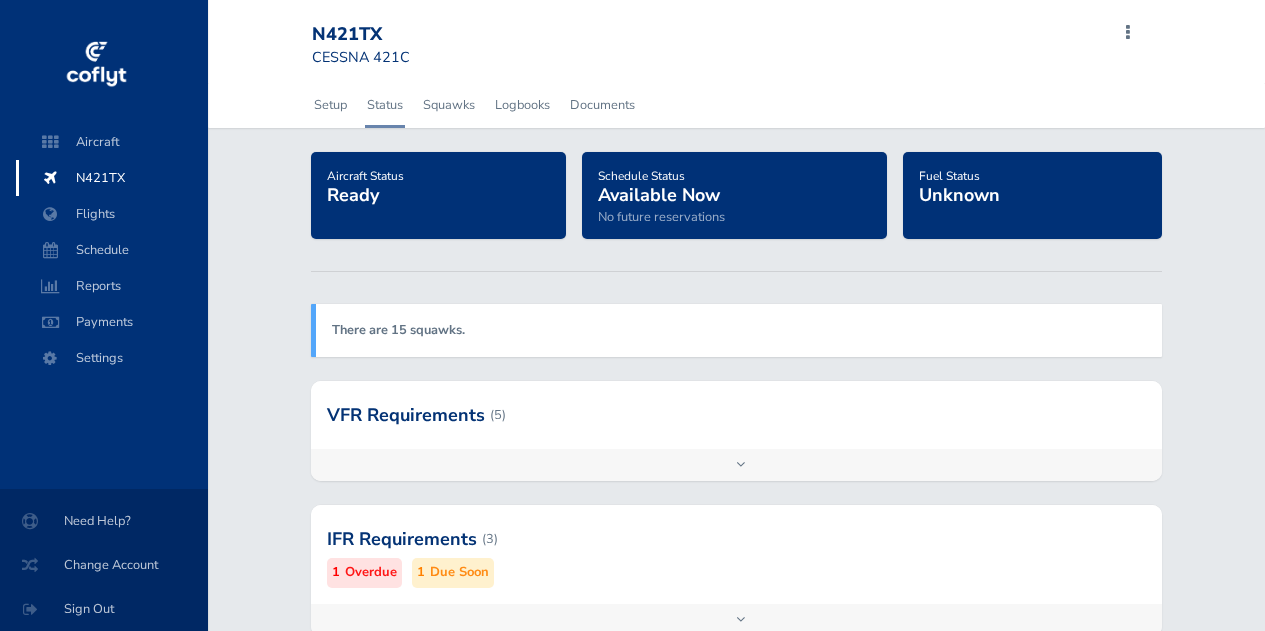 scroll, scrollTop: 0, scrollLeft: 0, axis: both 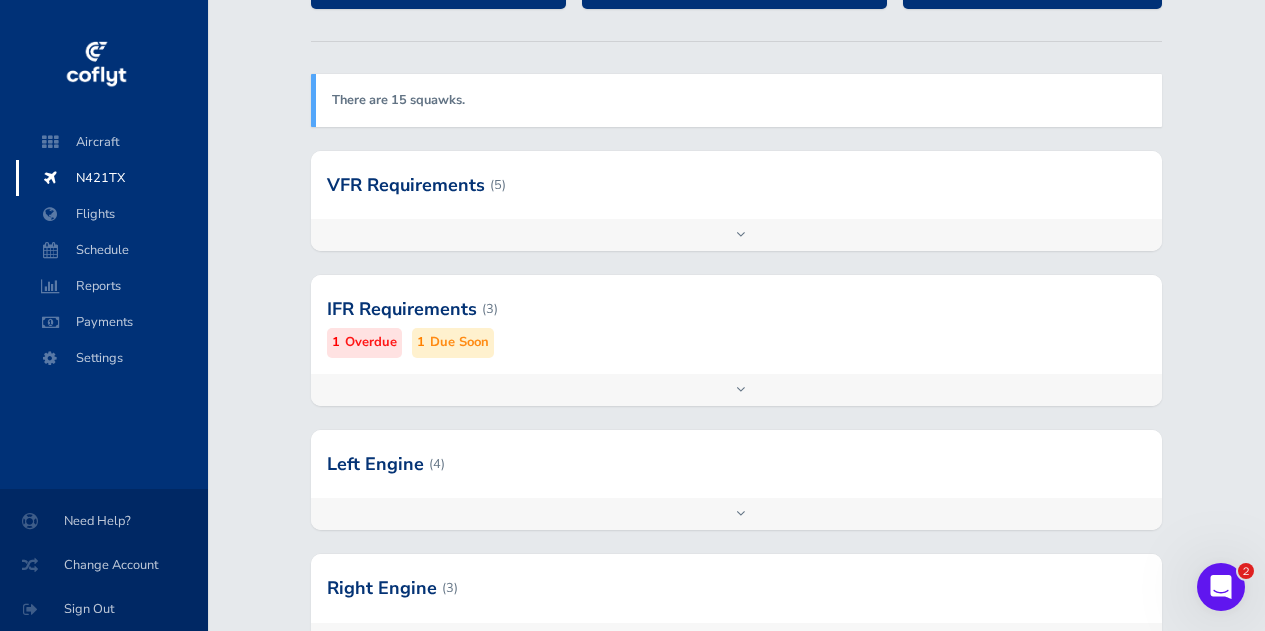 click on "Add inspection
Edit" at bounding box center (736, 514) 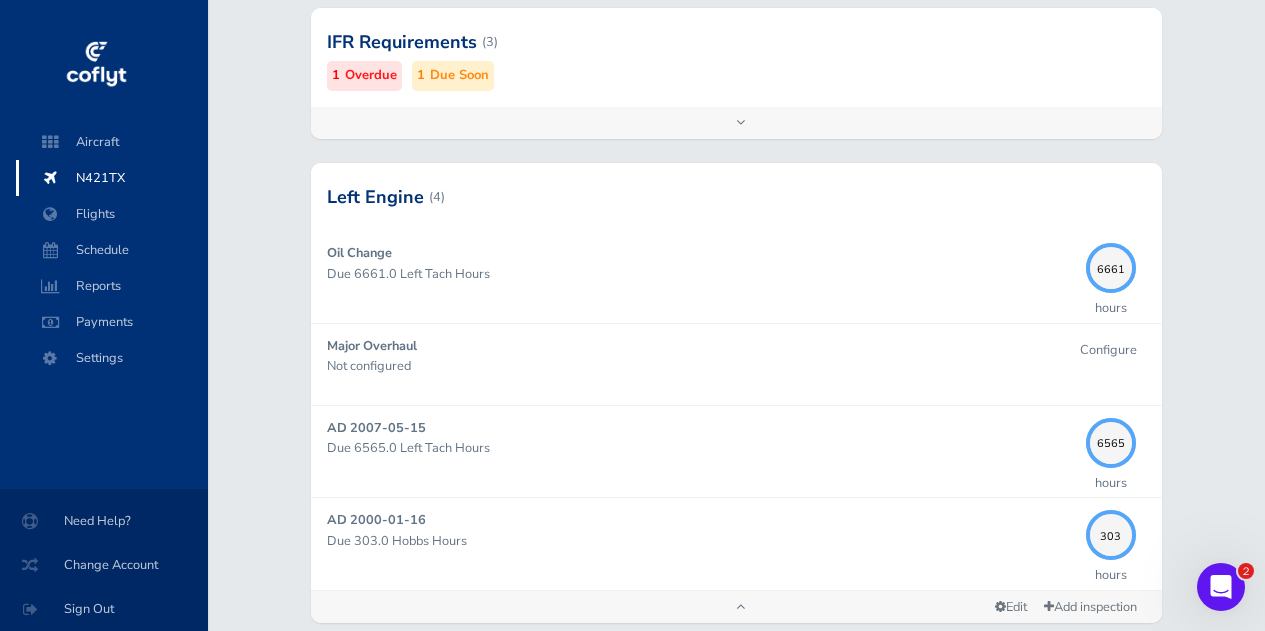 scroll, scrollTop: 500, scrollLeft: 0, axis: vertical 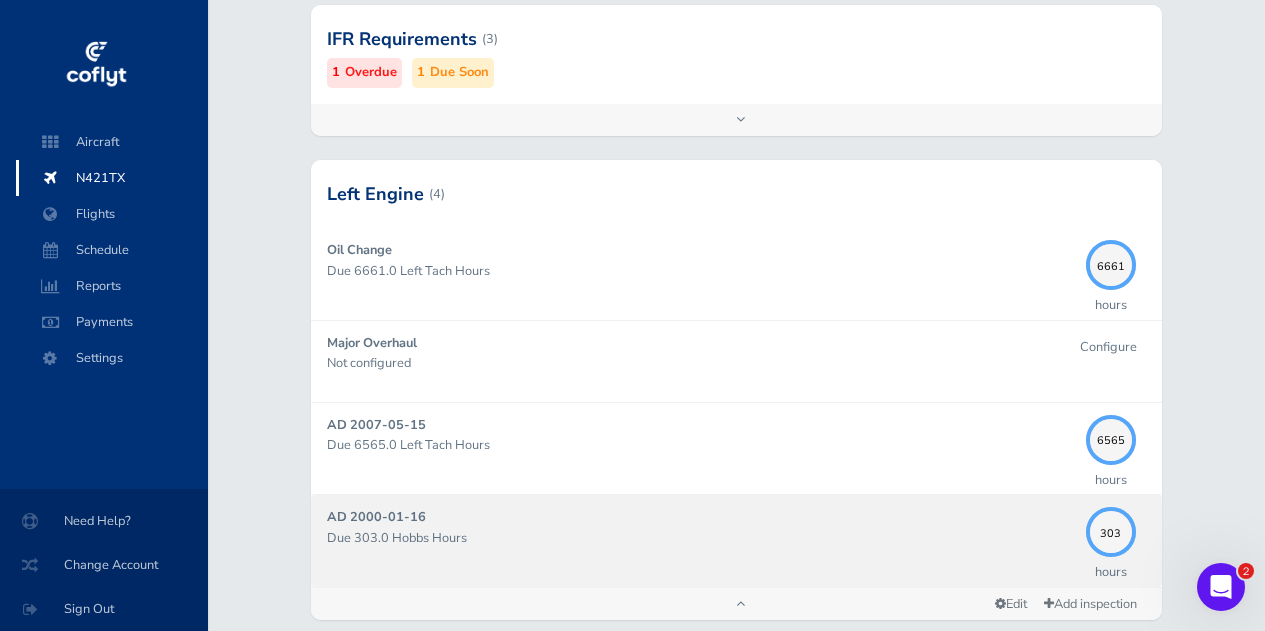 click on "Due 303.0 Hobbs Hours" at bounding box center (701, 538) 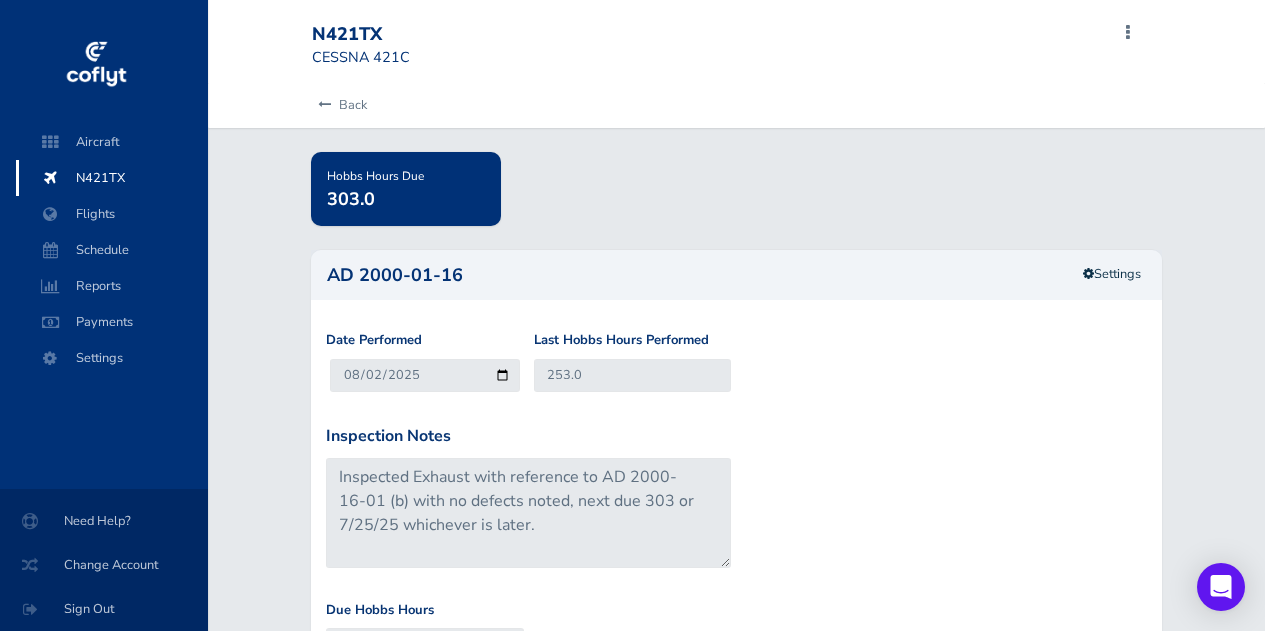 scroll, scrollTop: 66, scrollLeft: 0, axis: vertical 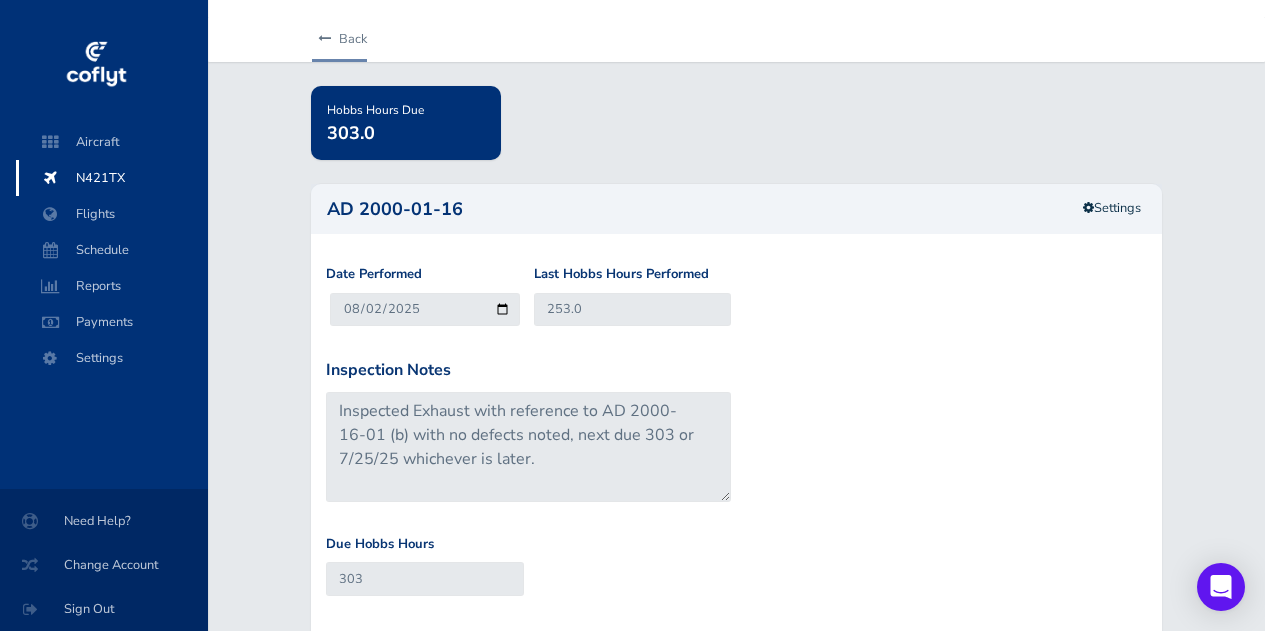 click on "Back" at bounding box center (339, 39) 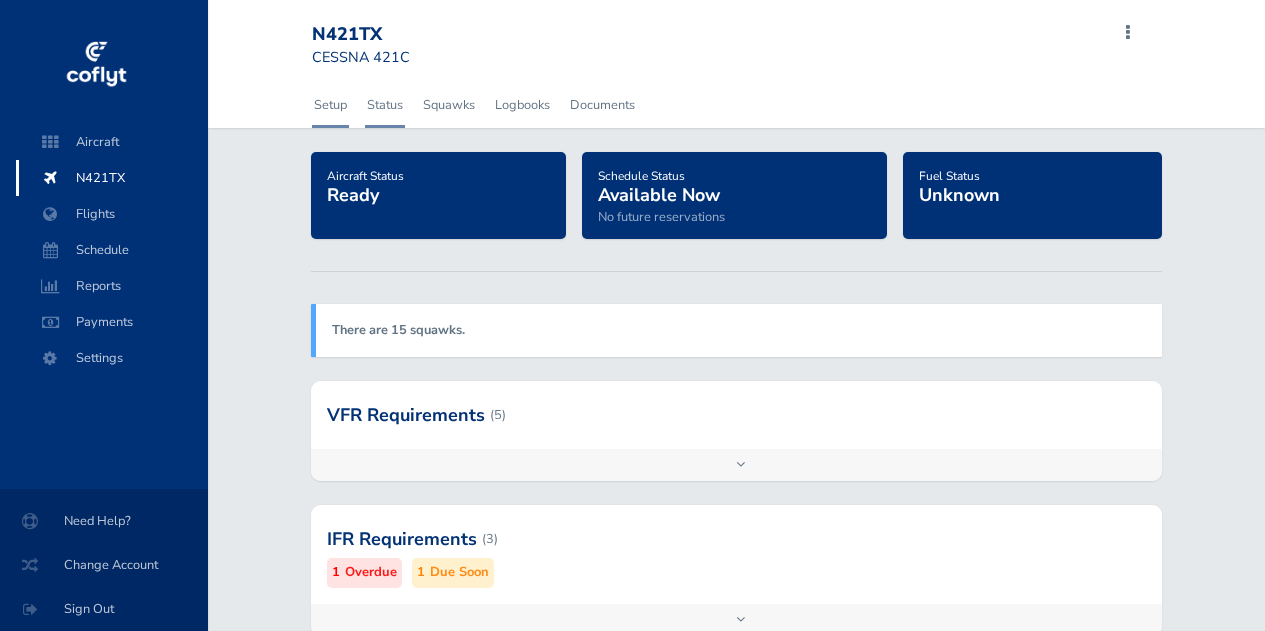 scroll, scrollTop: 0, scrollLeft: 0, axis: both 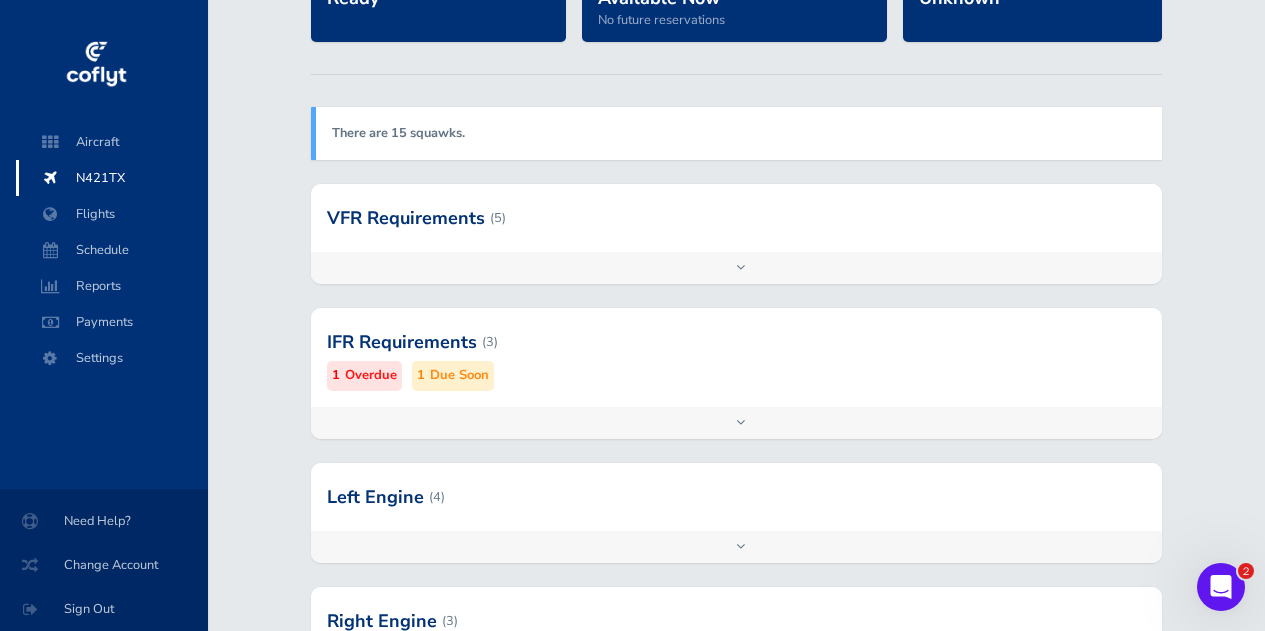 click on "Add inspection
Edit" at bounding box center (736, 547) 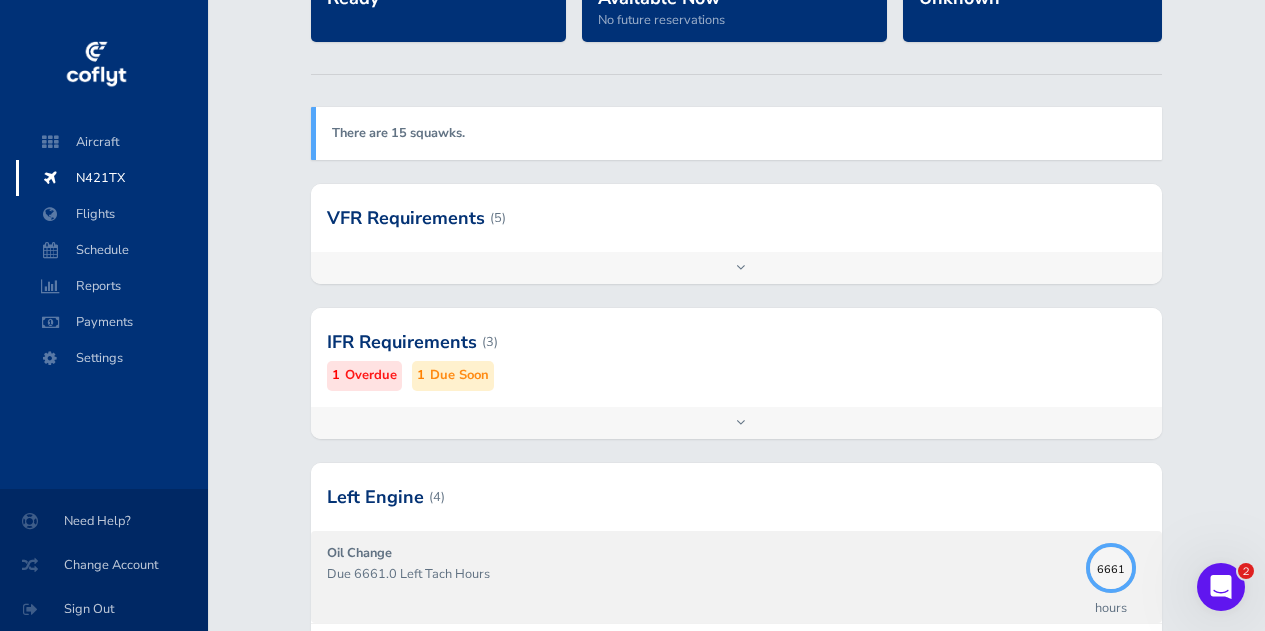 click on "Oil Change
Due 6661.0 Left Tach Hours" at bounding box center (701, 576) 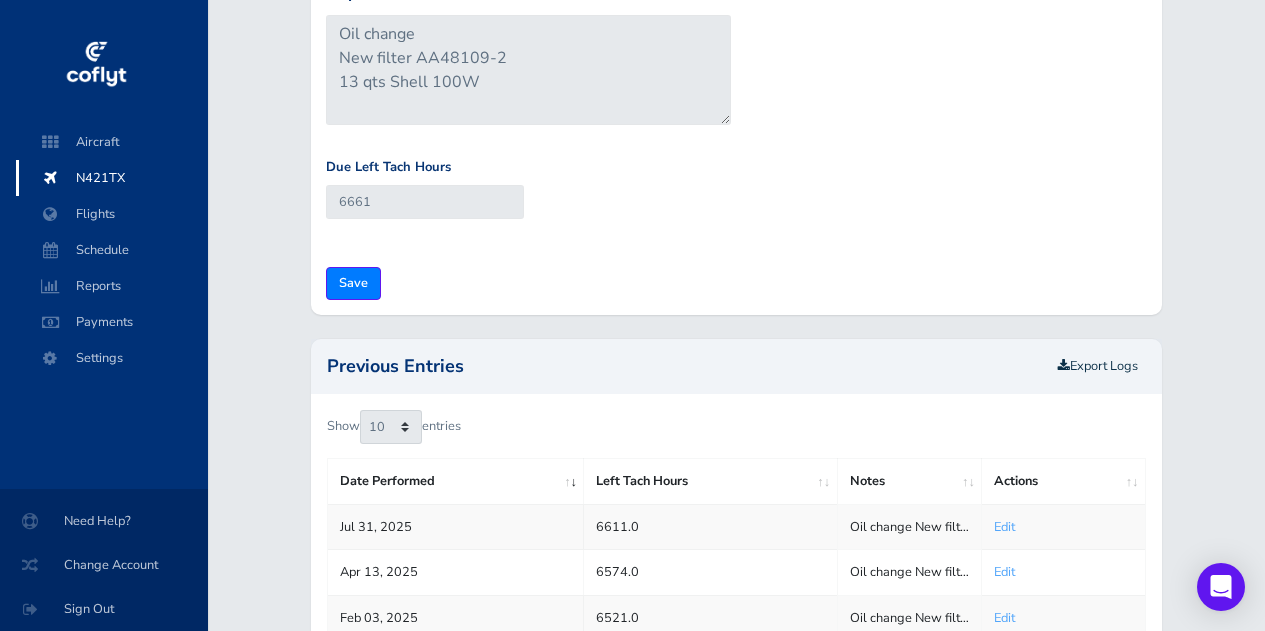 scroll, scrollTop: 553, scrollLeft: 0, axis: vertical 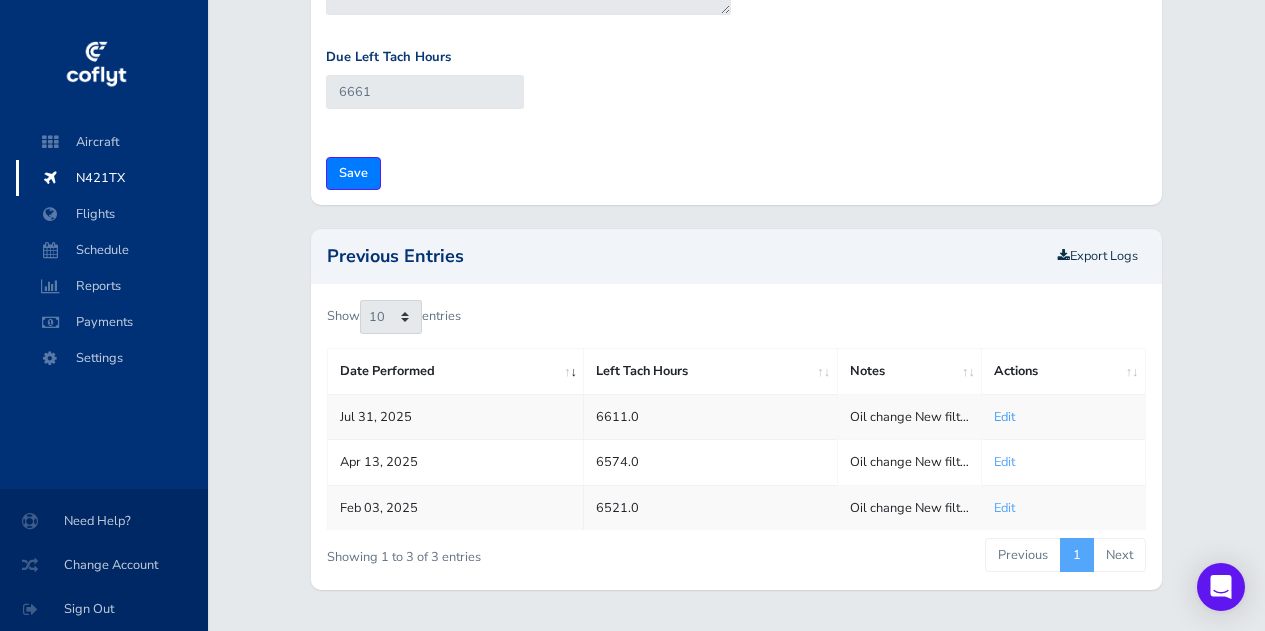 click on "Edit" at bounding box center [1004, 417] 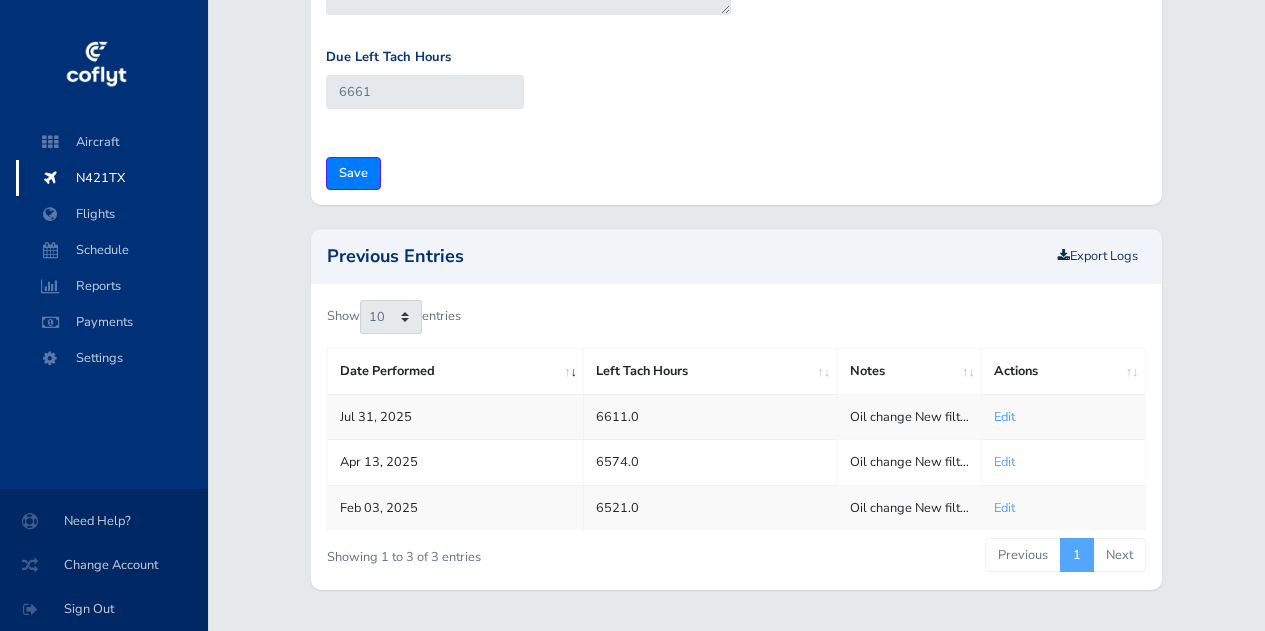 scroll, scrollTop: 0, scrollLeft: 0, axis: both 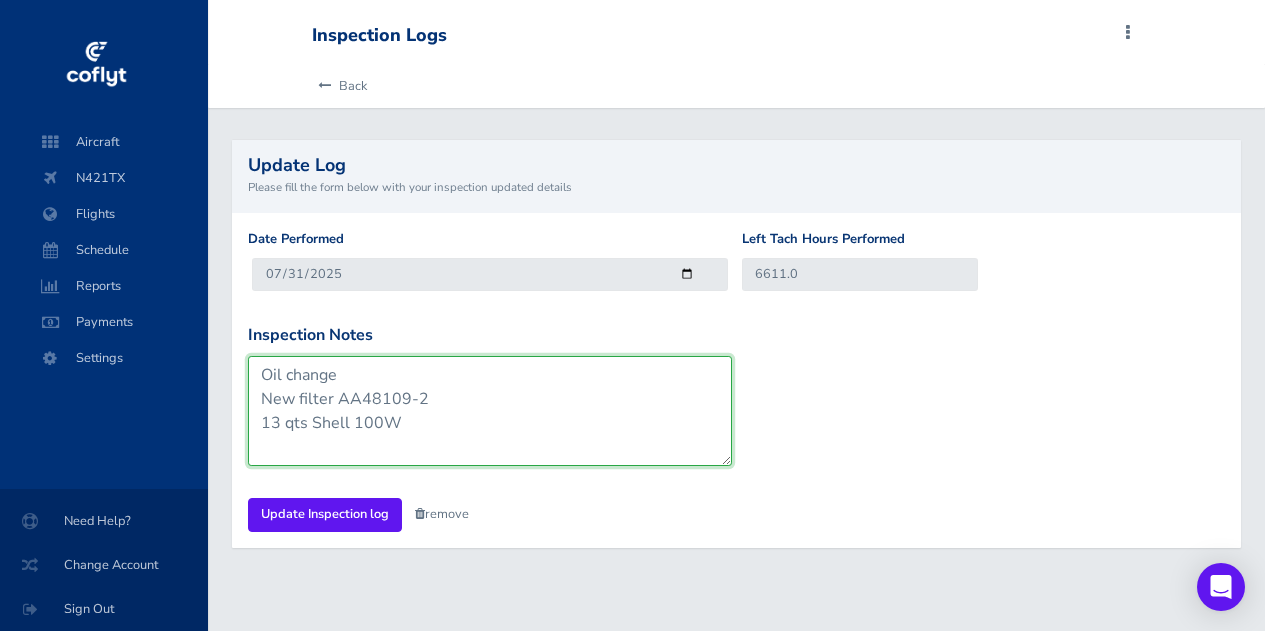 click on "Oil change
New filter AA48109-2
13 qts Shell 100W" at bounding box center (490, 411) 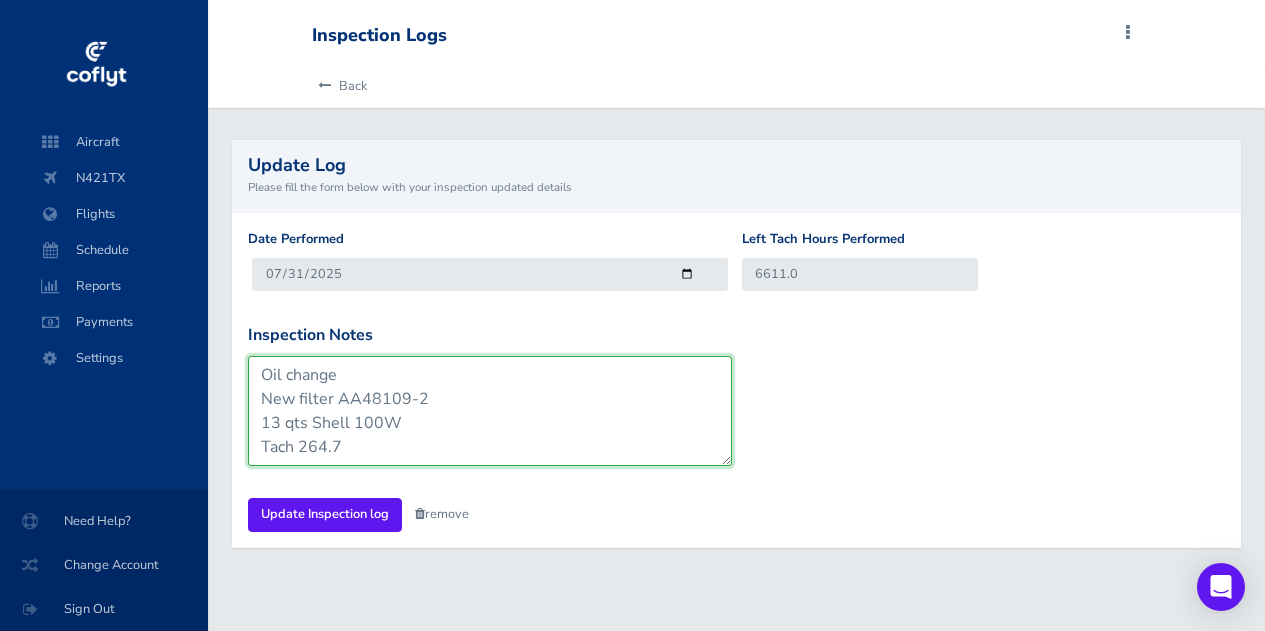 scroll, scrollTop: 18, scrollLeft: 0, axis: vertical 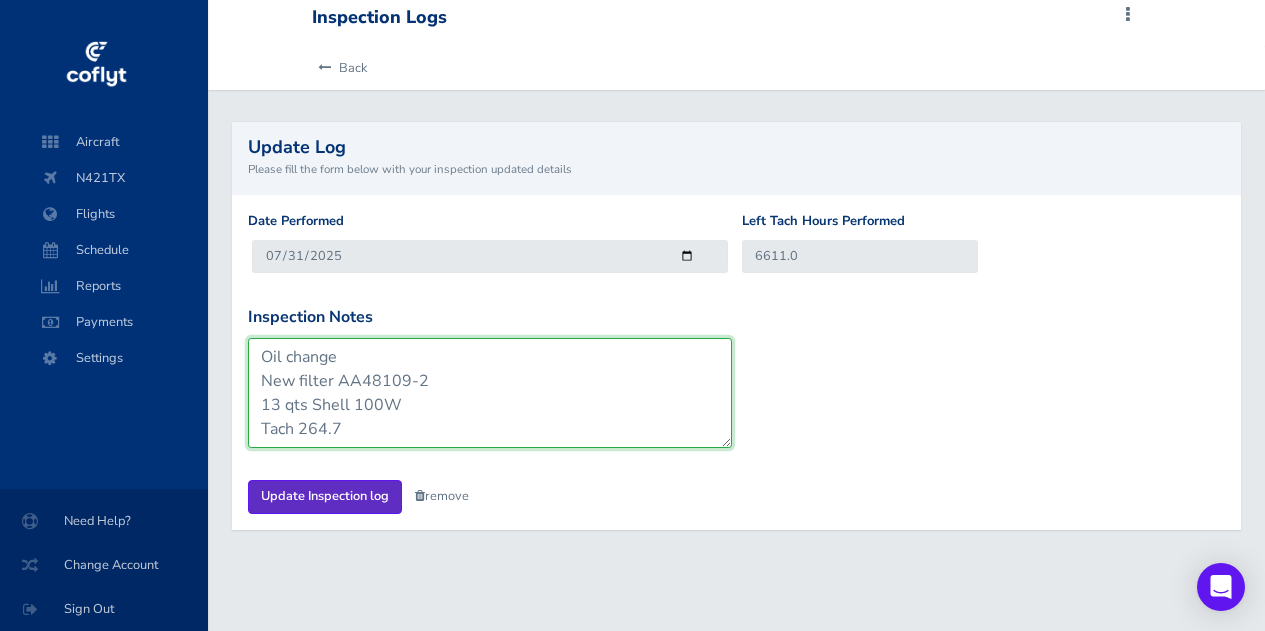 type on "Oil change
New filter AA48109-2
13 qts Shell 100W
Tach 264.7" 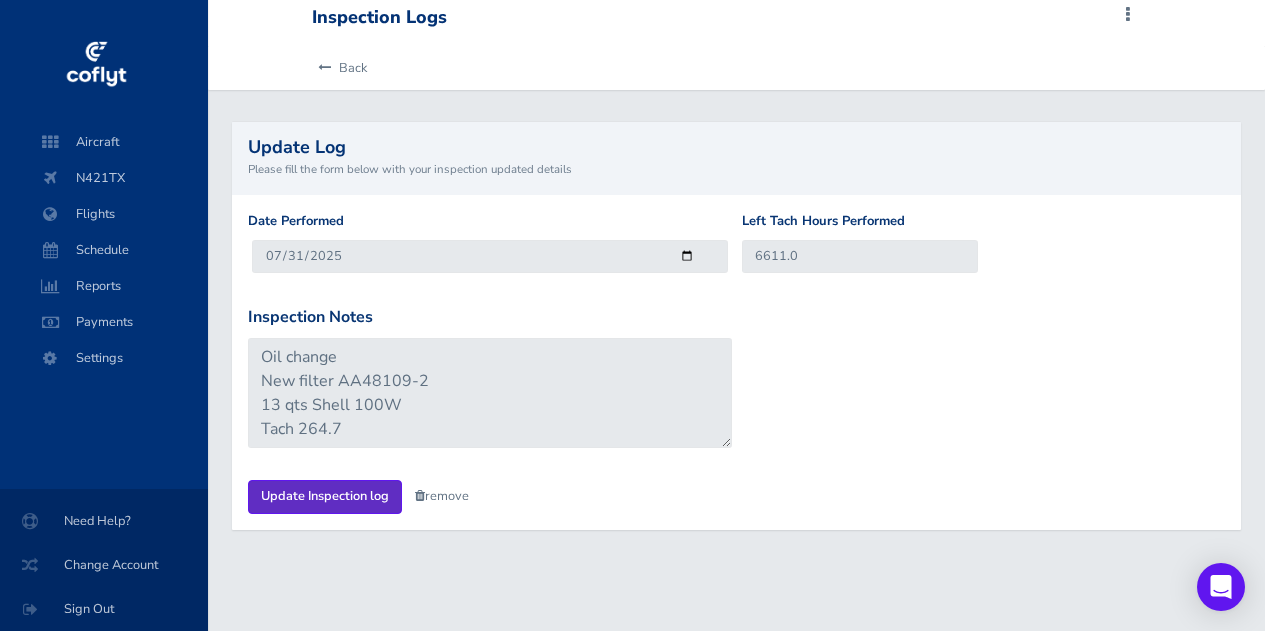 click on "Update Inspection log" at bounding box center [325, 496] 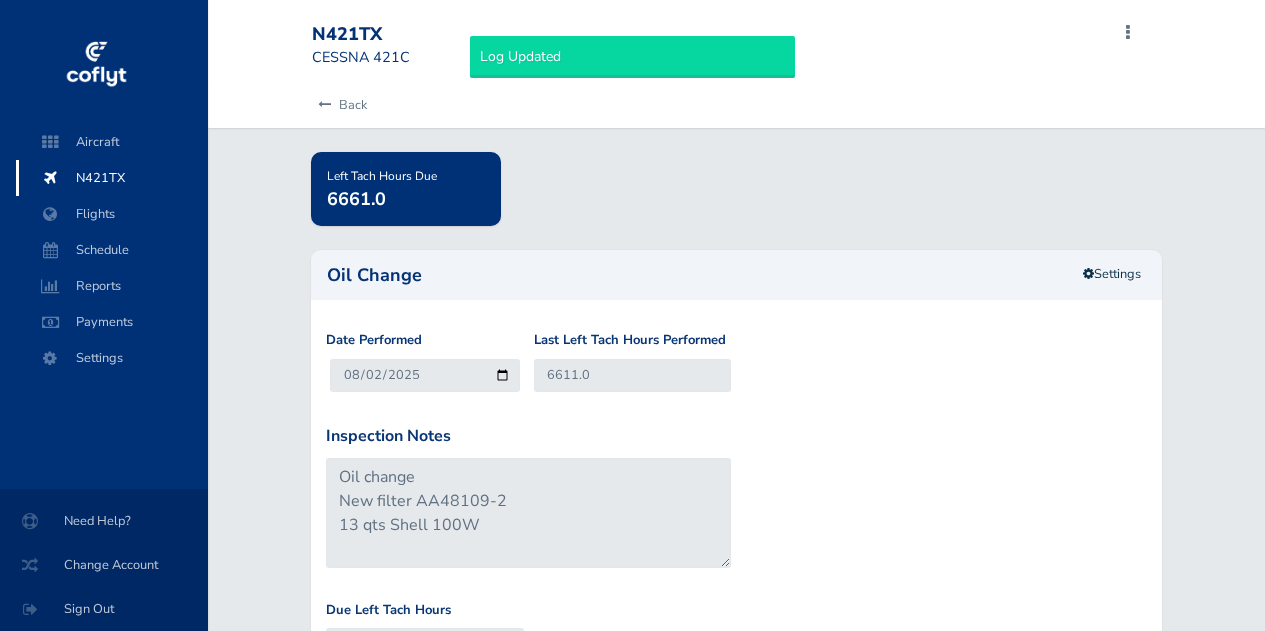 scroll, scrollTop: 0, scrollLeft: 0, axis: both 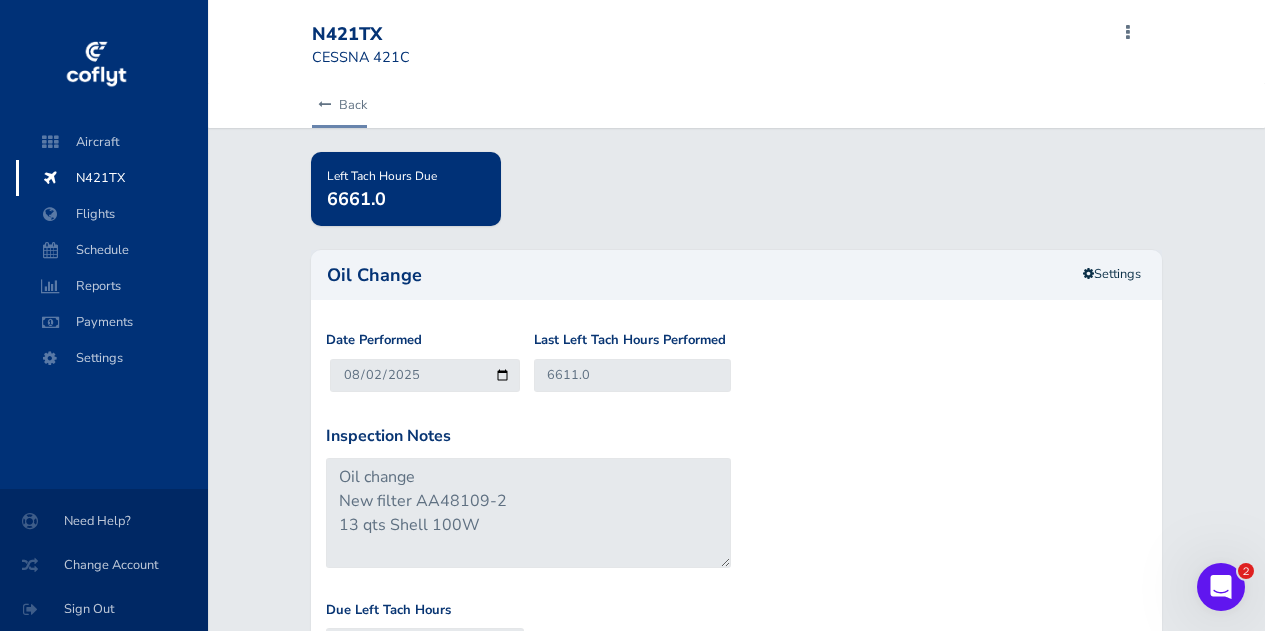 click on "Back" at bounding box center (339, 105) 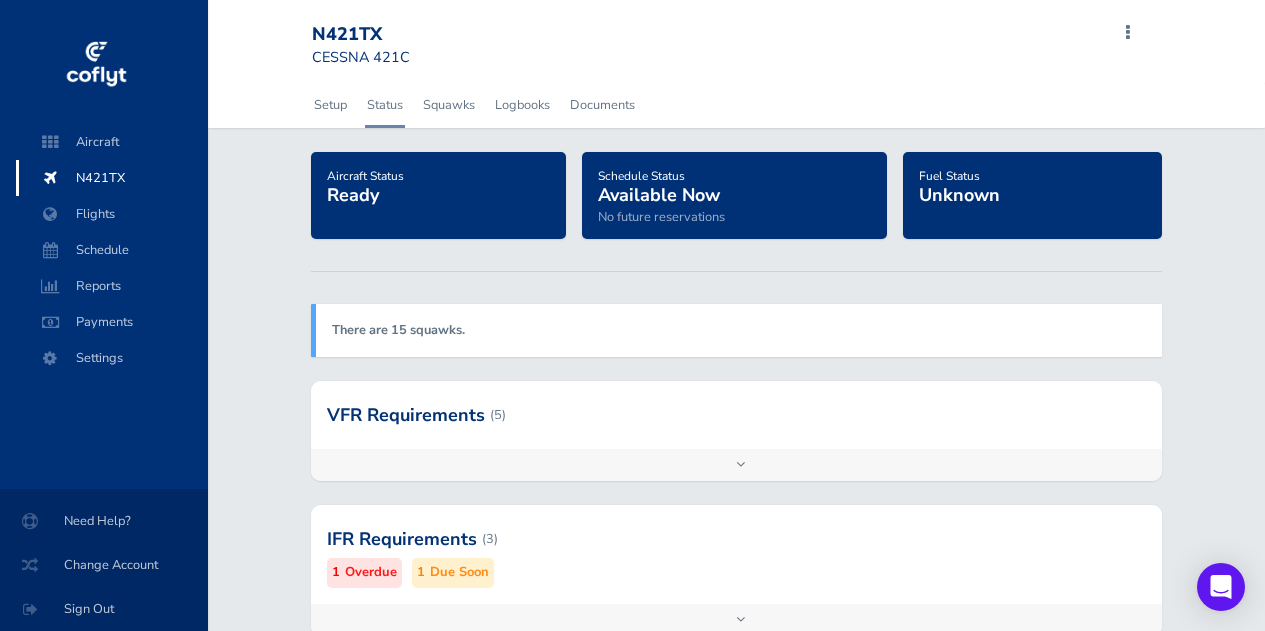 scroll, scrollTop: 0, scrollLeft: 0, axis: both 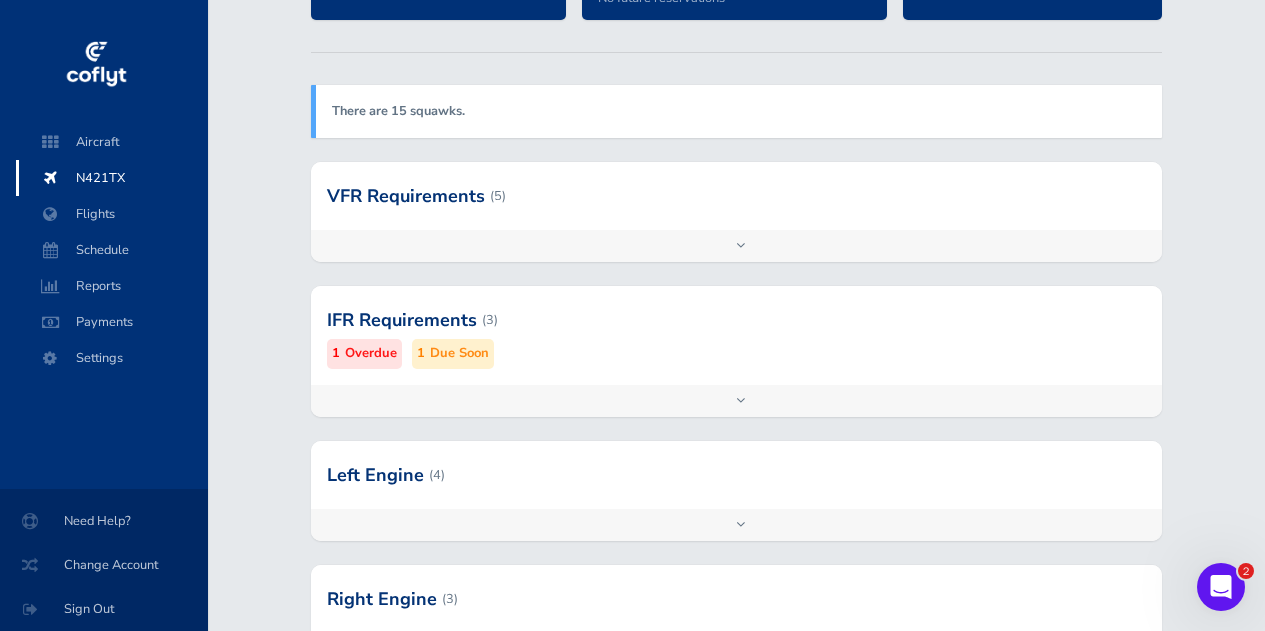 click on "Add inspection
Edit" at bounding box center [736, 525] 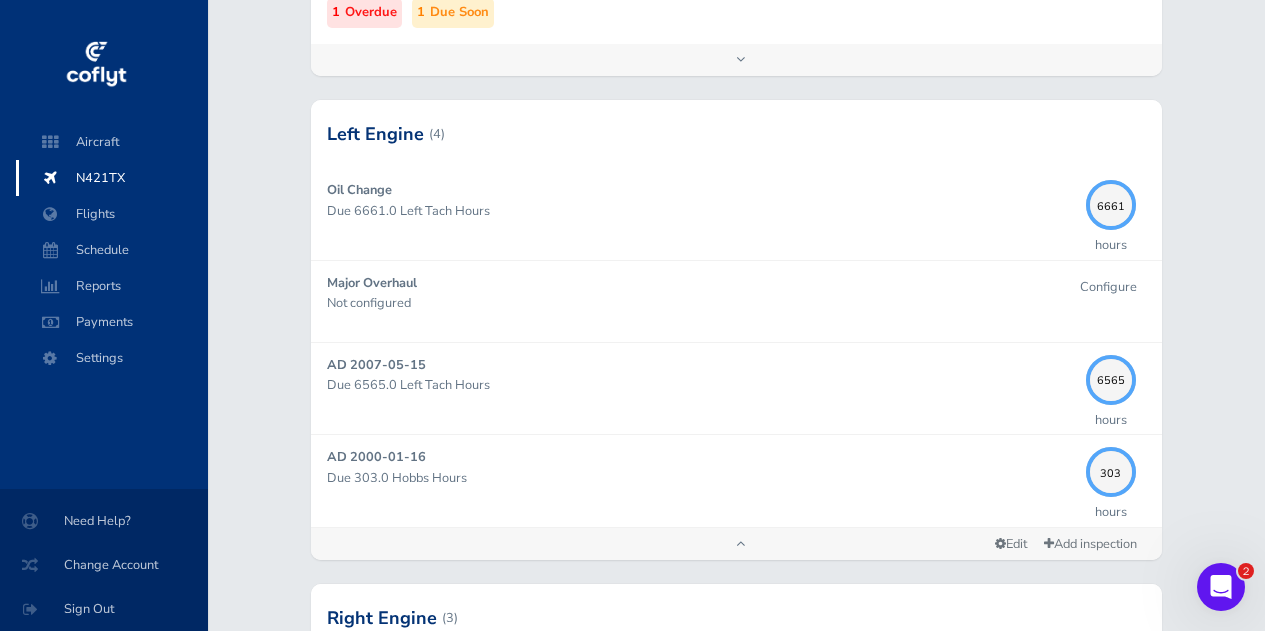 scroll, scrollTop: 566, scrollLeft: 0, axis: vertical 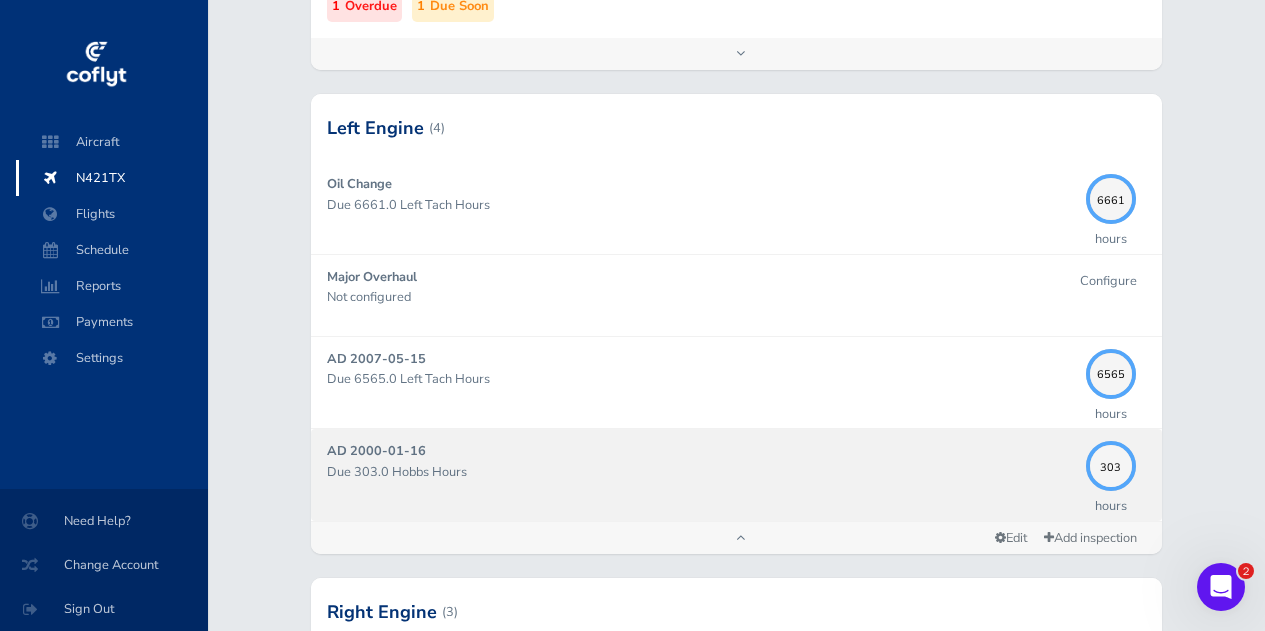 click on "AD 2000-01-16
Due 303.0 Hobbs Hours" at bounding box center [701, 474] 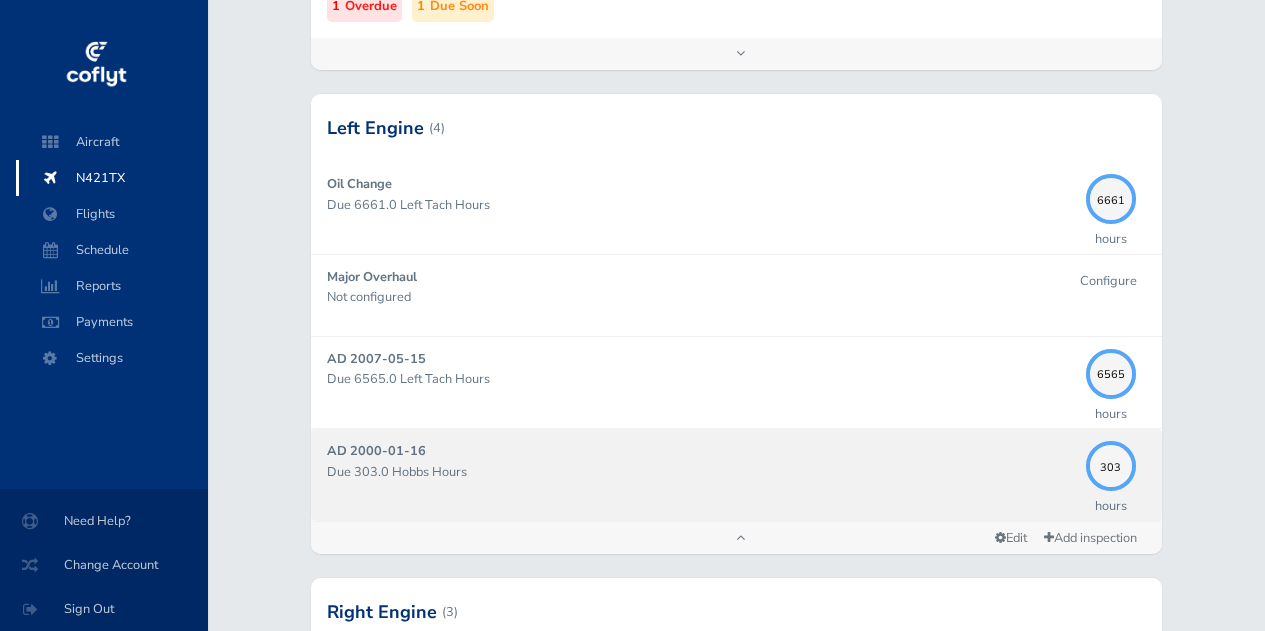scroll, scrollTop: 0, scrollLeft: 0, axis: both 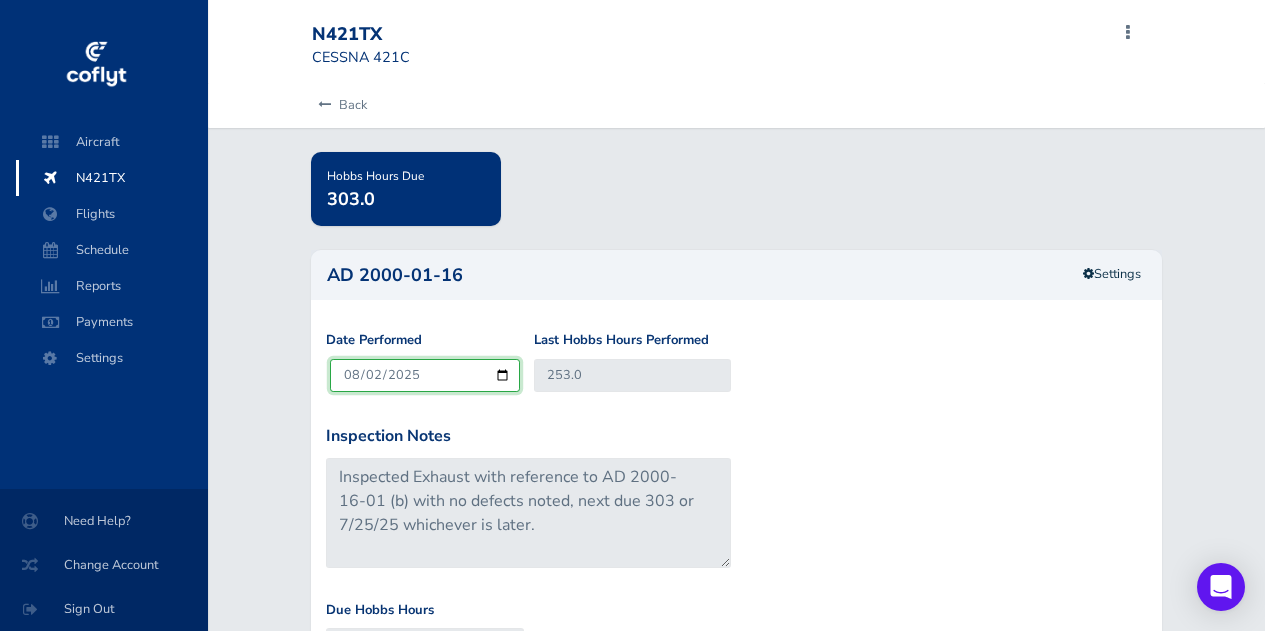 click on "2025-08-02" at bounding box center [425, 375] 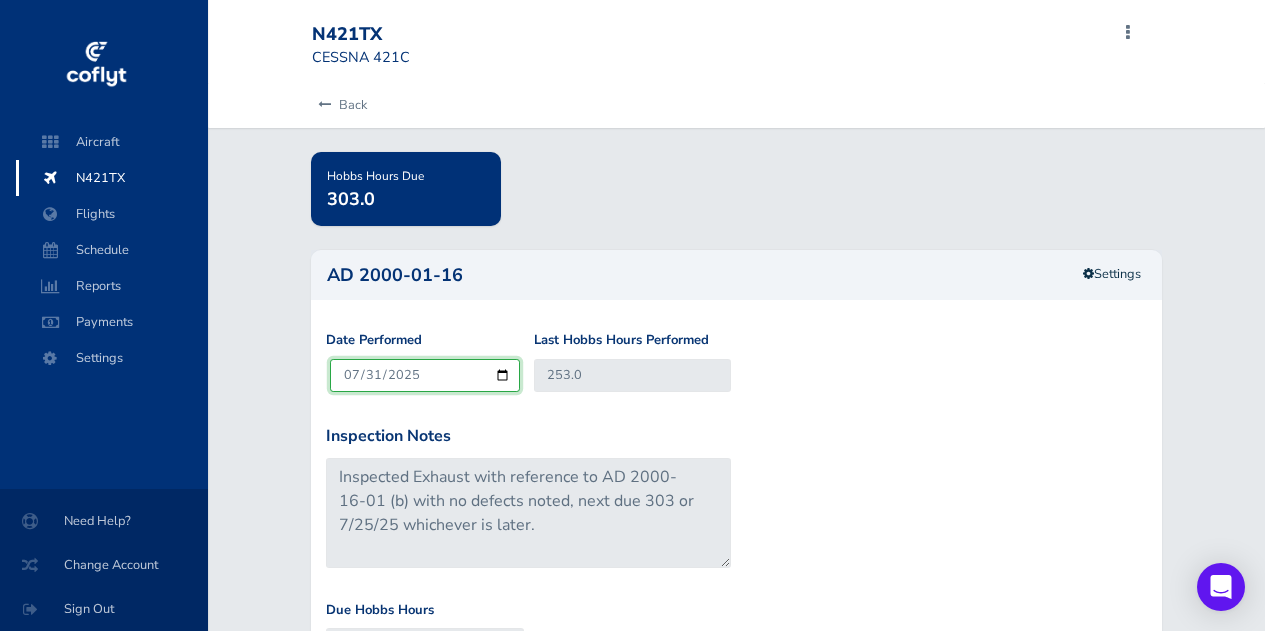 type on "2025-07-31" 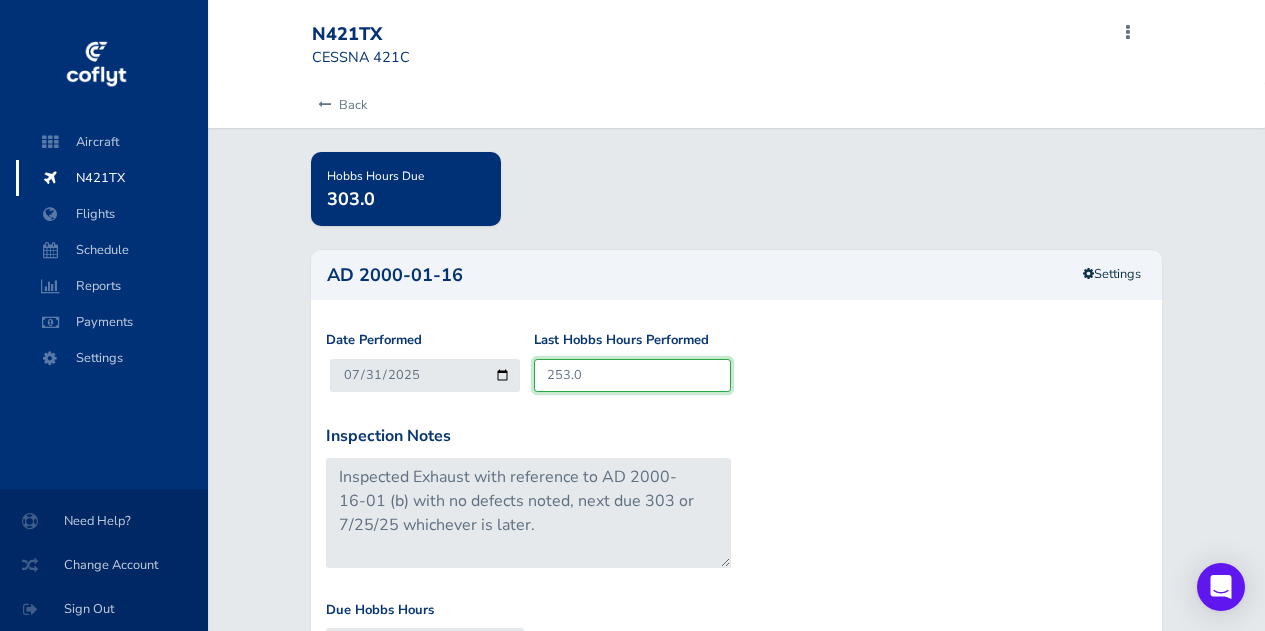 click on "253.0" at bounding box center [633, 375] 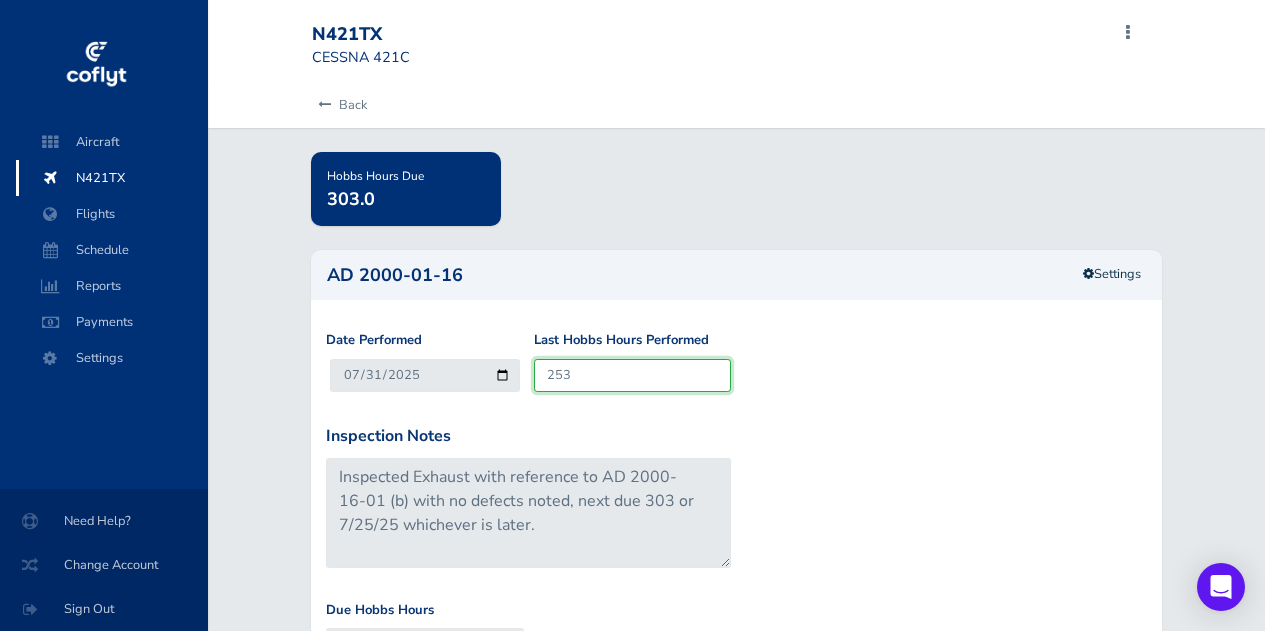 type on "25" 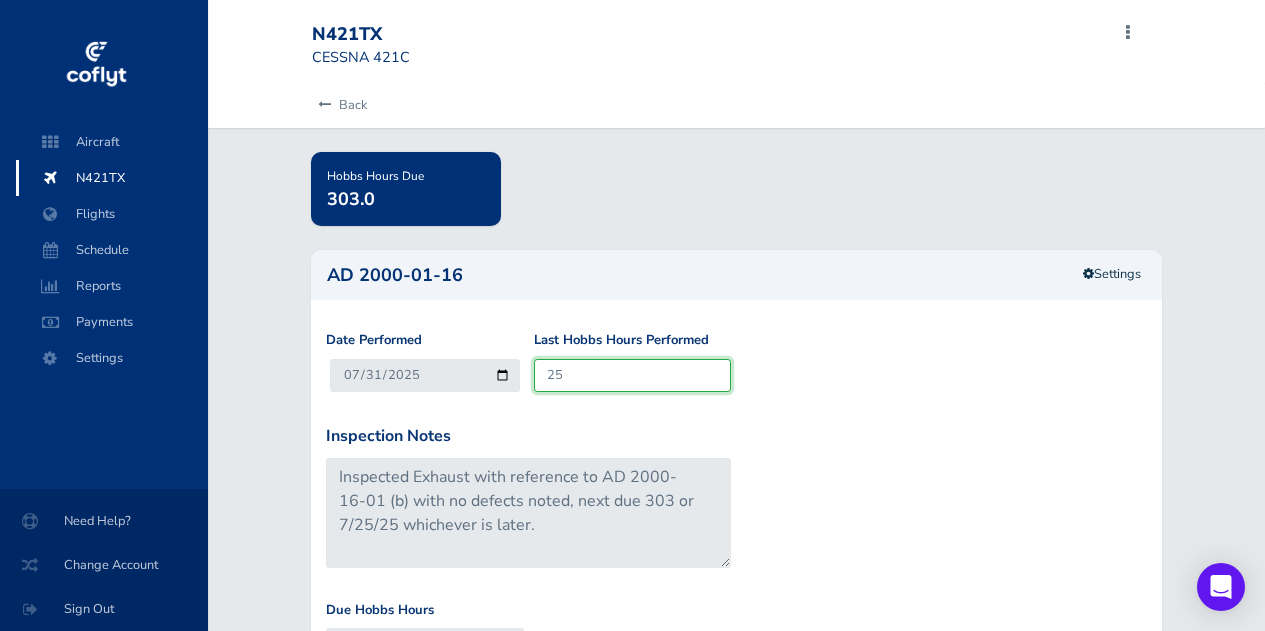 type on "75" 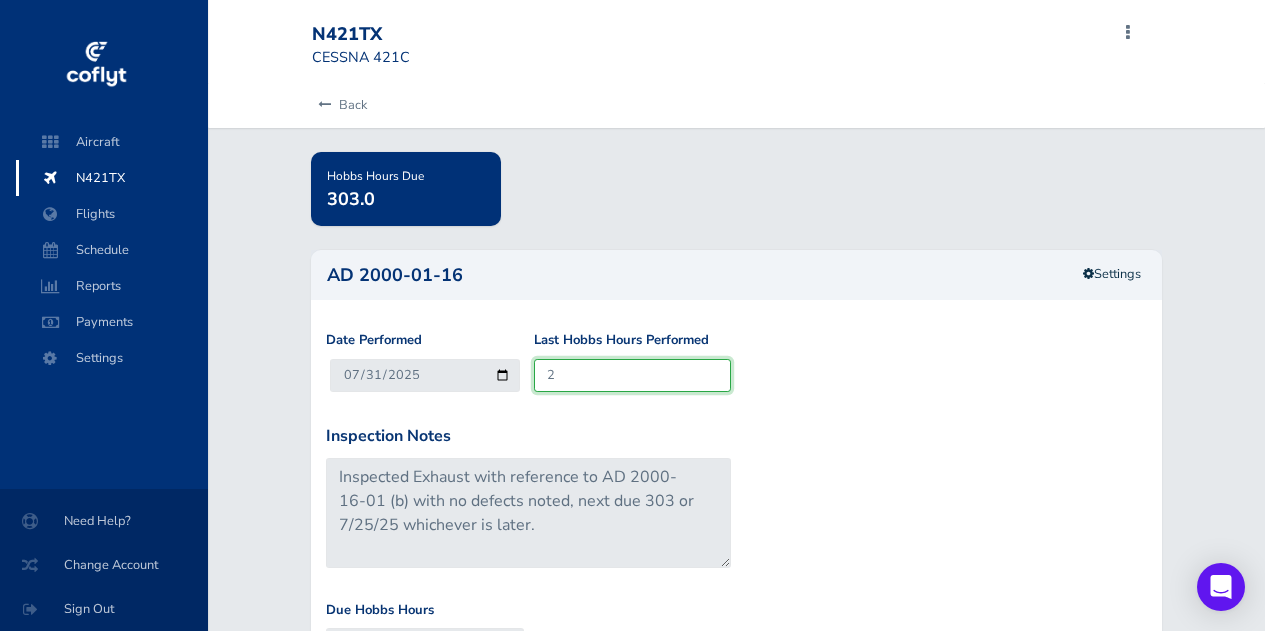 type on "52" 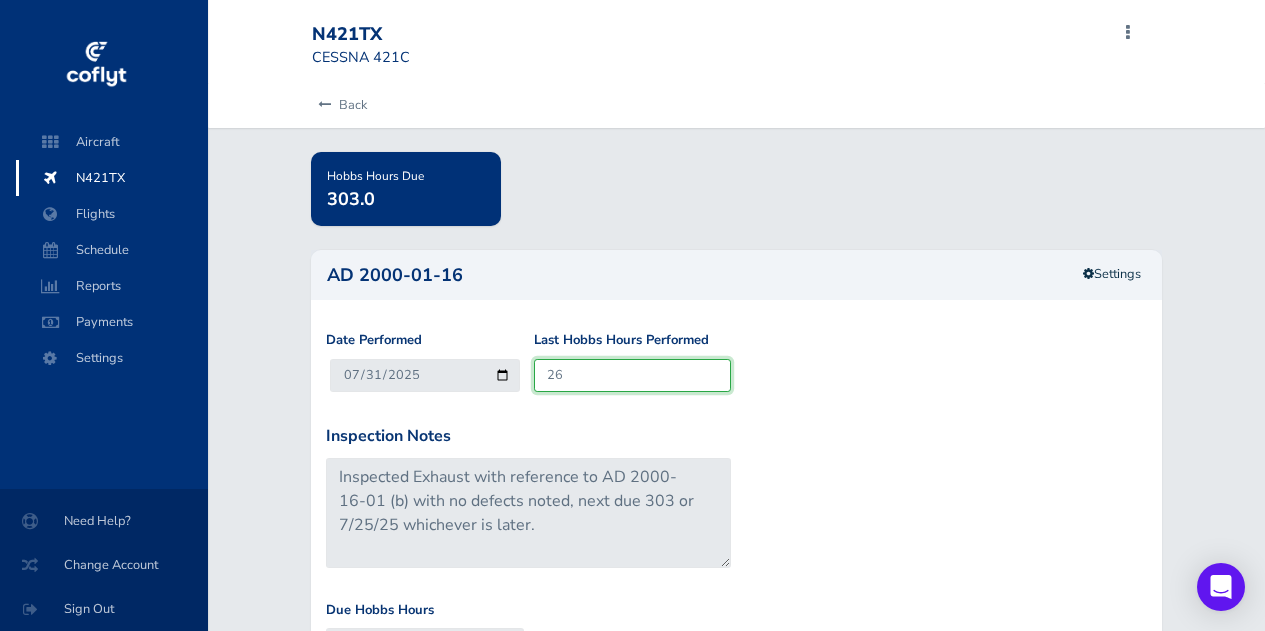 type on "265" 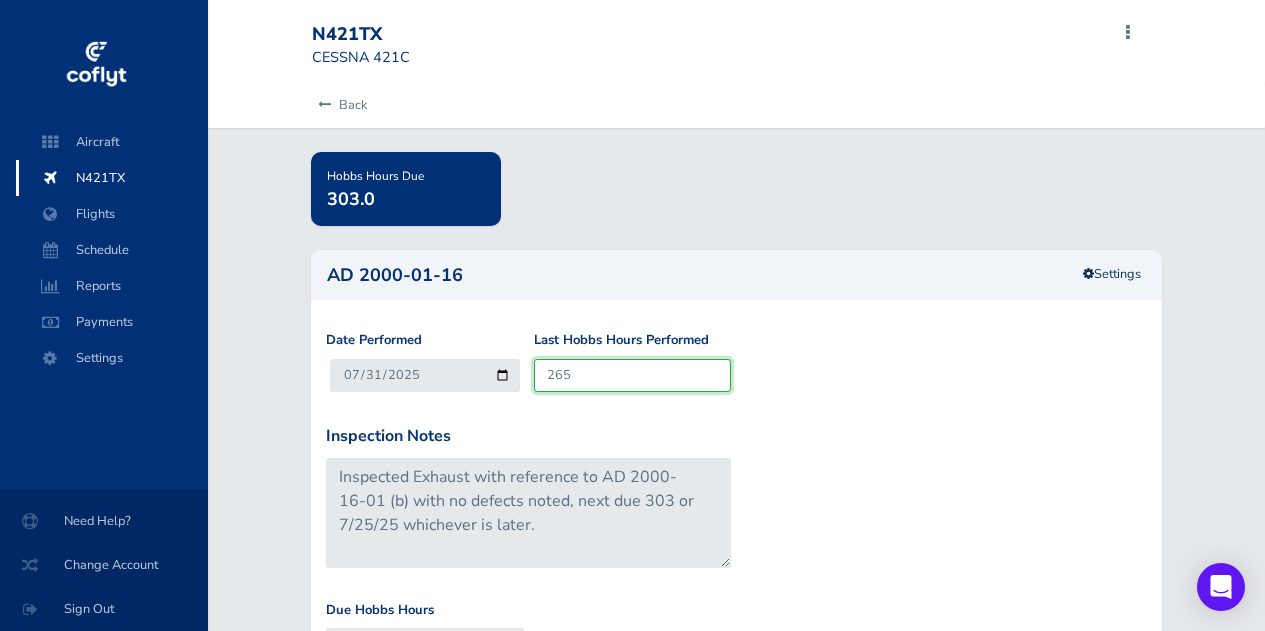 type on "315" 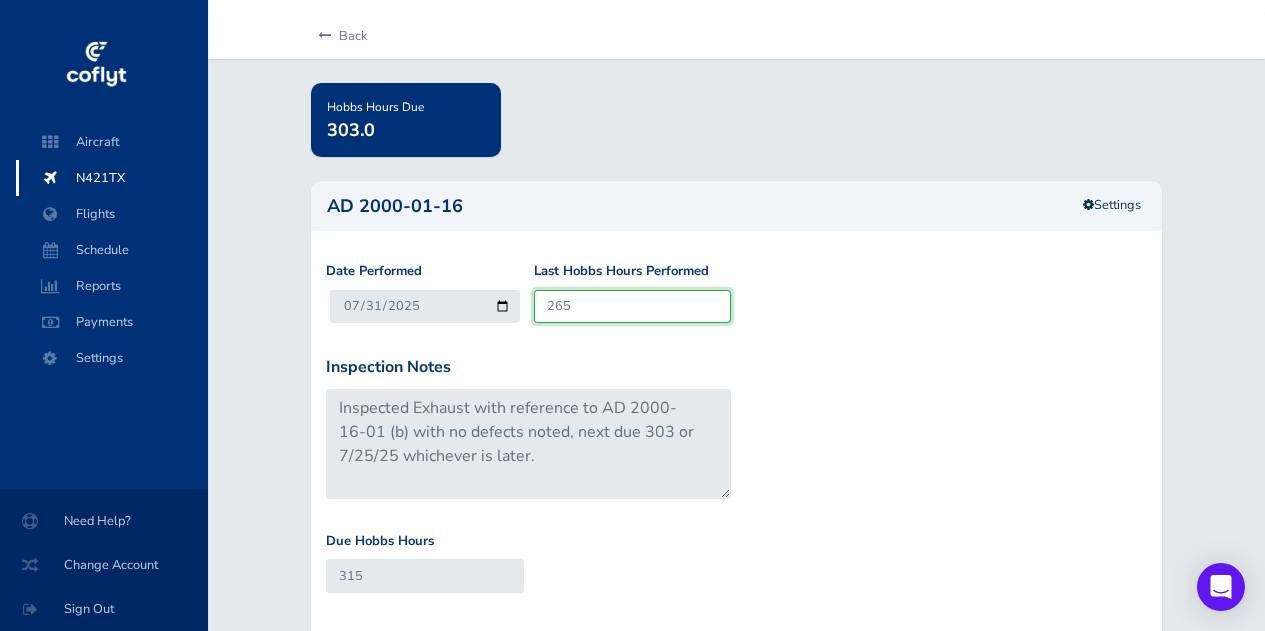 type on "265" 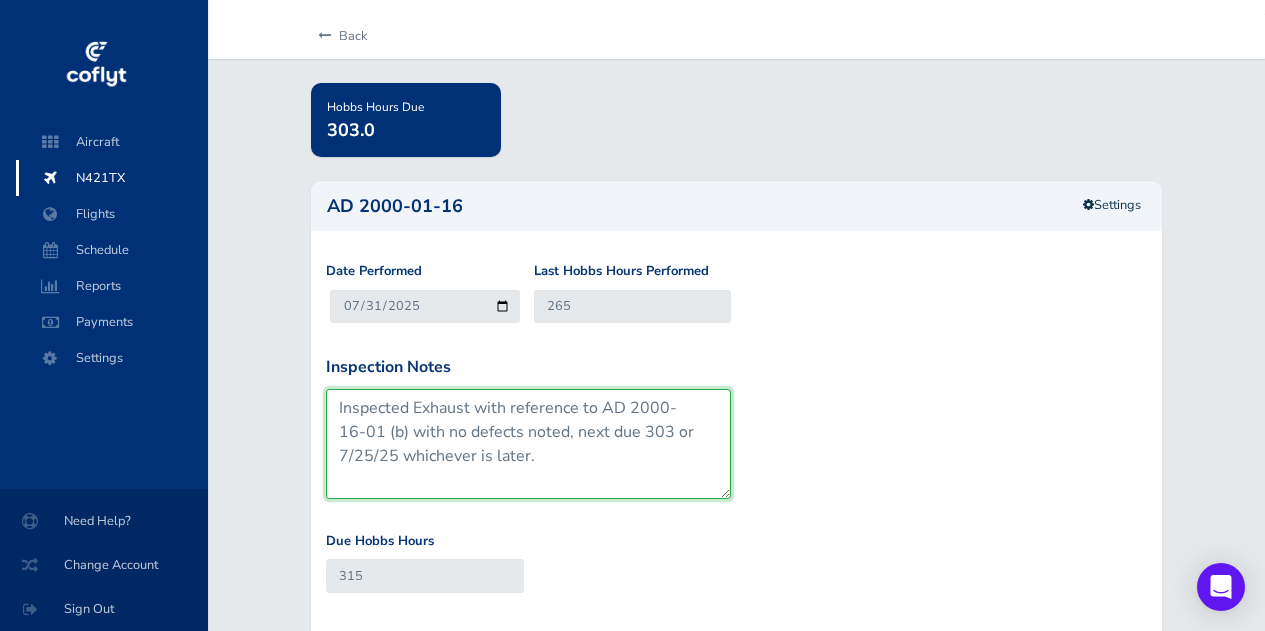 click on "Inspected Exhaust with reference to AD 2000-16-01 (b) with no defects noted, next due 303 or 7/25/25 whichever is later." at bounding box center [528, 444] 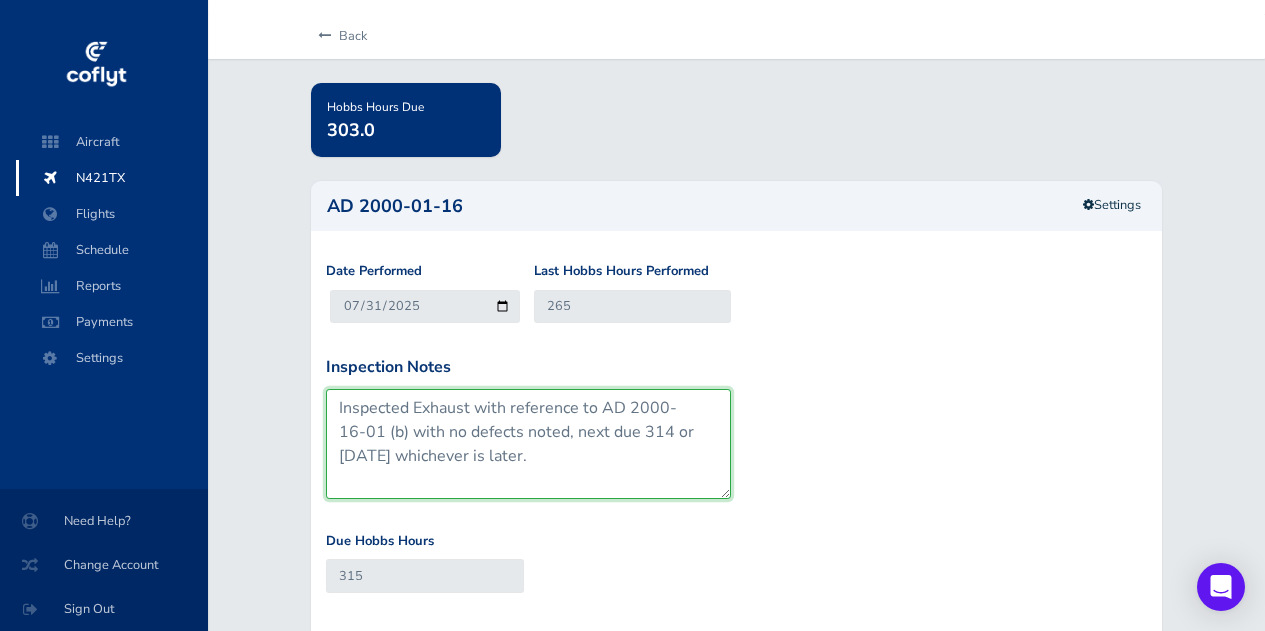 drag, startPoint x: 395, startPoint y: 455, endPoint x: 339, endPoint y: 456, distance: 56.008926 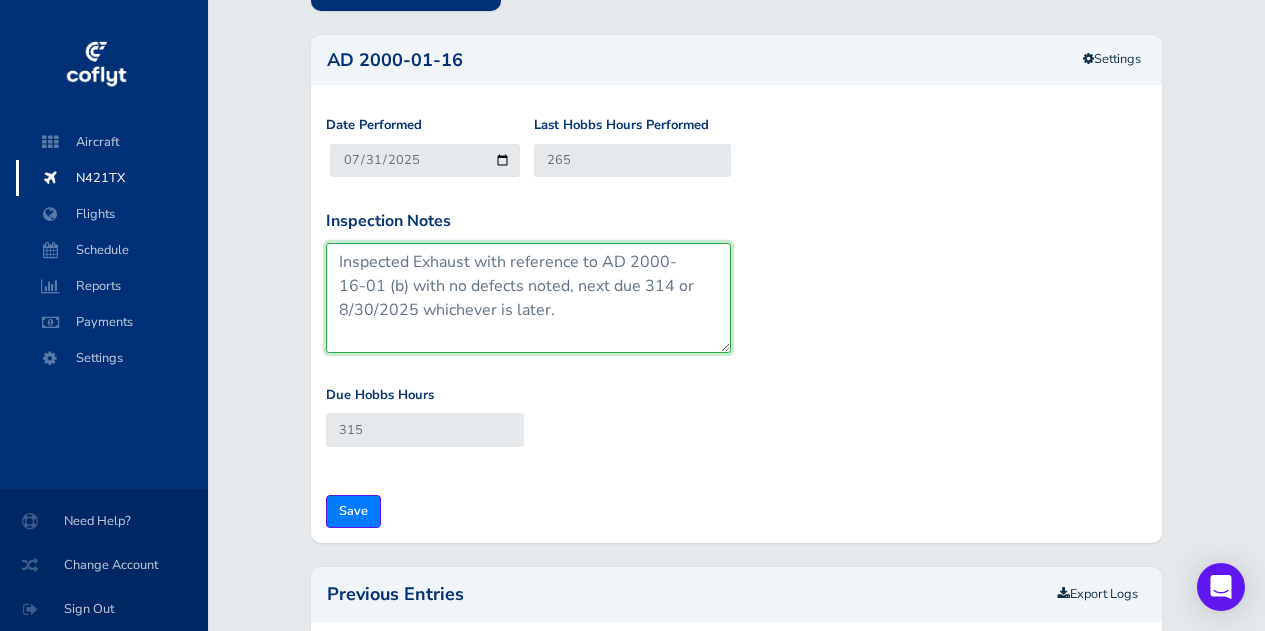 scroll, scrollTop: 216, scrollLeft: 0, axis: vertical 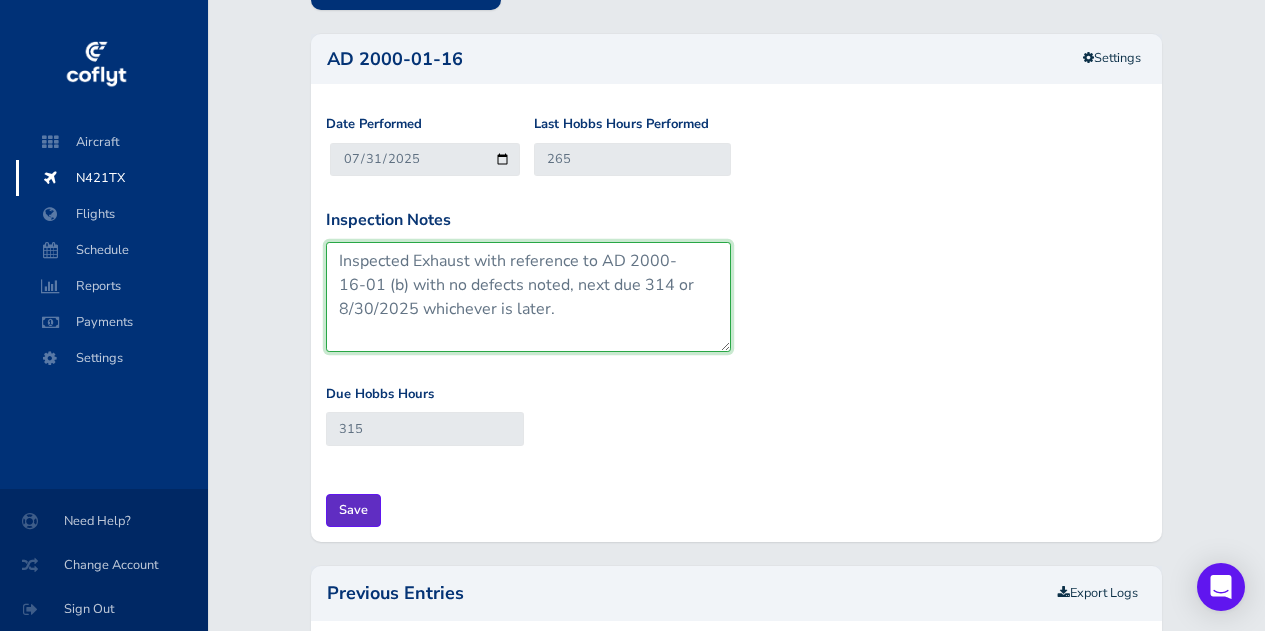 type on "Inspected Exhaust with reference to AD 2000-16-01 (b) with no defects noted, next due 314 or 8/30/2025 whichever is later." 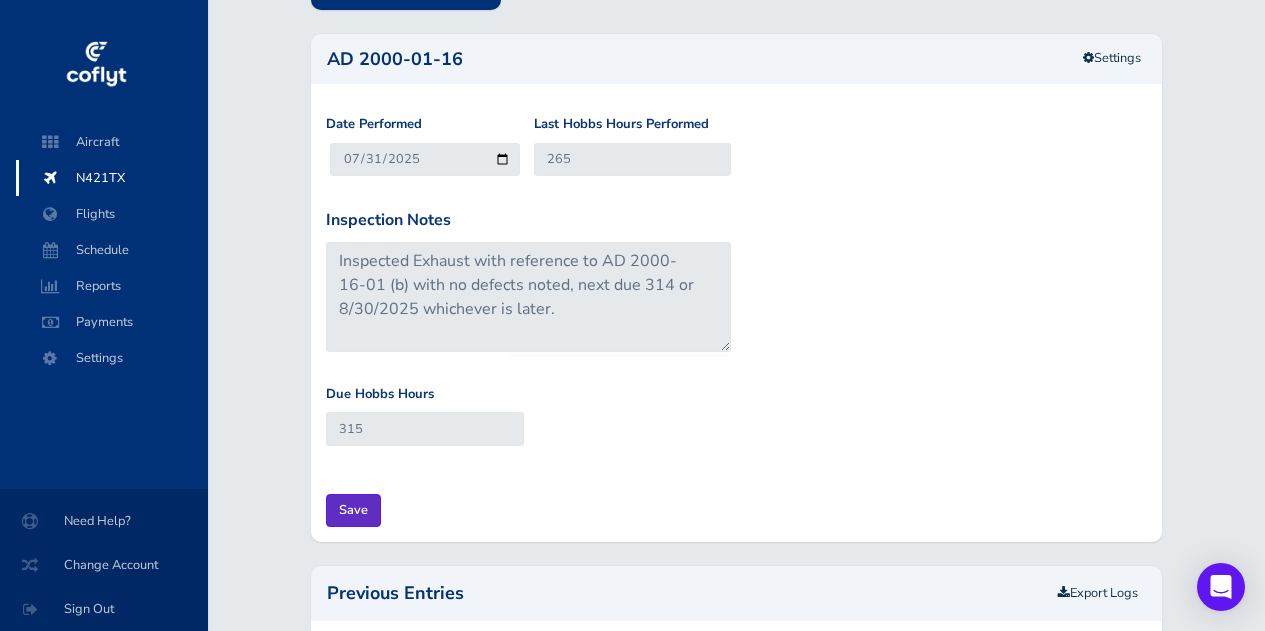 click on "Save" at bounding box center (353, 510) 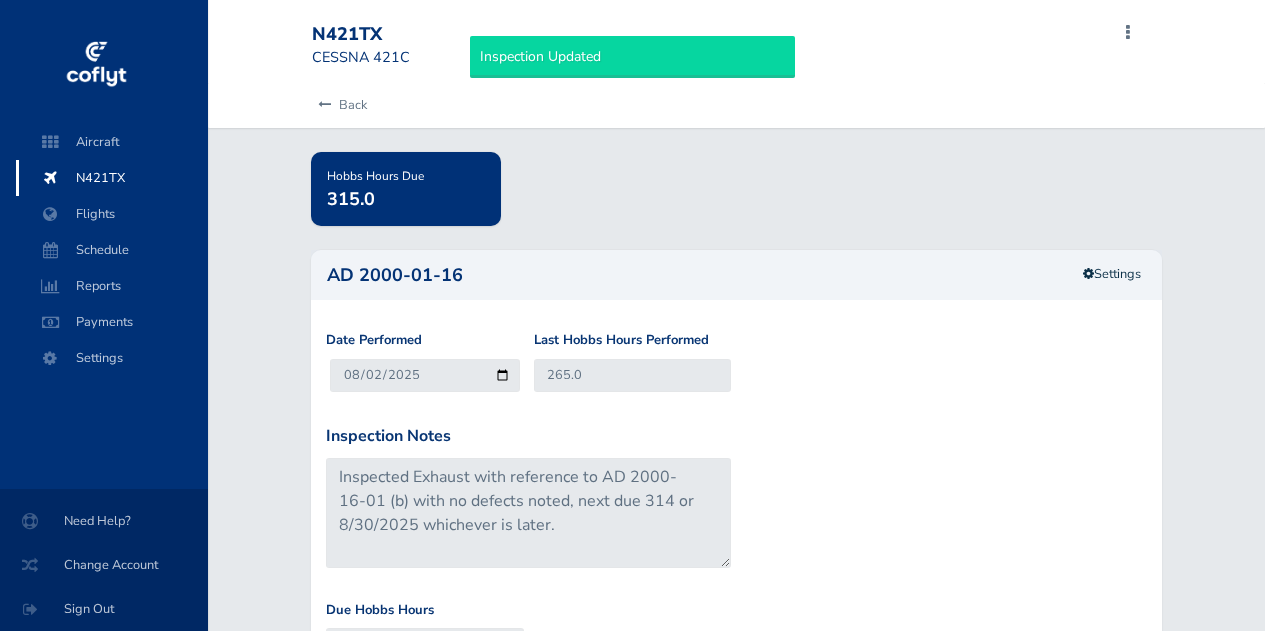 scroll, scrollTop: 0, scrollLeft: 0, axis: both 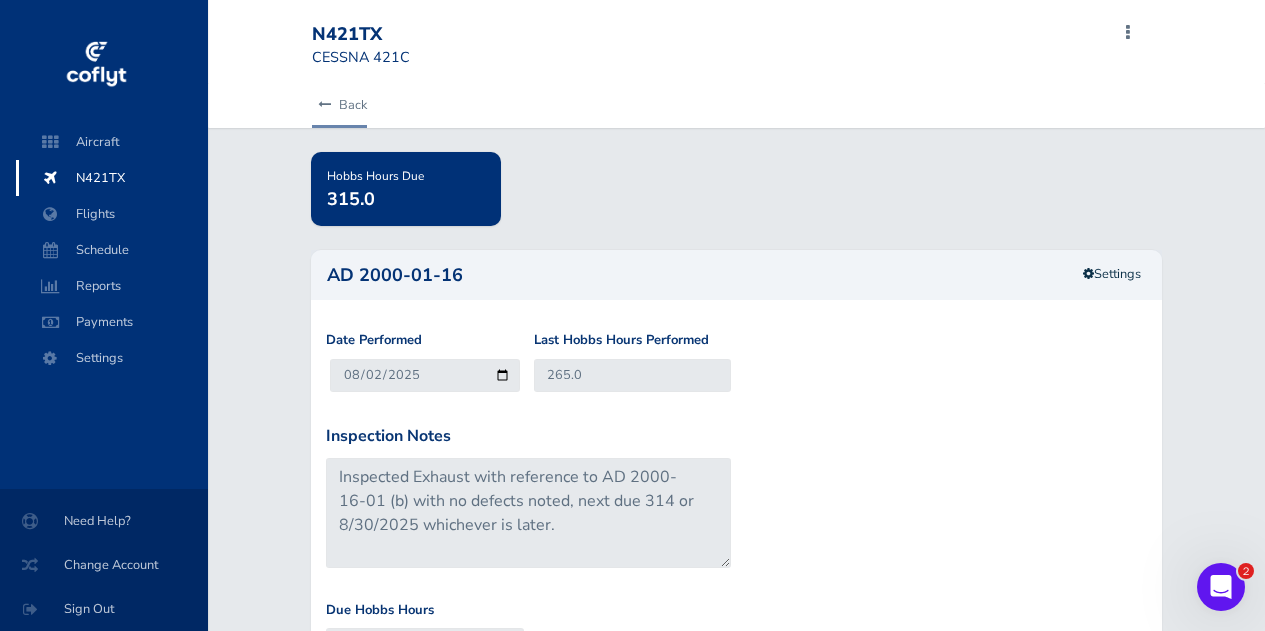 click on "Back" at bounding box center (339, 105) 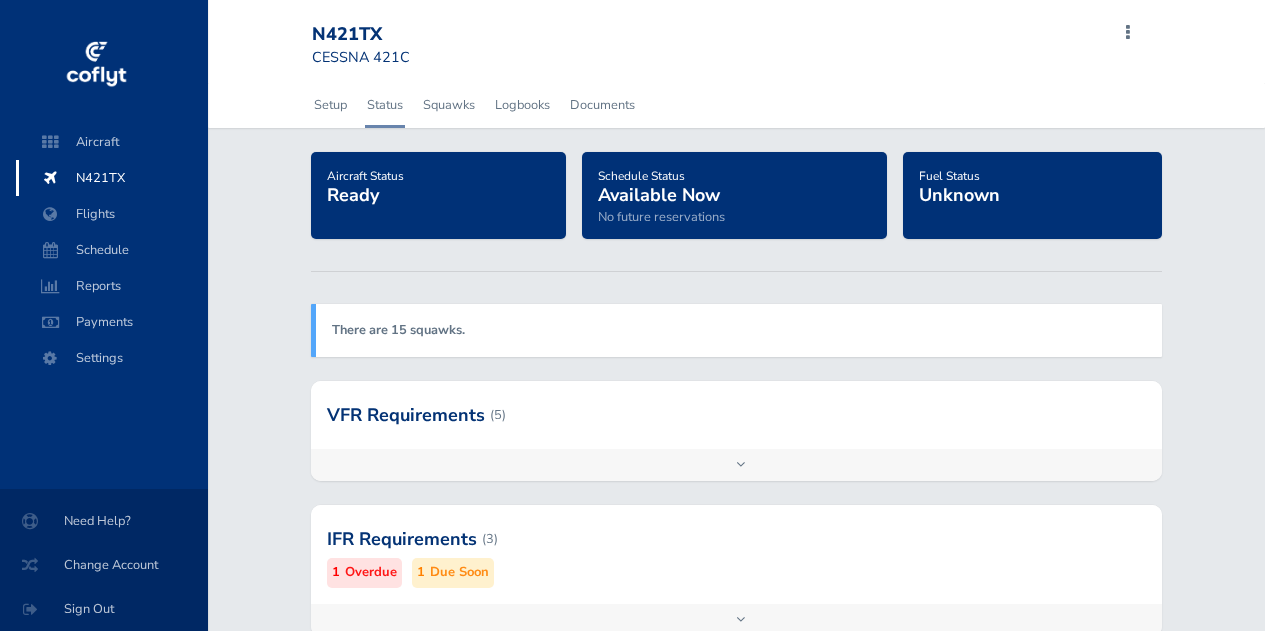 scroll, scrollTop: 0, scrollLeft: 0, axis: both 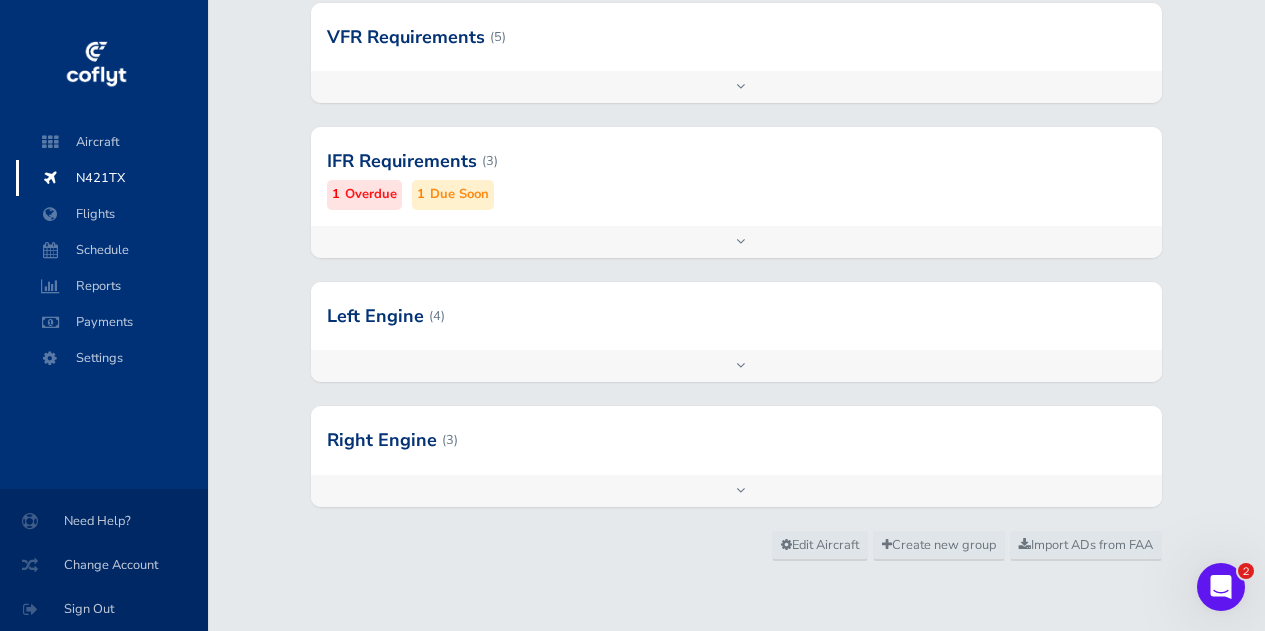 click on "Add inspection
Edit" at bounding box center (736, 491) 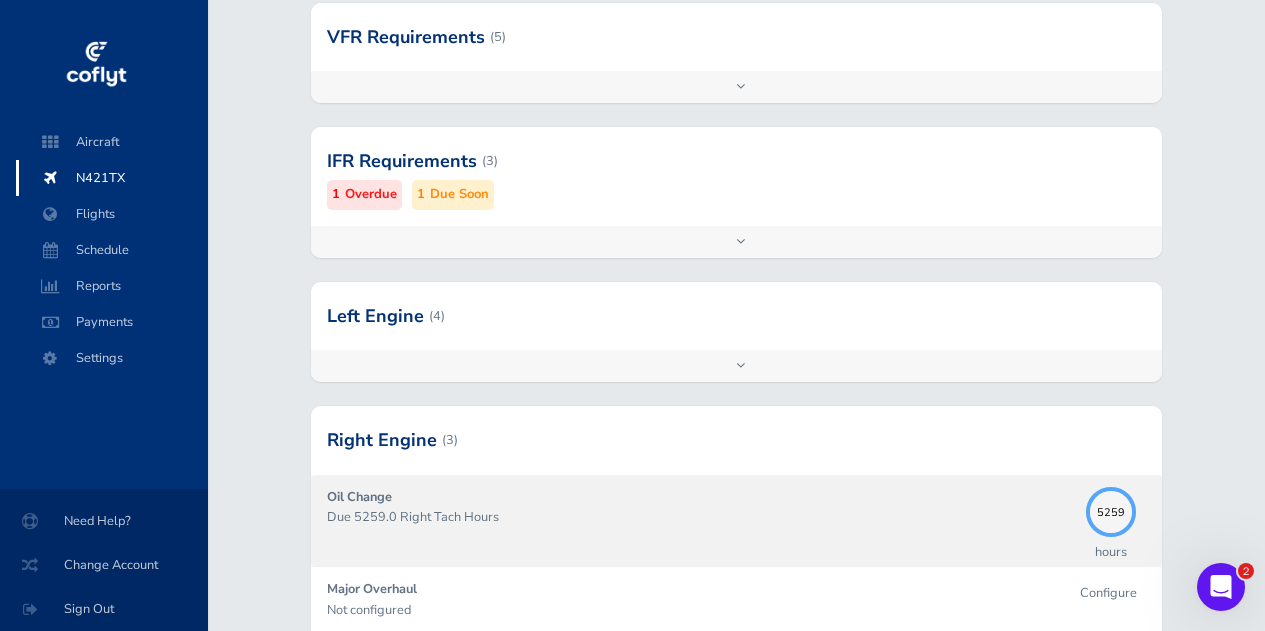click on "Due 5259.0 Right Tach Hours" at bounding box center [701, 517] 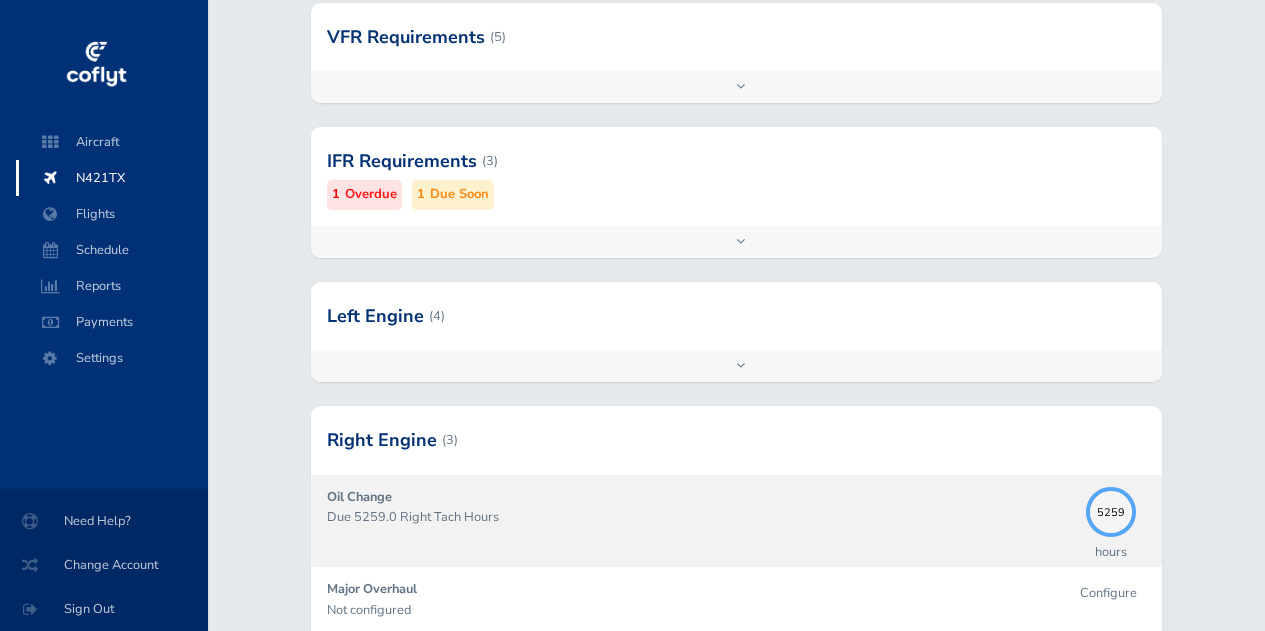 scroll, scrollTop: 0, scrollLeft: 0, axis: both 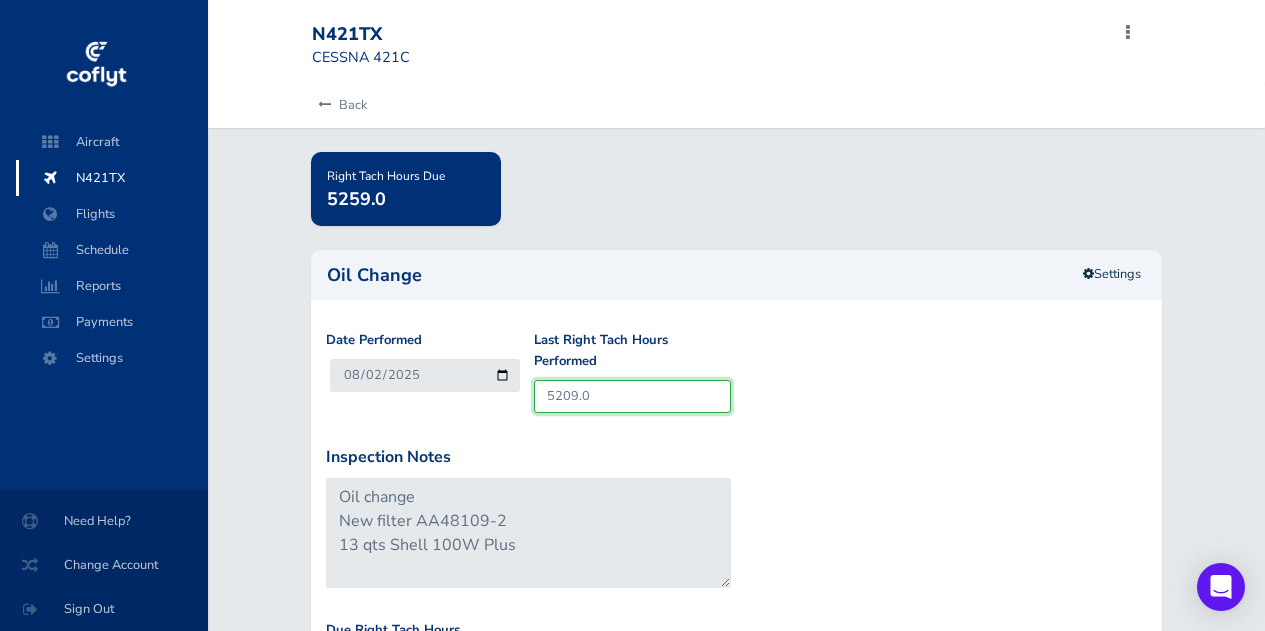 drag, startPoint x: 598, startPoint y: 398, endPoint x: 523, endPoint y: 392, distance: 75.23962 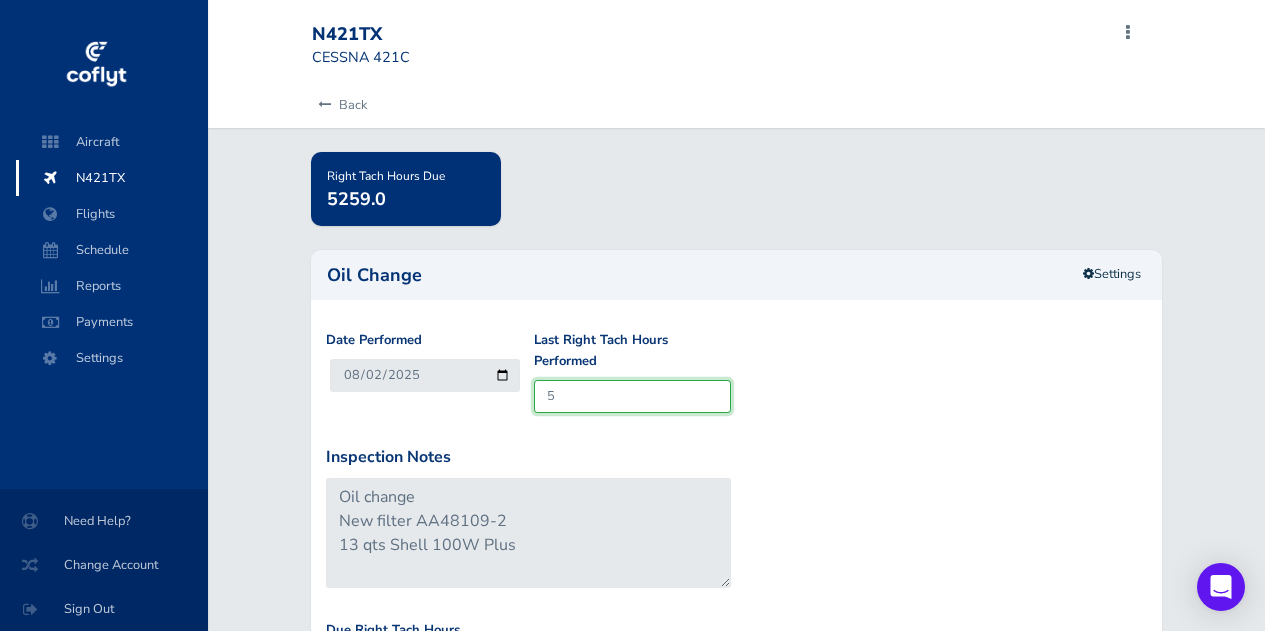 type on "55" 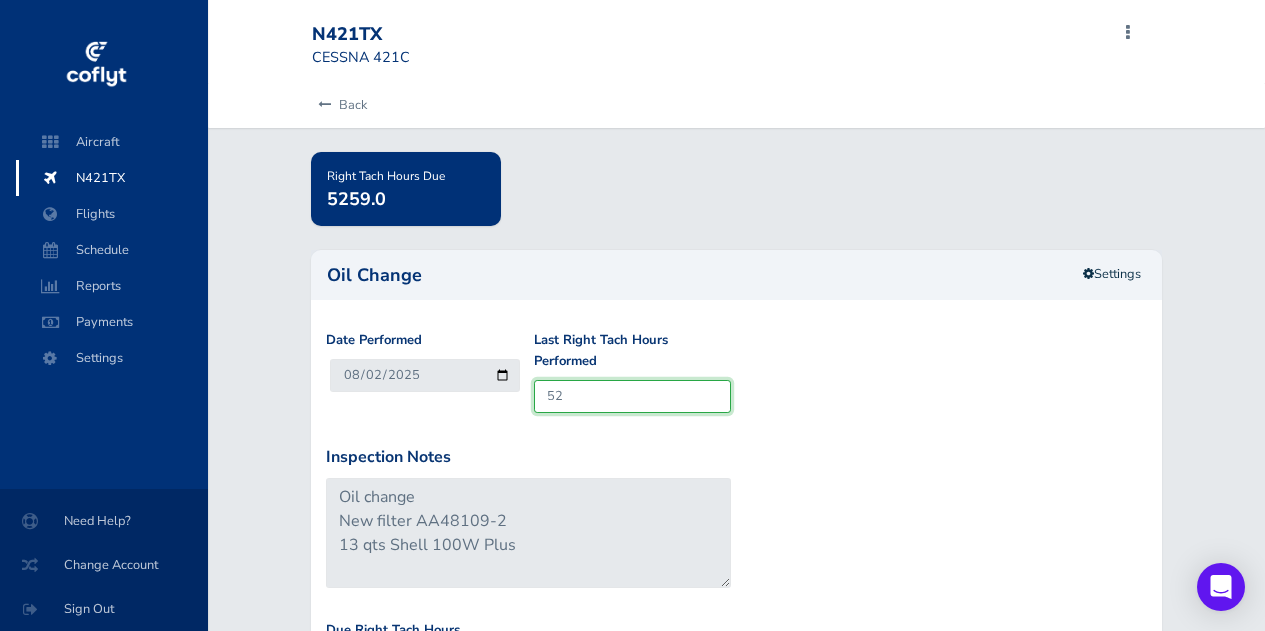 type on "102" 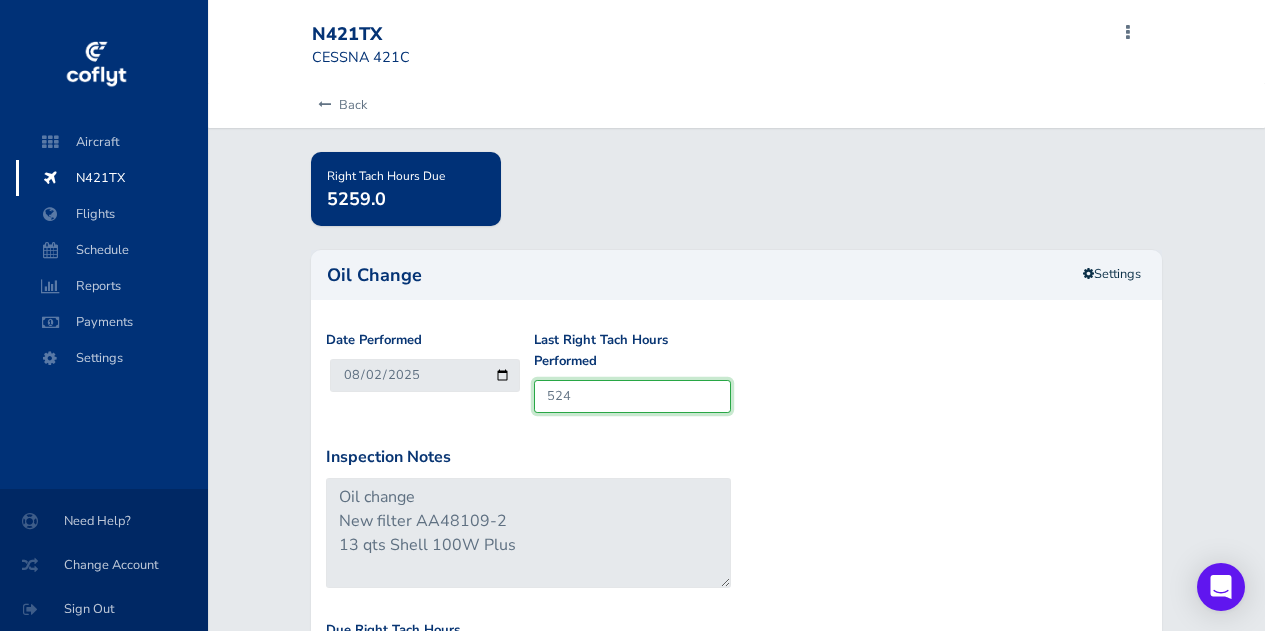 type on "574" 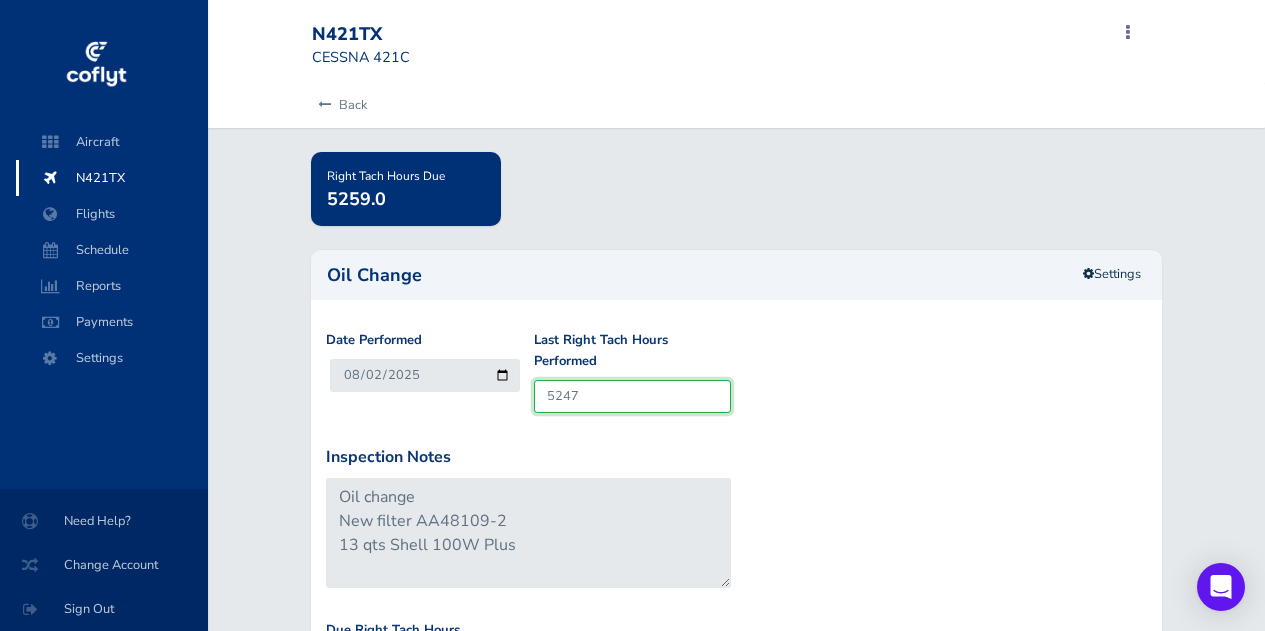 type on "5297" 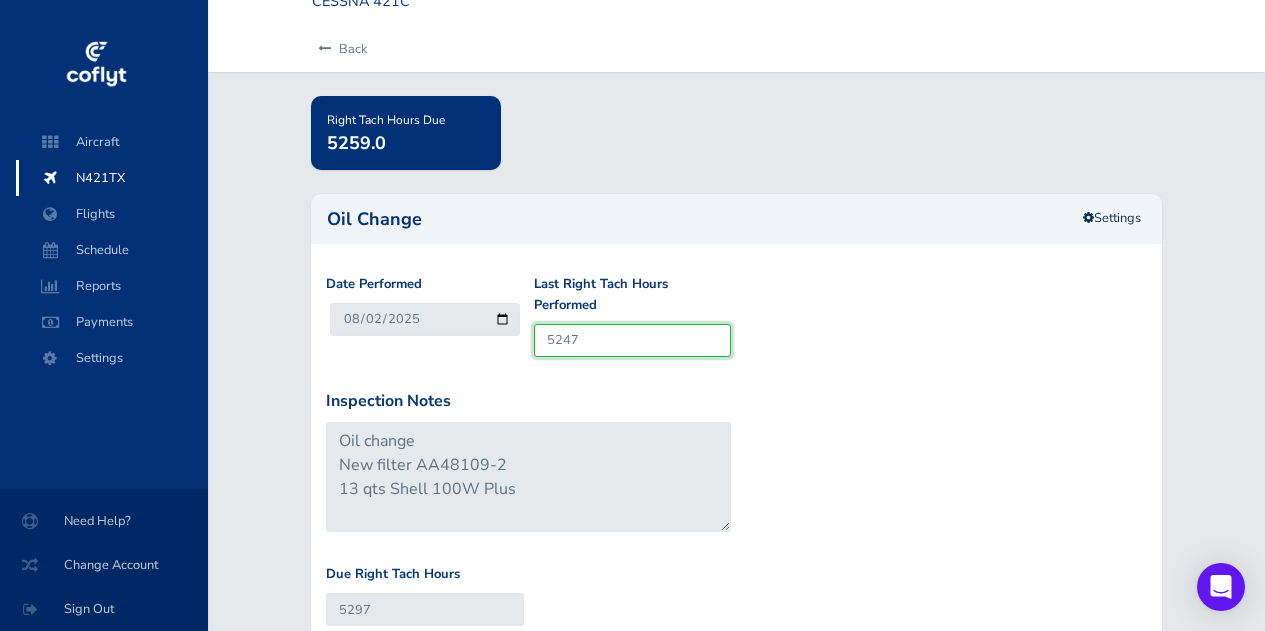 type on "5247" 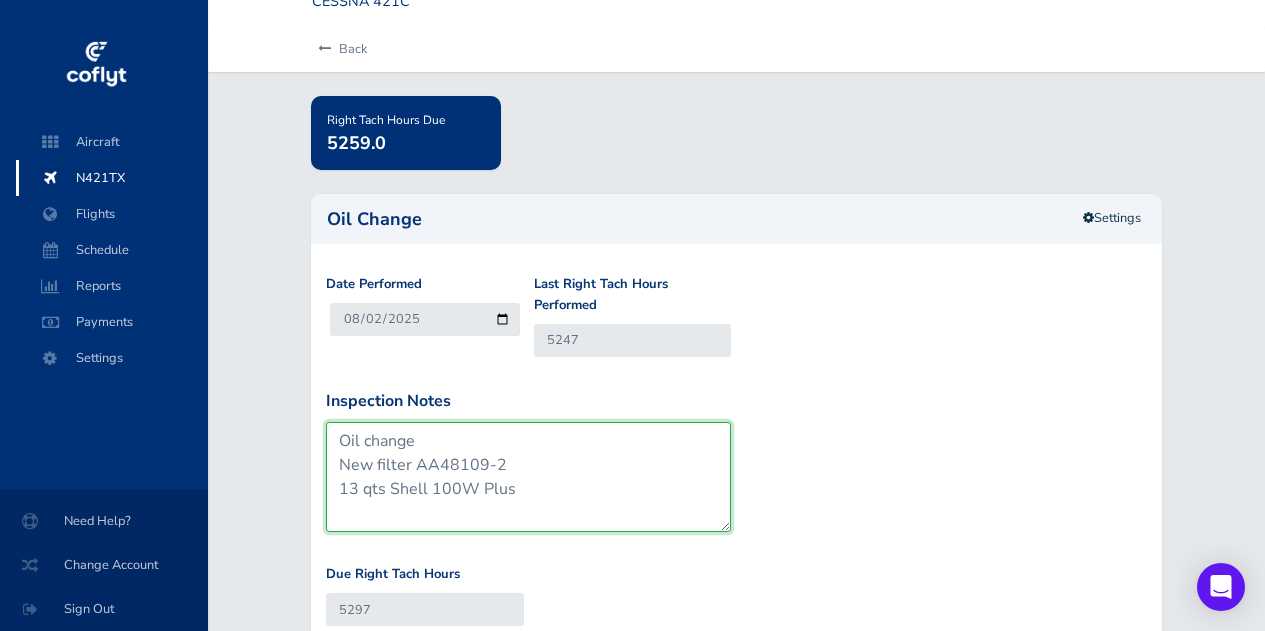 click on "Oil change
New filter AA48109-2
13 qts Shell 100W Plus" at bounding box center (528, 477) 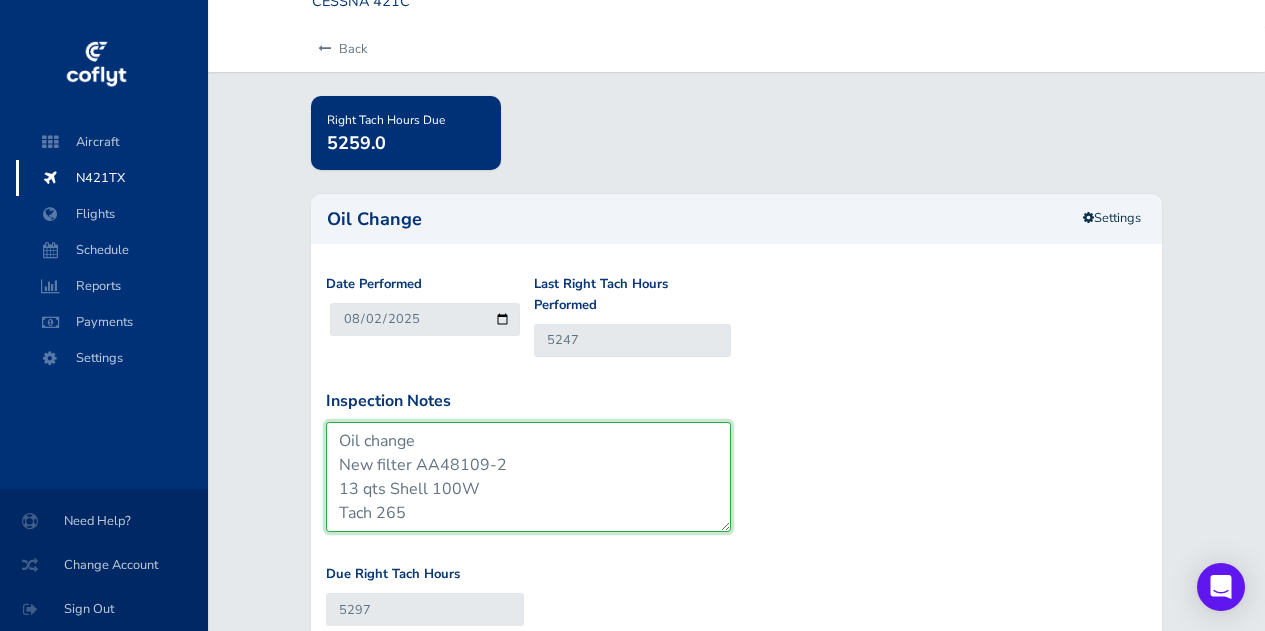scroll, scrollTop: 149, scrollLeft: 0, axis: vertical 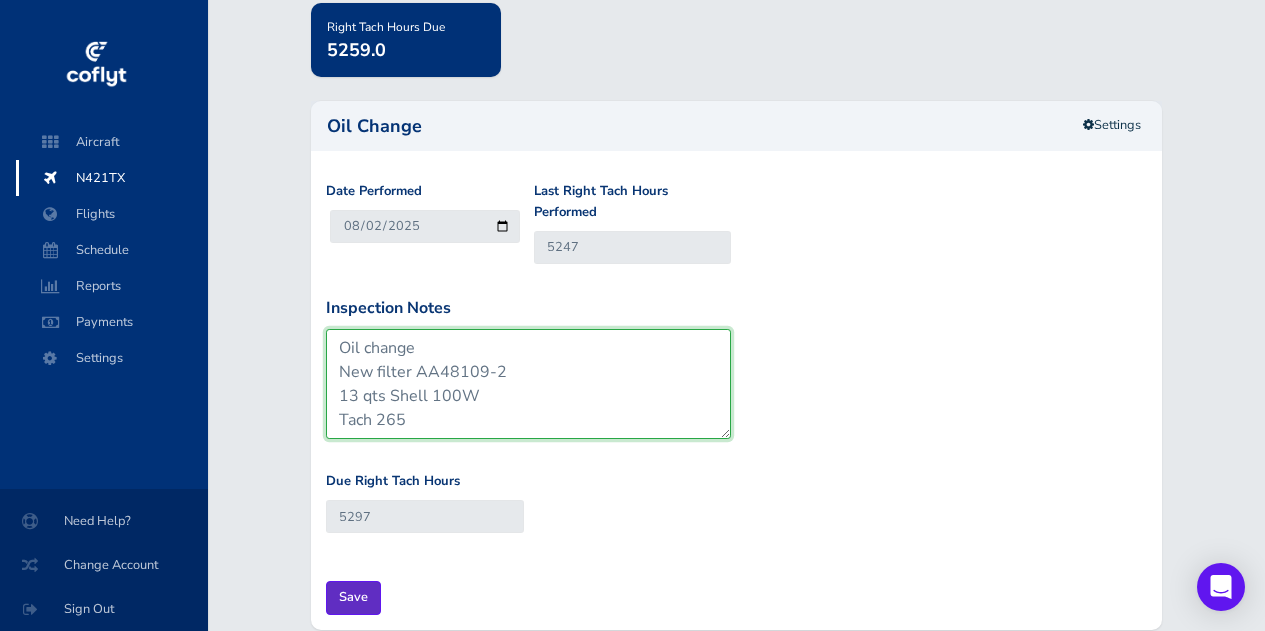 type on "Oil change
New filter AA48109-2
13 qts Shell 100W
Tach 265" 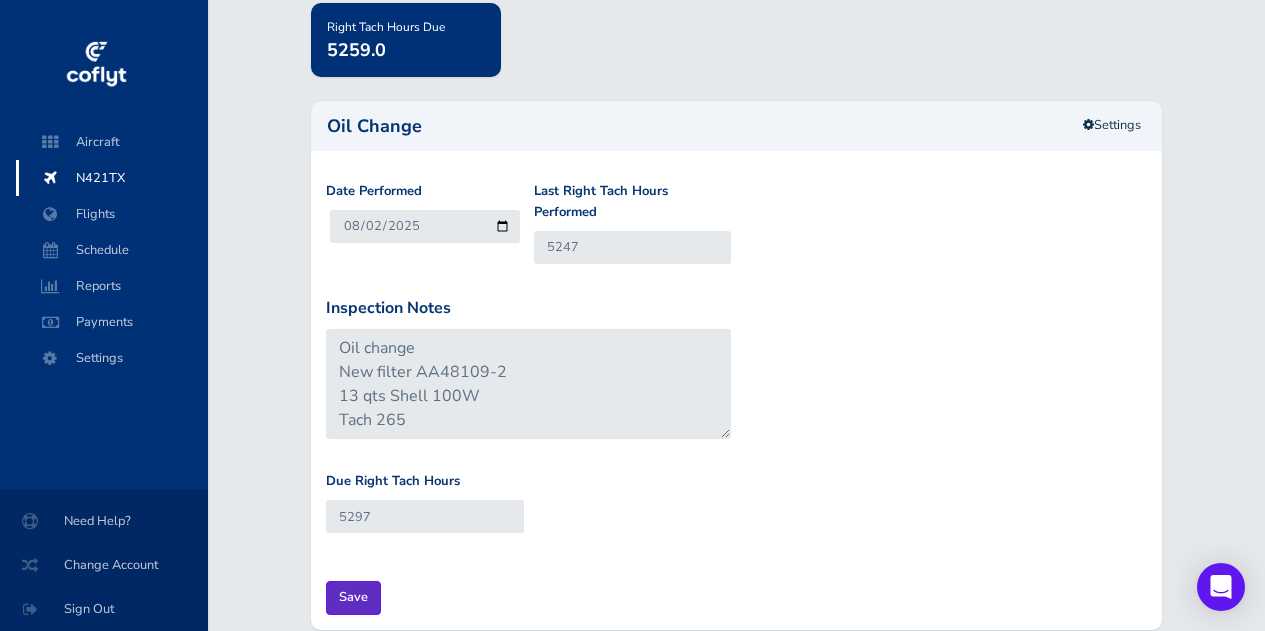 click on "Save" at bounding box center (353, 597) 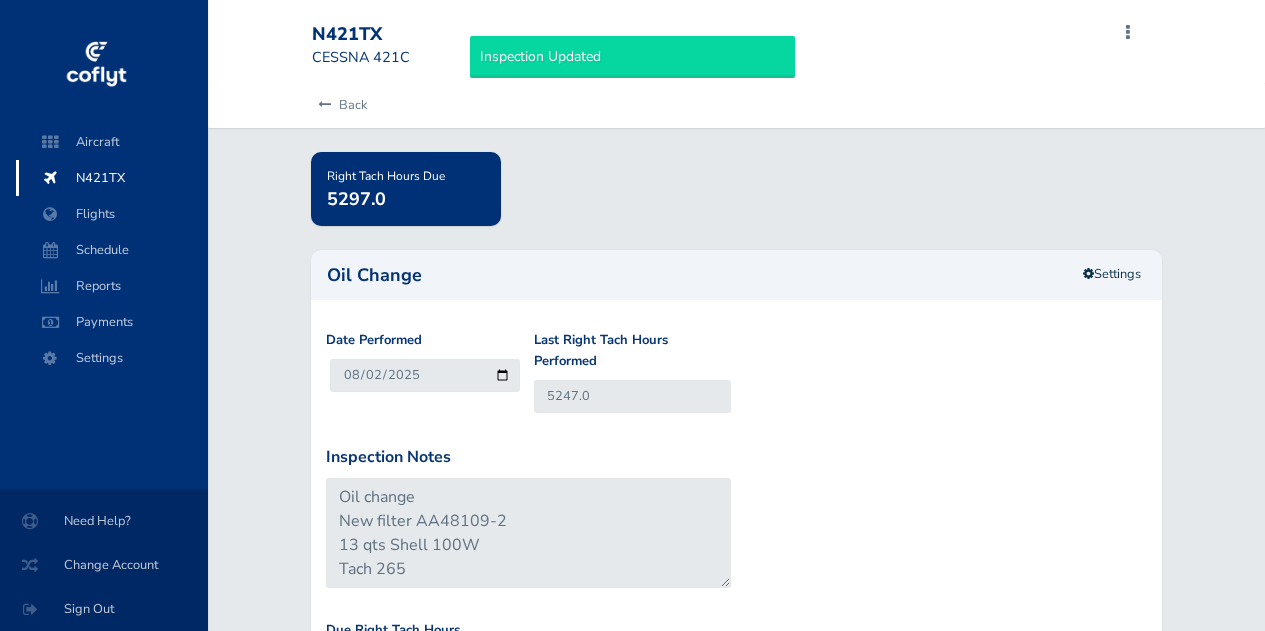 scroll, scrollTop: 0, scrollLeft: 0, axis: both 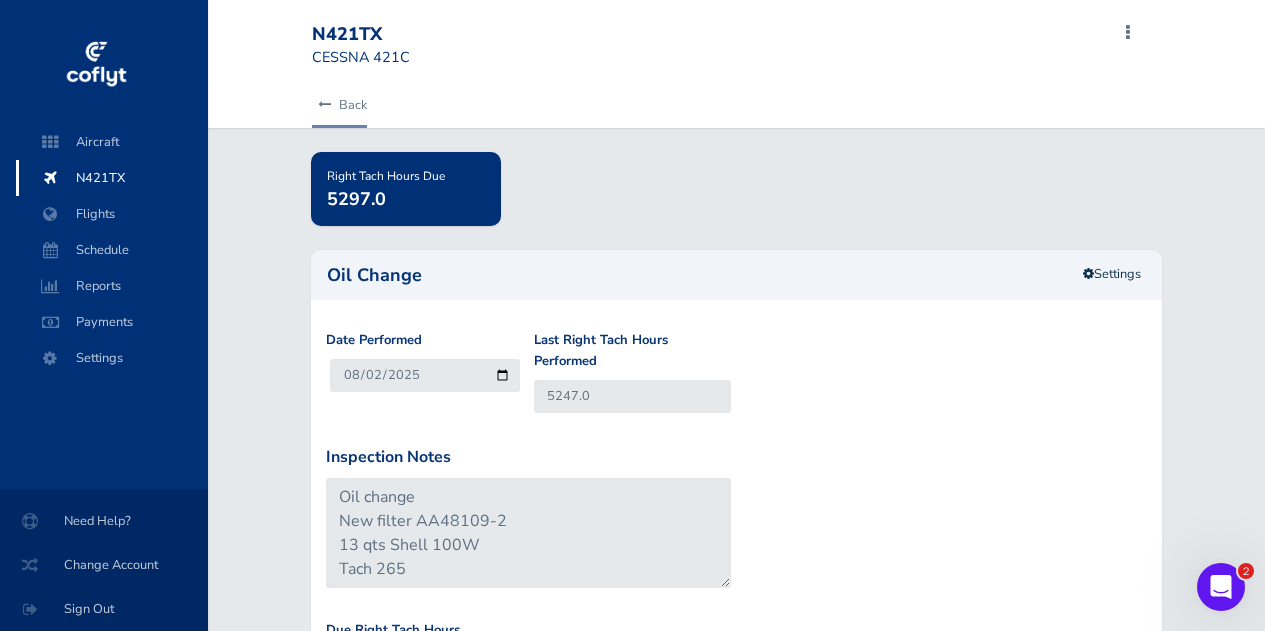 drag, startPoint x: 455, startPoint y: 297, endPoint x: 368, endPoint y: 99, distance: 216.27066 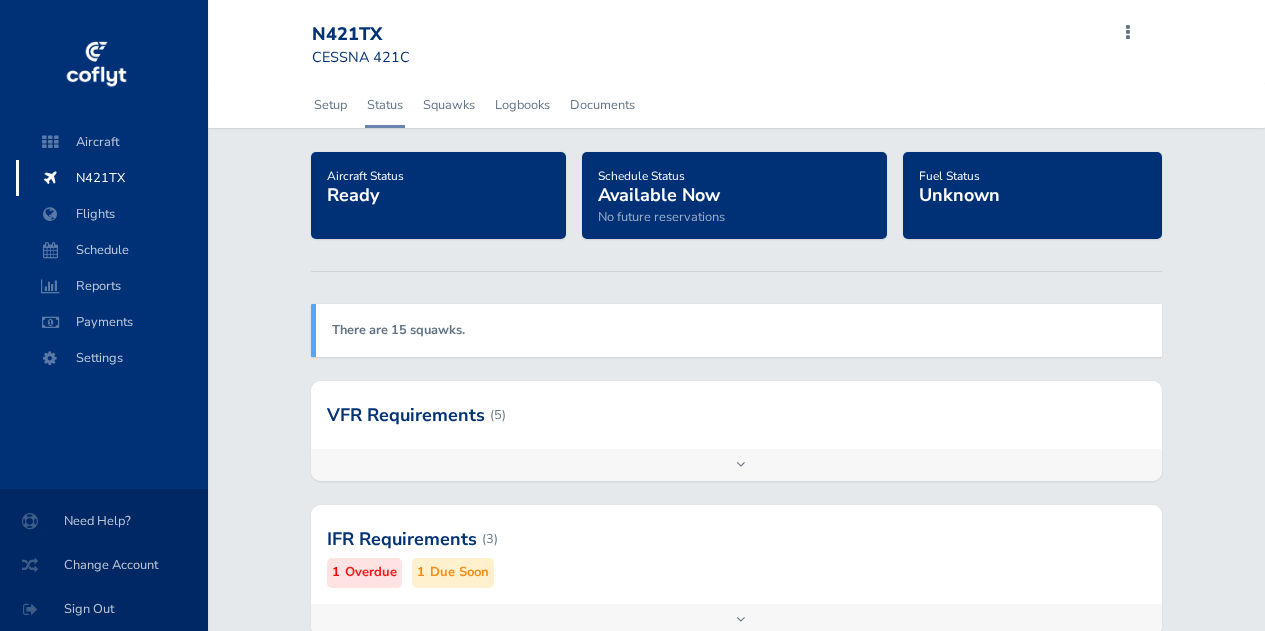 scroll, scrollTop: 0, scrollLeft: 0, axis: both 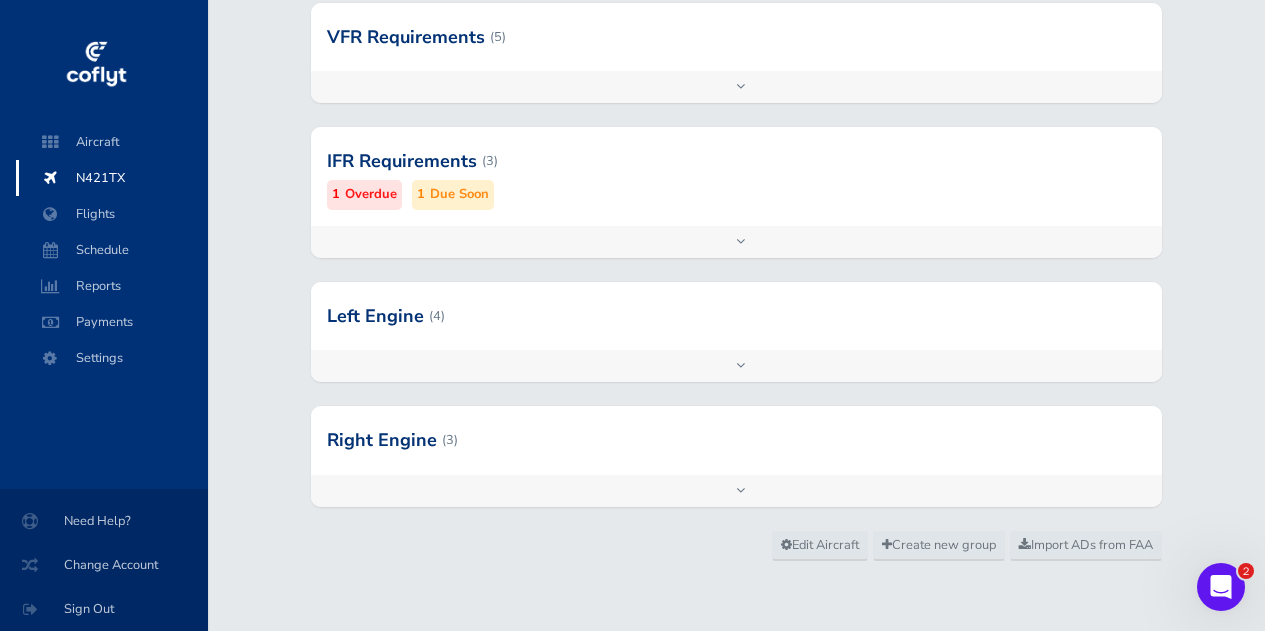 click on "Add inspection
Edit" at bounding box center [736, 491] 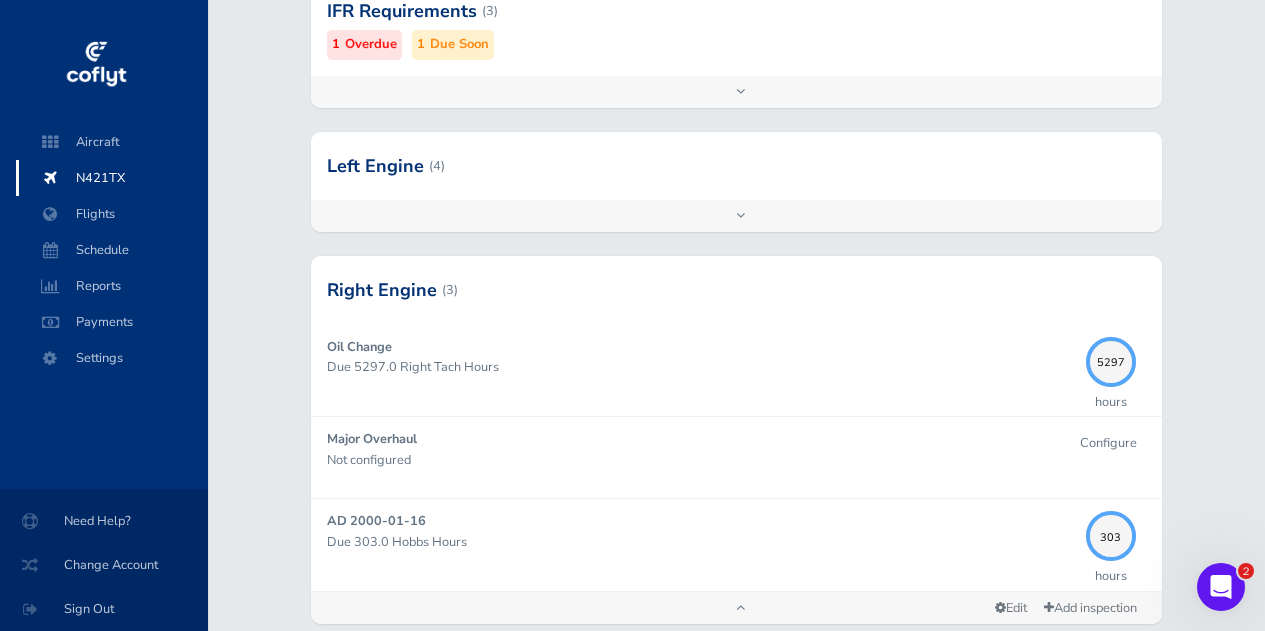 scroll, scrollTop: 529, scrollLeft: 0, axis: vertical 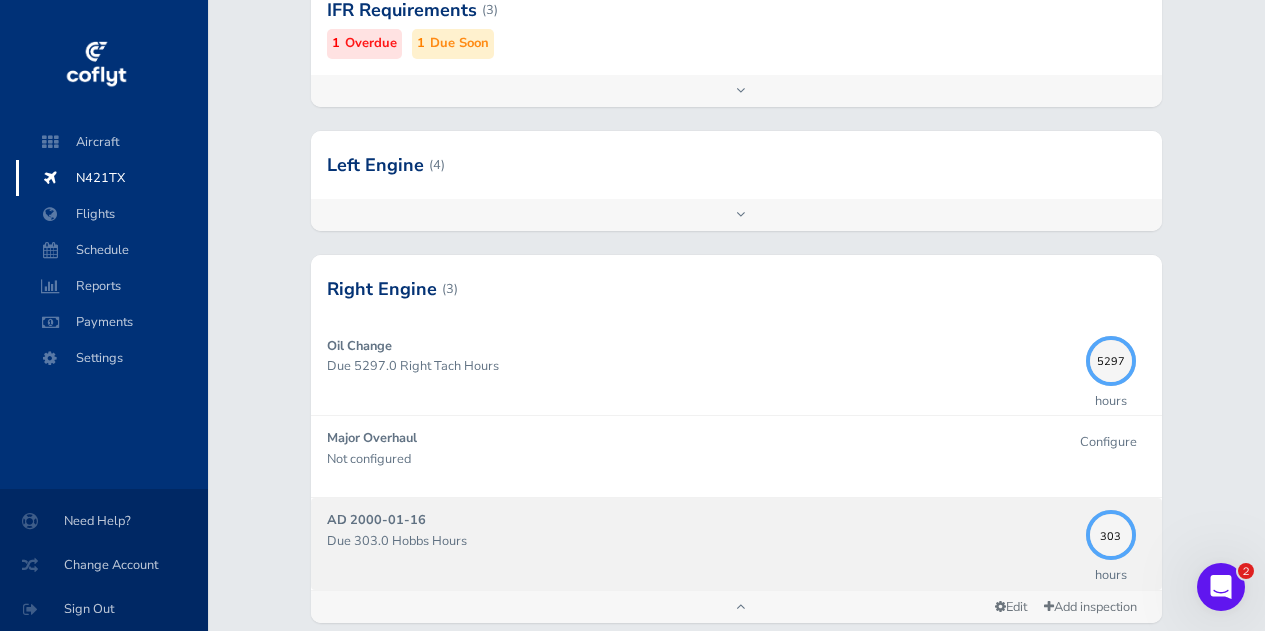 click on "AD 2000-01-16
Due 303.0 Hobbs Hours" at bounding box center [701, 543] 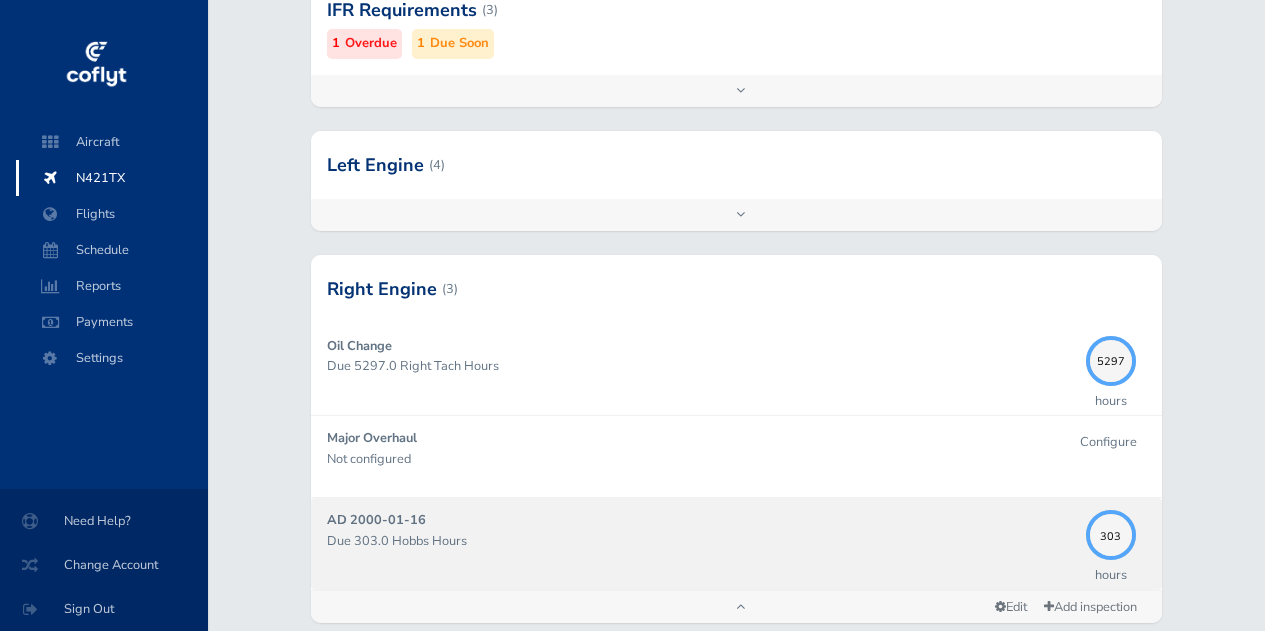 scroll, scrollTop: 0, scrollLeft: 0, axis: both 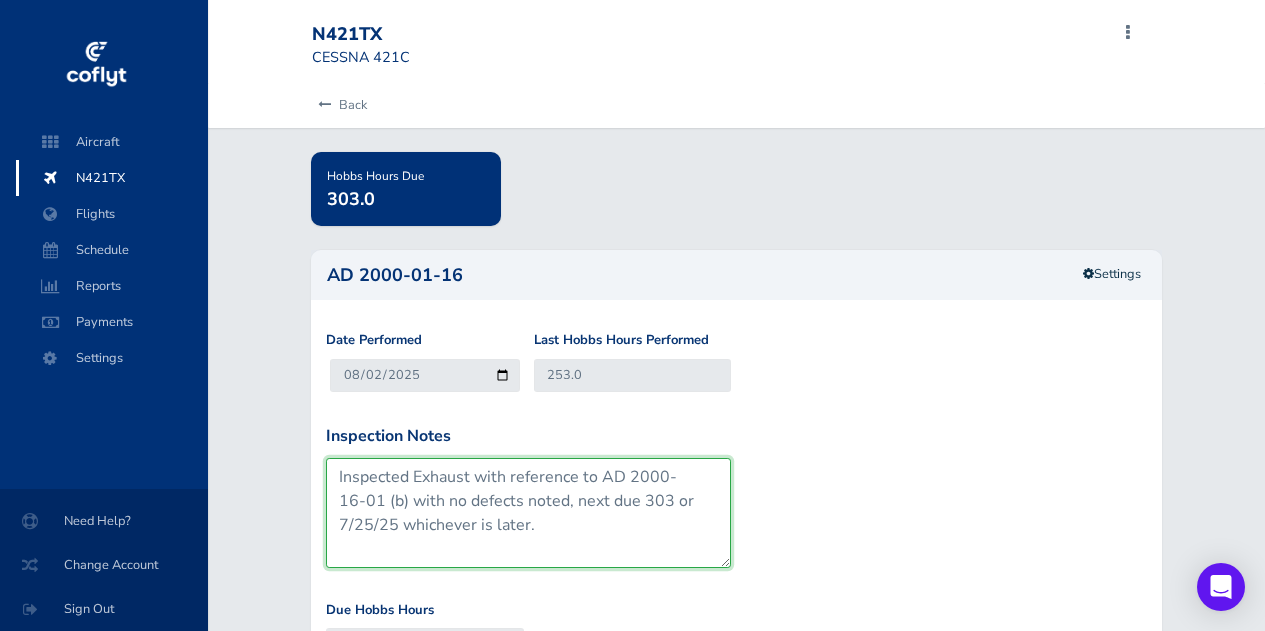 click on "Inspected Exhaust with reference to AD 2000-16-01 (b) with no defects noted, next due 303 or 7/25/25 whichever is later." at bounding box center (528, 513) 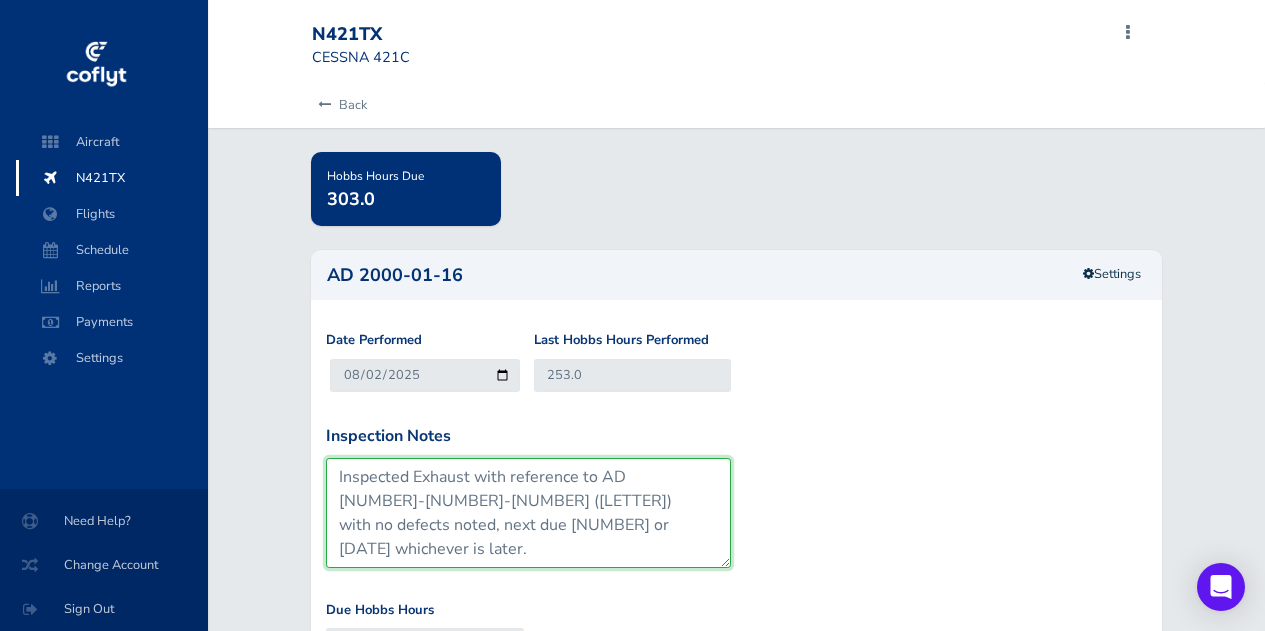 drag, startPoint x: 395, startPoint y: 525, endPoint x: 274, endPoint y: 515, distance: 121.41252 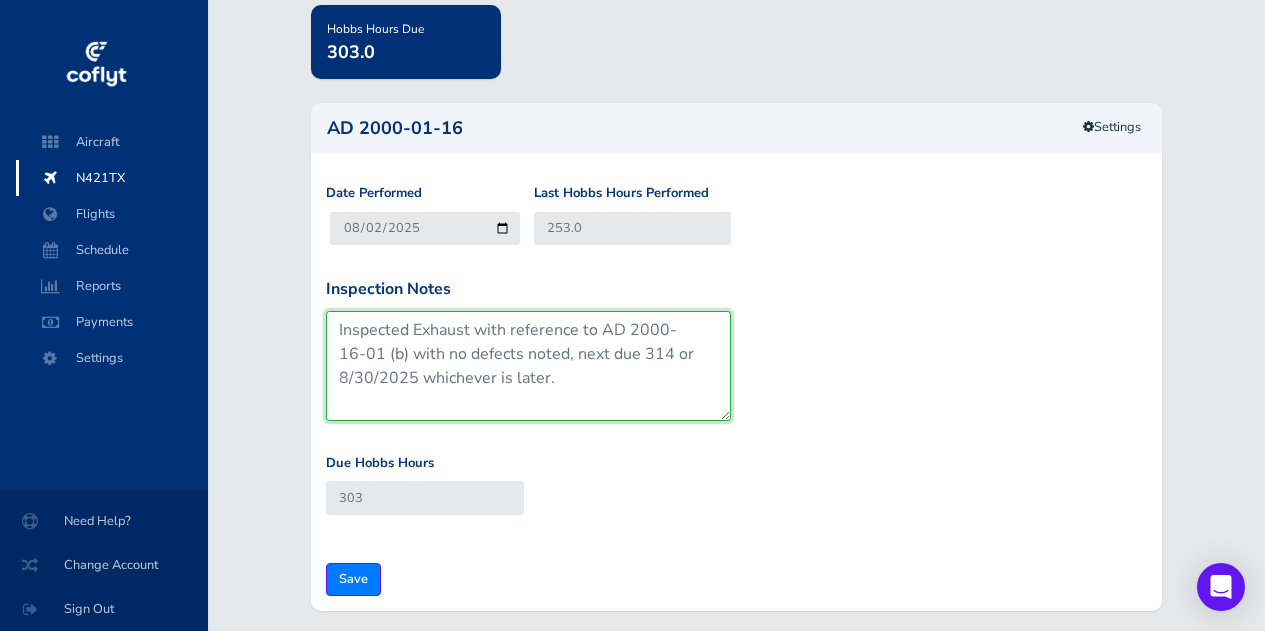 scroll, scrollTop: 149, scrollLeft: 0, axis: vertical 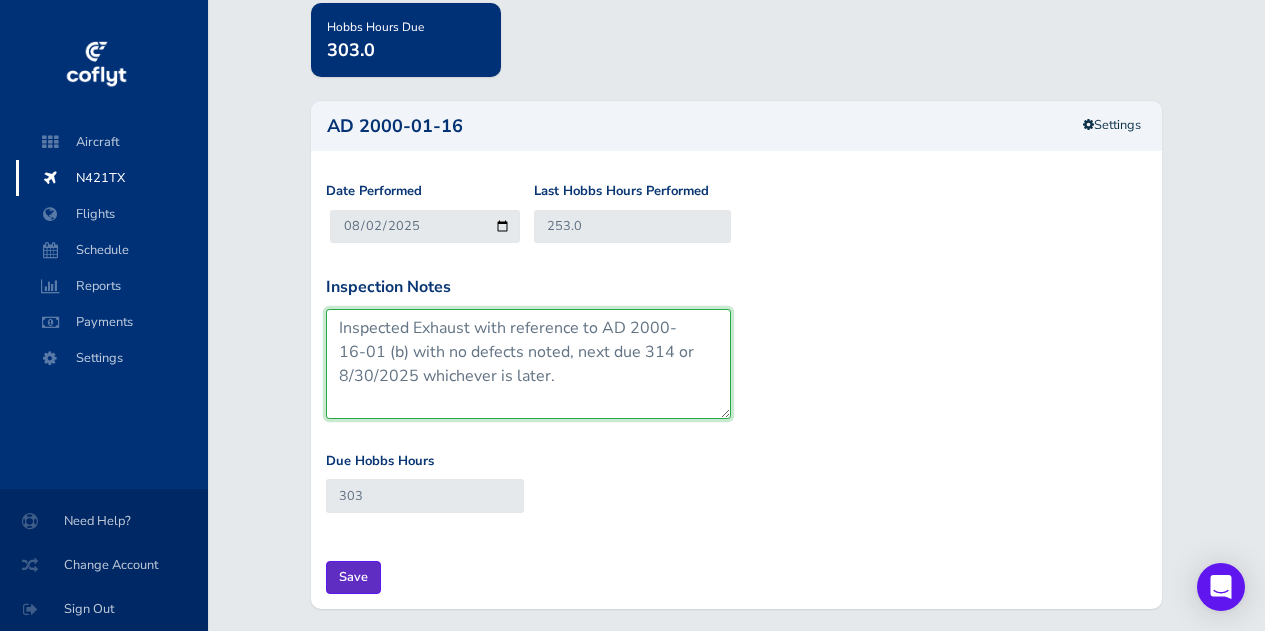 type on "Inspected Exhaust with reference to AD 2000-16-01 (b) with no defects noted, next due 314 or 8/30/2025 whichever is later." 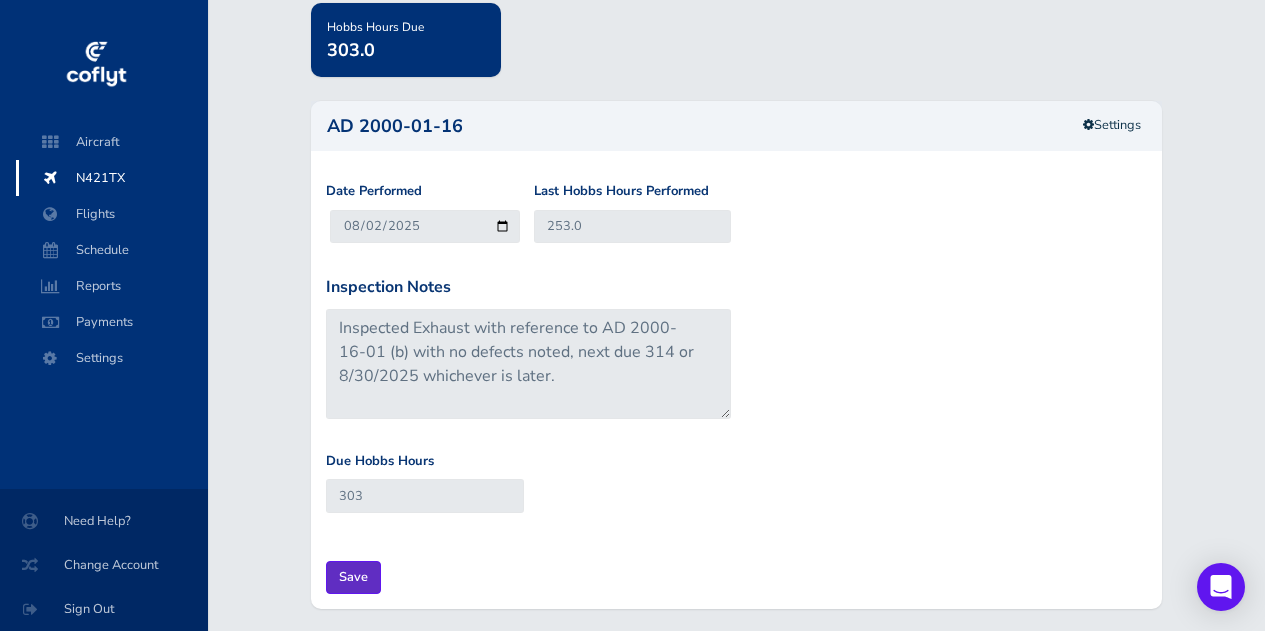click on "Save" at bounding box center (353, 577) 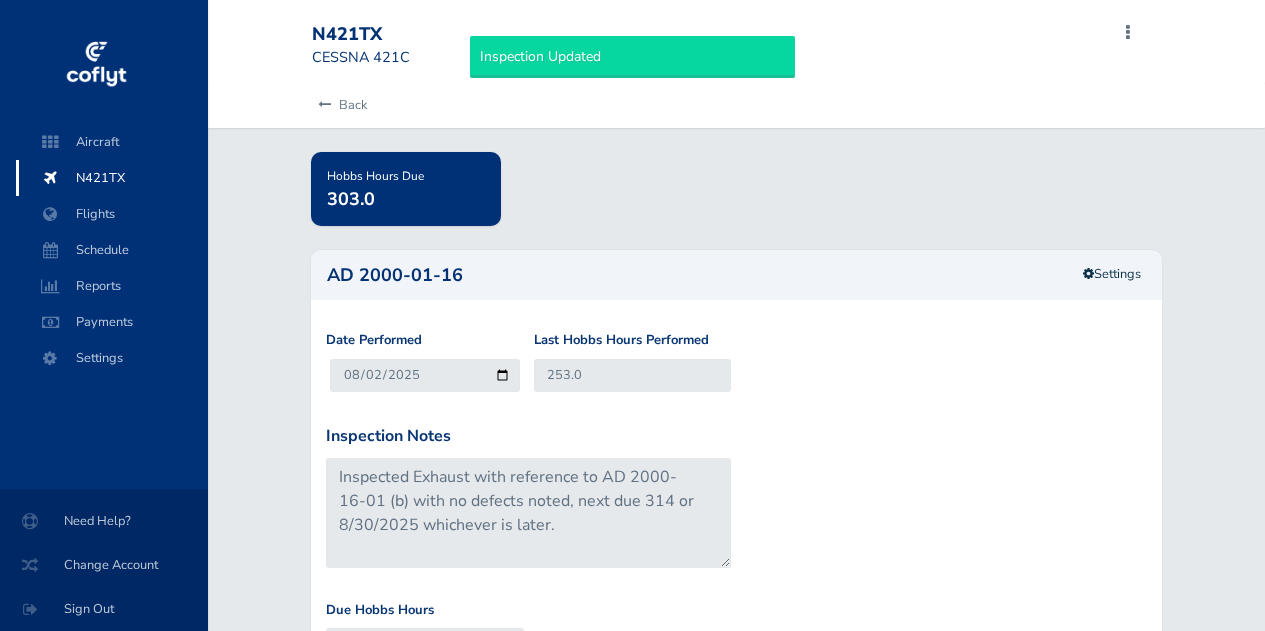scroll, scrollTop: 0, scrollLeft: 0, axis: both 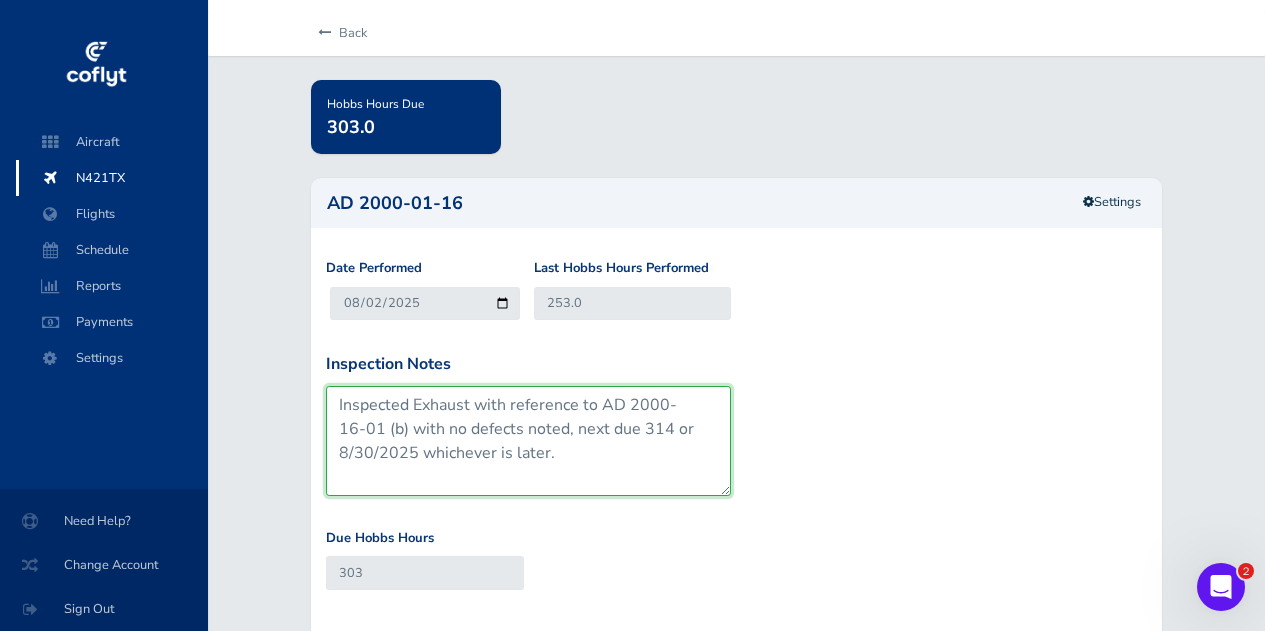 click on "Inspected Exhaust with reference to AD 2000-16-01 (b) with no defects noted, next due 314 or 8/30/2025 whichever is later." at bounding box center (528, 441) 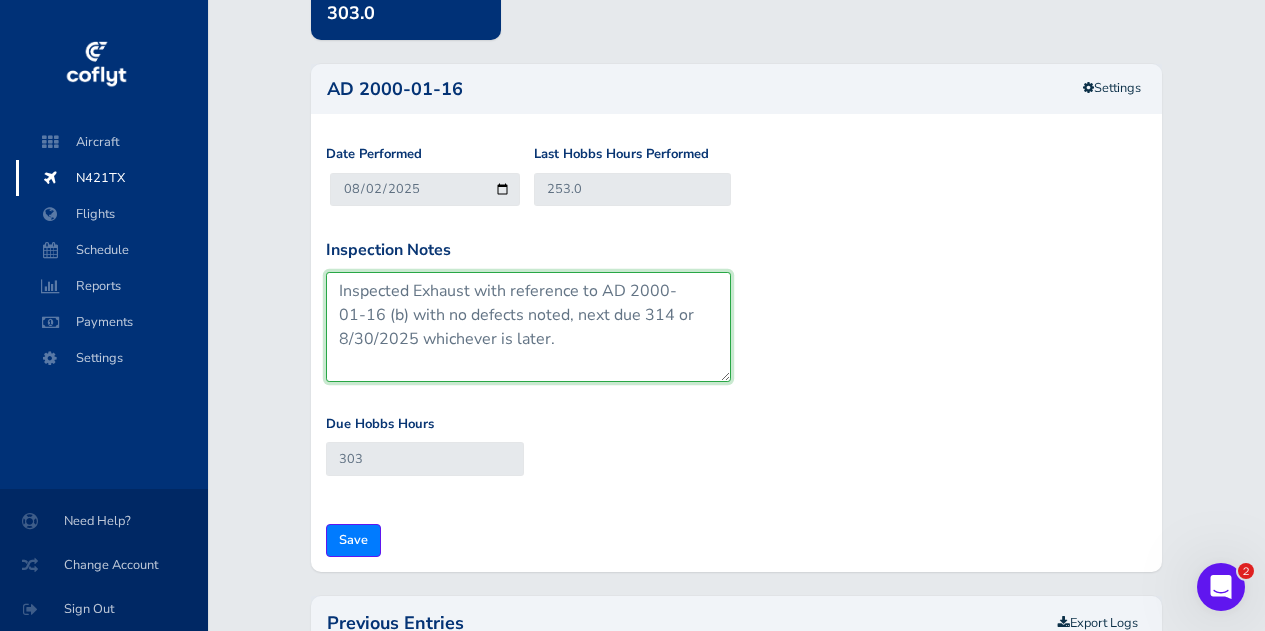 scroll, scrollTop: 201, scrollLeft: 0, axis: vertical 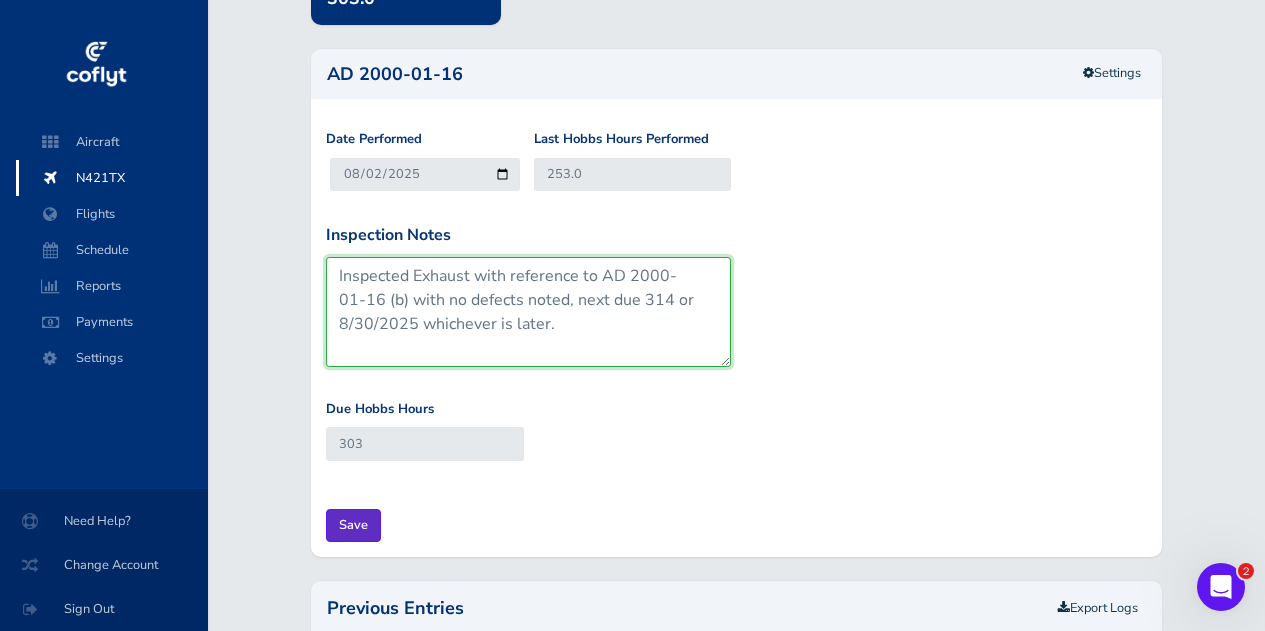 type on "Inspected Exhaust with reference to AD 2000-01-16 (b) with no defects noted, next due 314 or 8/30/2025 whichever is later." 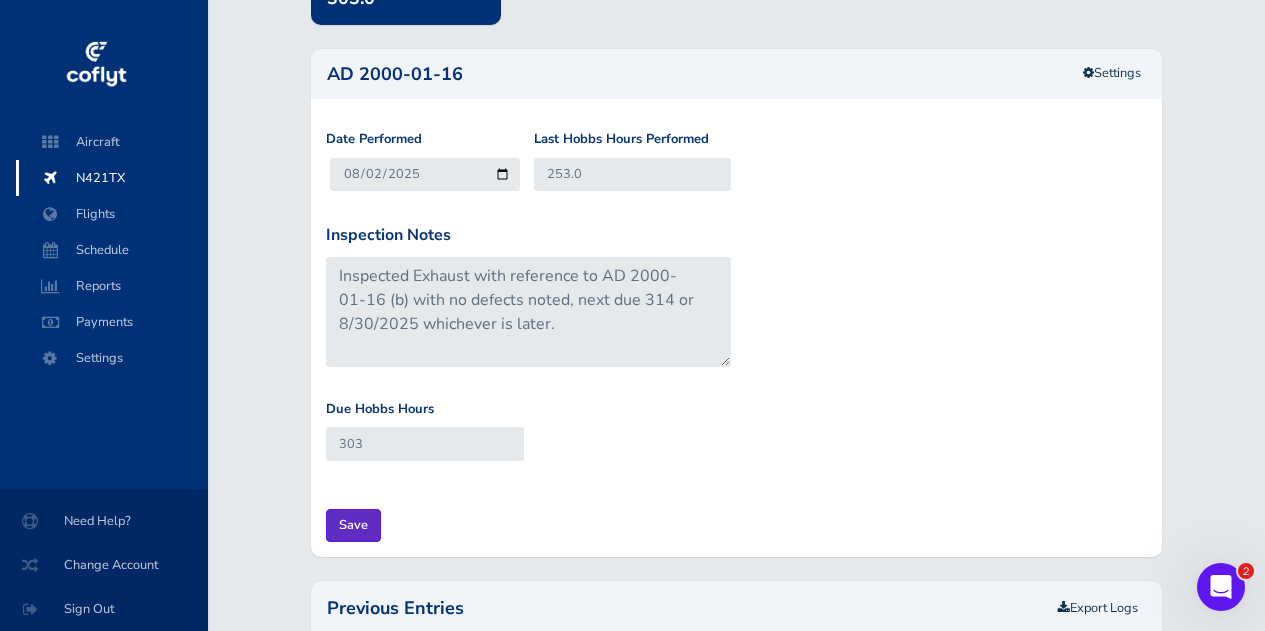 click on "Save" at bounding box center (353, 525) 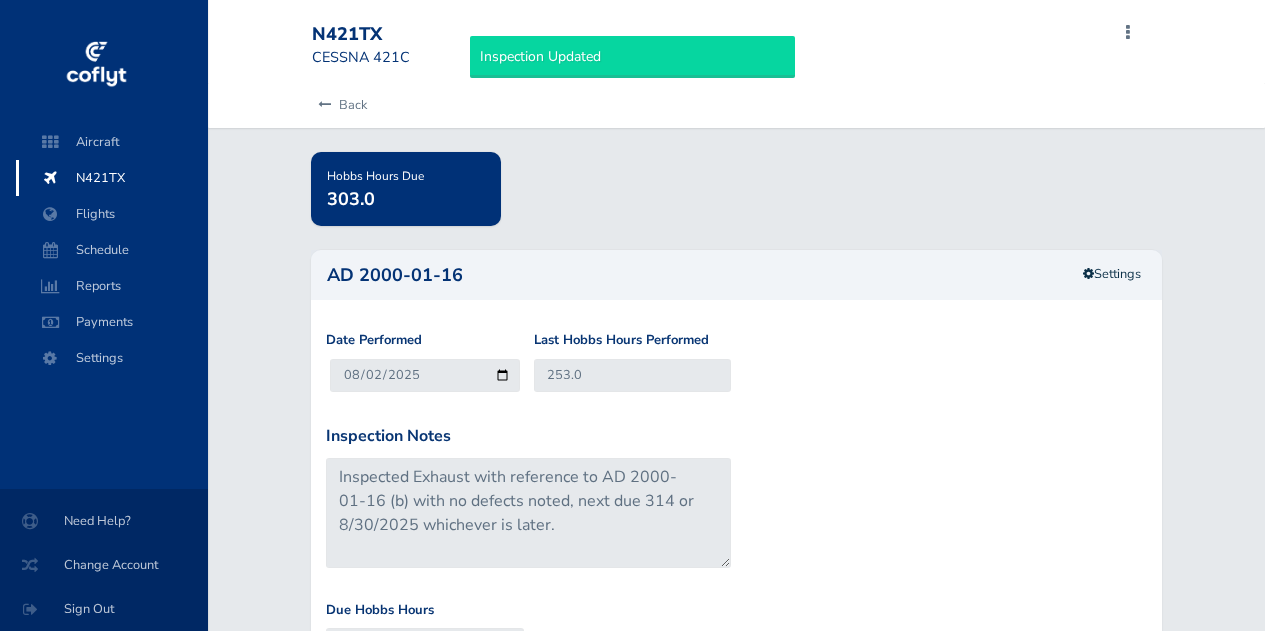 scroll, scrollTop: 0, scrollLeft: 0, axis: both 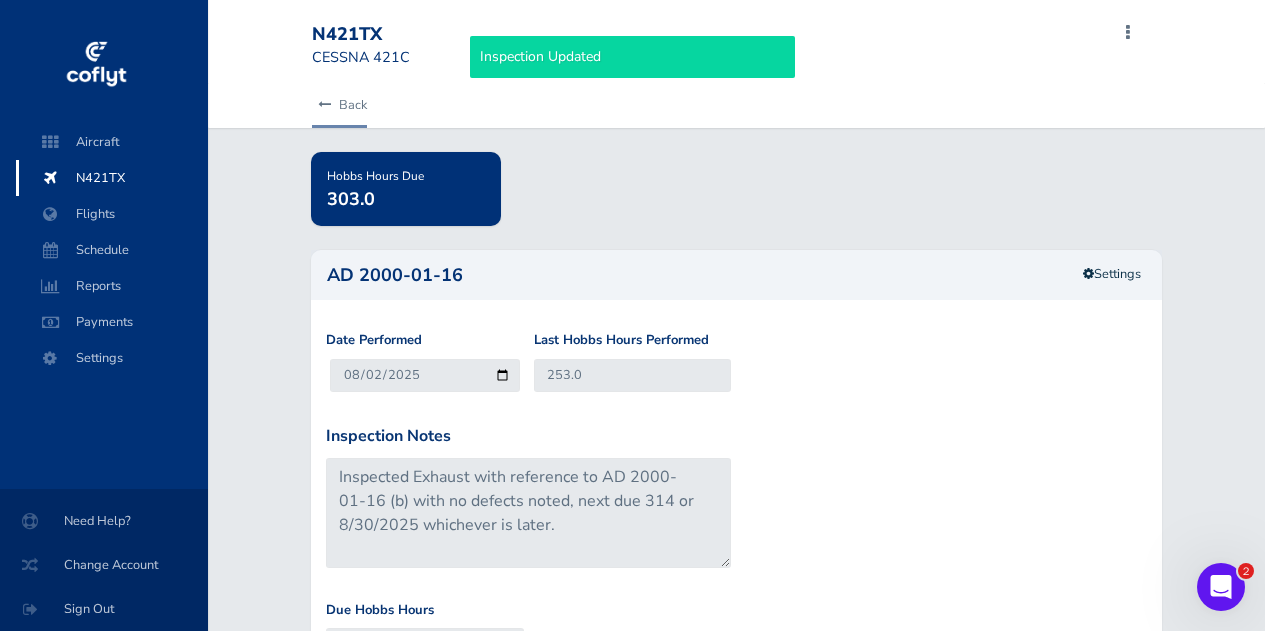 click on "Back" at bounding box center (339, 105) 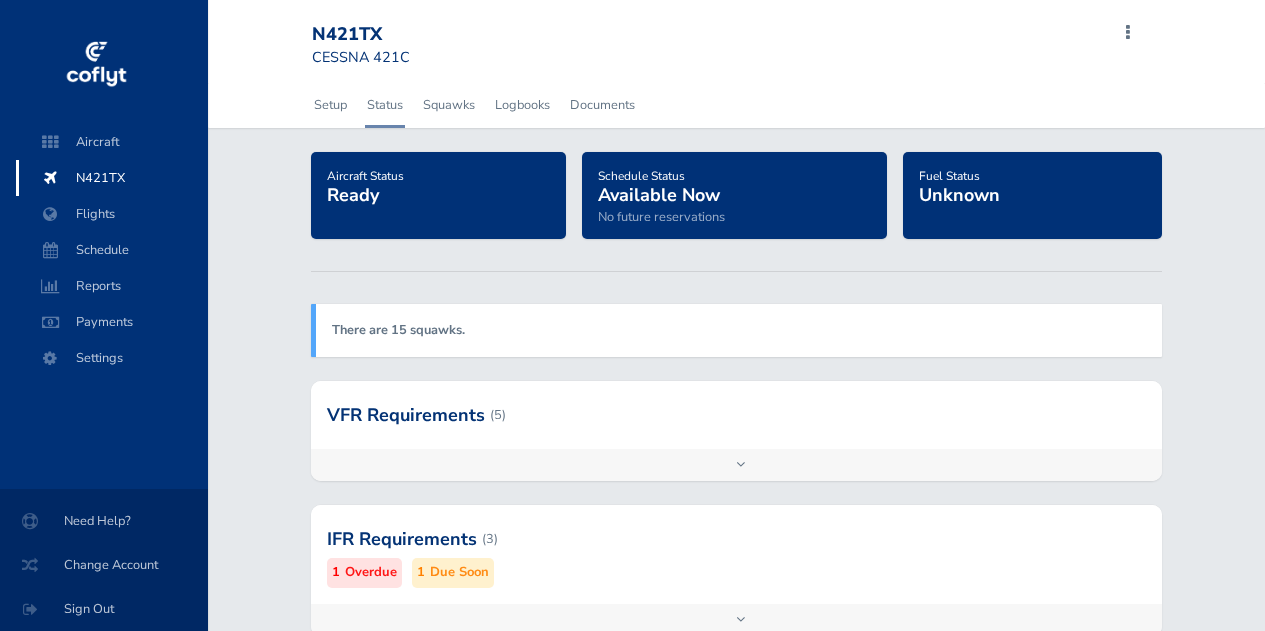 scroll, scrollTop: 0, scrollLeft: 0, axis: both 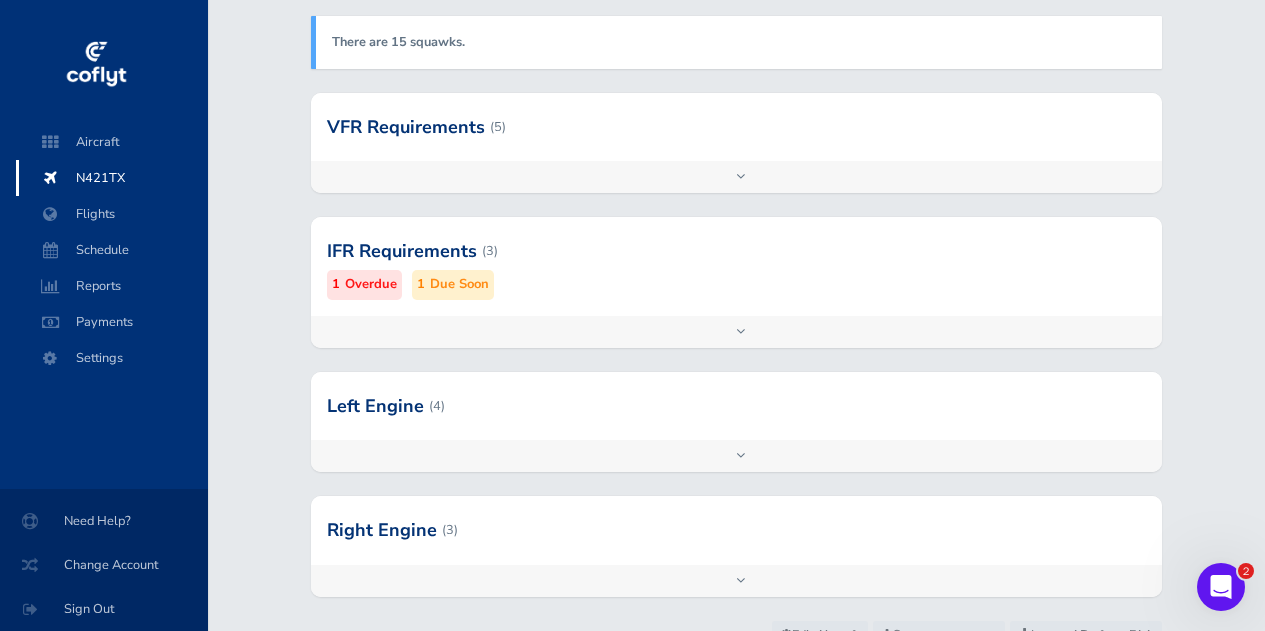 click on "Add inspection
Edit" at bounding box center [736, 456] 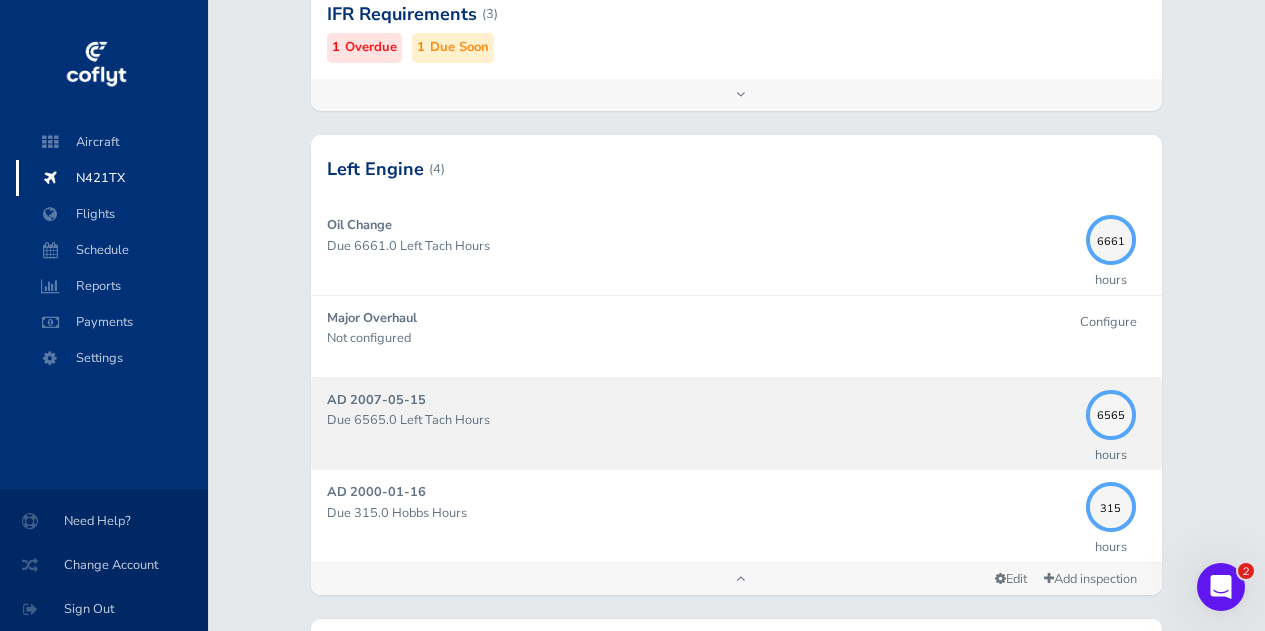 scroll, scrollTop: 545, scrollLeft: 0, axis: vertical 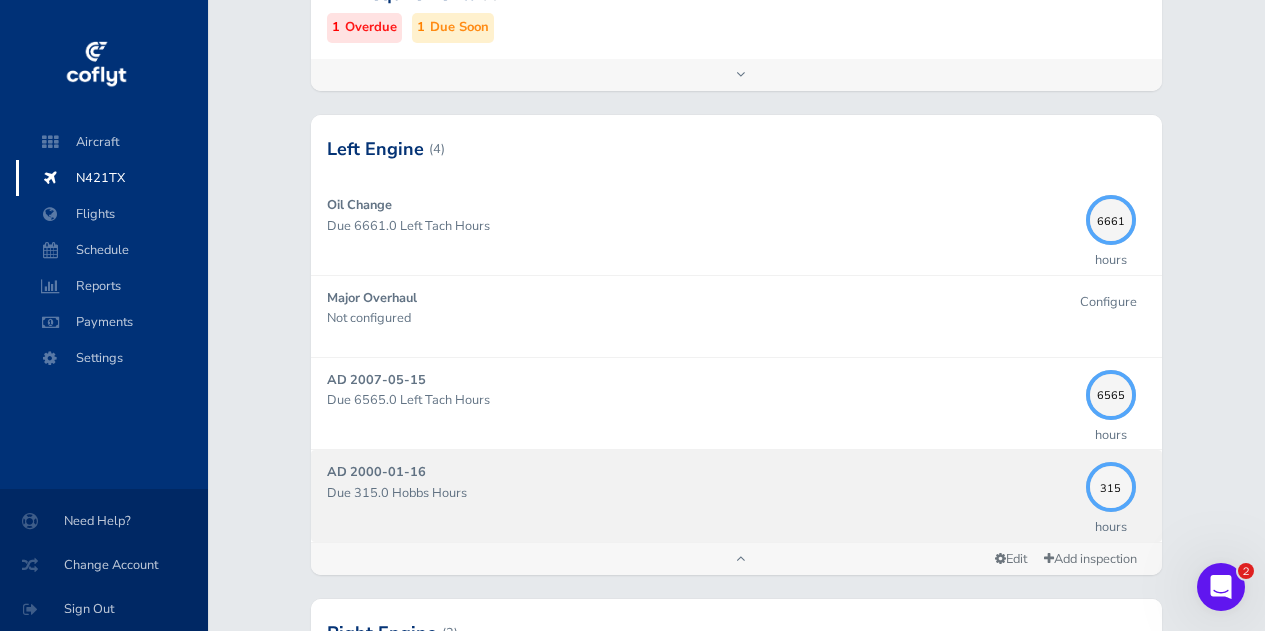 click on "Due 315.0 Hobbs Hours" at bounding box center [701, 493] 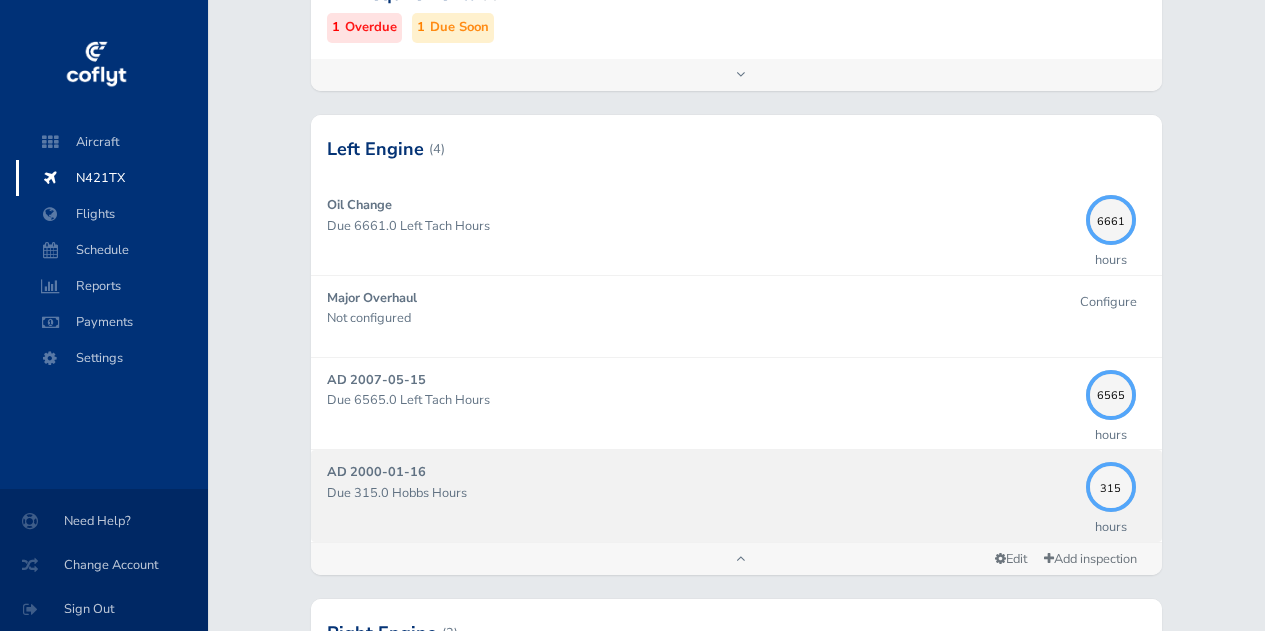 scroll, scrollTop: 0, scrollLeft: 0, axis: both 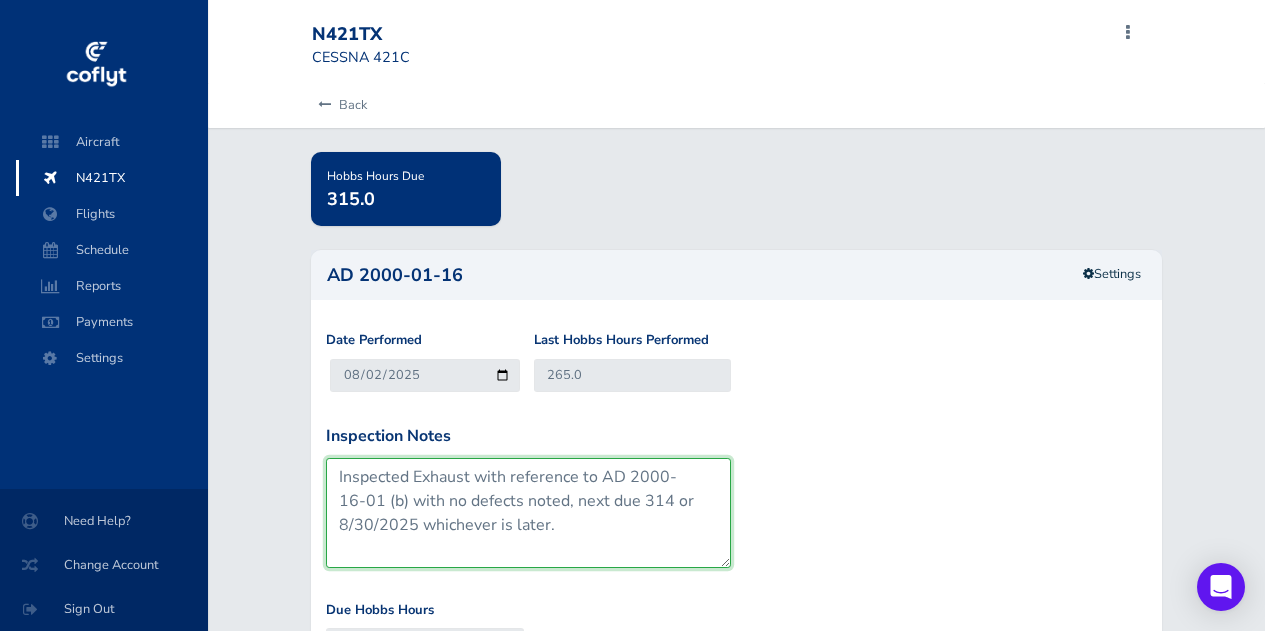 click on "Inspected Exhaust with reference to AD 2000-16-01 (b) with no defects noted, next due 314 or 8/30/2025 whichever is later." at bounding box center [528, 513] 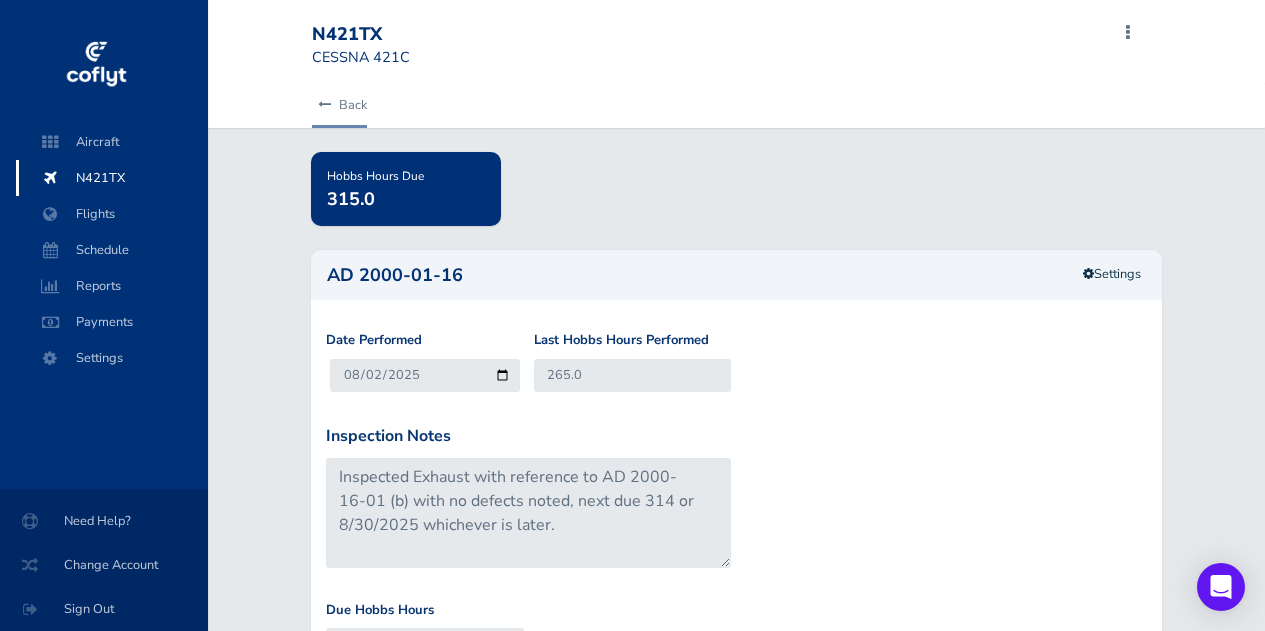 click on "Back" at bounding box center [339, 105] 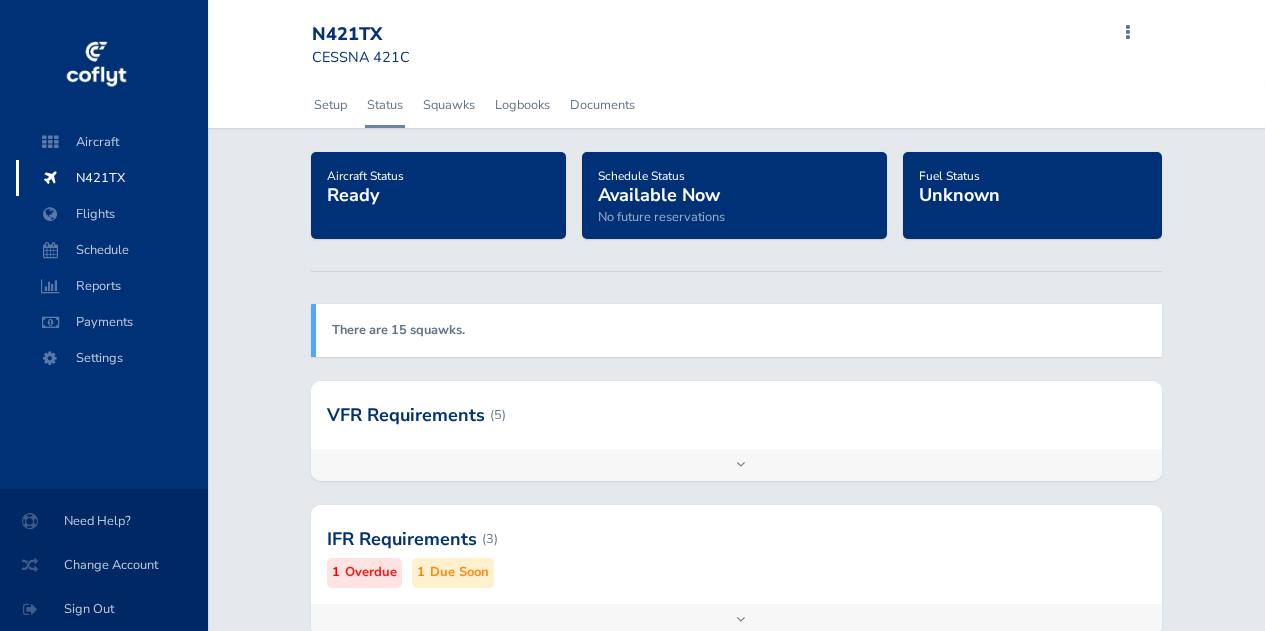 scroll, scrollTop: 0, scrollLeft: 0, axis: both 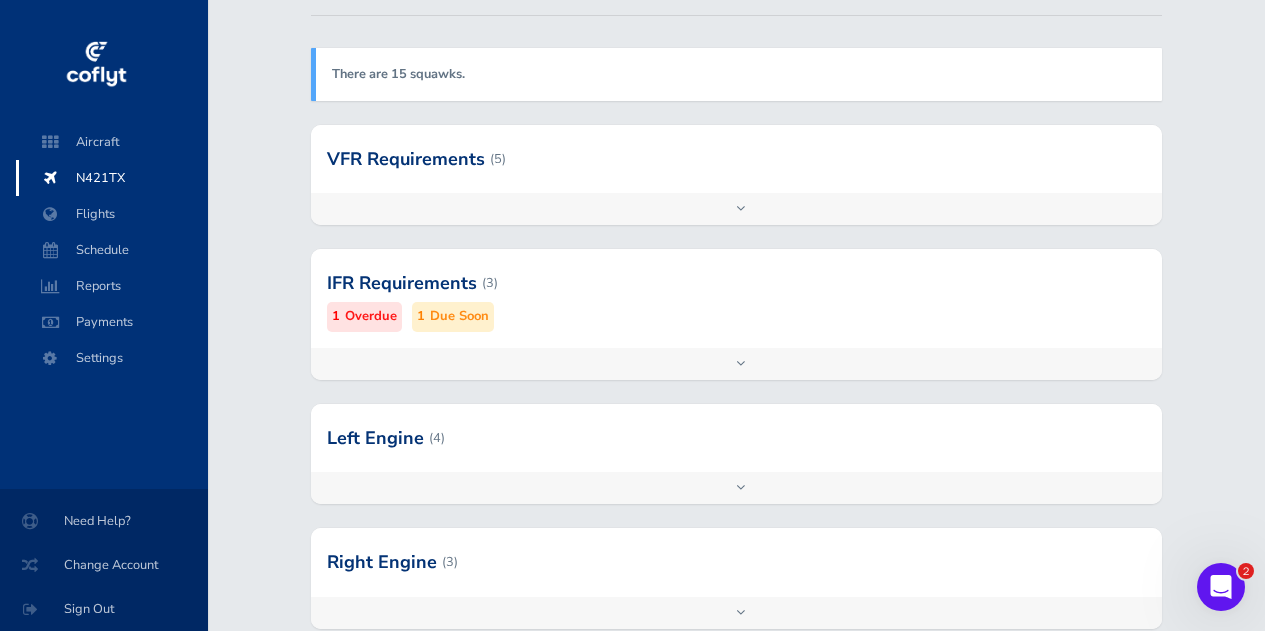 click on "Add inspection
Edit" at bounding box center (736, 613) 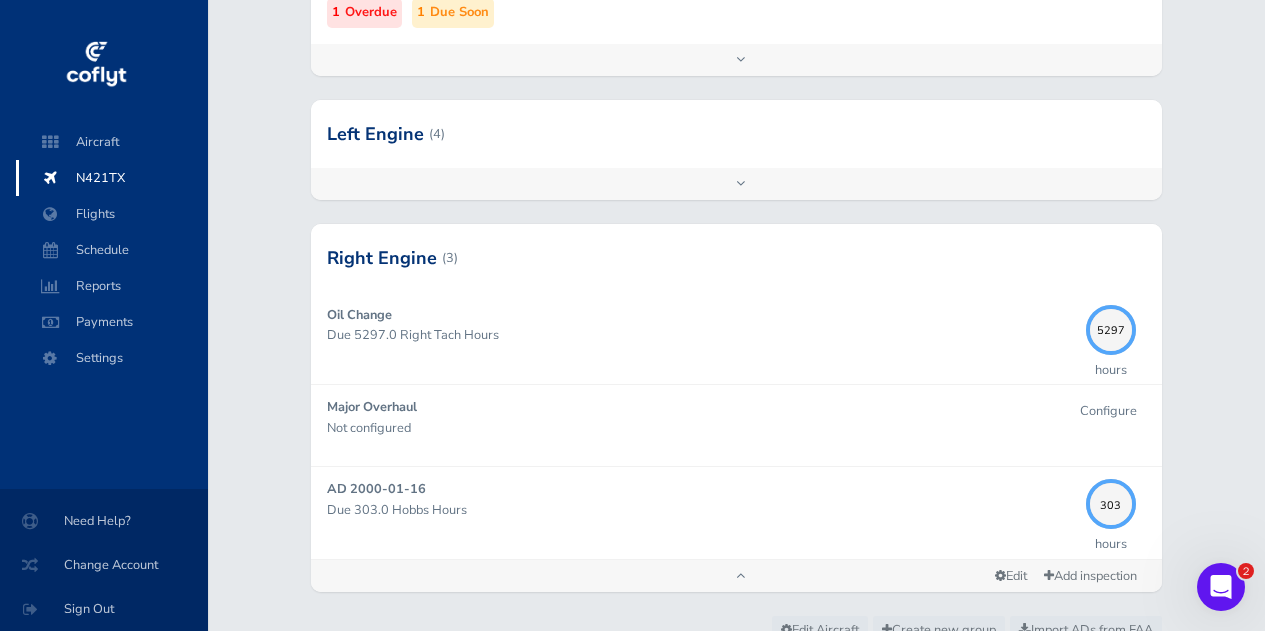 scroll, scrollTop: 565, scrollLeft: 0, axis: vertical 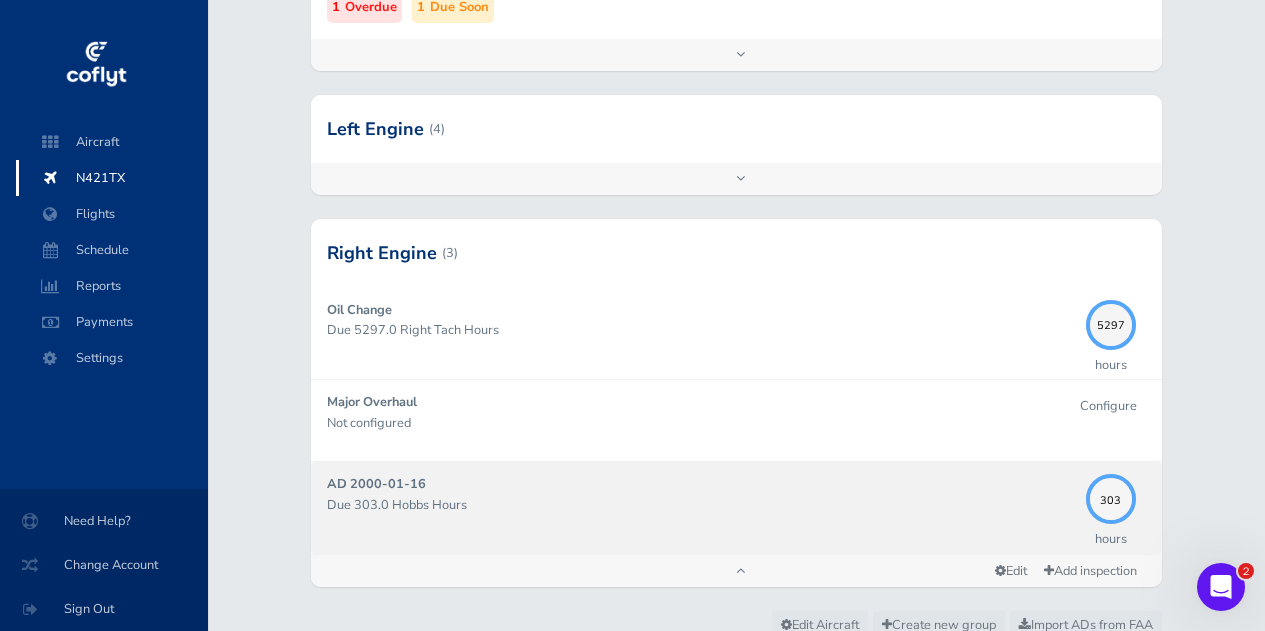 click on "Due 303.0 Hobbs Hours" at bounding box center (701, 505) 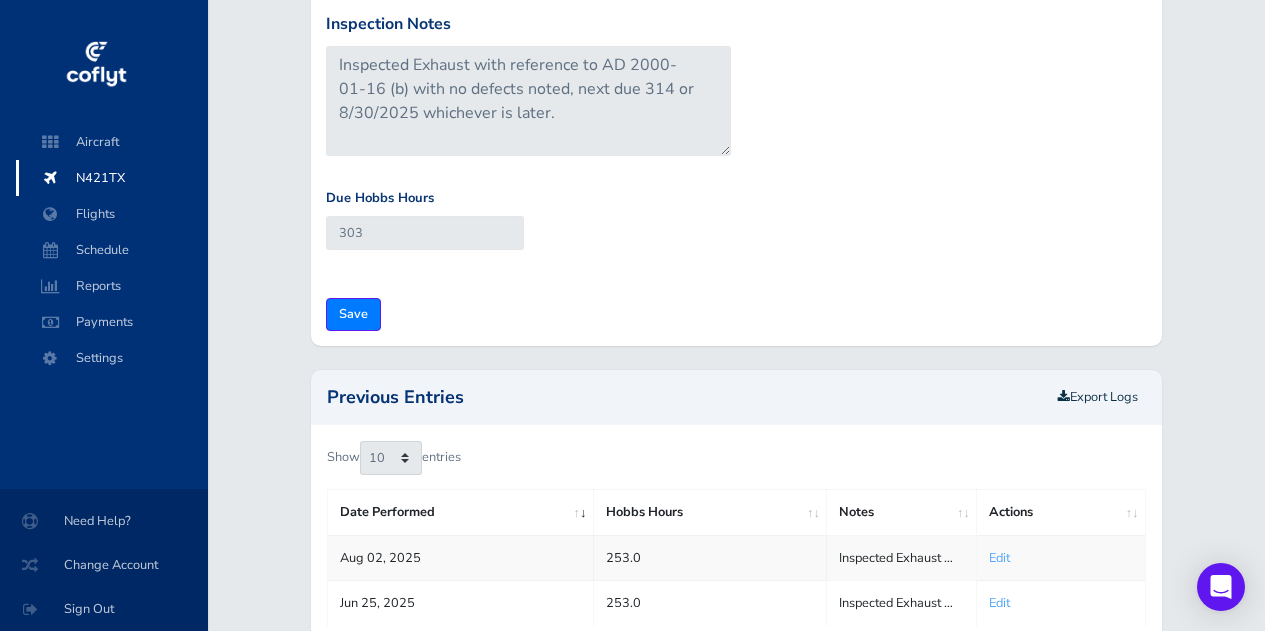 scroll, scrollTop: 430, scrollLeft: 0, axis: vertical 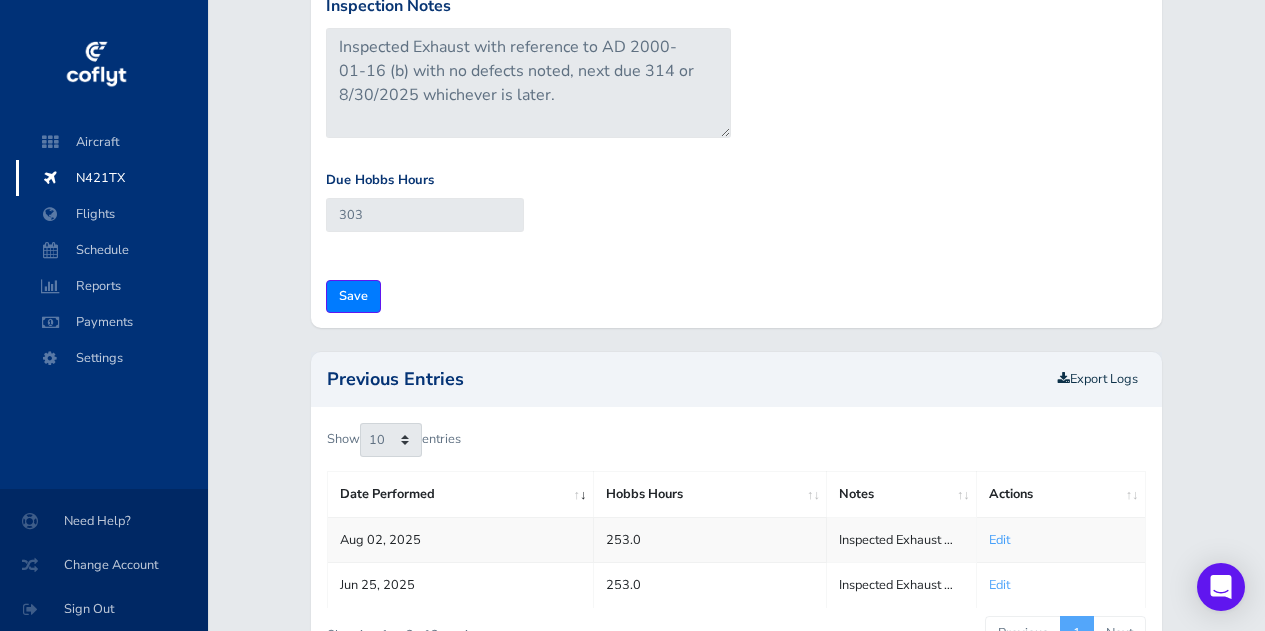 click on "Edit" at bounding box center [999, 540] 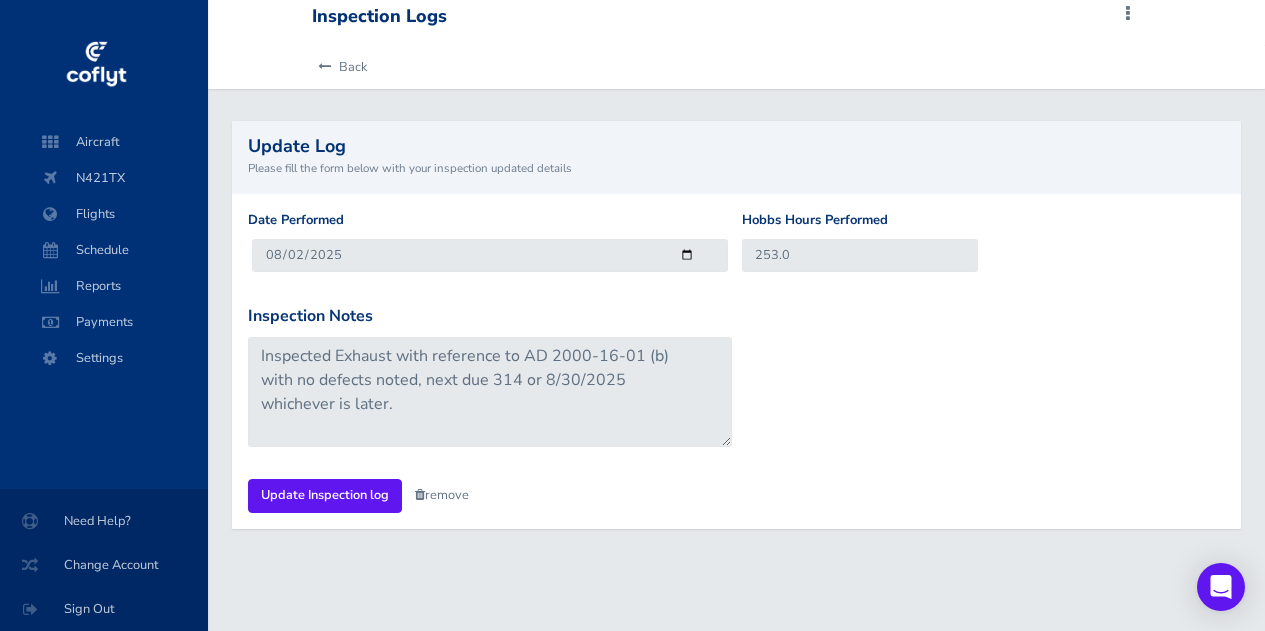 scroll, scrollTop: 0, scrollLeft: 0, axis: both 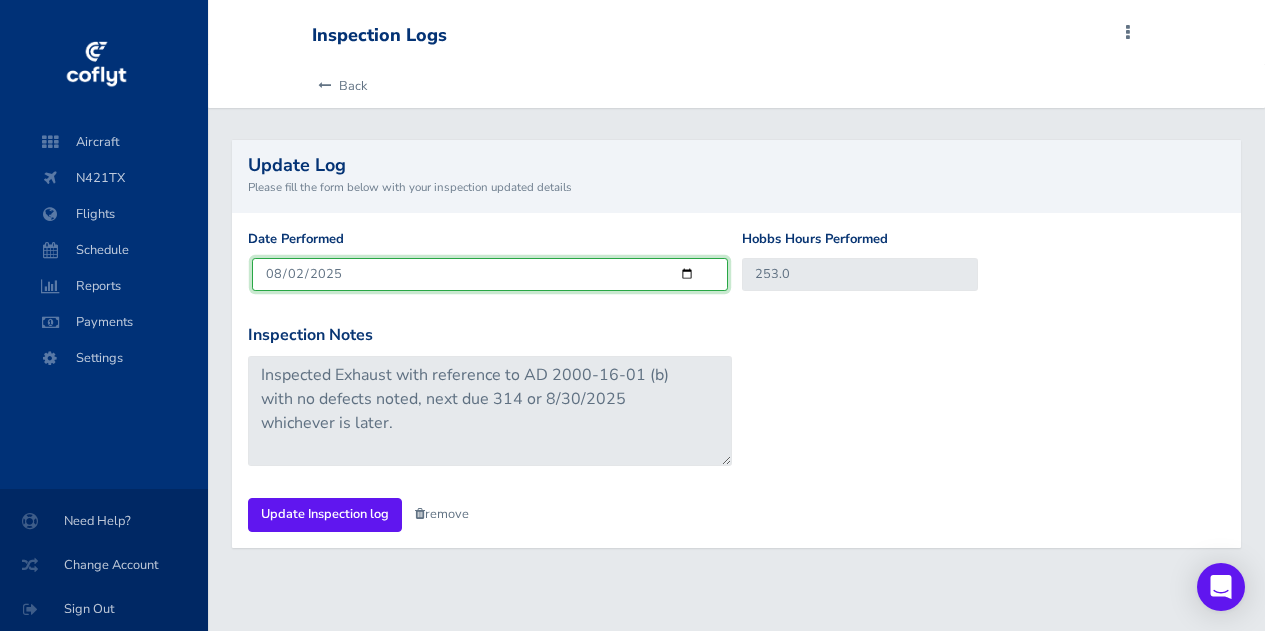 click on "2025-08-02" at bounding box center (490, 274) 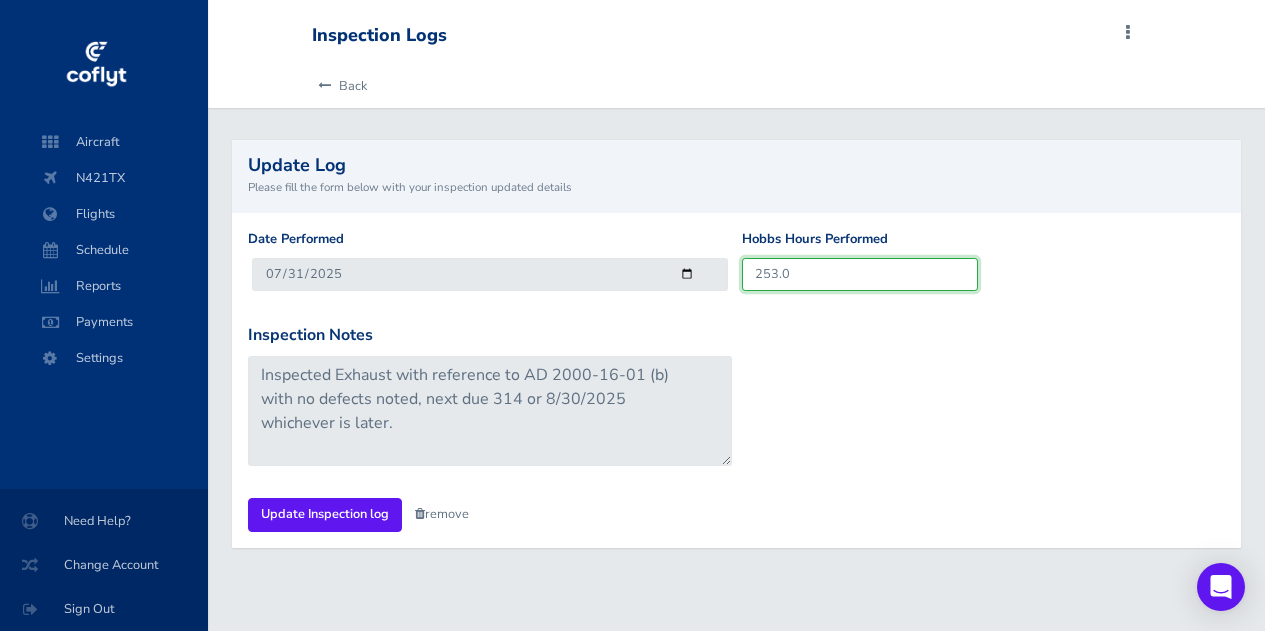 click on "253.0" at bounding box center (860, 274) 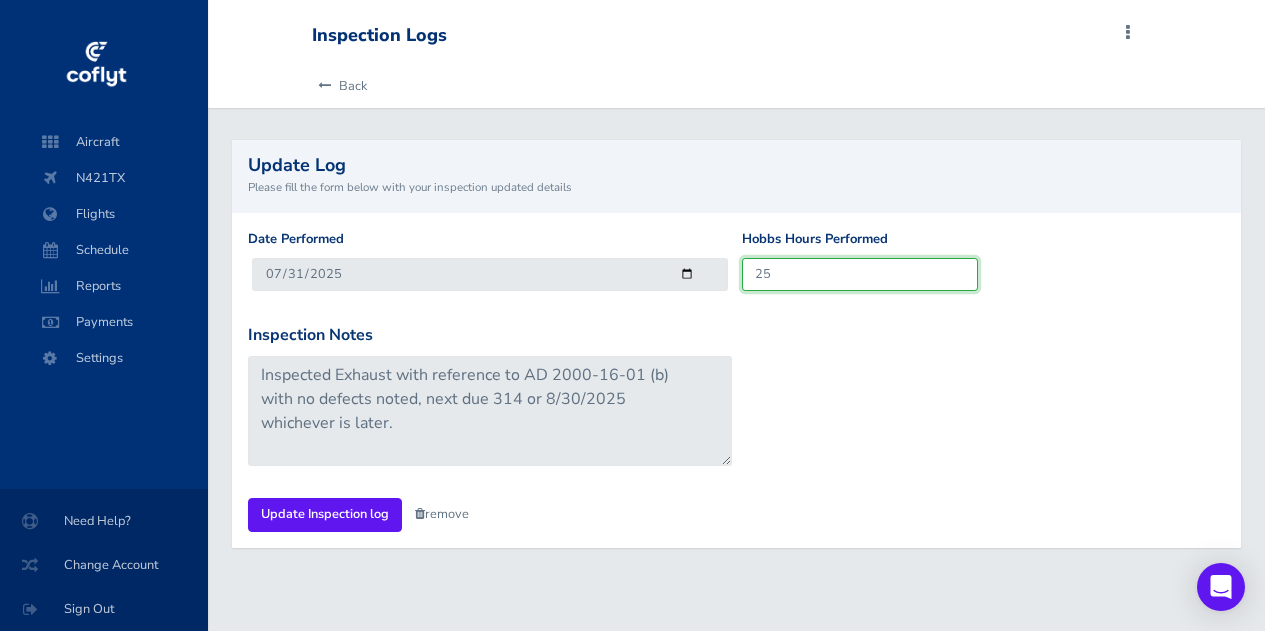 type on "2" 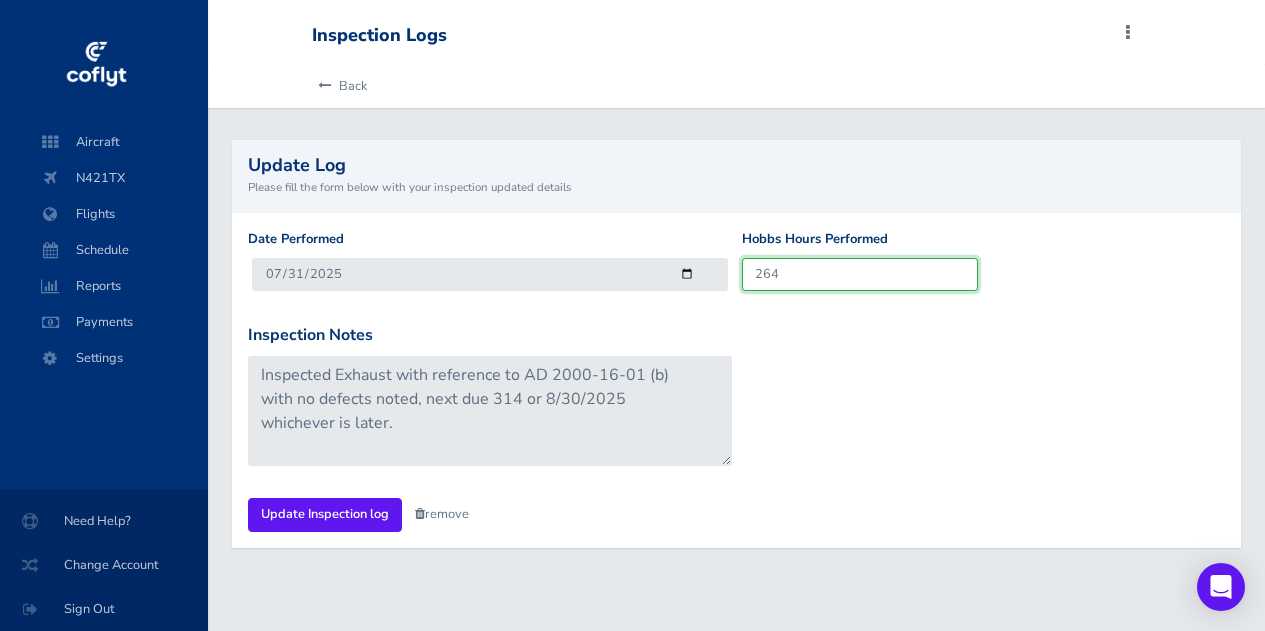 type on "264" 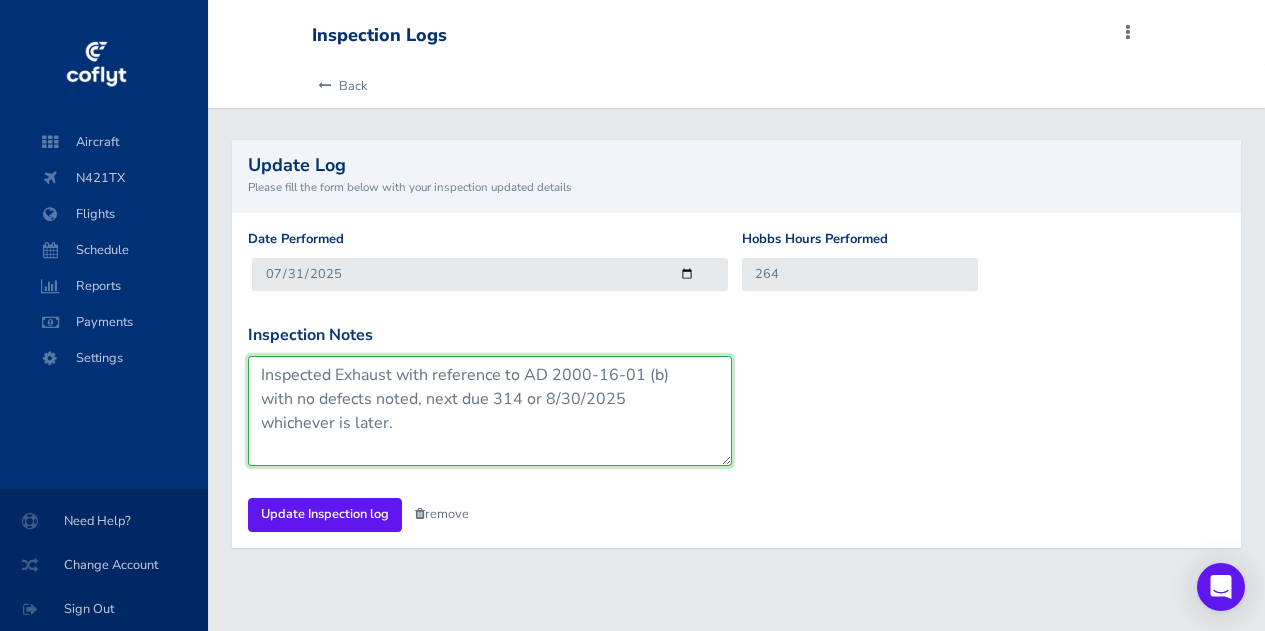 scroll, scrollTop: 18, scrollLeft: 0, axis: vertical 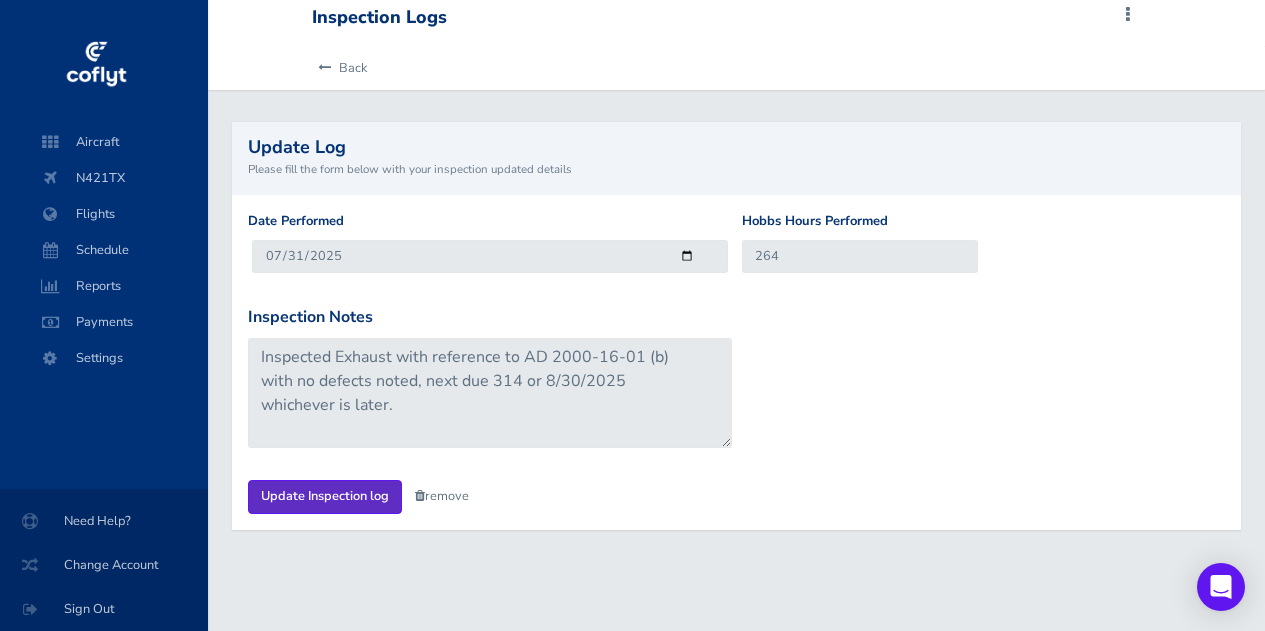 click on "Update Inspection log" at bounding box center (325, 496) 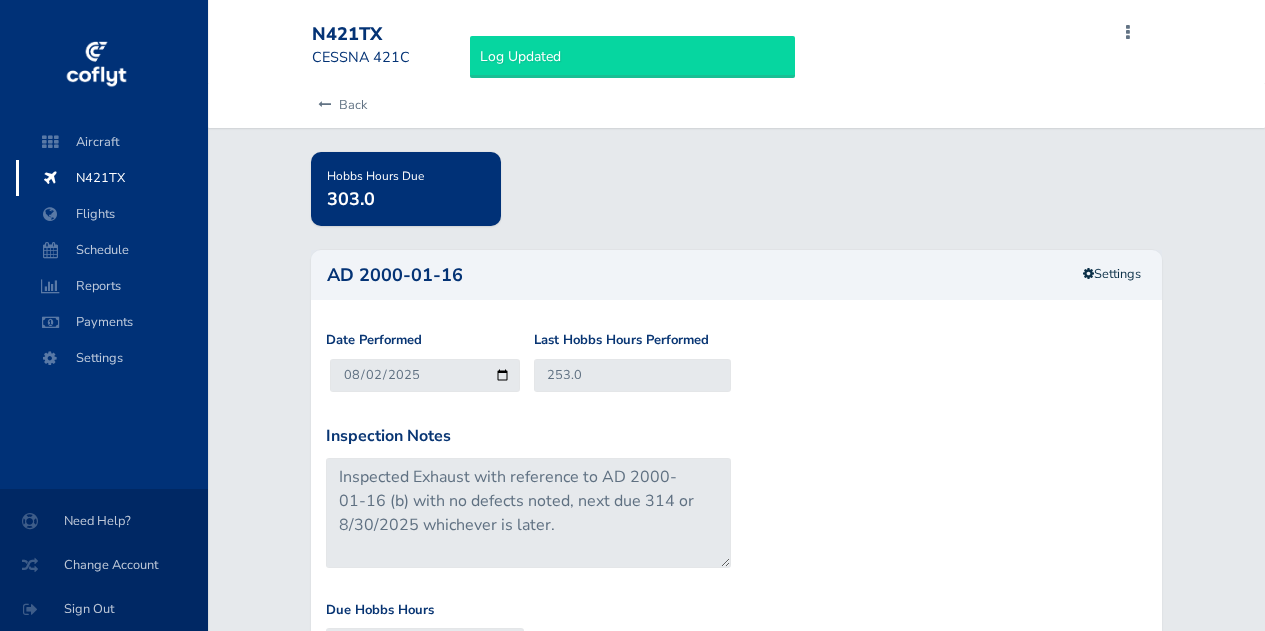 scroll, scrollTop: 0, scrollLeft: 0, axis: both 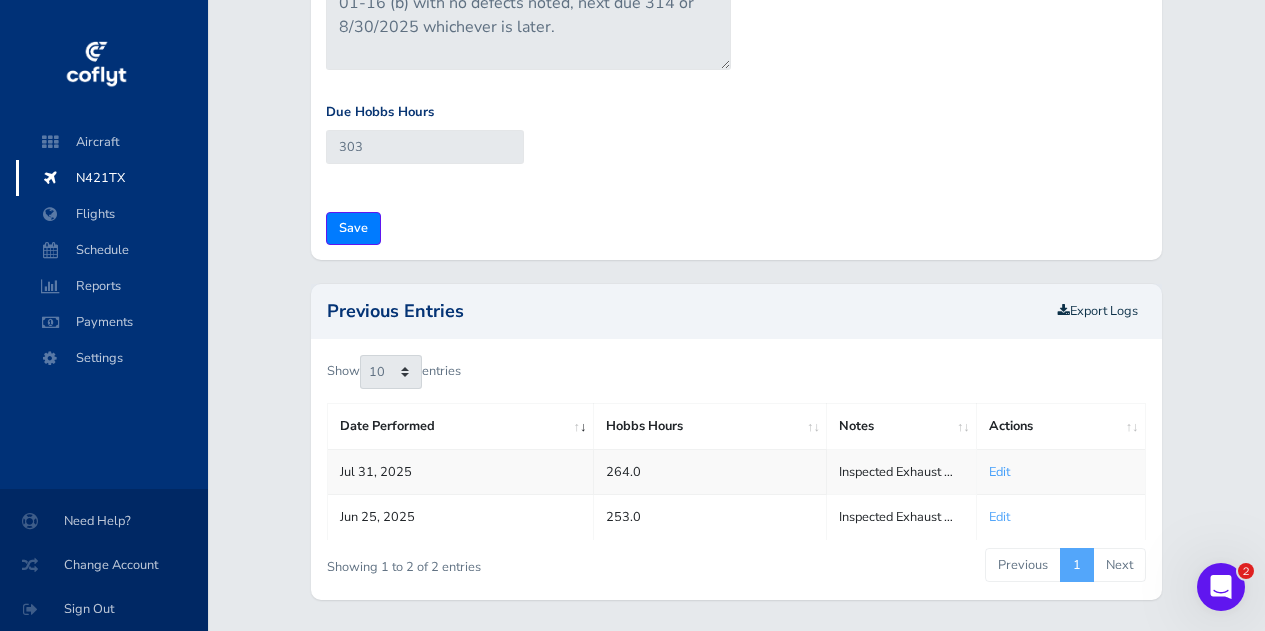 click on "Edit" at bounding box center (999, 472) 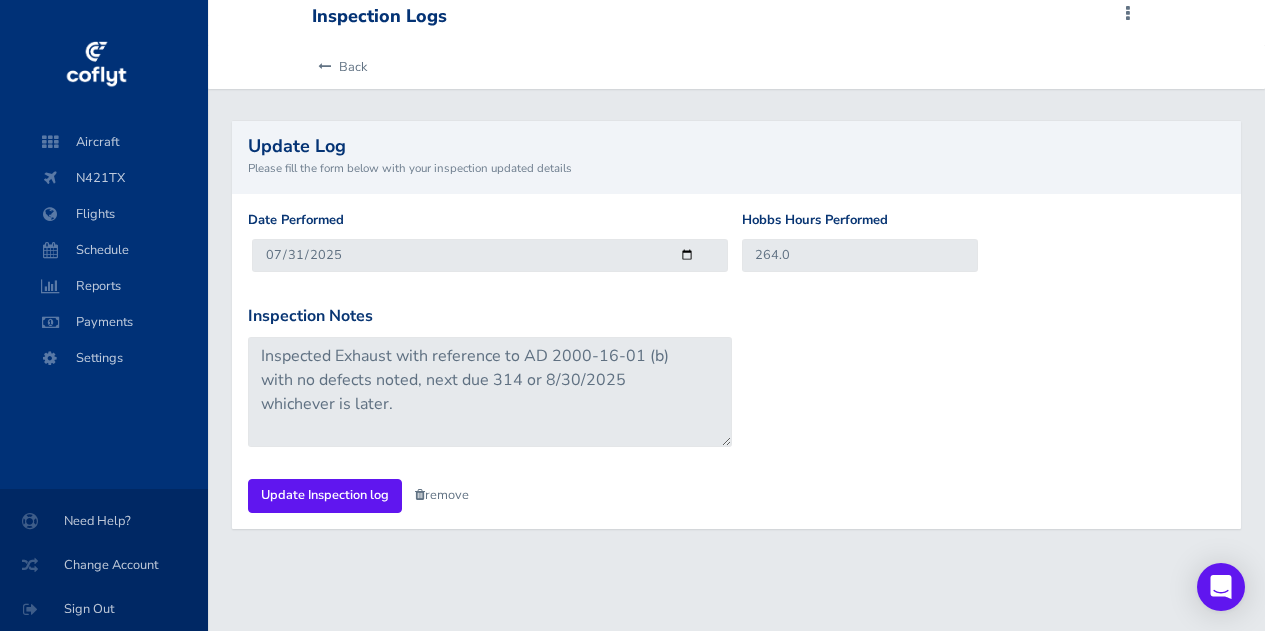 scroll, scrollTop: 0, scrollLeft: 0, axis: both 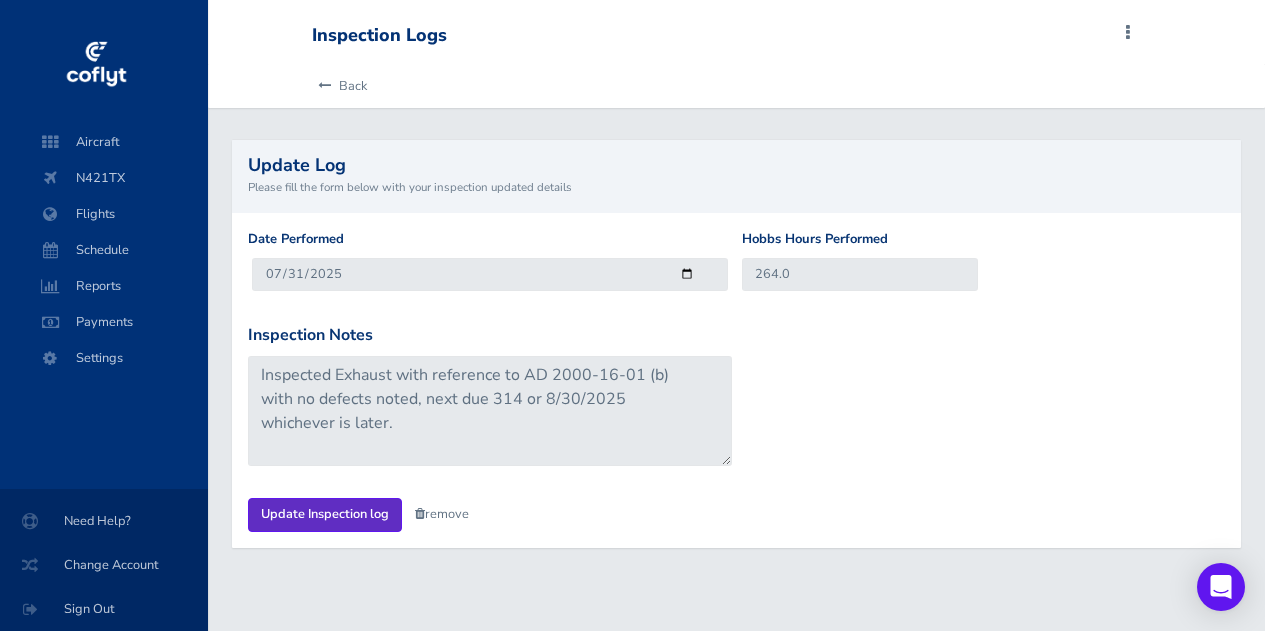 click on "Update Inspection log" at bounding box center (325, 514) 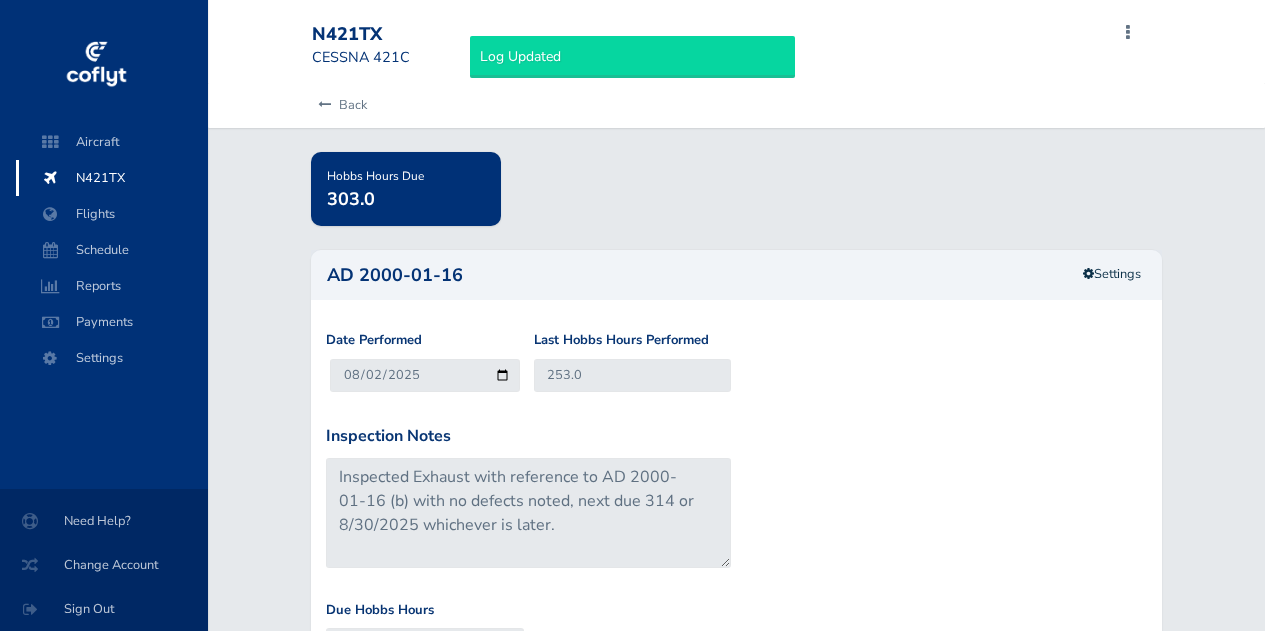 type on "303" 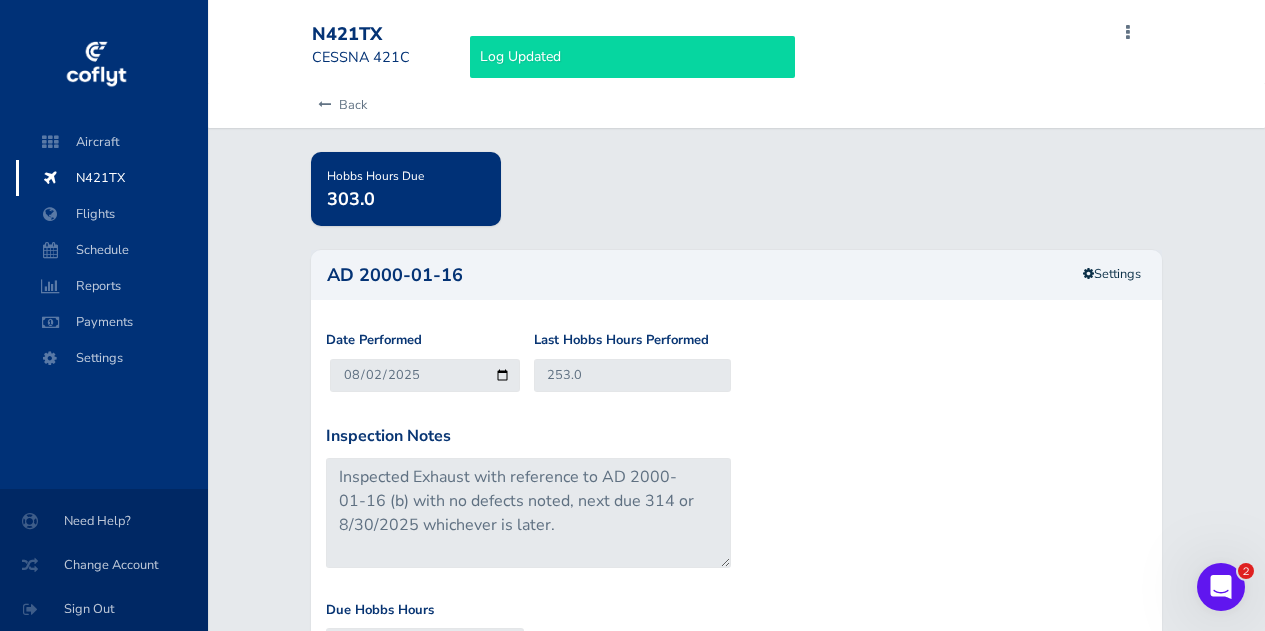 scroll, scrollTop: 0, scrollLeft: 0, axis: both 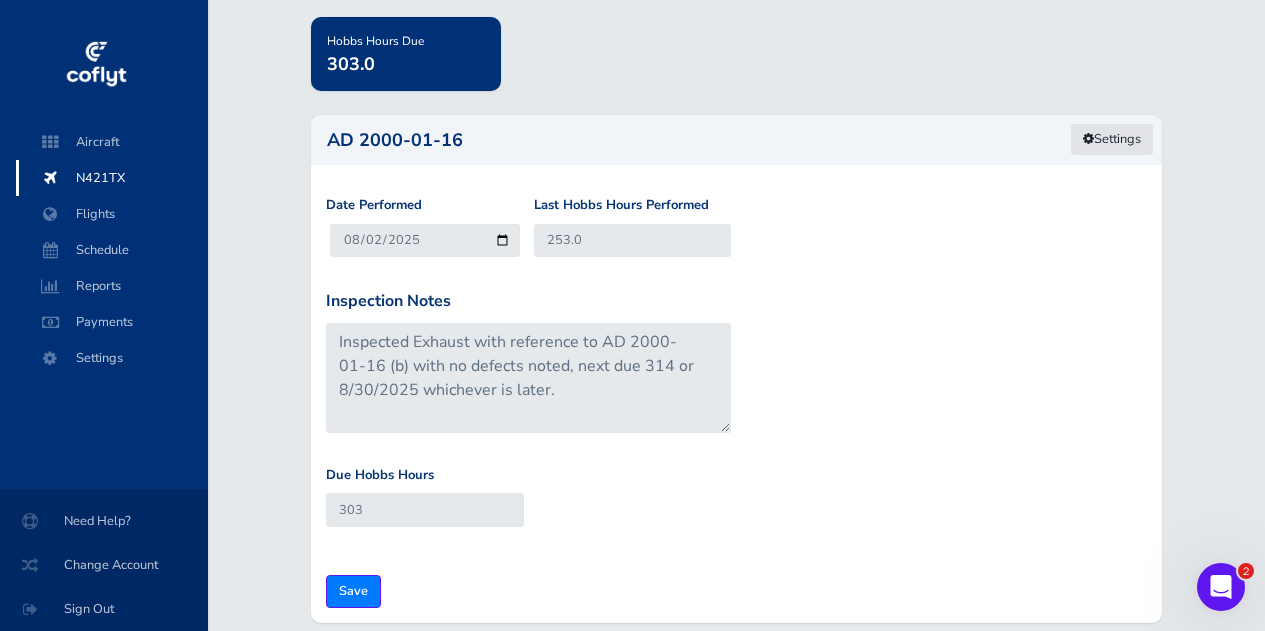 click on "Settings" at bounding box center [1112, 139] 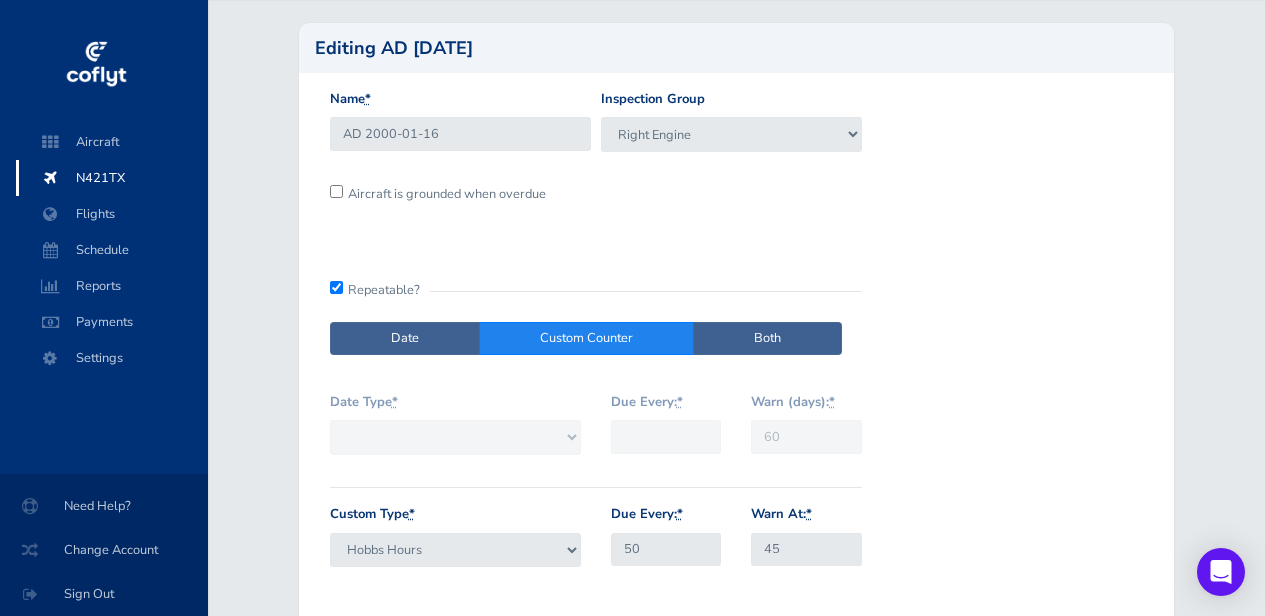 scroll, scrollTop: 279, scrollLeft: 0, axis: vertical 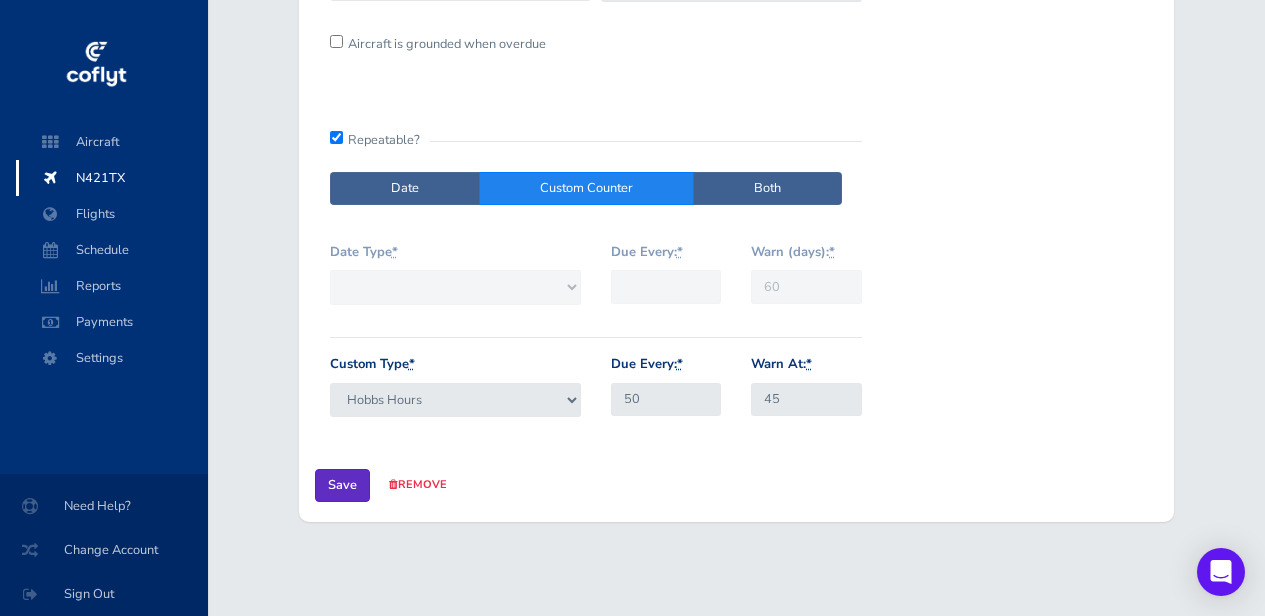 click on "Save" at bounding box center (342, 485) 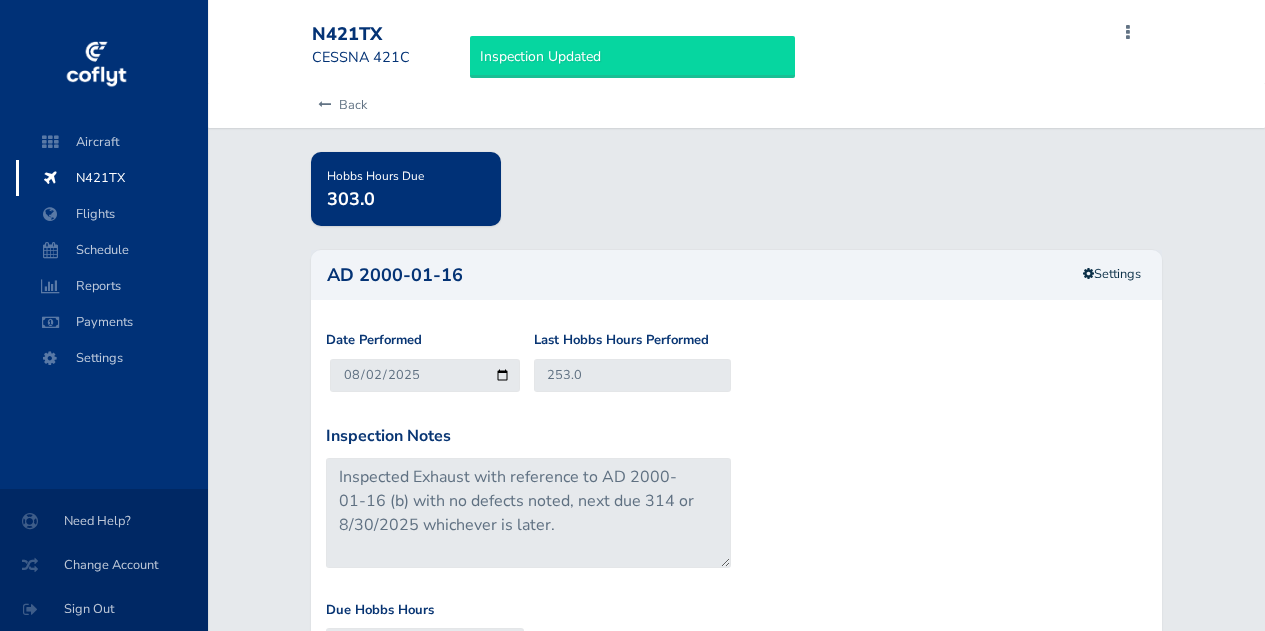 scroll, scrollTop: 0, scrollLeft: 0, axis: both 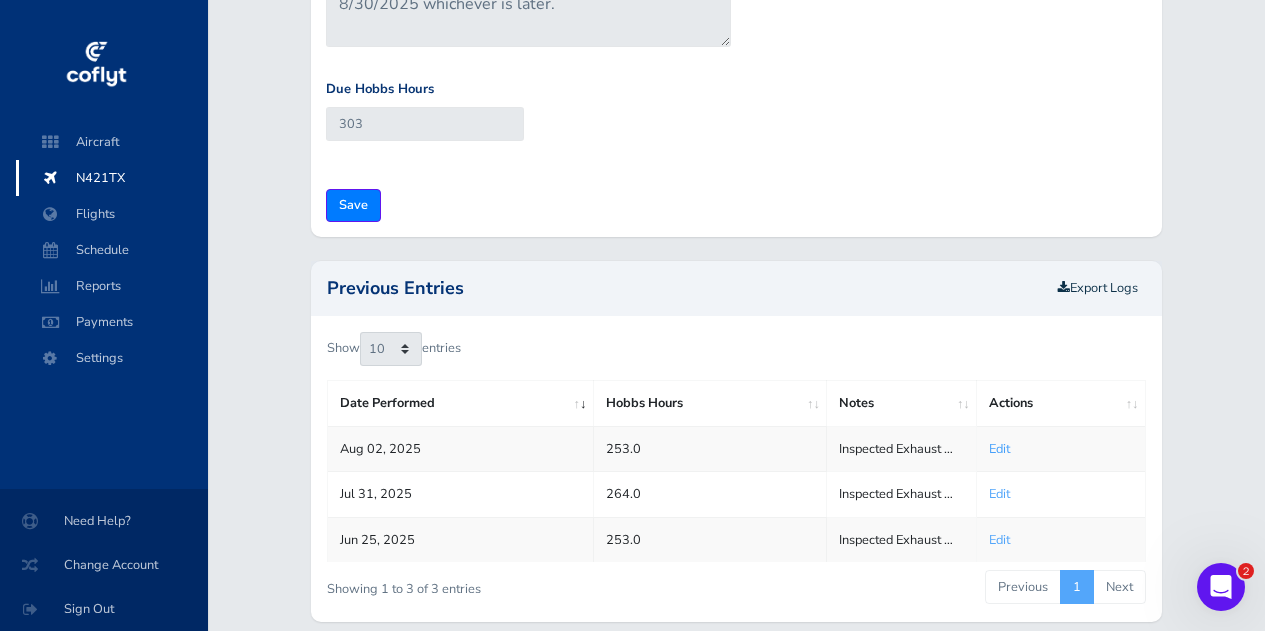 click on "Edit" at bounding box center (999, 449) 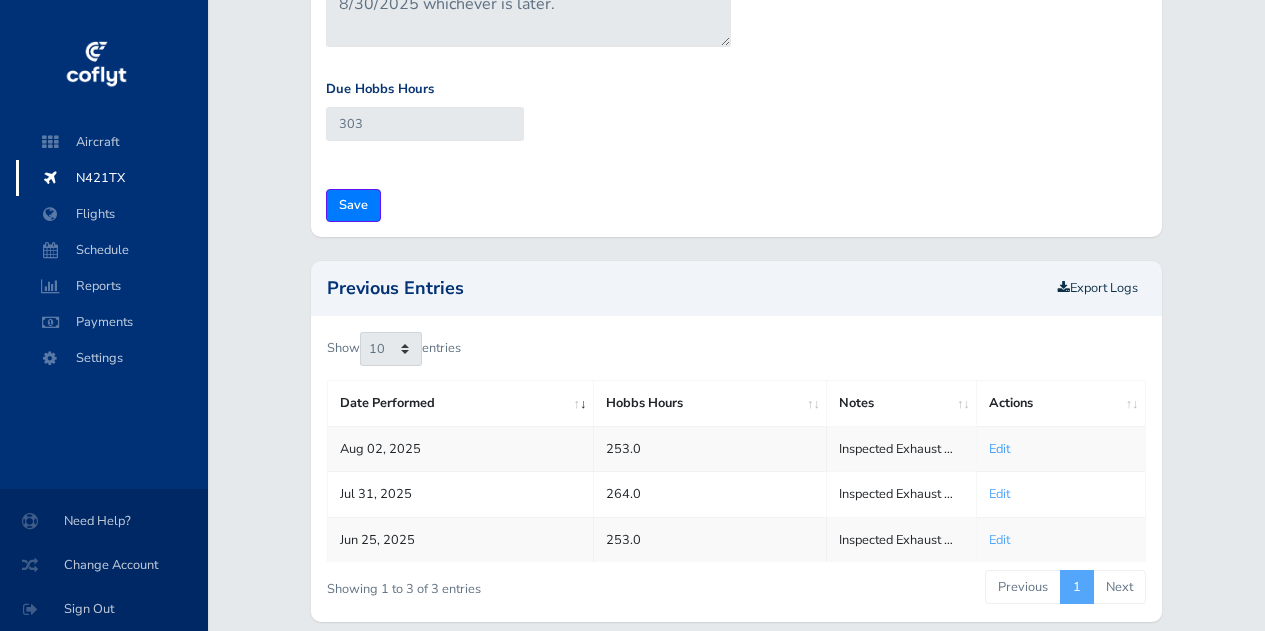 scroll, scrollTop: 0, scrollLeft: 0, axis: both 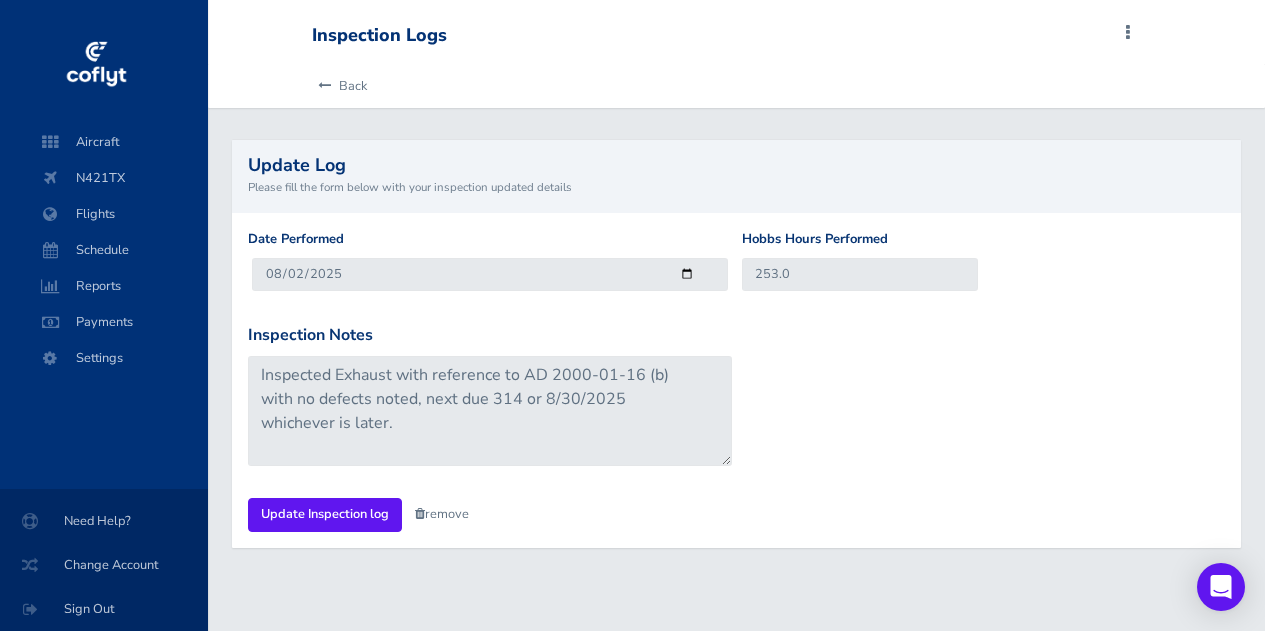 click on "remove" at bounding box center [442, 514] 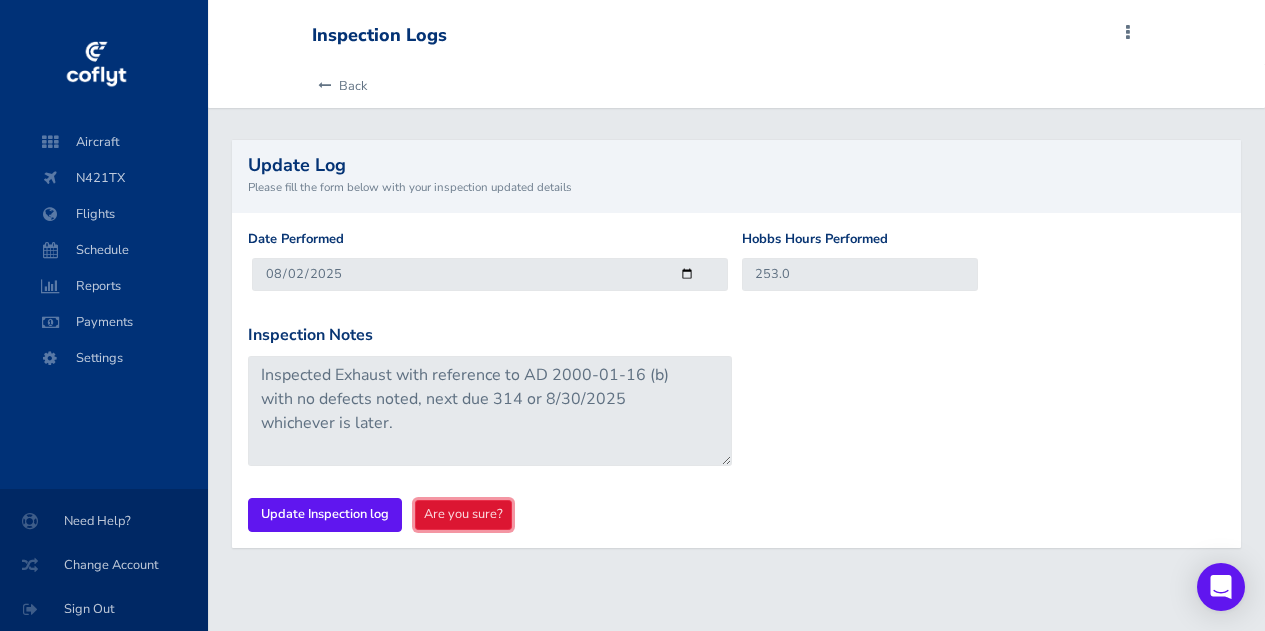 click on "Are you sure?" at bounding box center [463, 514] 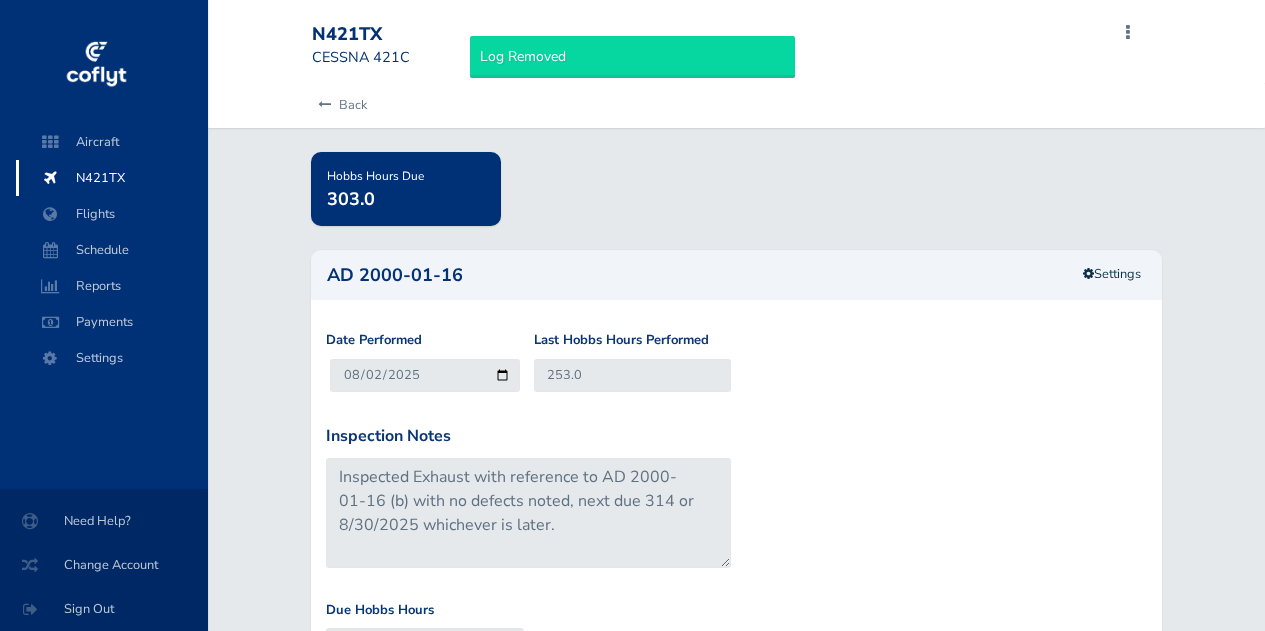 scroll, scrollTop: 0, scrollLeft: 0, axis: both 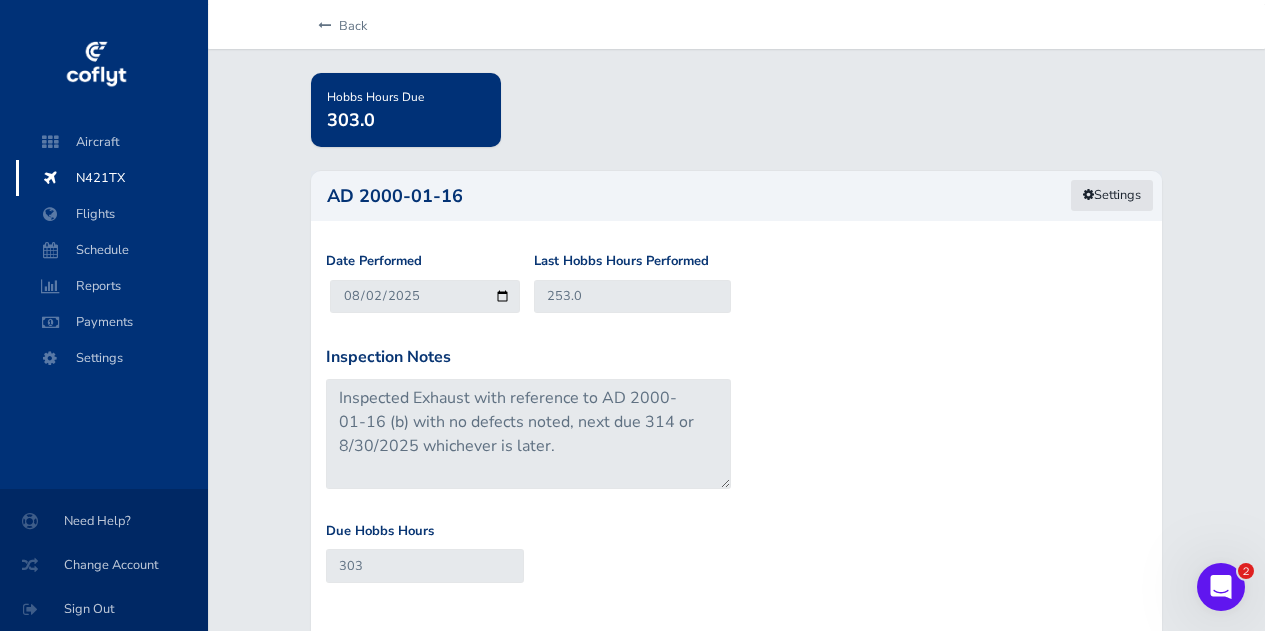 click on "Settings" at bounding box center (1112, 195) 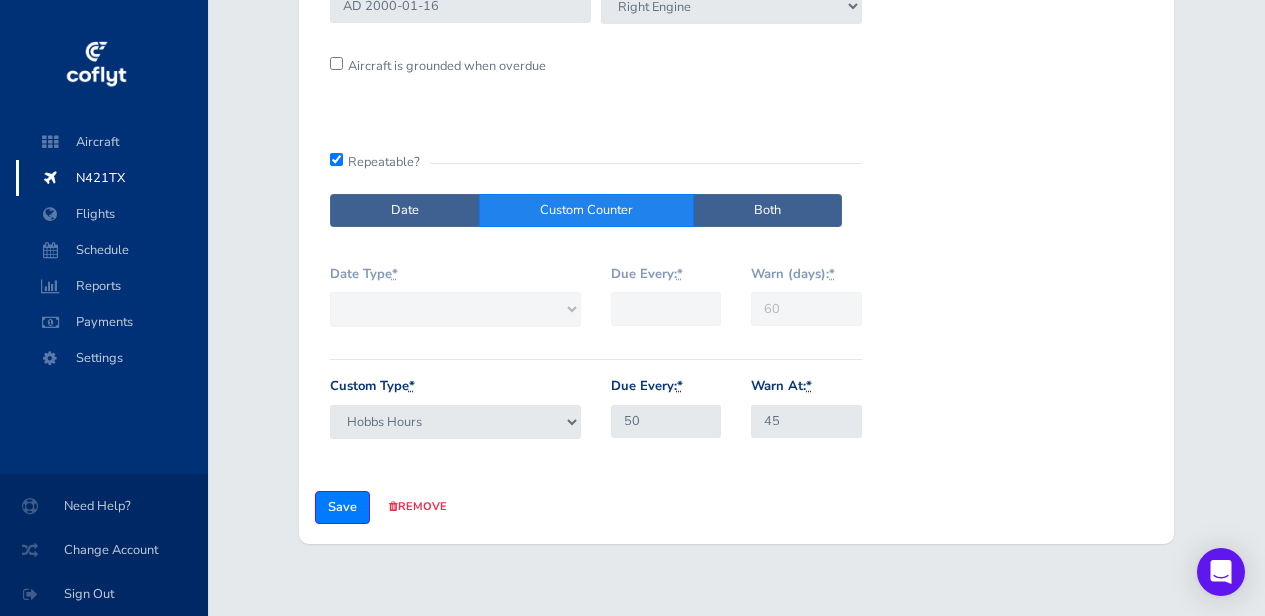 scroll, scrollTop: 258, scrollLeft: 0, axis: vertical 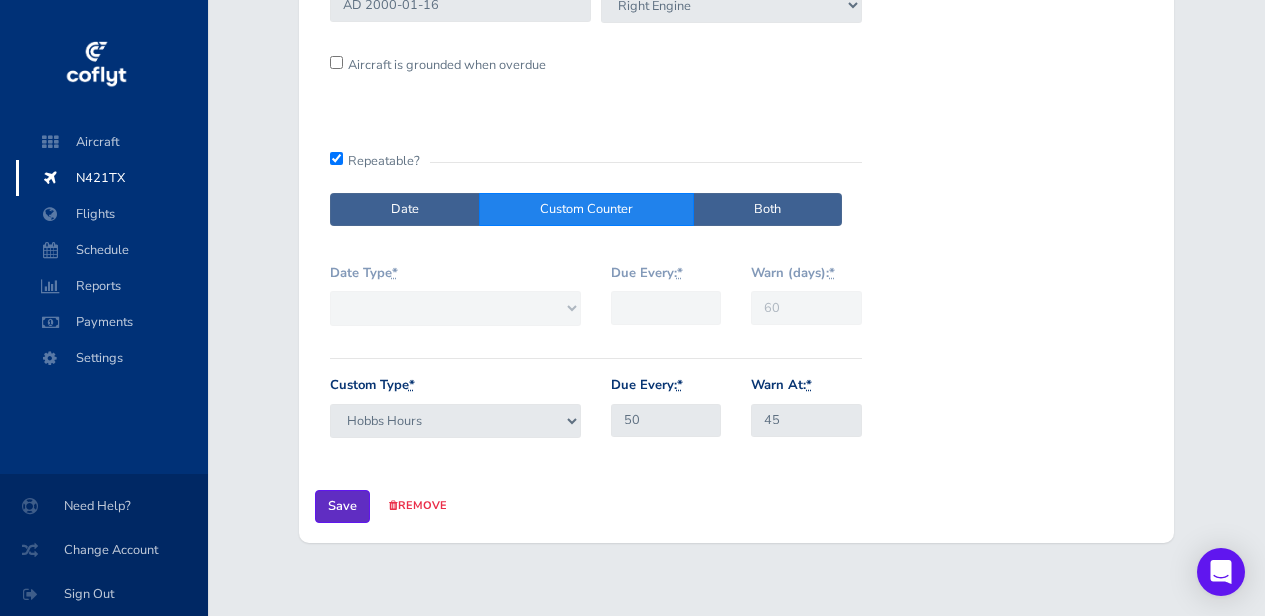click on "Save" at bounding box center (342, 506) 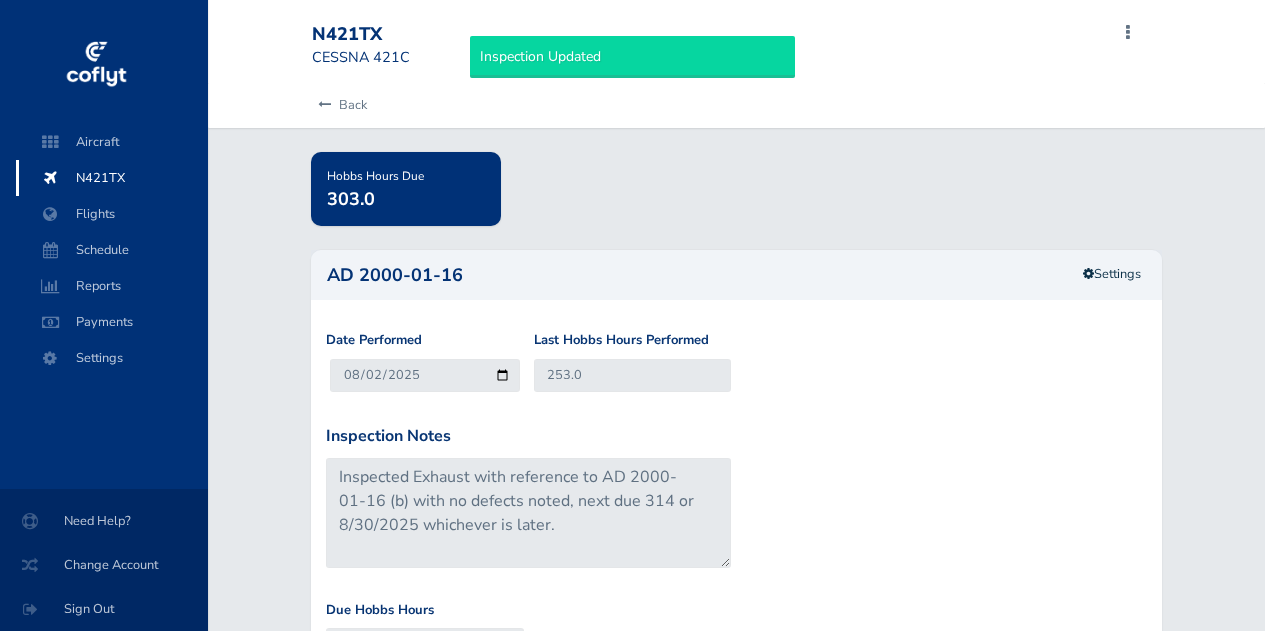 scroll, scrollTop: 0, scrollLeft: 0, axis: both 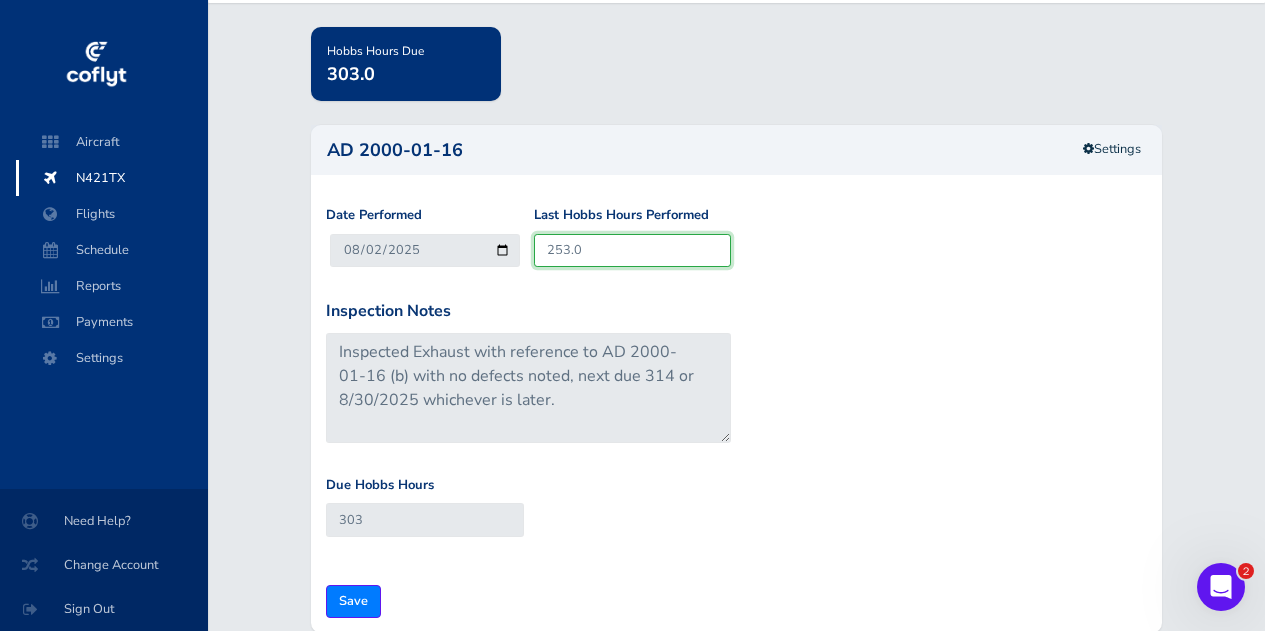 click on "253.0" at bounding box center (633, 250) 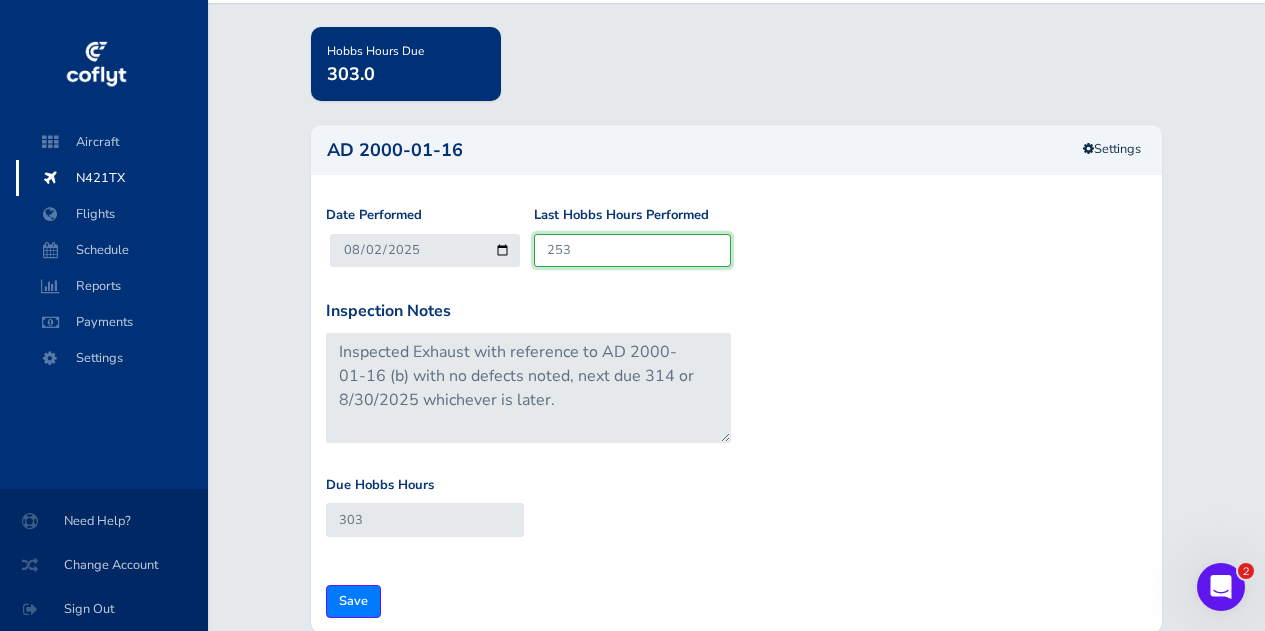type on "25" 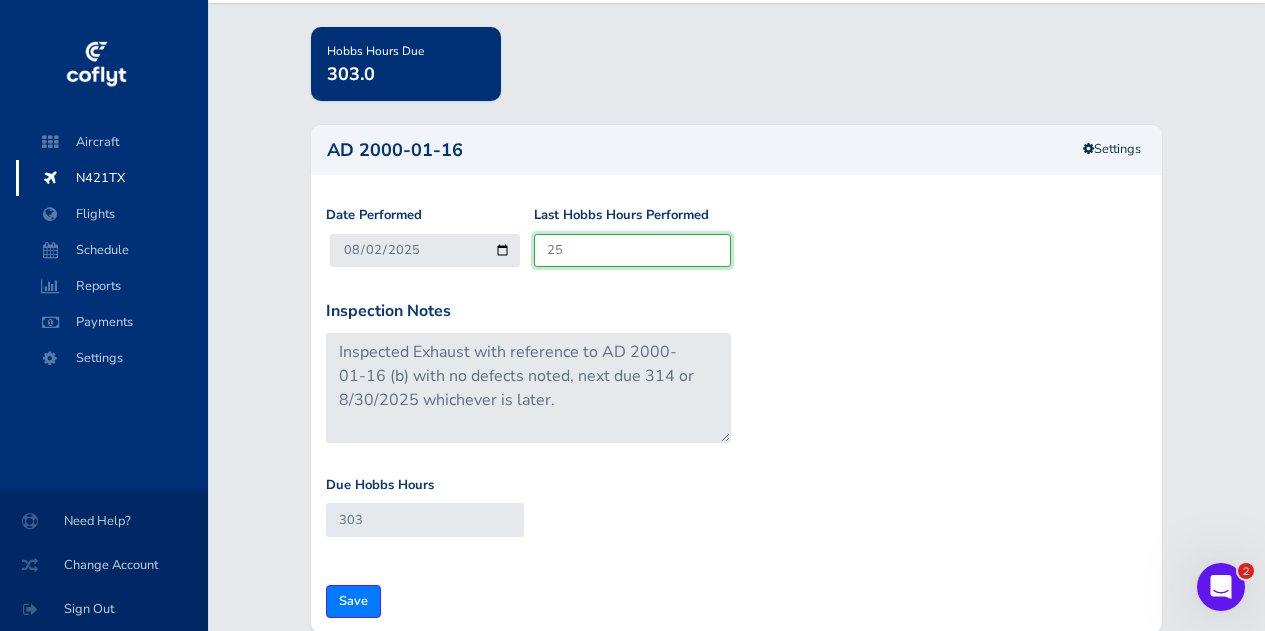 type on "75" 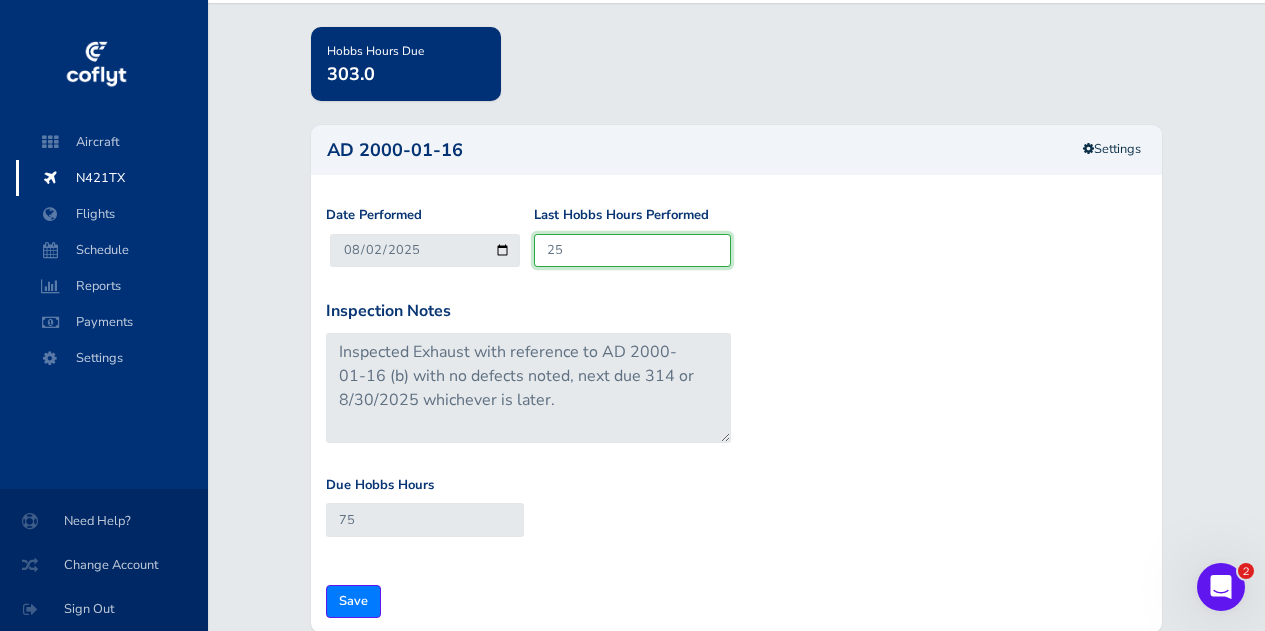 type on "2" 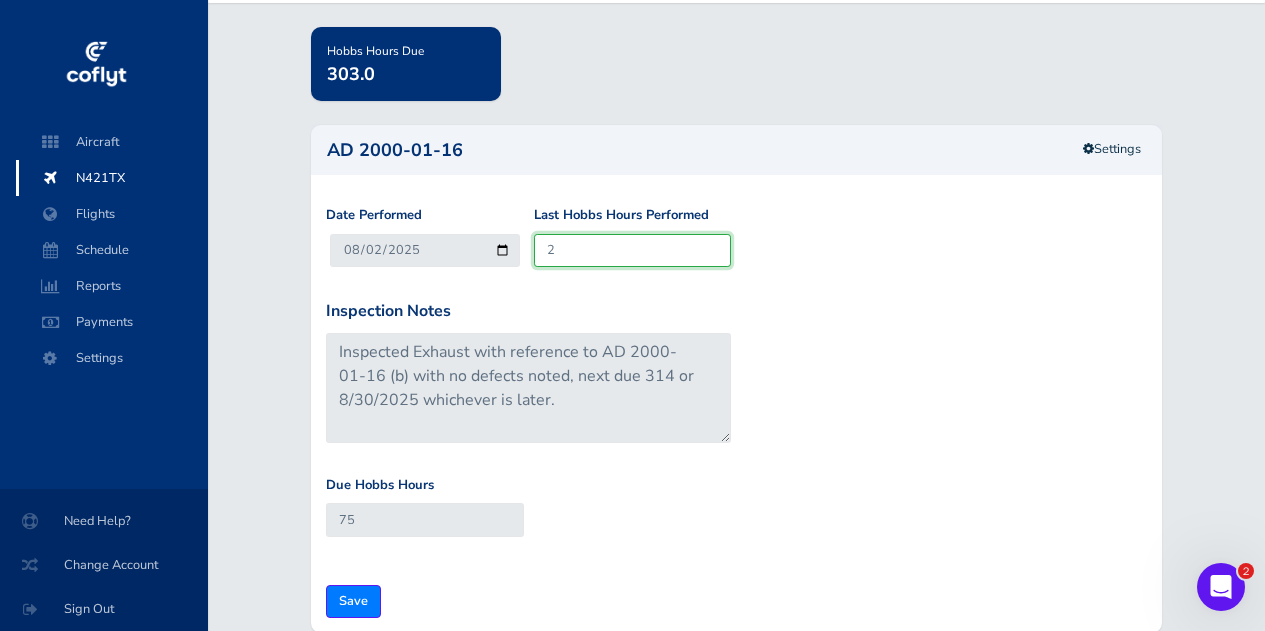 type on "52" 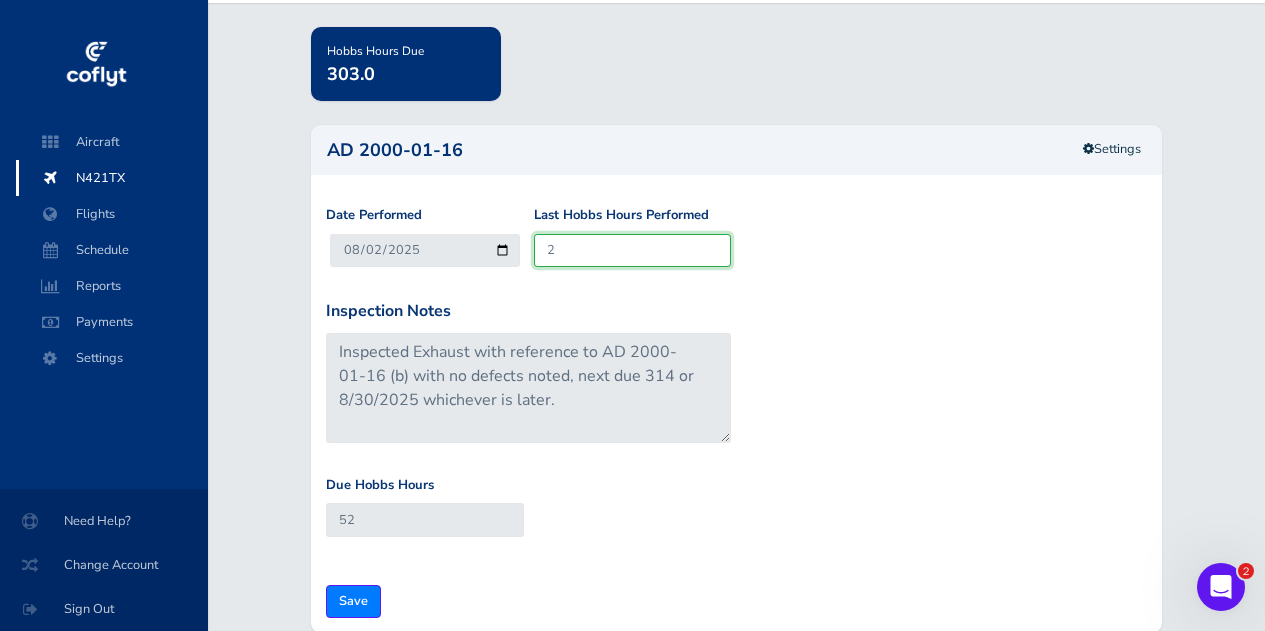 type 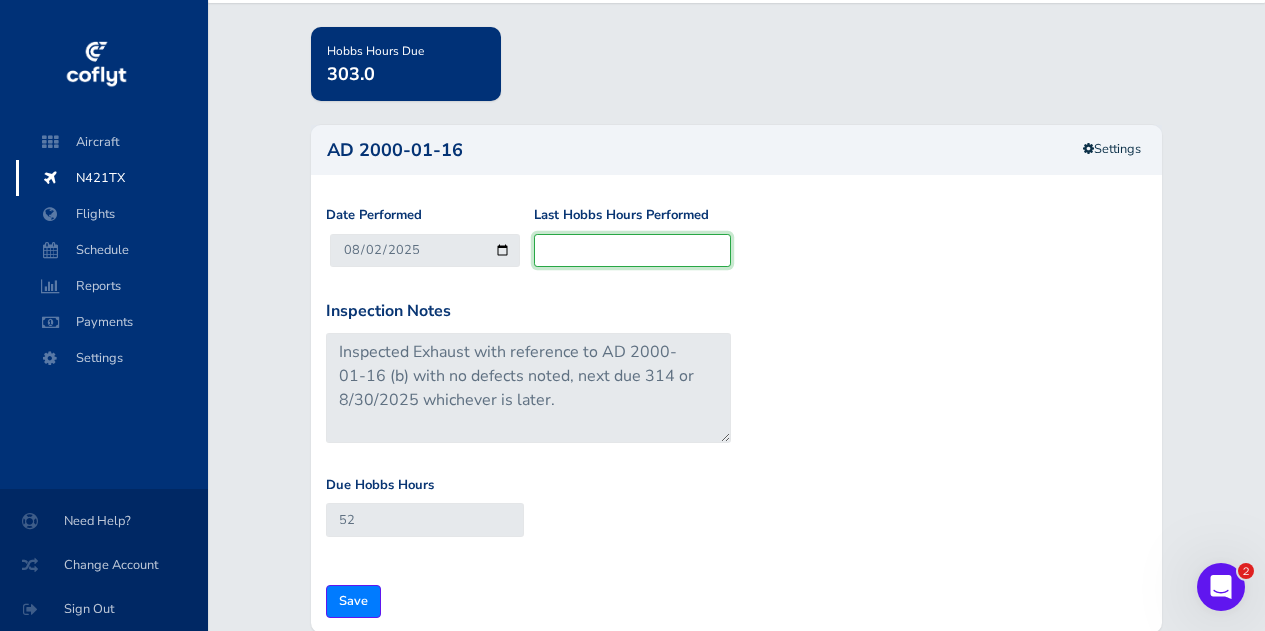 type on "50" 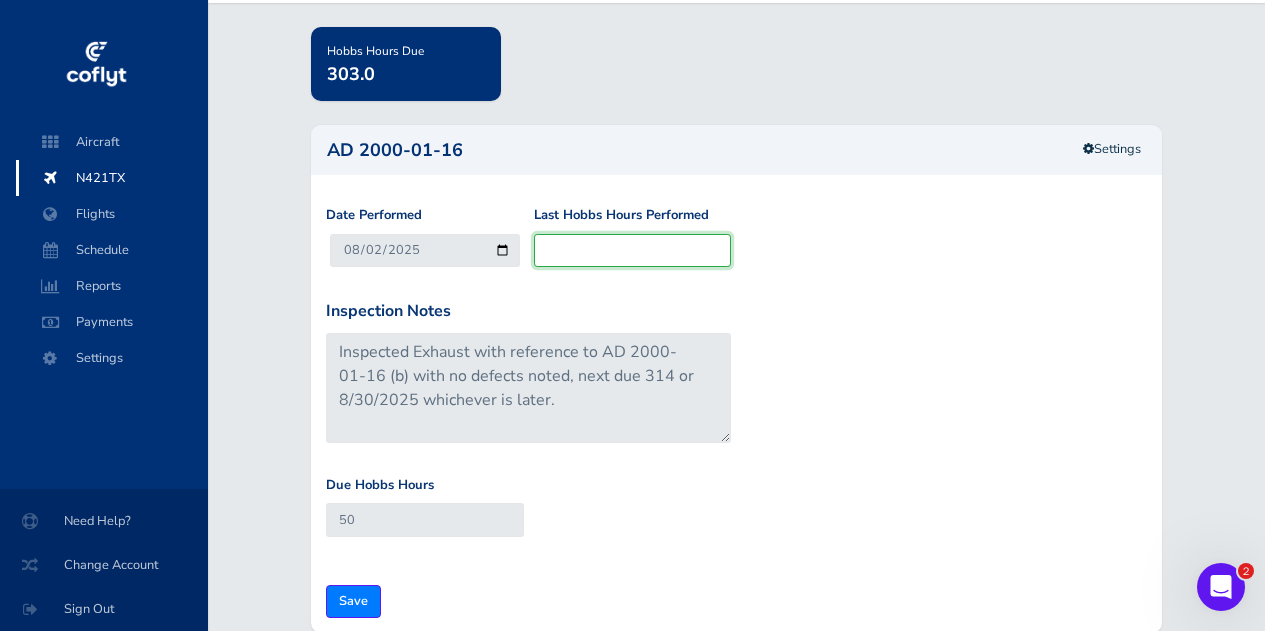 type on "3" 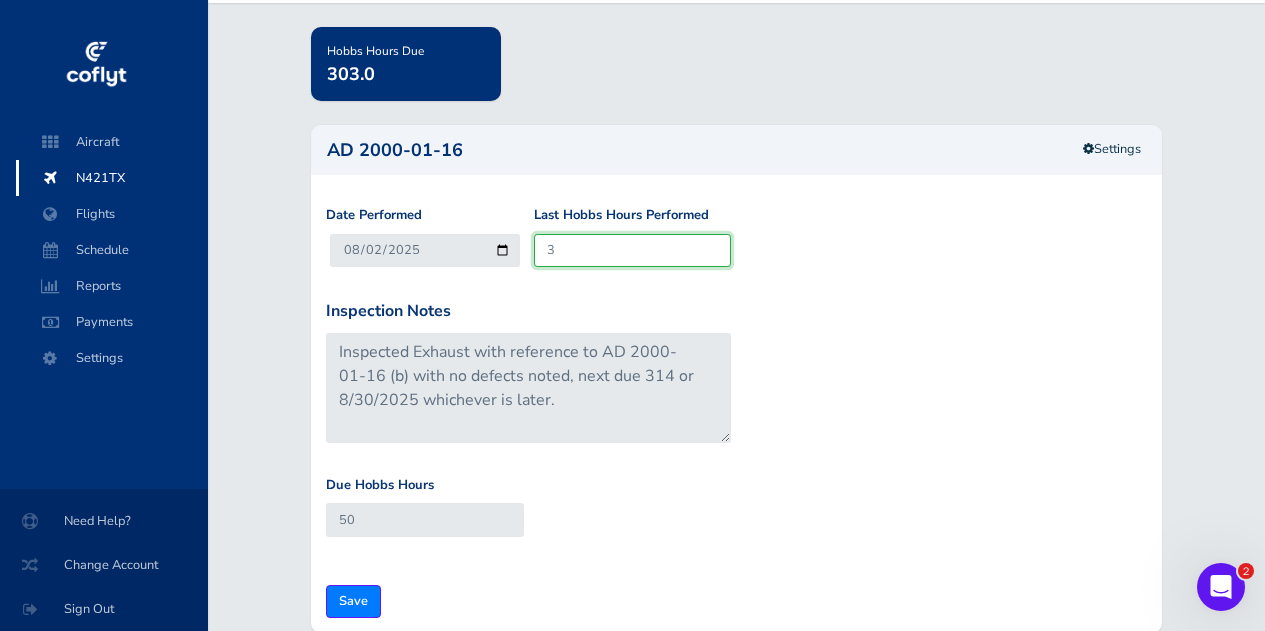 type on "53" 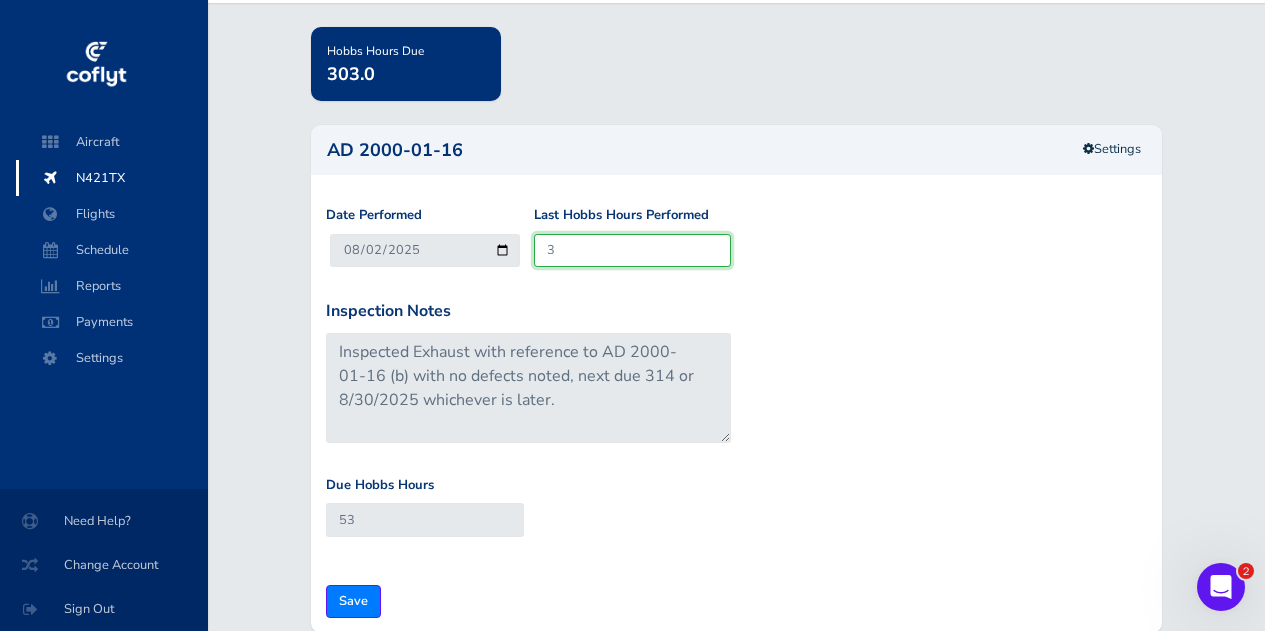 type 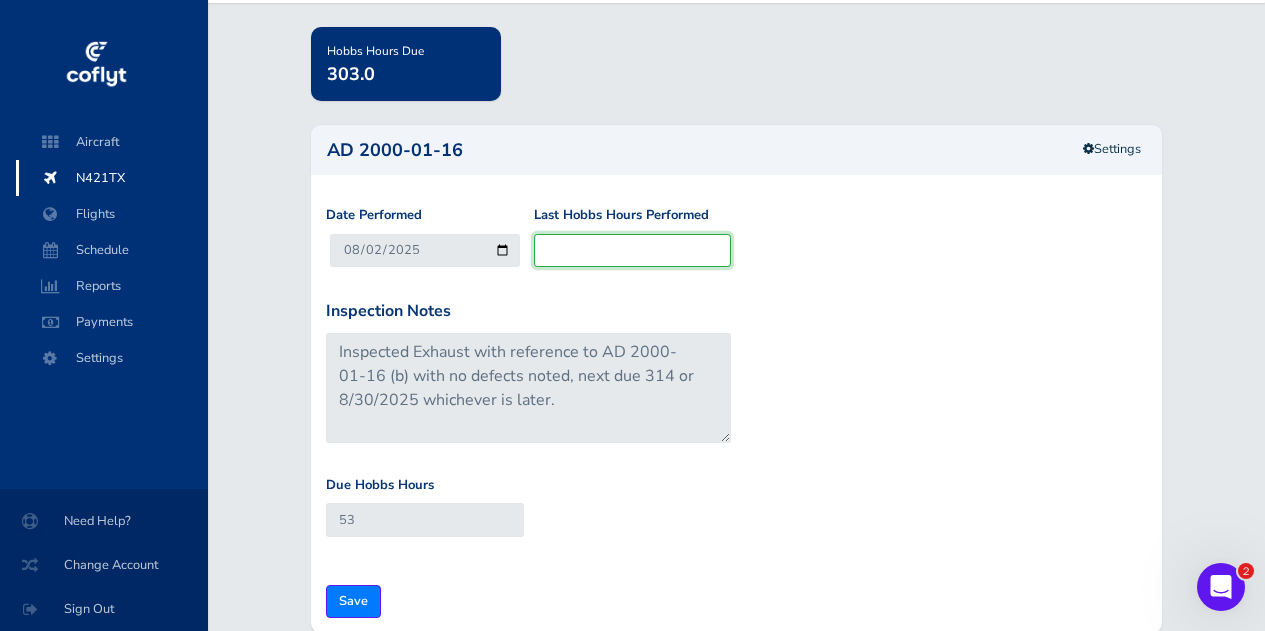 type on "50" 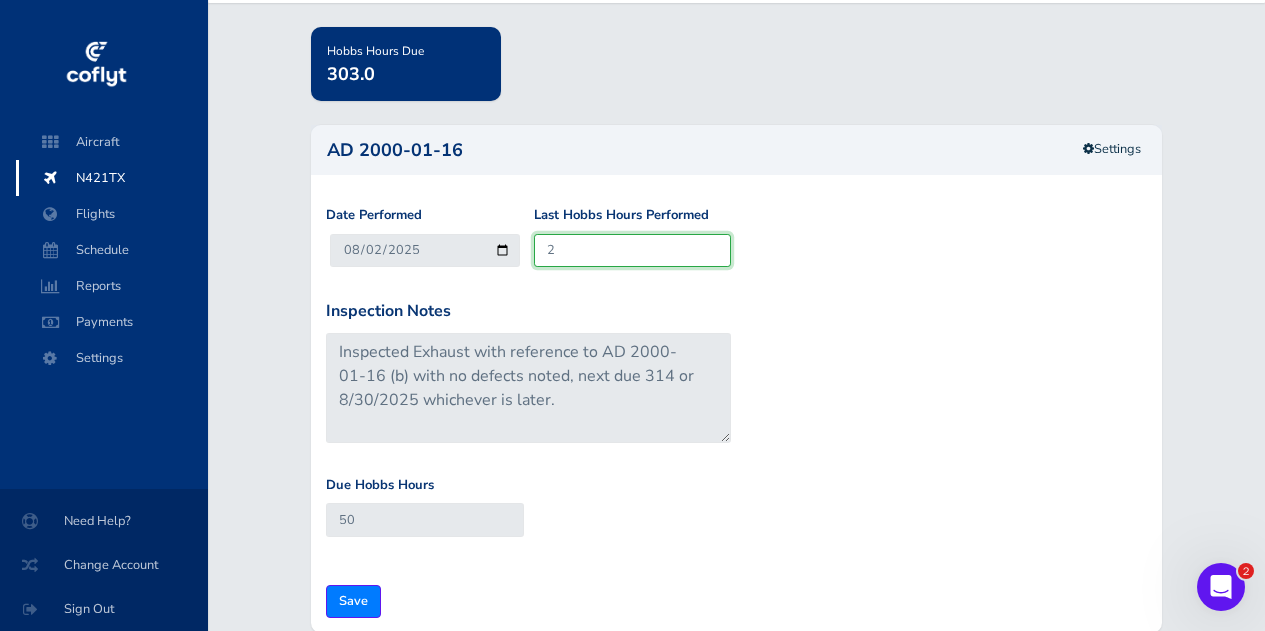 type on "26" 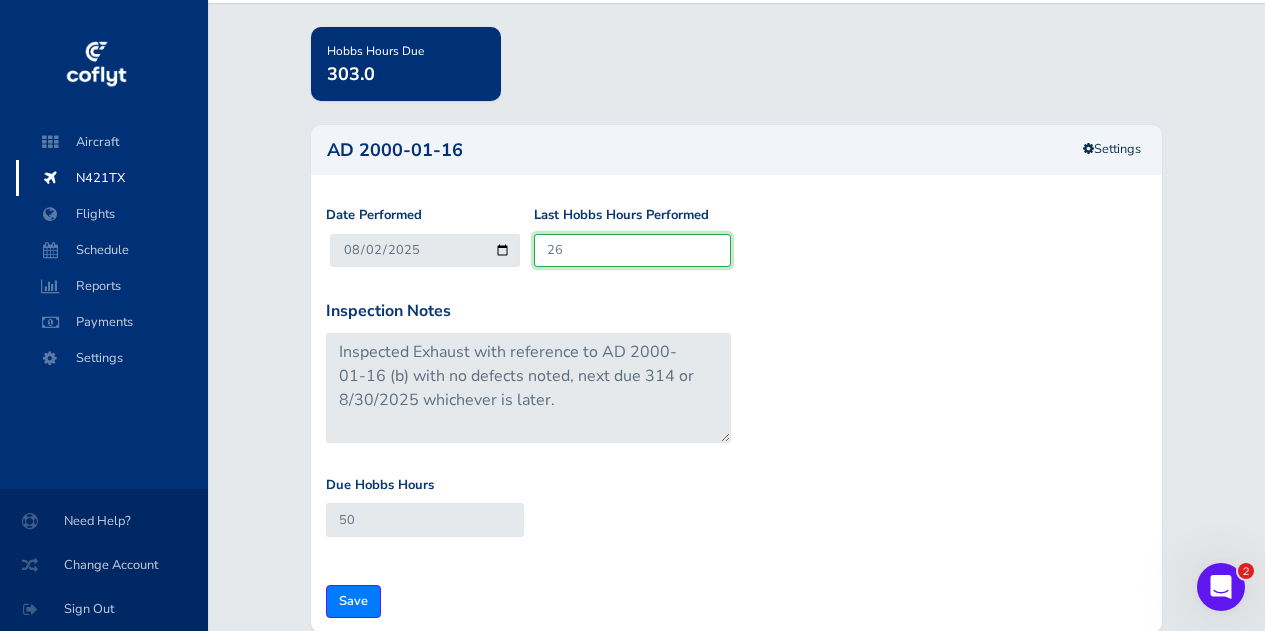 type on "76" 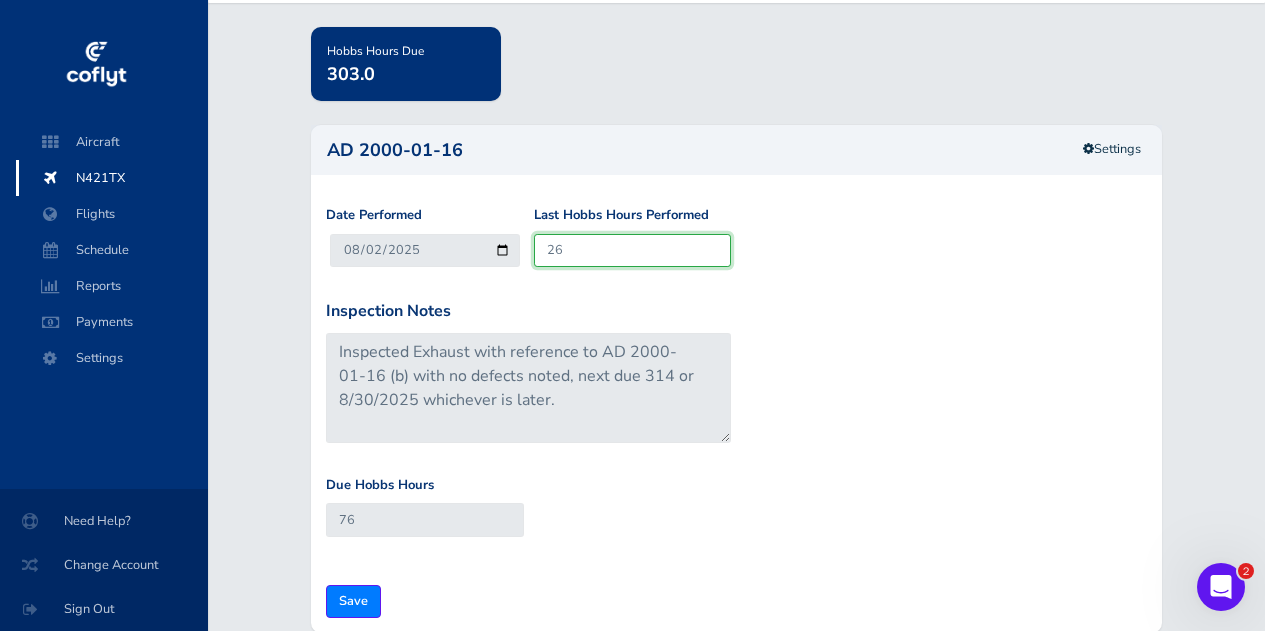 type on "264" 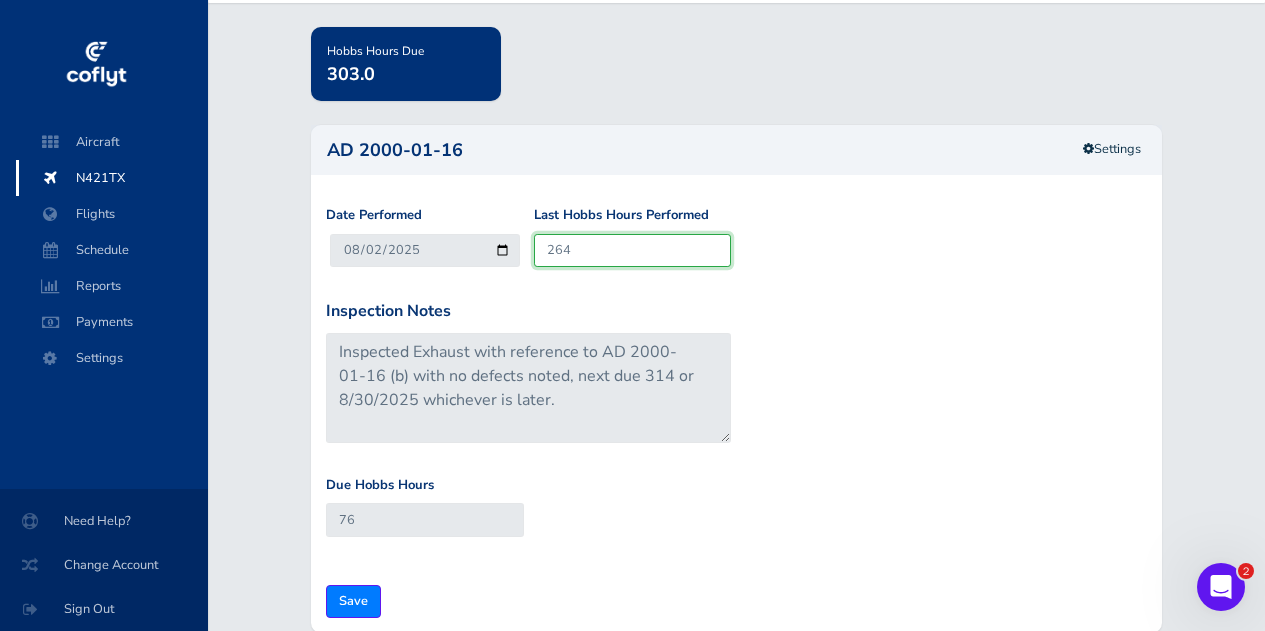 type on "314" 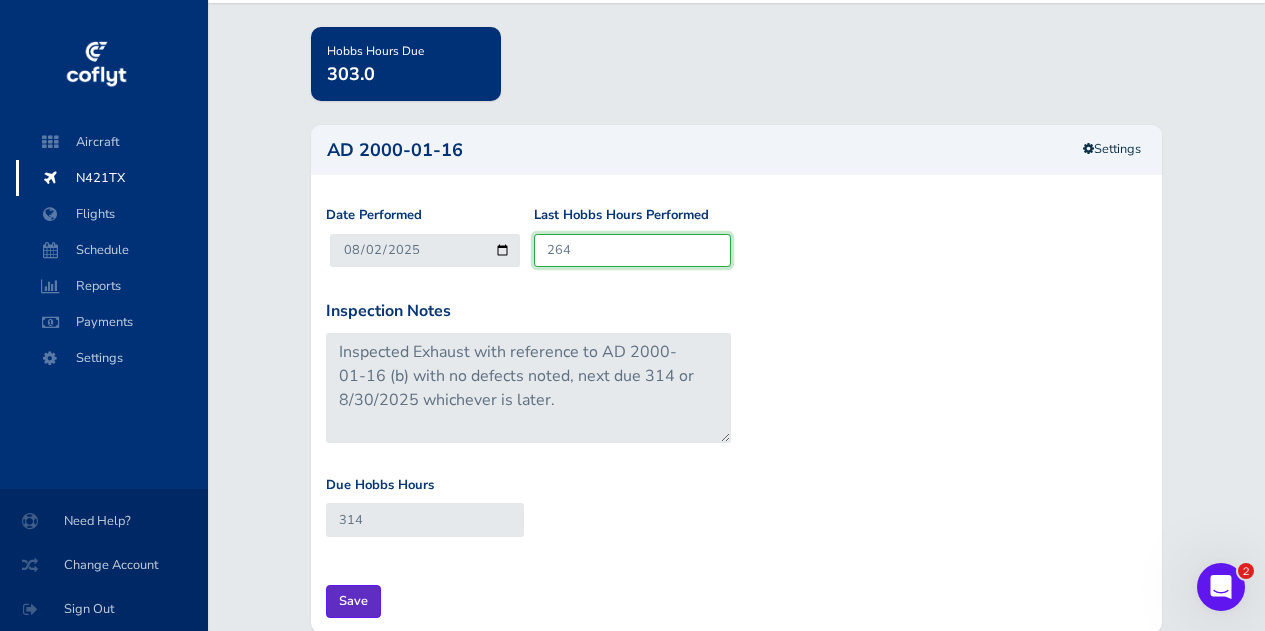 type on "264" 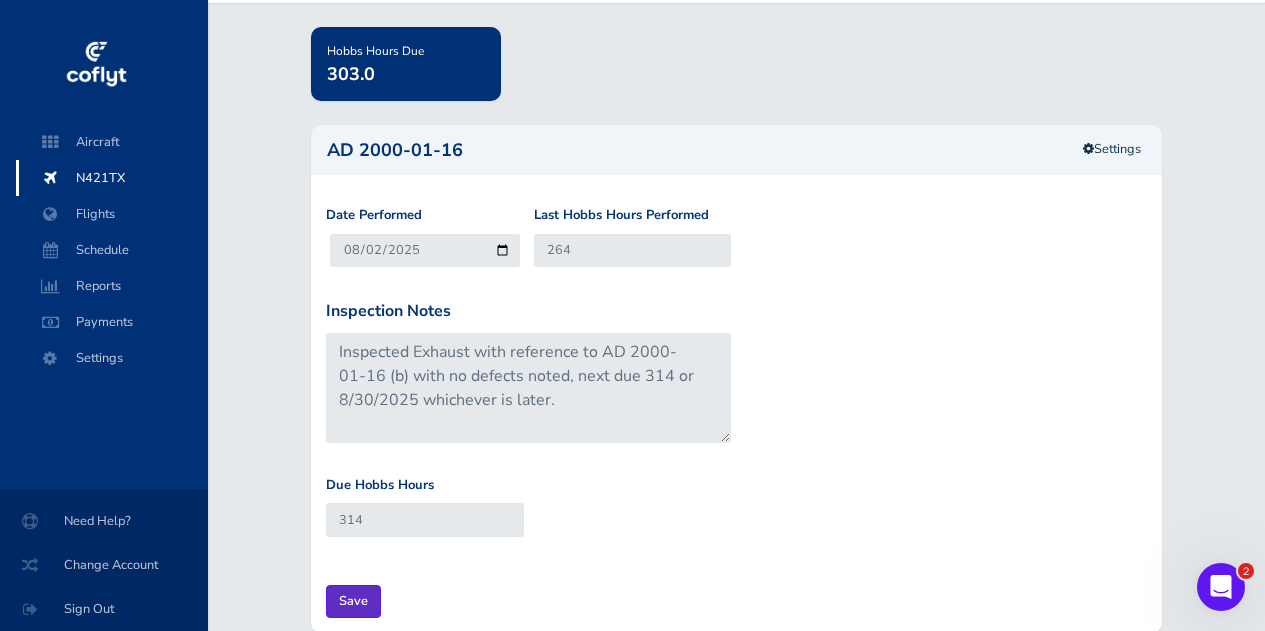 click on "Save" at bounding box center [353, 601] 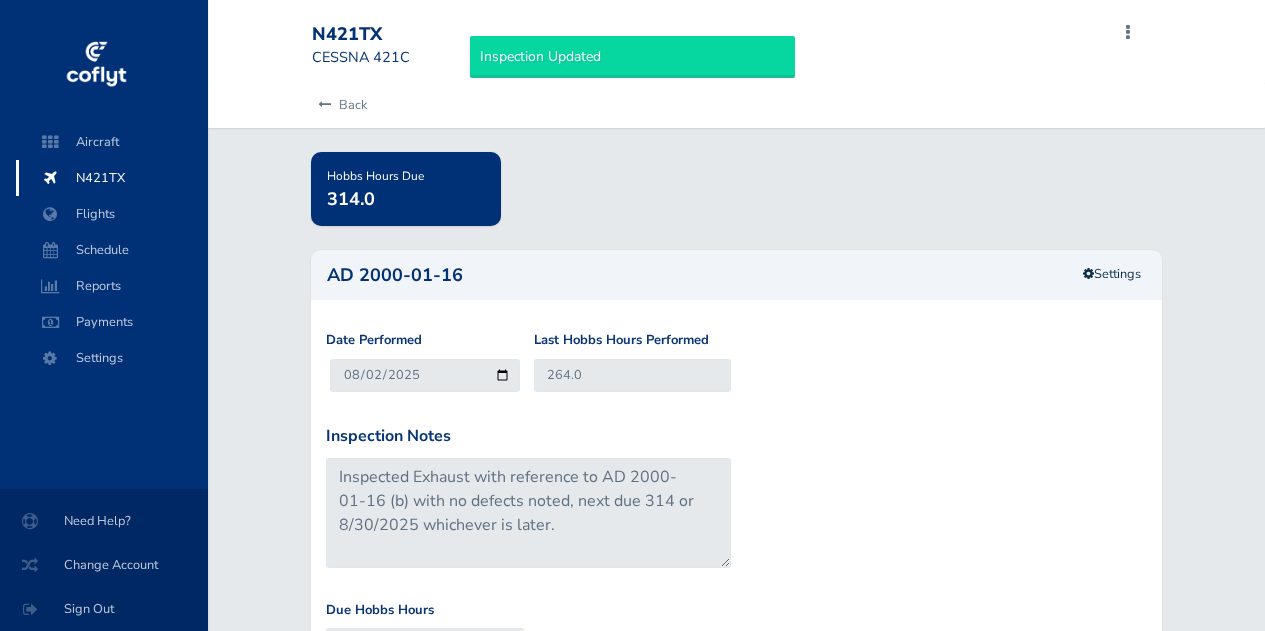 scroll, scrollTop: 0, scrollLeft: 0, axis: both 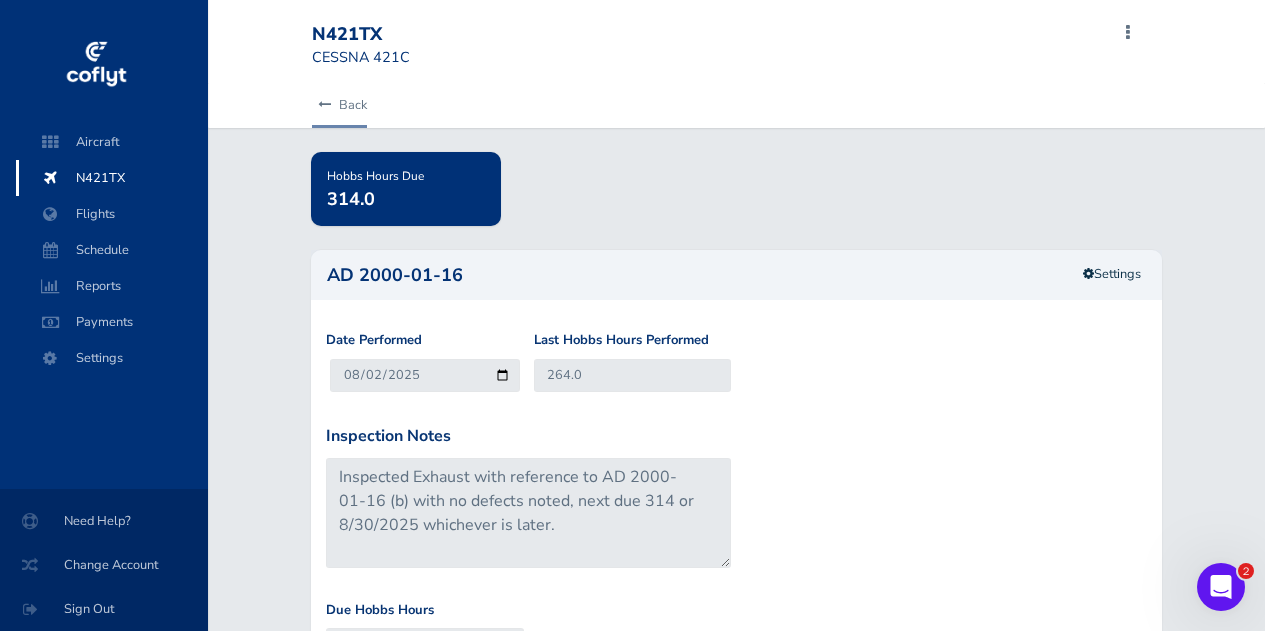 click on "Back" at bounding box center (339, 105) 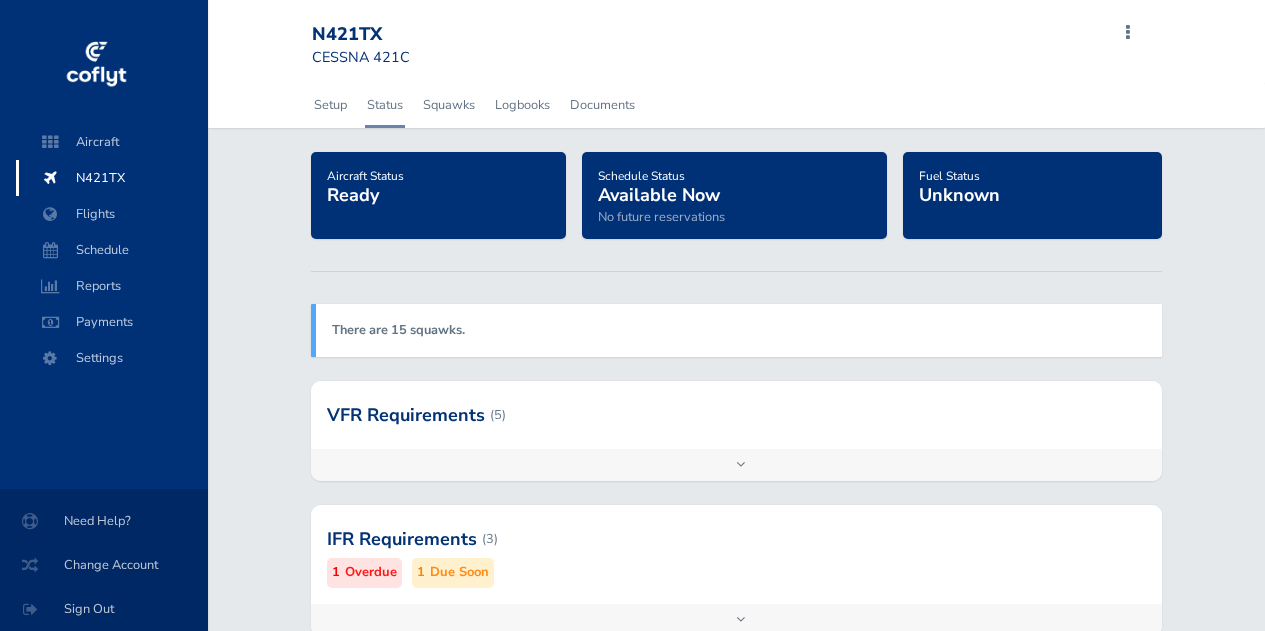 scroll, scrollTop: 0, scrollLeft: 0, axis: both 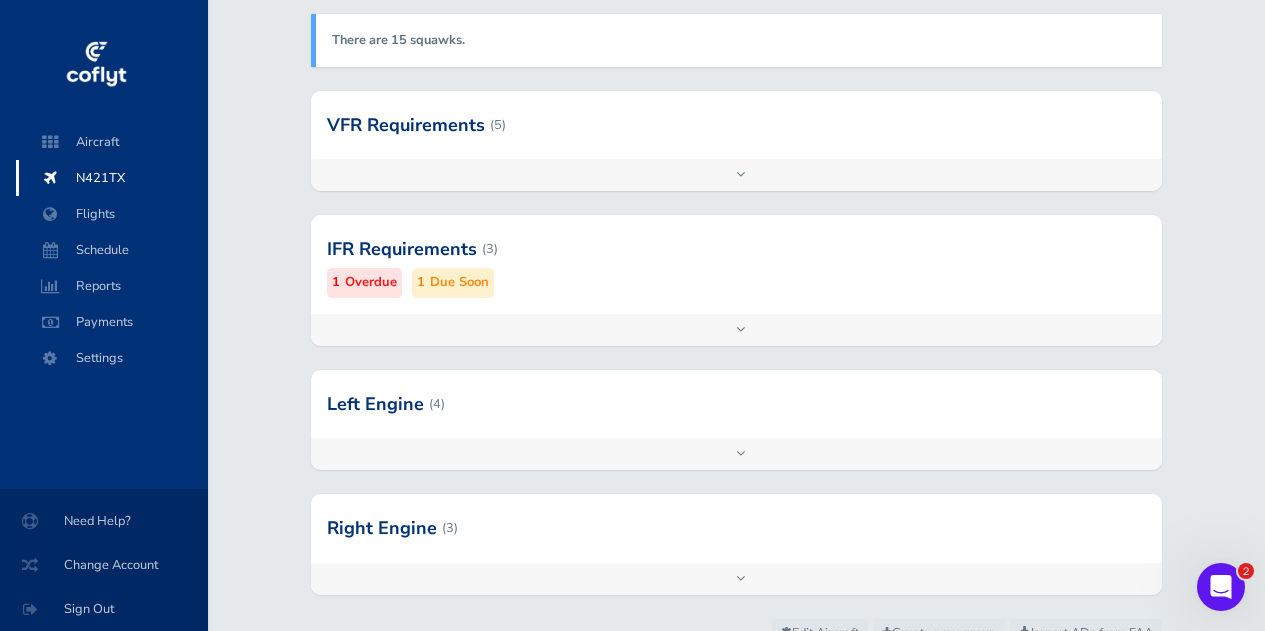 click on "Add inspection
Edit" at bounding box center [736, 454] 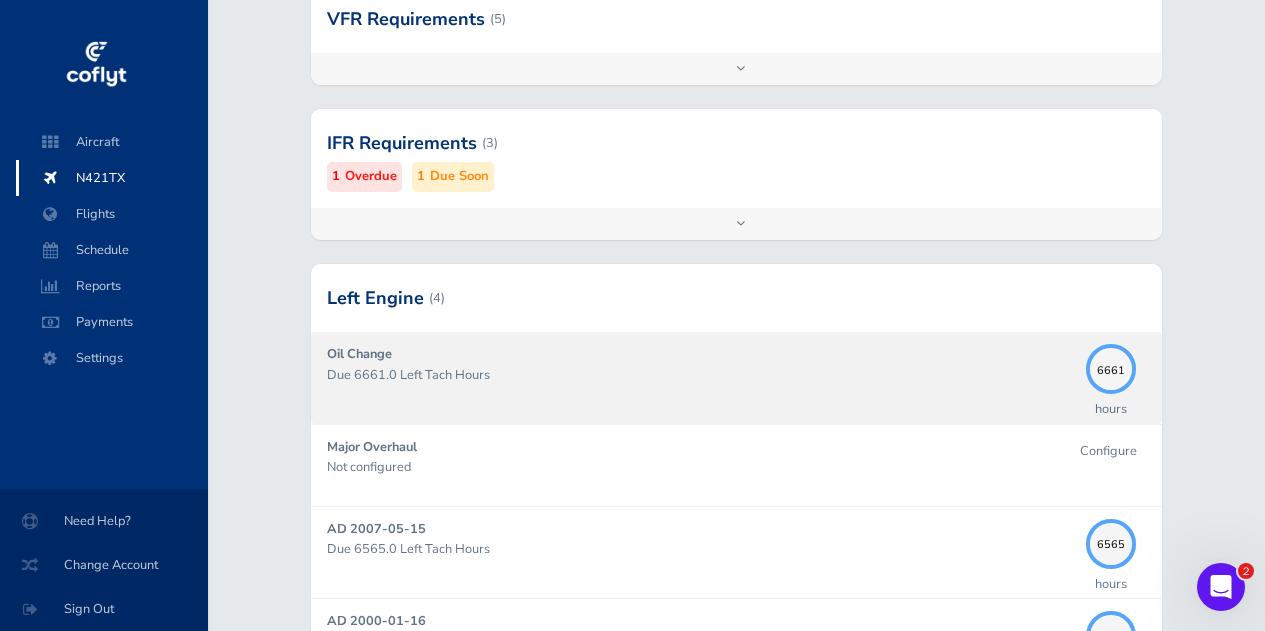 scroll, scrollTop: 401, scrollLeft: 0, axis: vertical 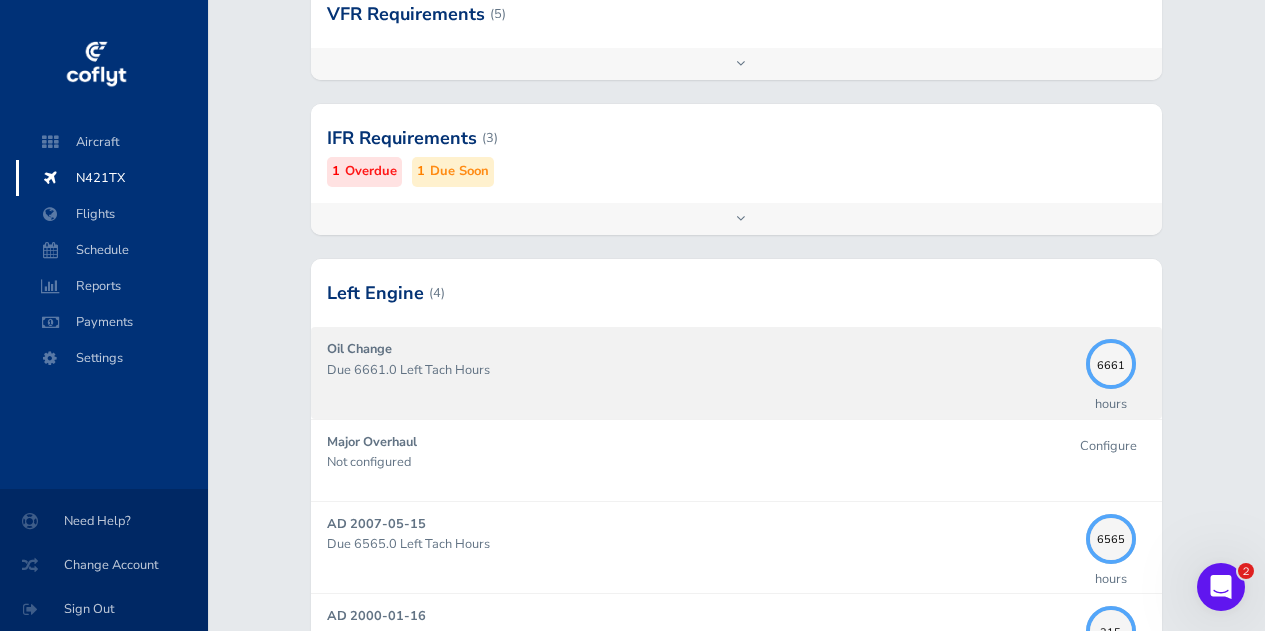 click on "Due 6661.0 Left Tach Hours" at bounding box center (701, 370) 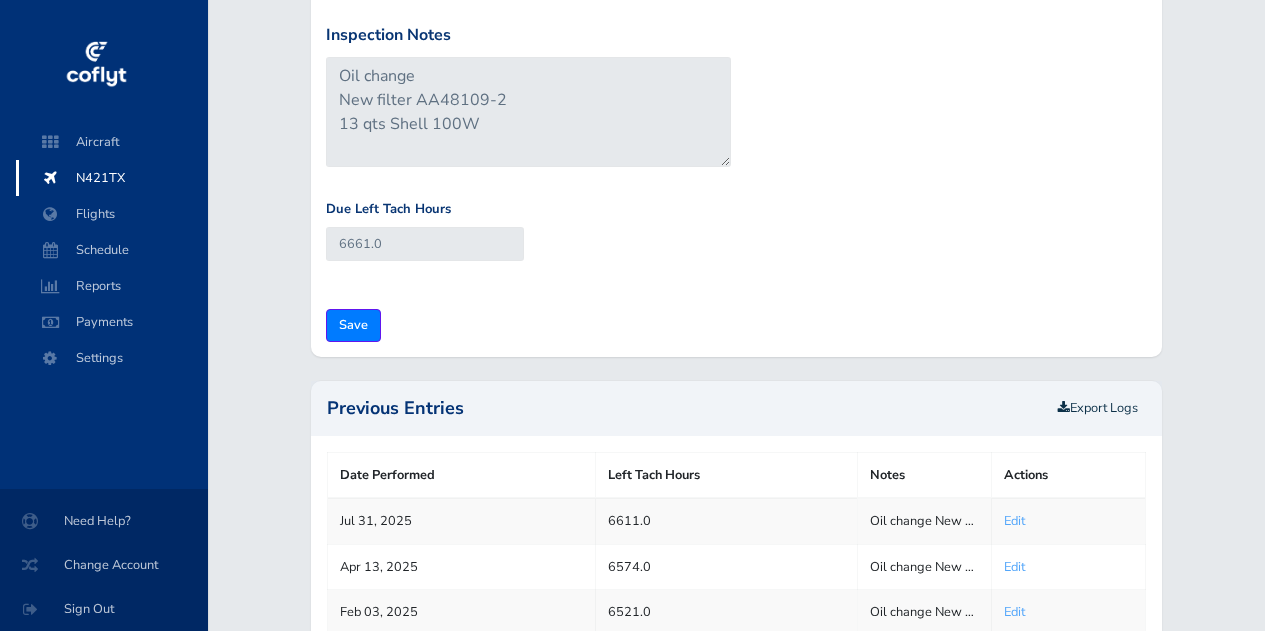 type on "2025-08-02" 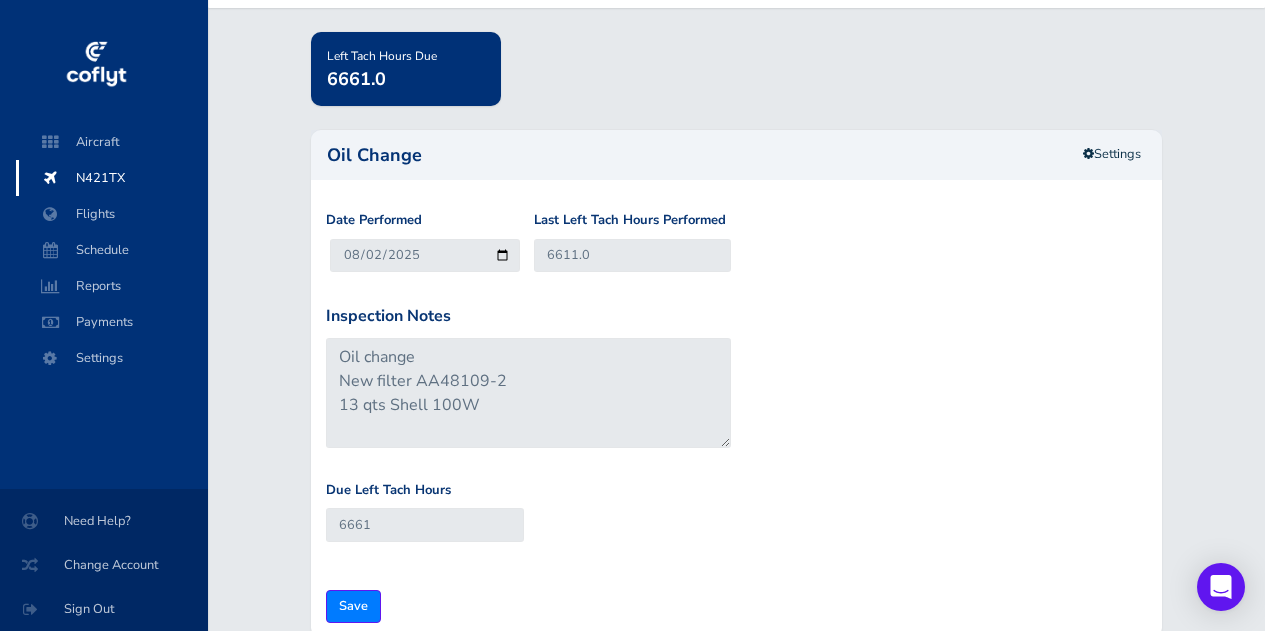 scroll, scrollTop: 117, scrollLeft: 0, axis: vertical 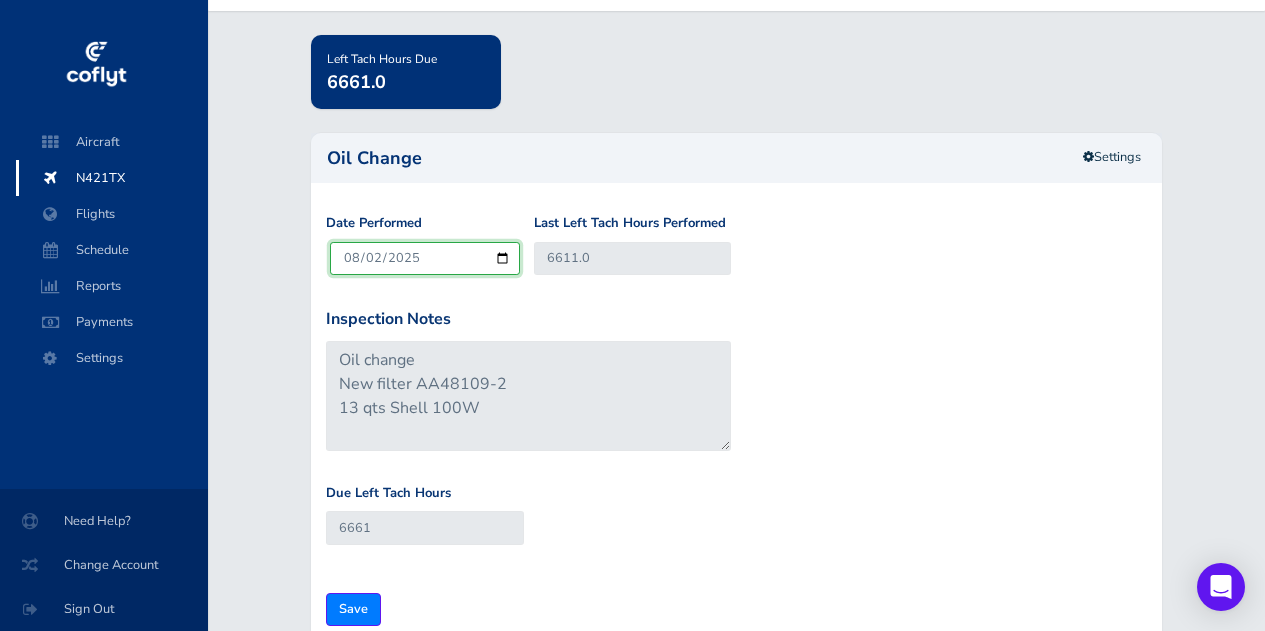click on "2025-08-02" at bounding box center [425, 258] 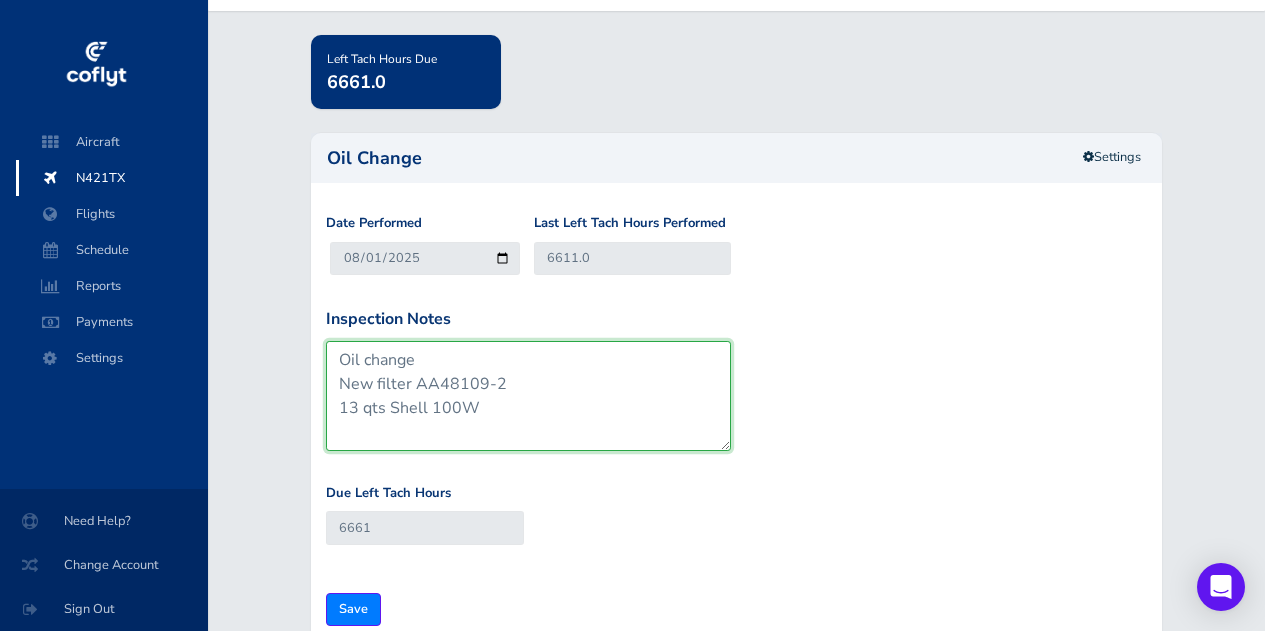 click on "Oil change
New filter AA48109-2
13 qts Shell 100W" at bounding box center (528, 396) 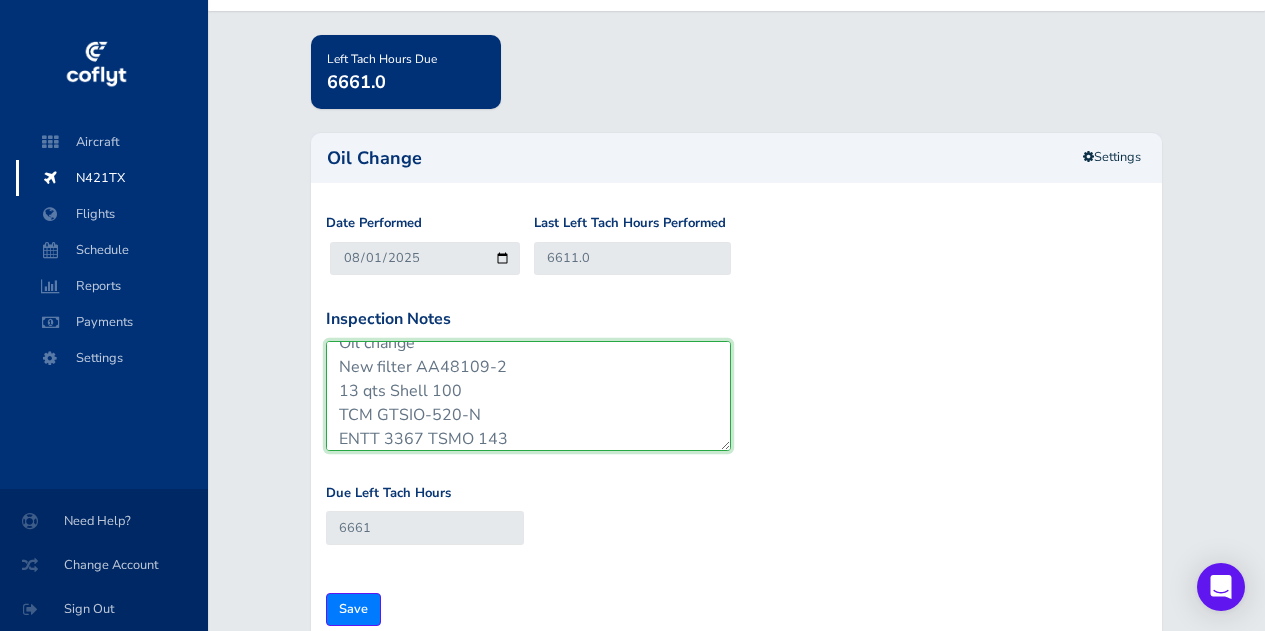 scroll, scrollTop: 41, scrollLeft: 0, axis: vertical 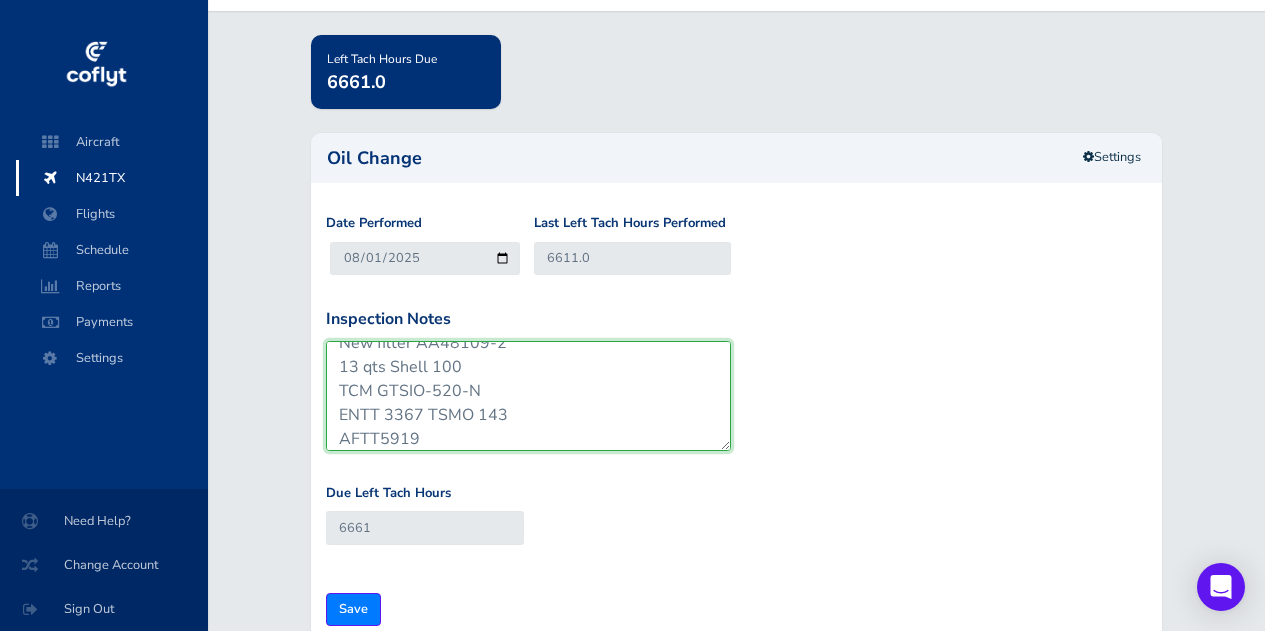 click on "Oil change
New filter AA48109-2
13 qts Shell 100W" at bounding box center (528, 396) 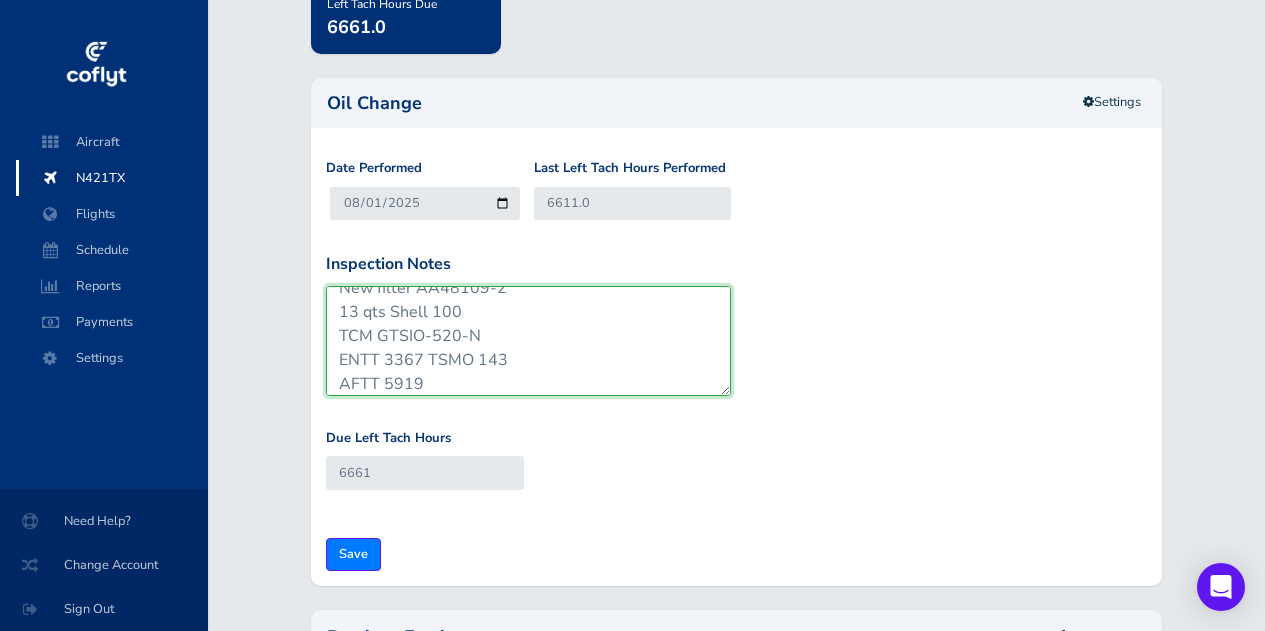 scroll, scrollTop: 170, scrollLeft: 0, axis: vertical 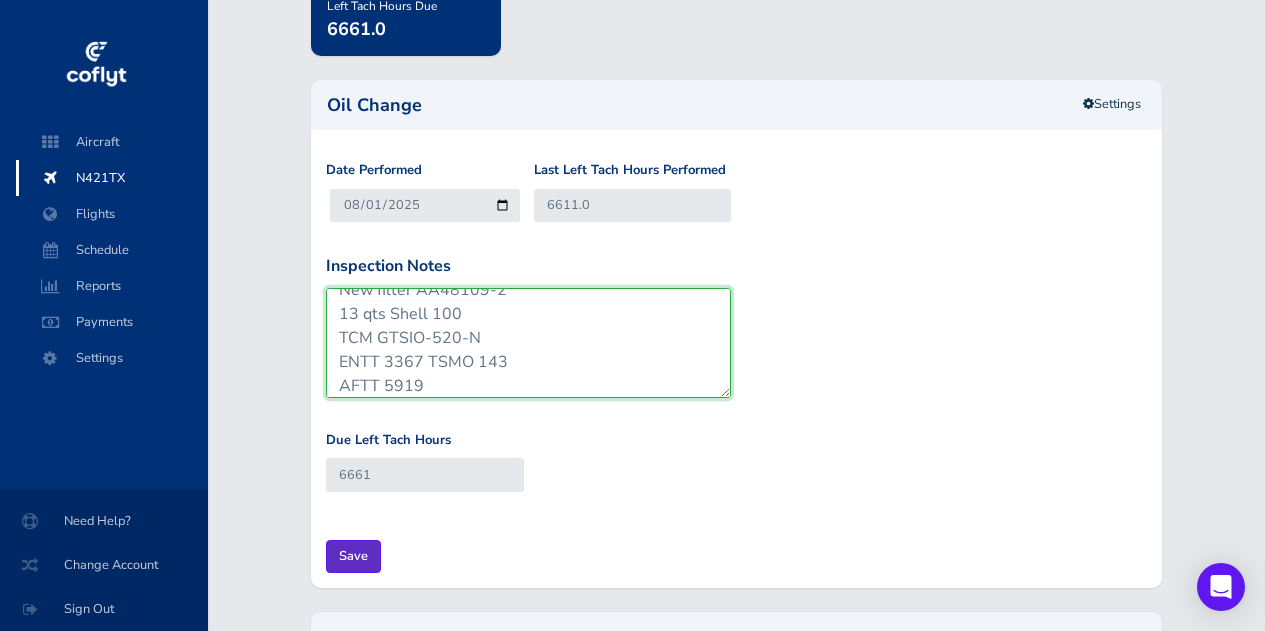 type on "Oil change
New filter AA48109-2
13 qts Shell 100
TCM GTSIO-520-N
ENTT 3367 TSMO 143
AFTT 5919" 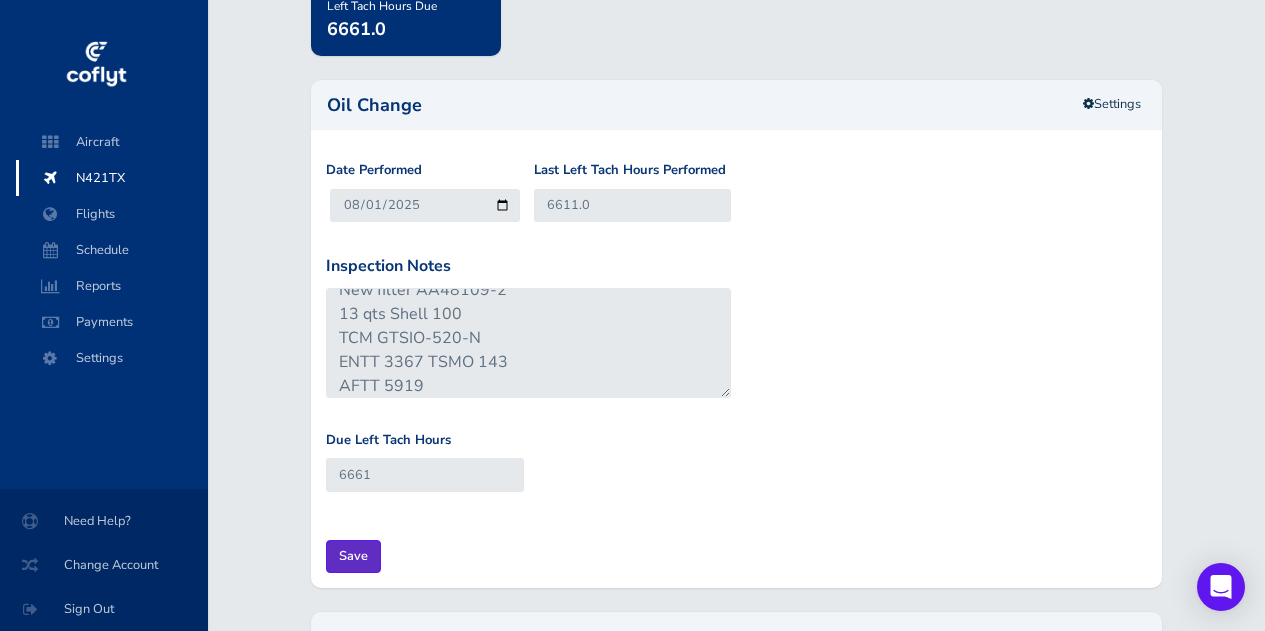 click on "Save" at bounding box center [353, 556] 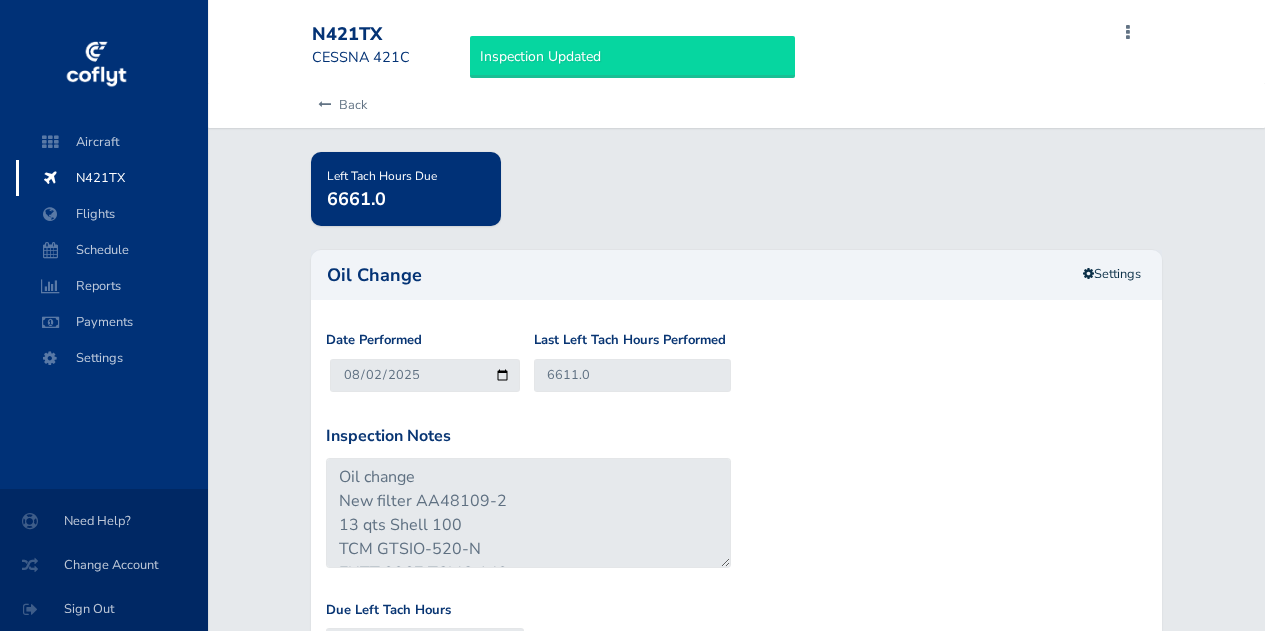 scroll, scrollTop: 0, scrollLeft: 0, axis: both 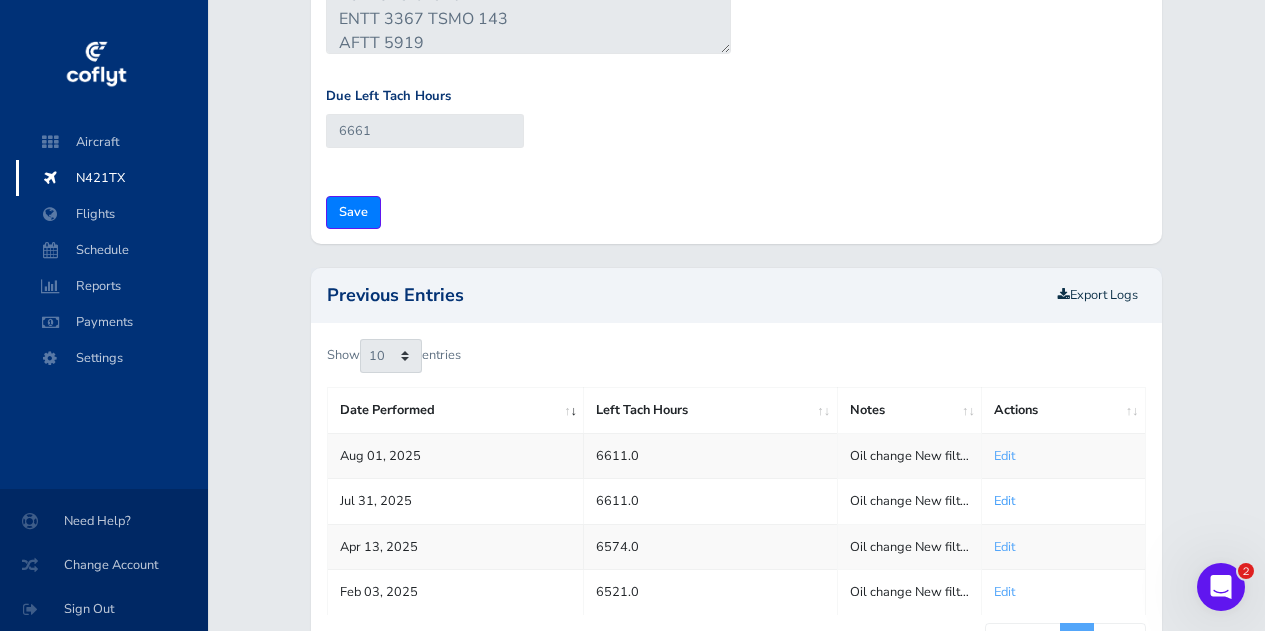 click on "Edit" at bounding box center (1004, 501) 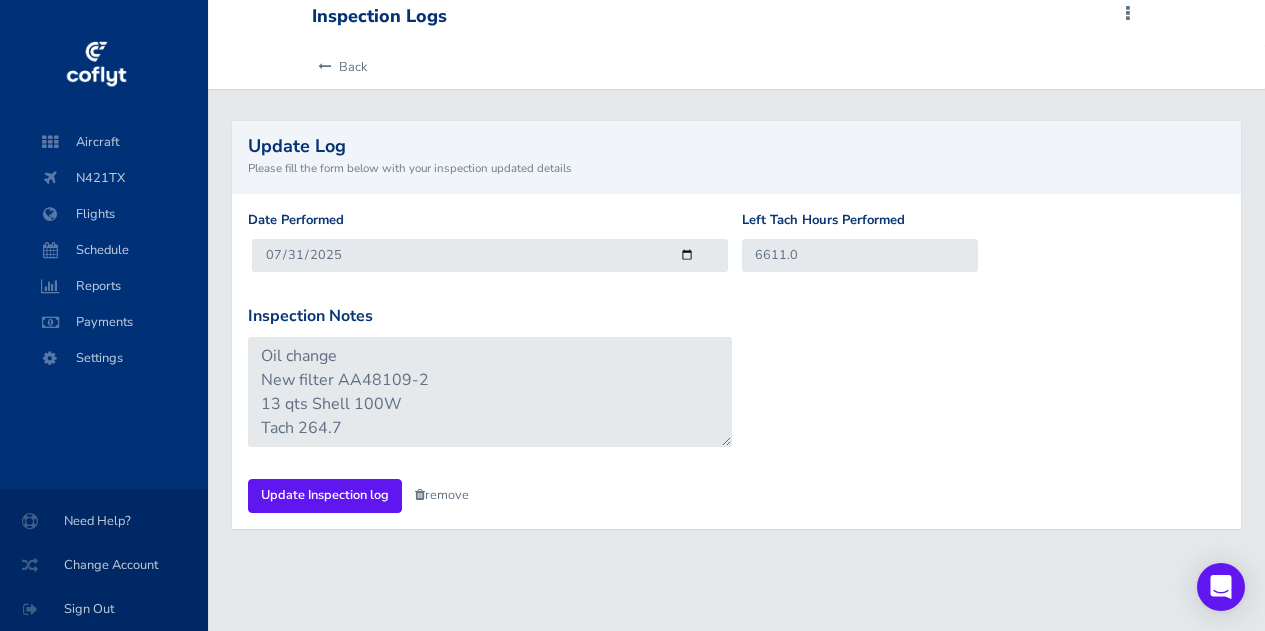 scroll, scrollTop: 0, scrollLeft: 0, axis: both 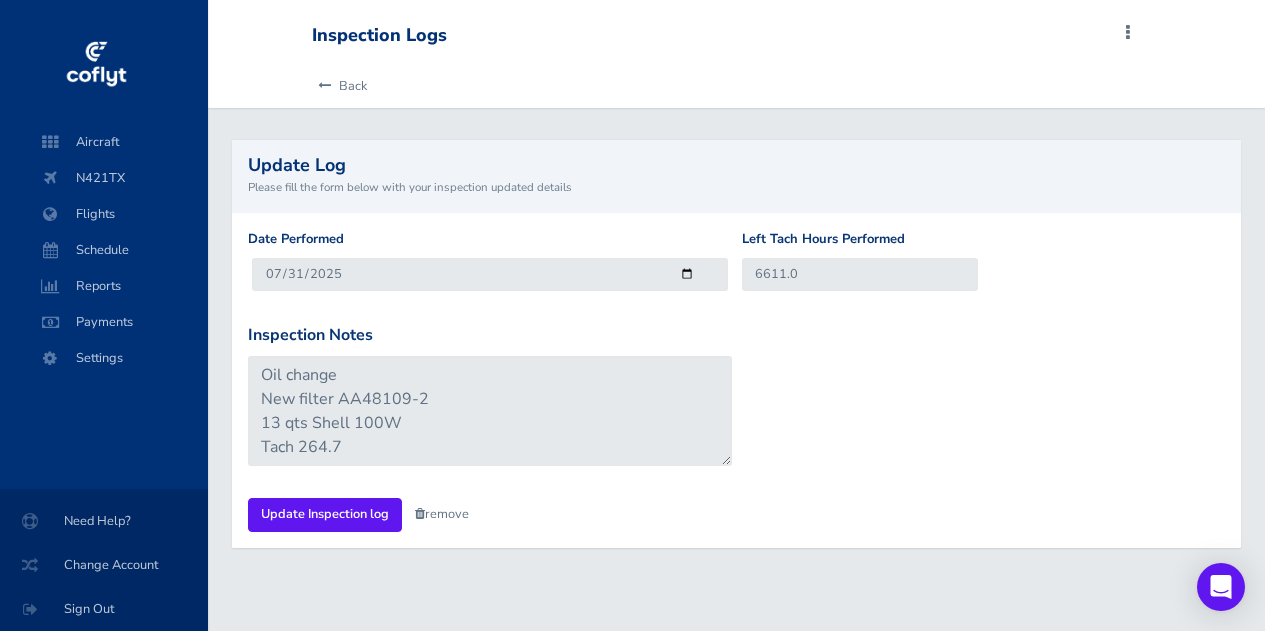 click on "remove" at bounding box center [442, 514] 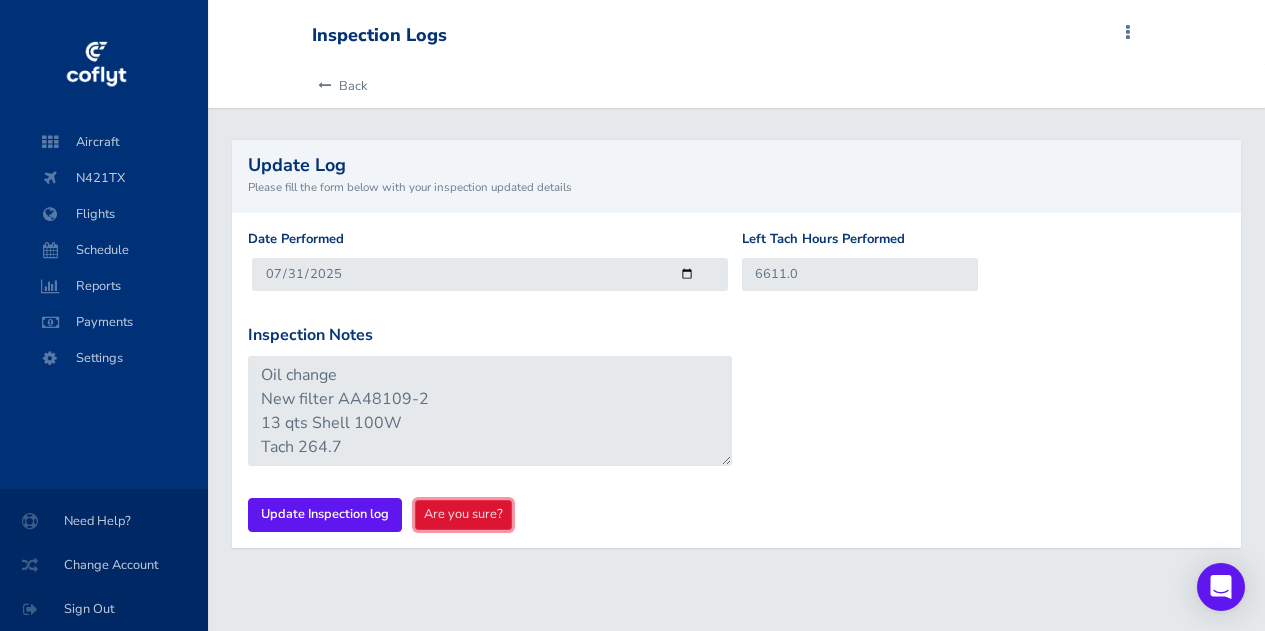 click on "Are you sure?" at bounding box center [463, 514] 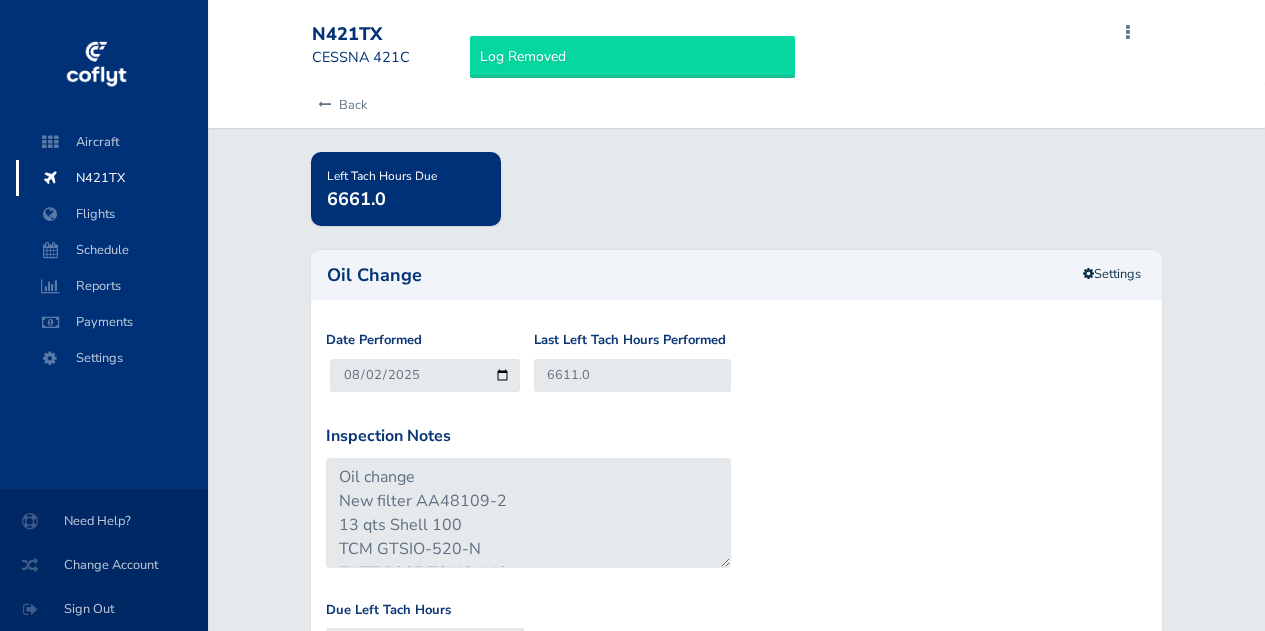 scroll, scrollTop: 0, scrollLeft: 0, axis: both 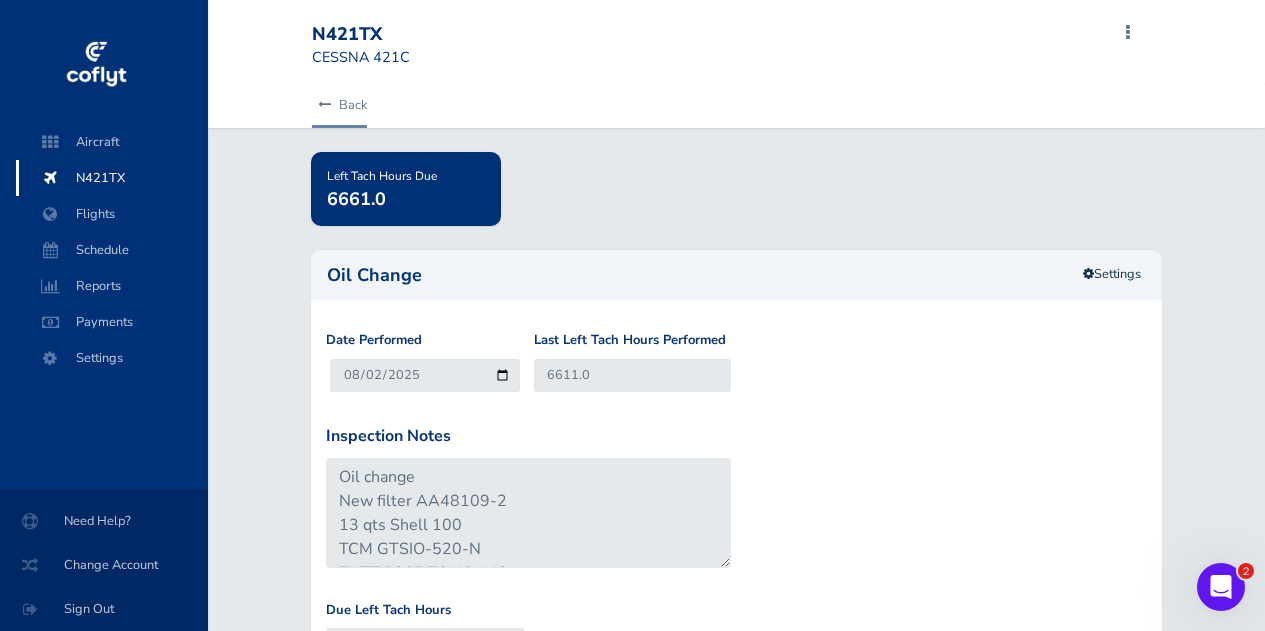 click on "Back" at bounding box center [339, 105] 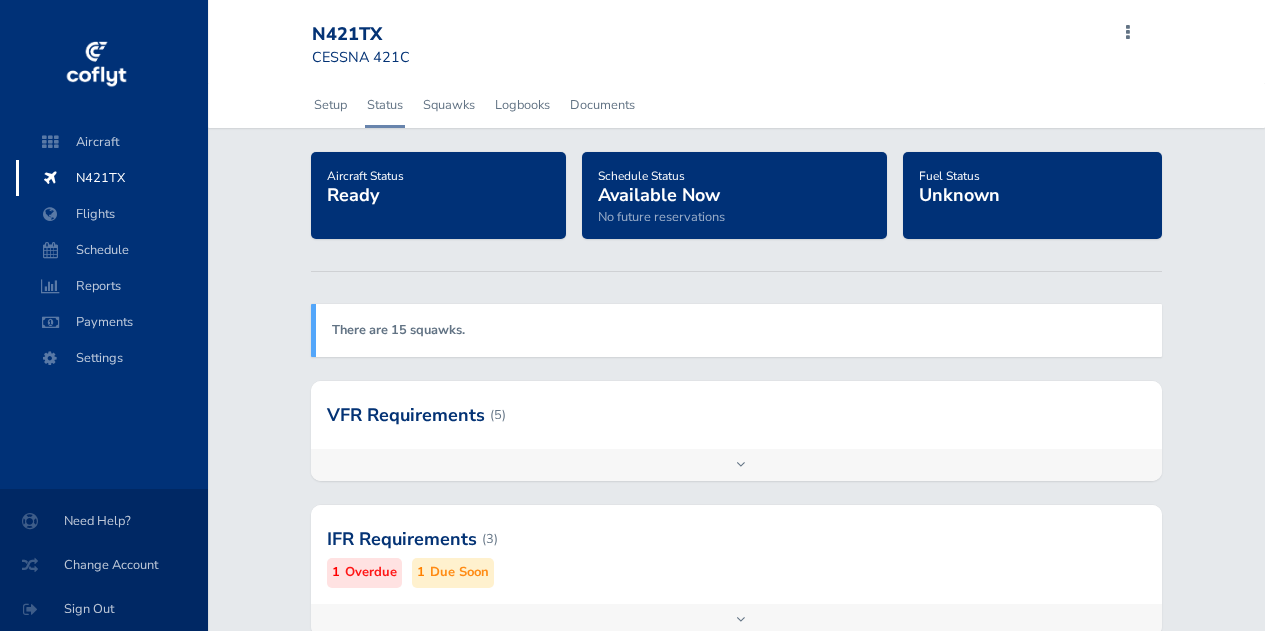 scroll, scrollTop: 0, scrollLeft: 0, axis: both 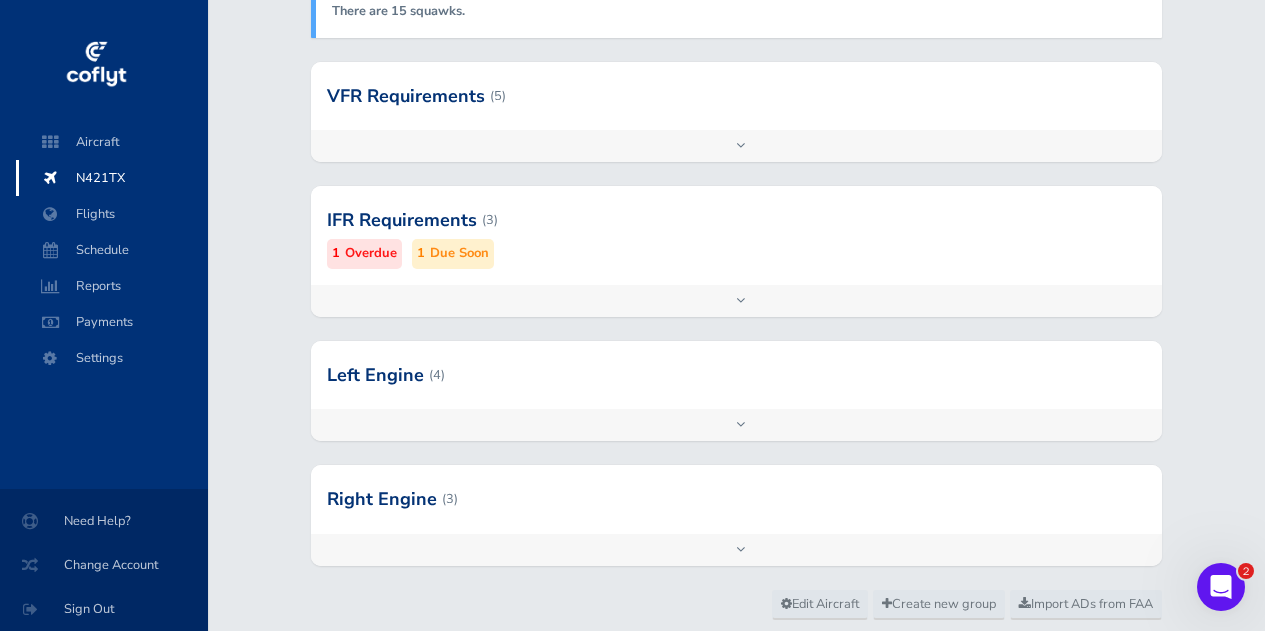 click on "Add inspection
Edit" at bounding box center (736, 425) 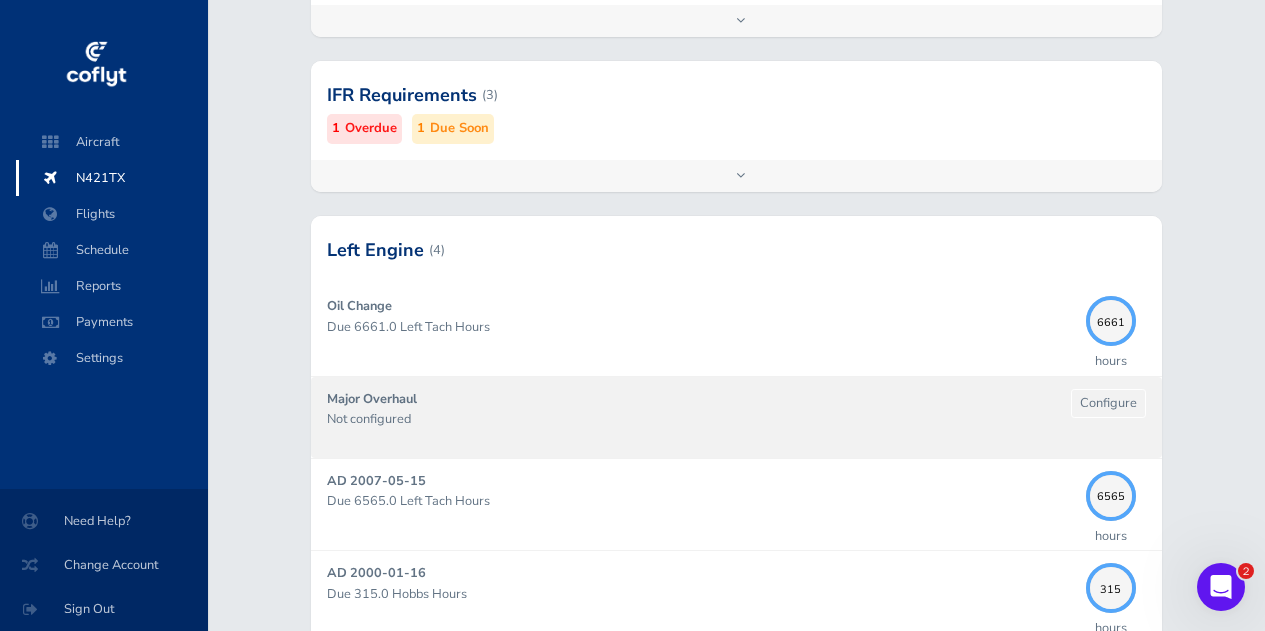 scroll, scrollTop: 516, scrollLeft: 0, axis: vertical 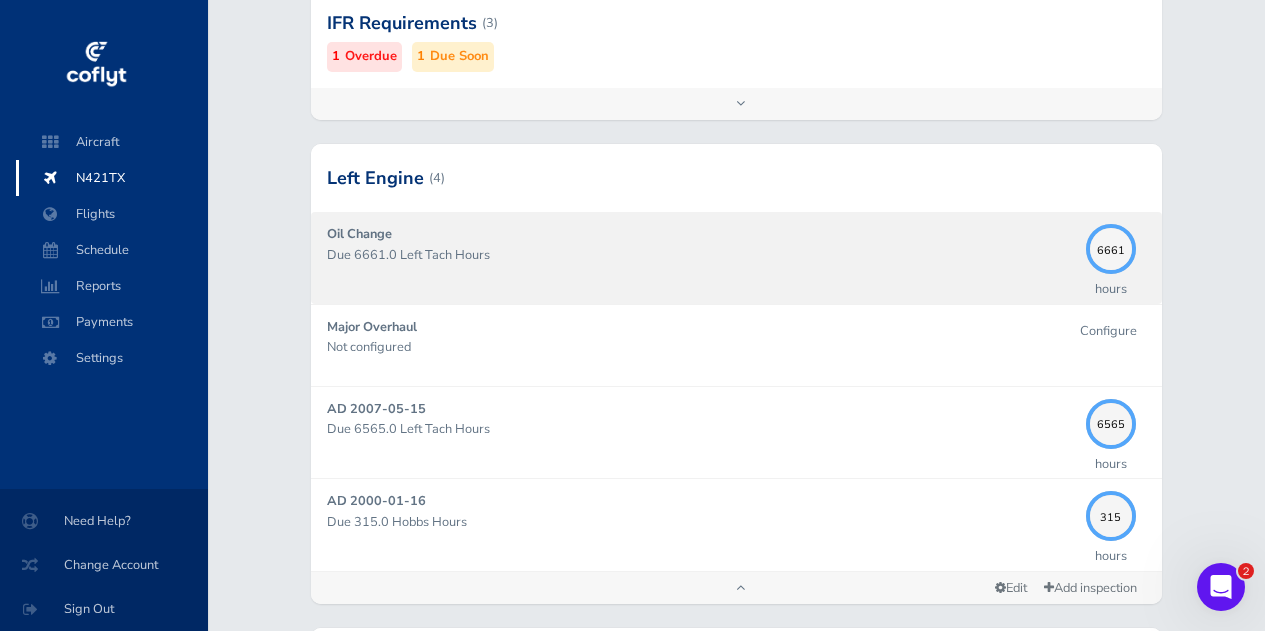click on "Due 6661.0 Left Tach Hours" at bounding box center (701, 255) 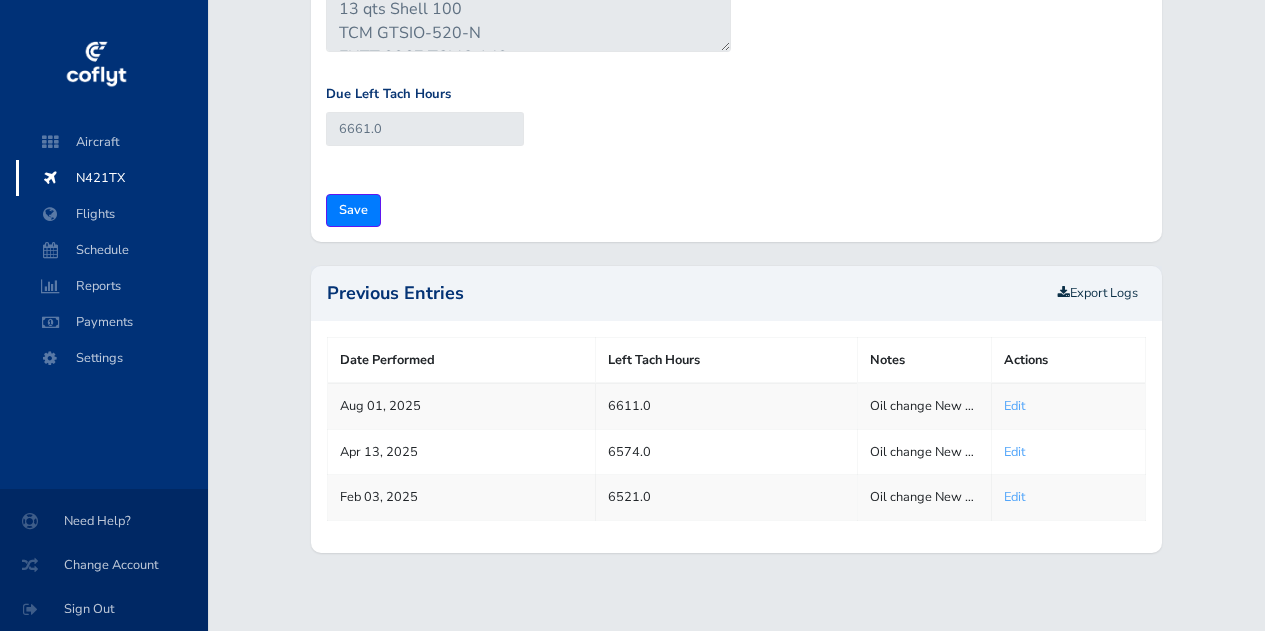 type on "2025-08-02" 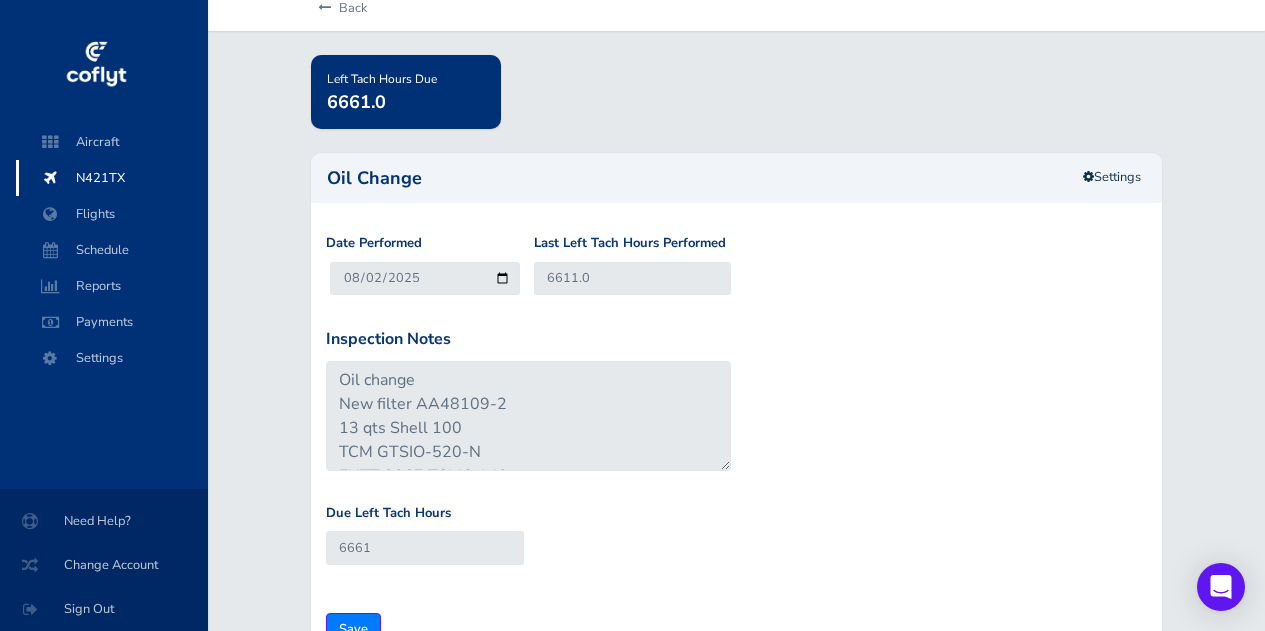 scroll, scrollTop: 134, scrollLeft: 0, axis: vertical 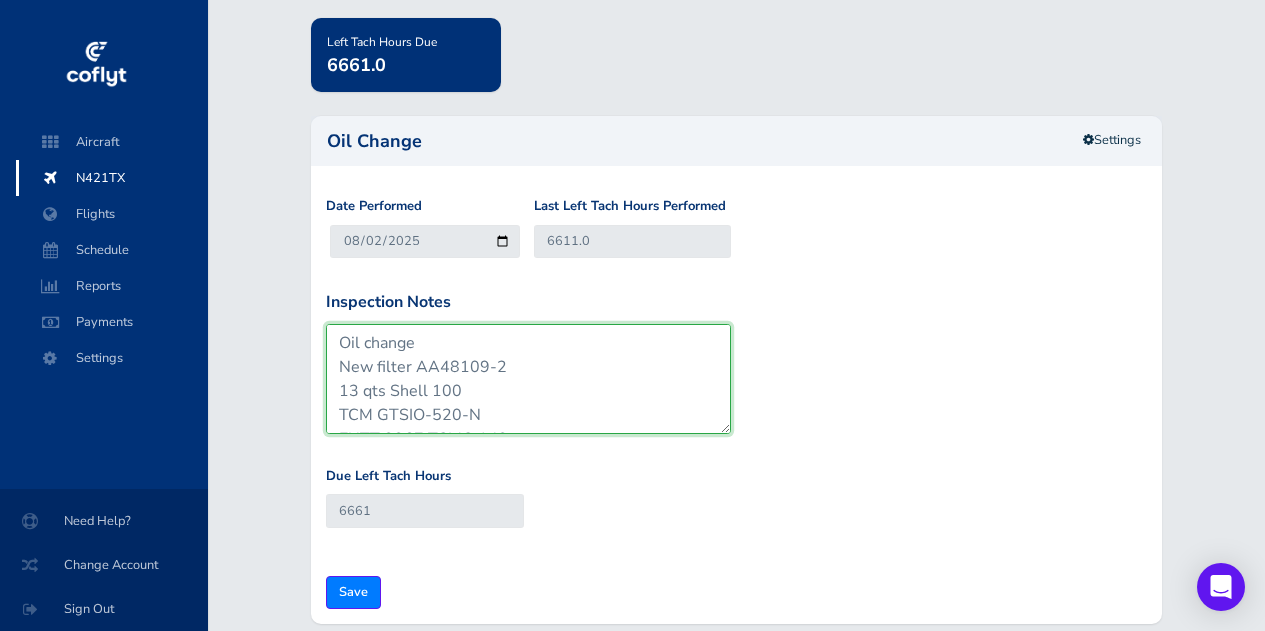 click on "Oil change
New filter AA48109-2
13 qts Shell 100
TCM GTSIO-520-N
ENTT 3367 TSMO 143
AFTT 5919" at bounding box center [528, 379] 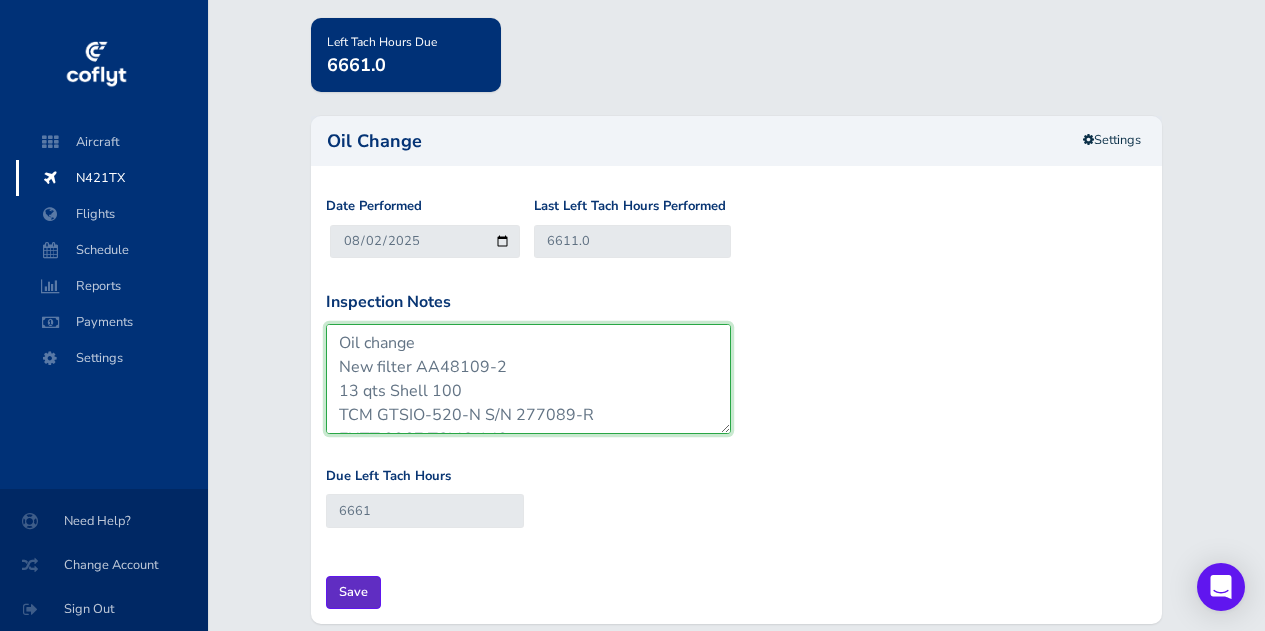 type on "Oil change
New filter AA48109-2
13 qts Shell 100
TCM GTSIO-520-N S/N 277089-R
ENTT 3367 TSMO 143
AFTT 5919" 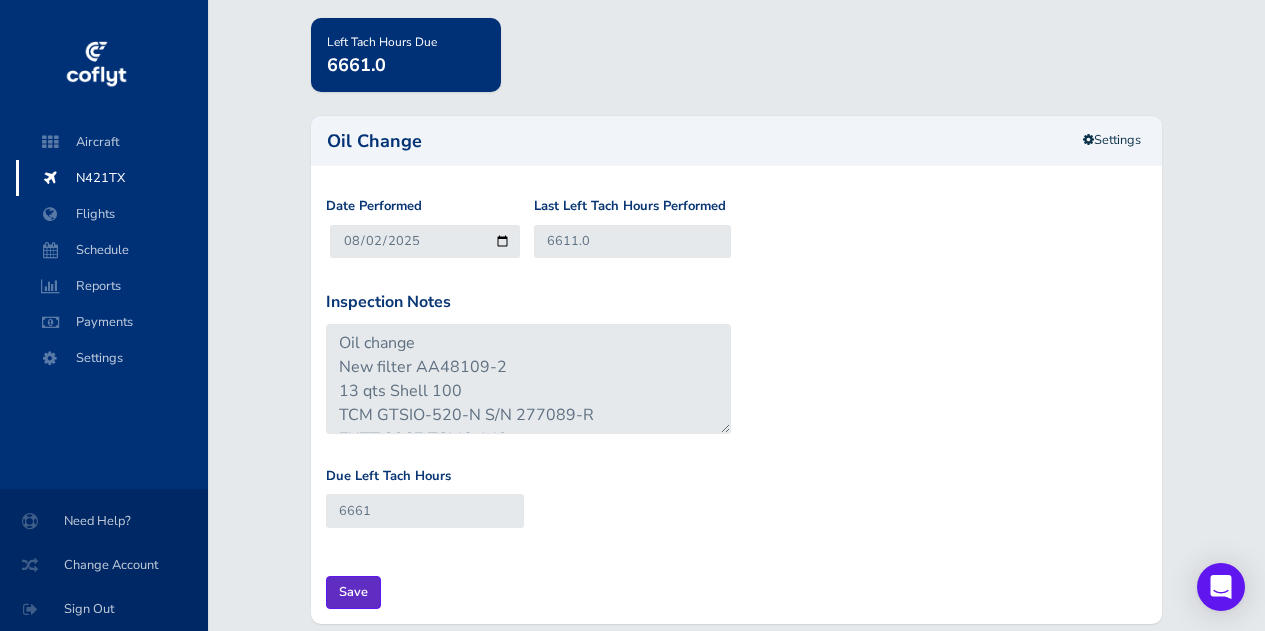 click on "Save" at bounding box center [353, 592] 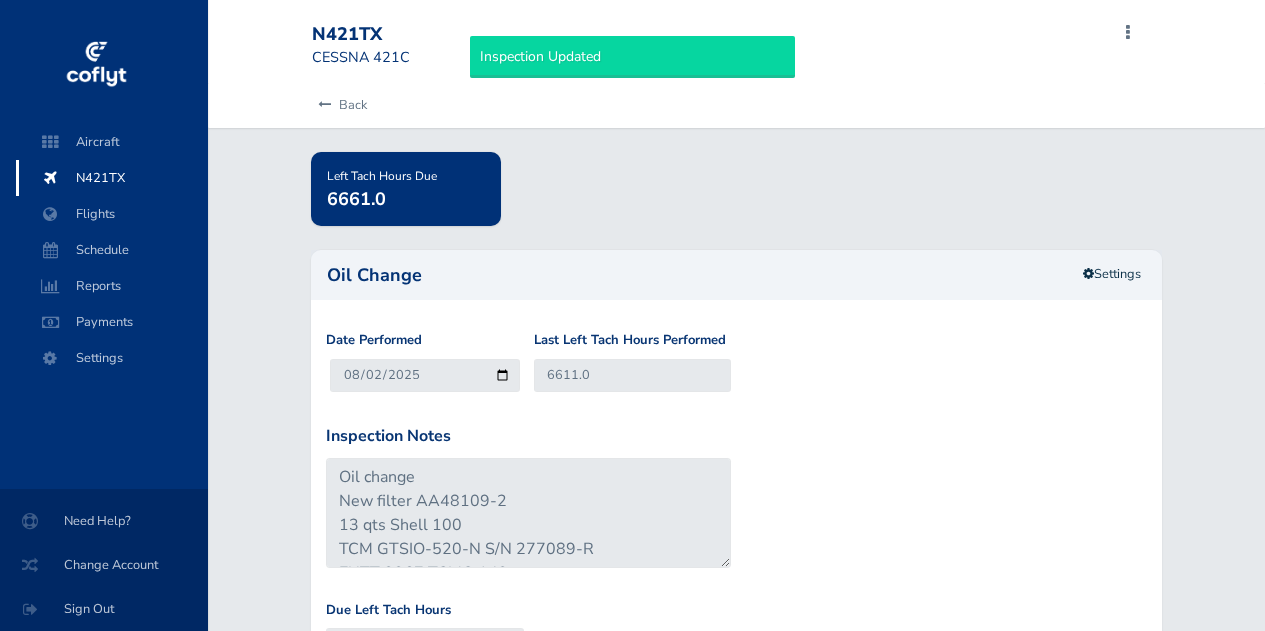 scroll, scrollTop: 0, scrollLeft: 0, axis: both 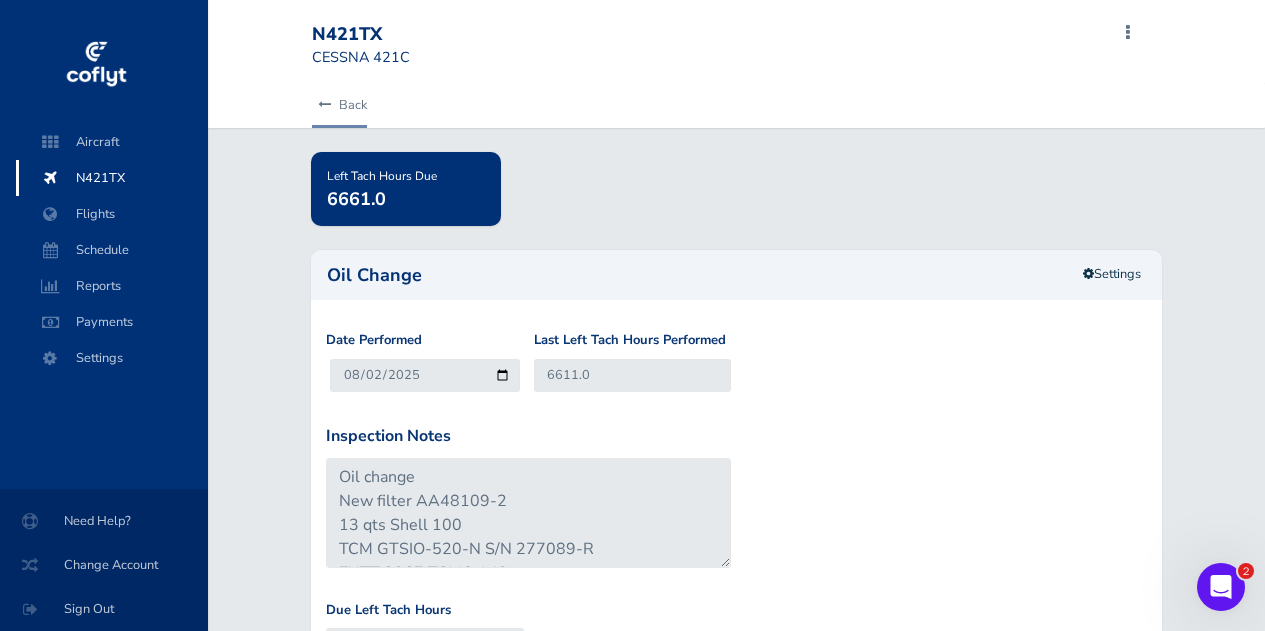 click on "Back" at bounding box center [339, 105] 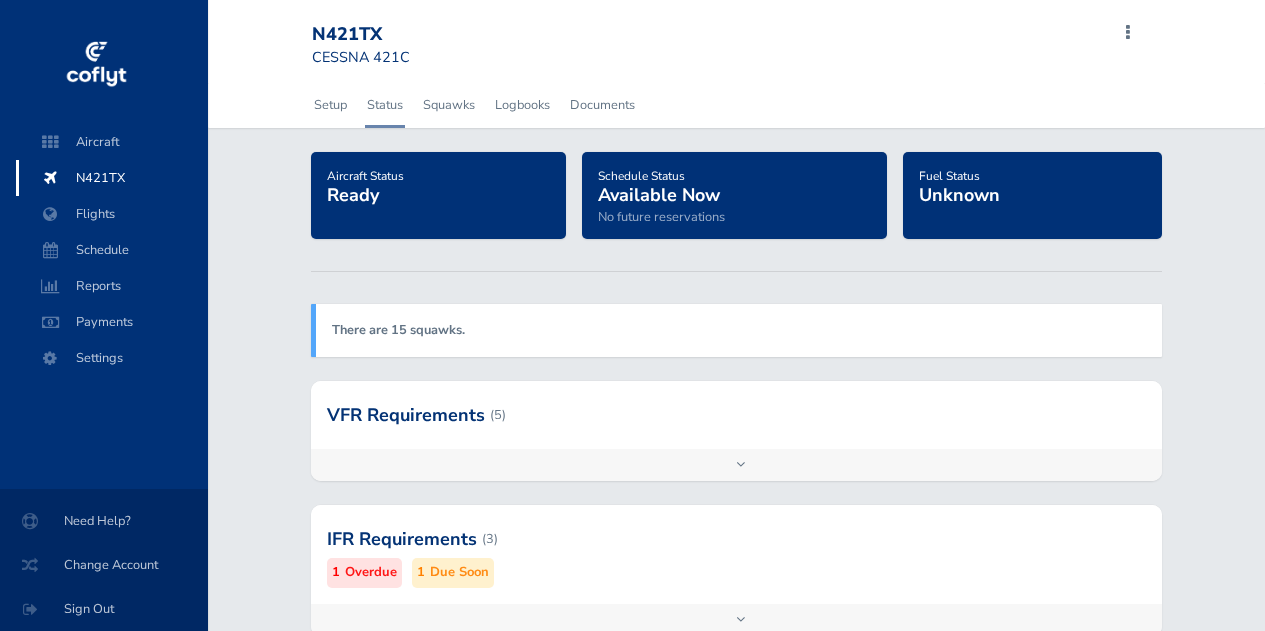 scroll, scrollTop: 0, scrollLeft: 0, axis: both 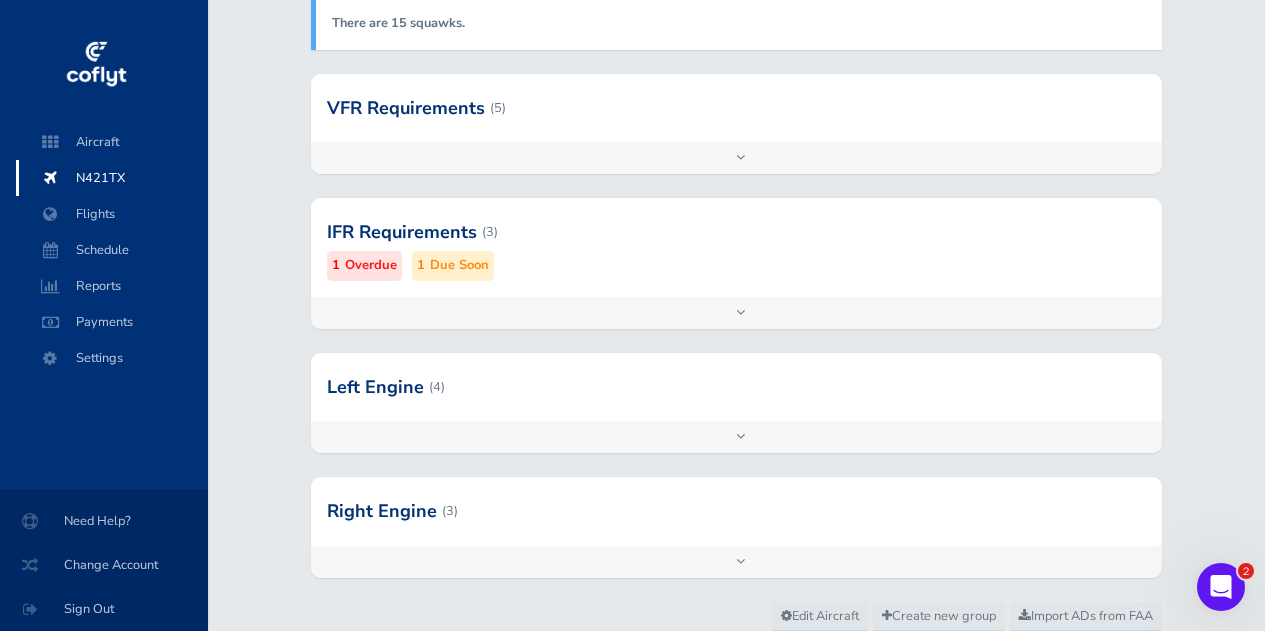 click on "Add inspection
Edit" at bounding box center (736, 562) 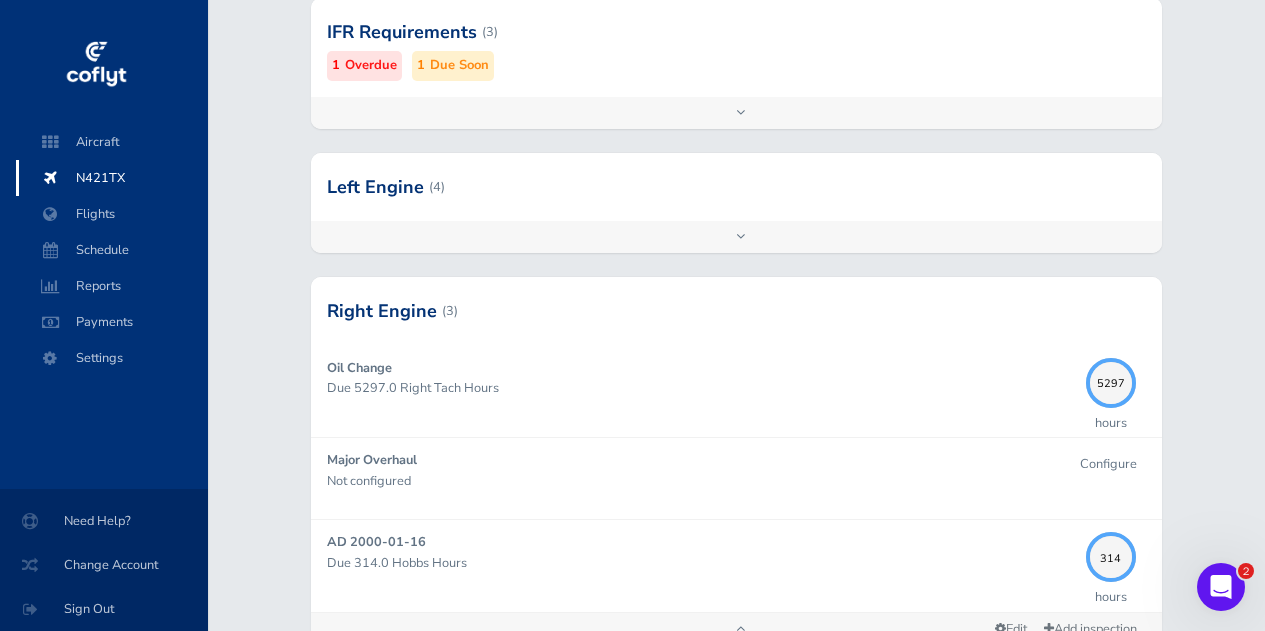 scroll, scrollTop: 534, scrollLeft: 0, axis: vertical 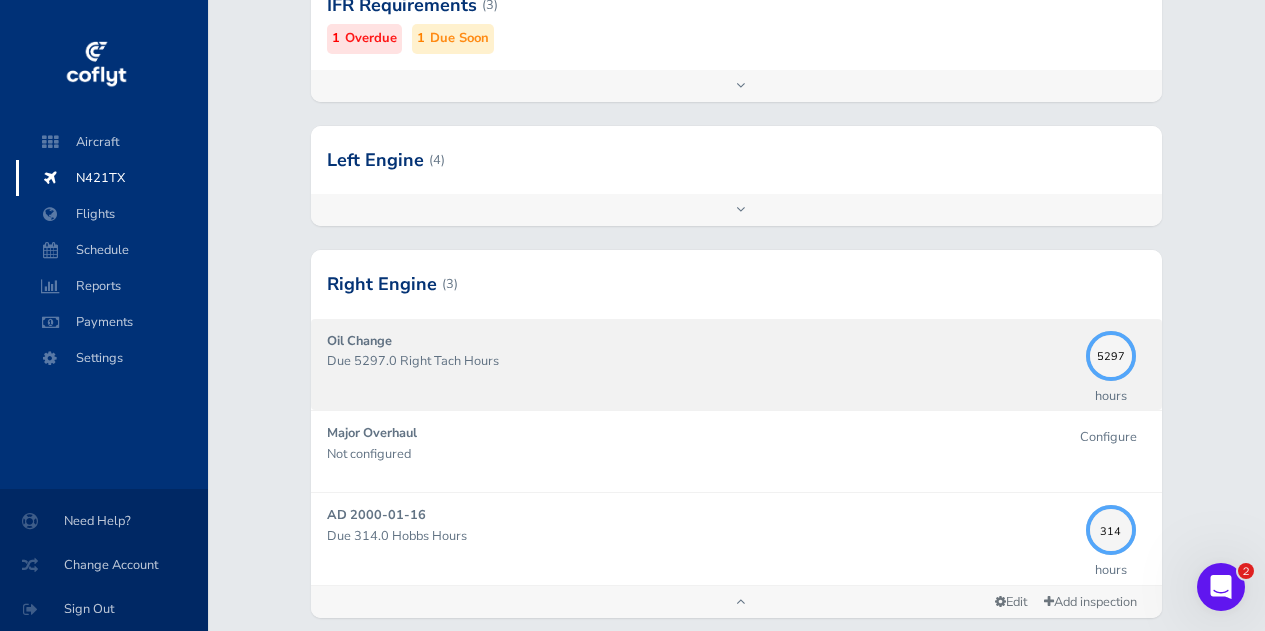 click on "Due 5297.0 Right Tach Hours" at bounding box center [701, 361] 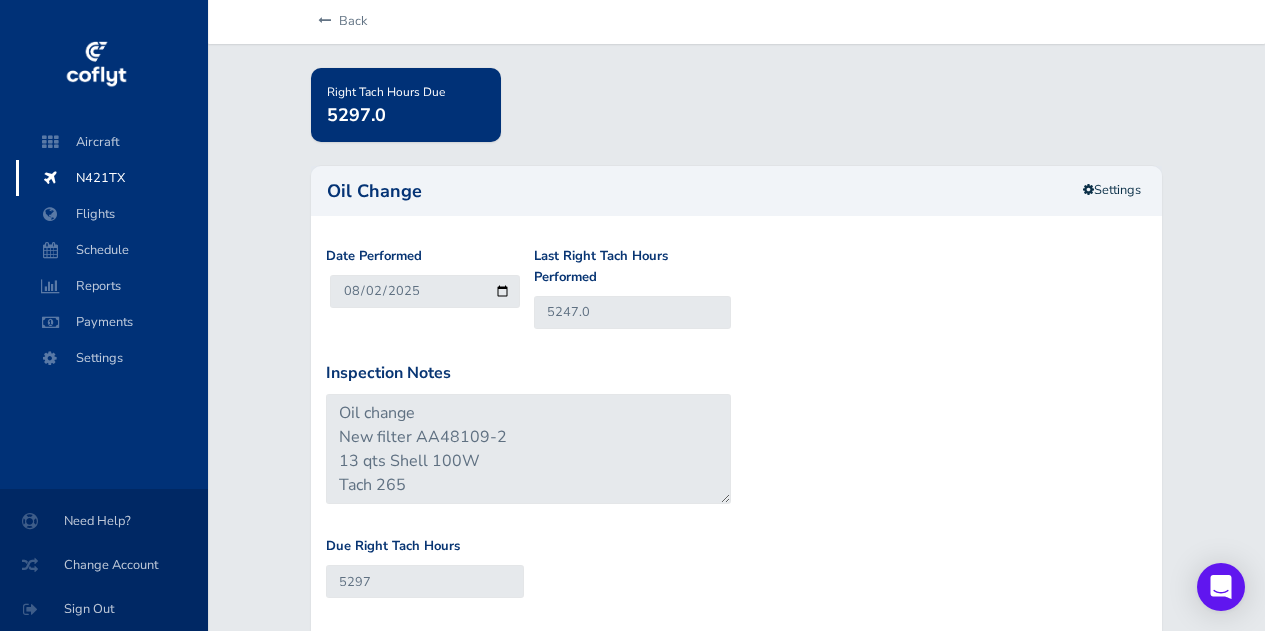 scroll, scrollTop: 88, scrollLeft: 0, axis: vertical 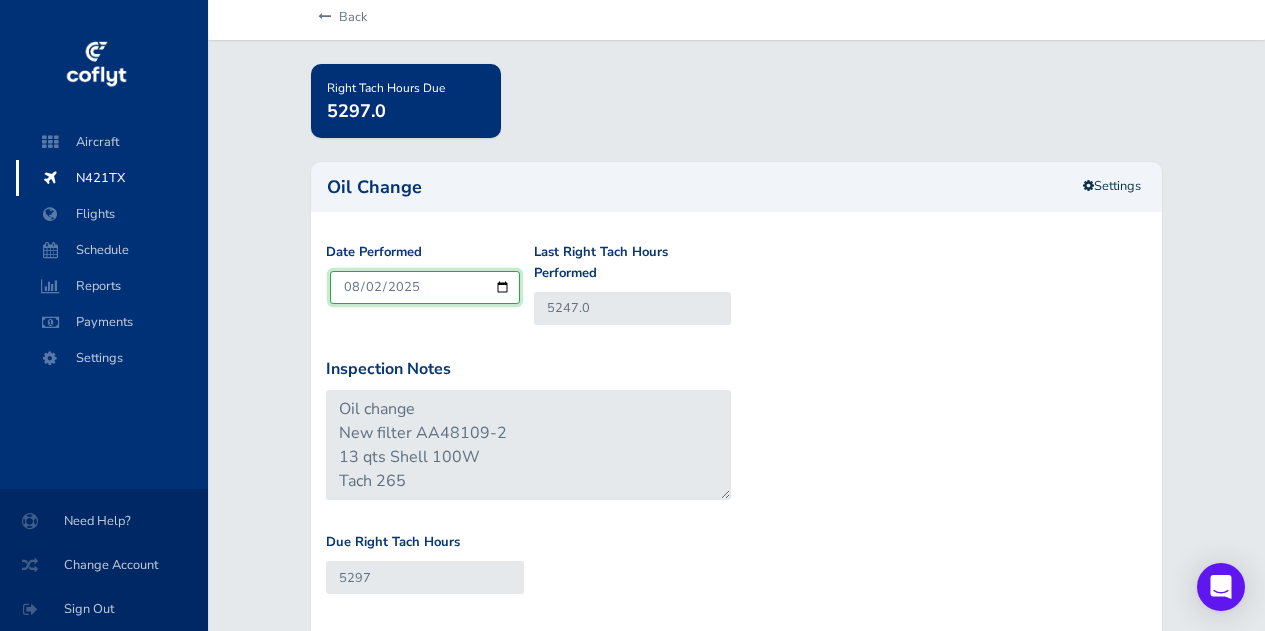 click on "2025-08-02" at bounding box center [425, 287] 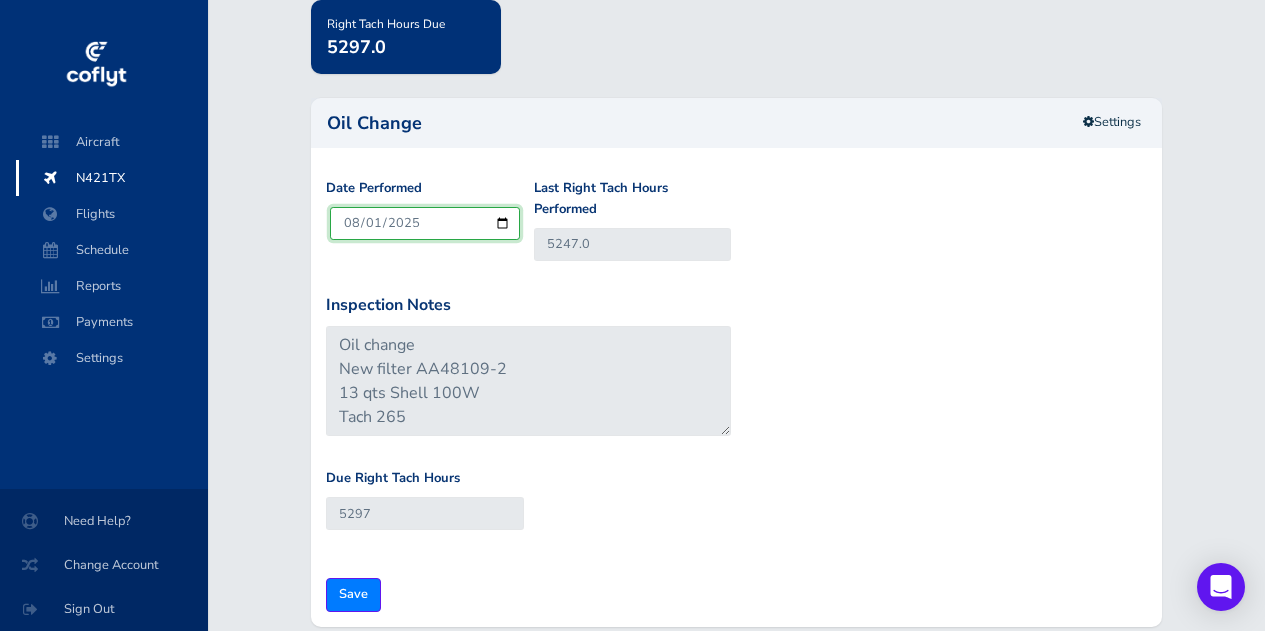 scroll, scrollTop: 150, scrollLeft: 0, axis: vertical 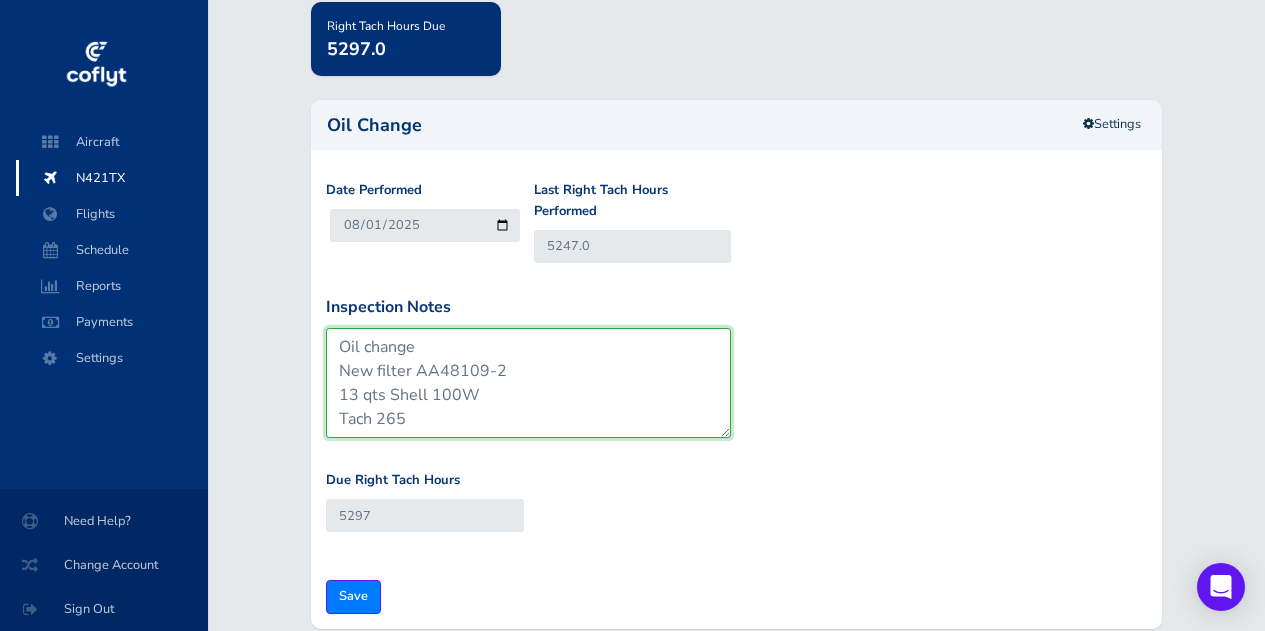 click on "Oil change
New filter AA48109-2
13 qts Shell 100W
Tach 265" at bounding box center (528, 383) 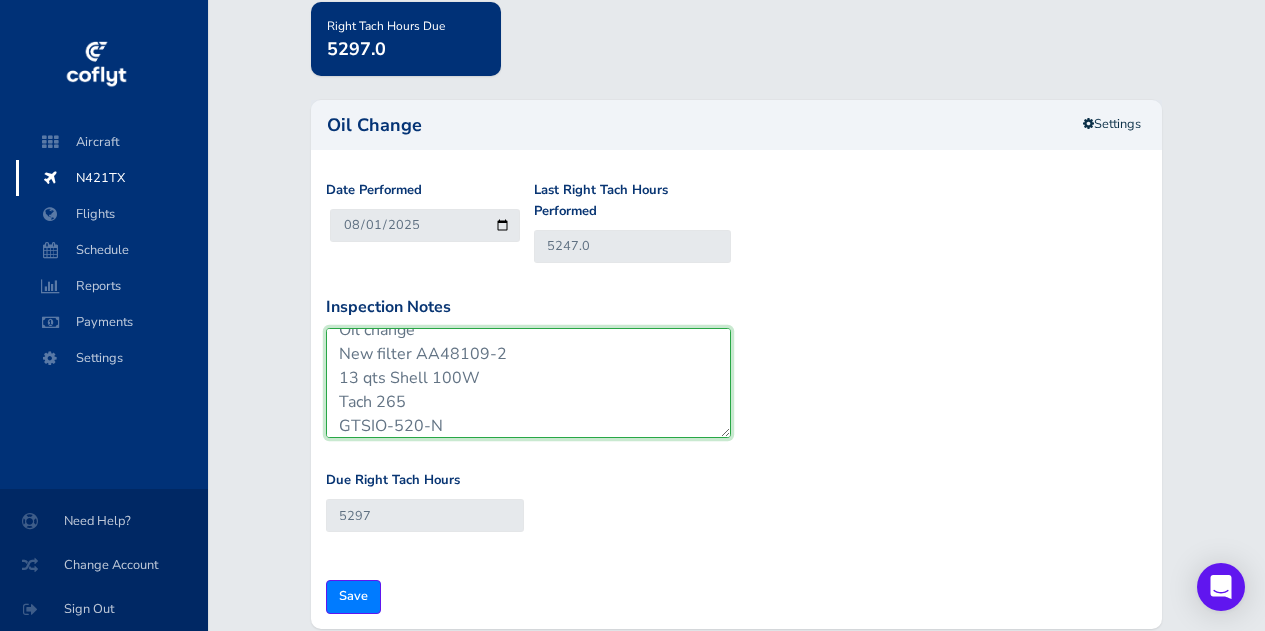 scroll, scrollTop: 41, scrollLeft: 0, axis: vertical 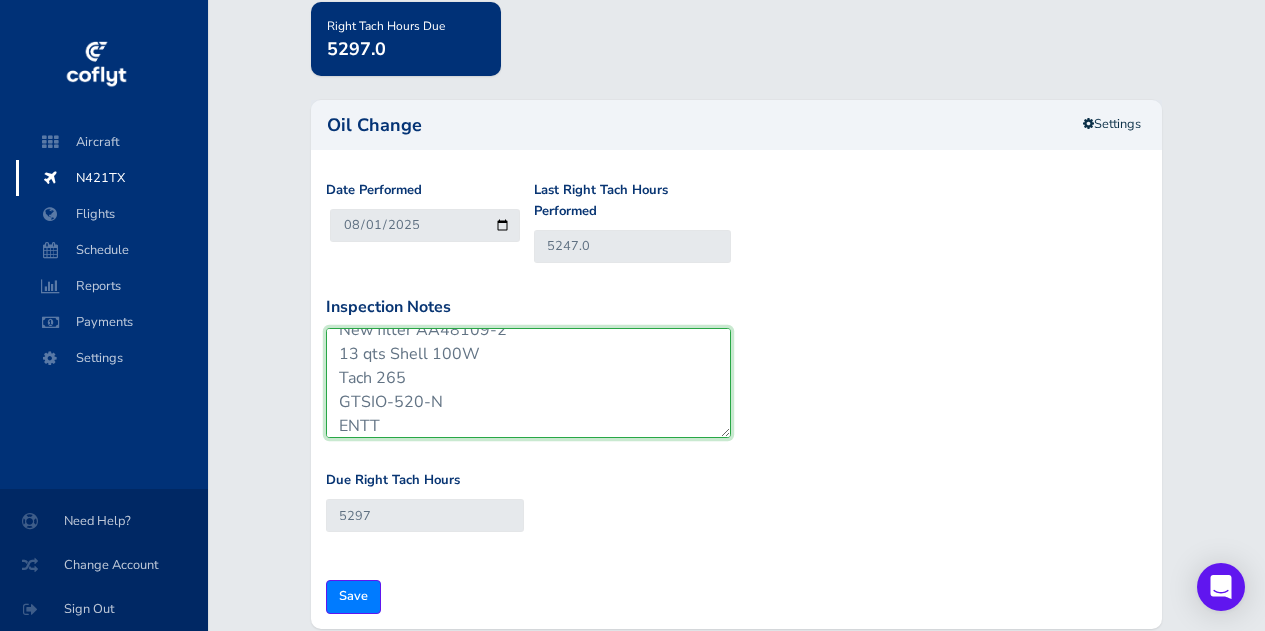 click on "Oil change
New filter AA48109-2
13 qts Shell 100W
Tach 265" at bounding box center (528, 383) 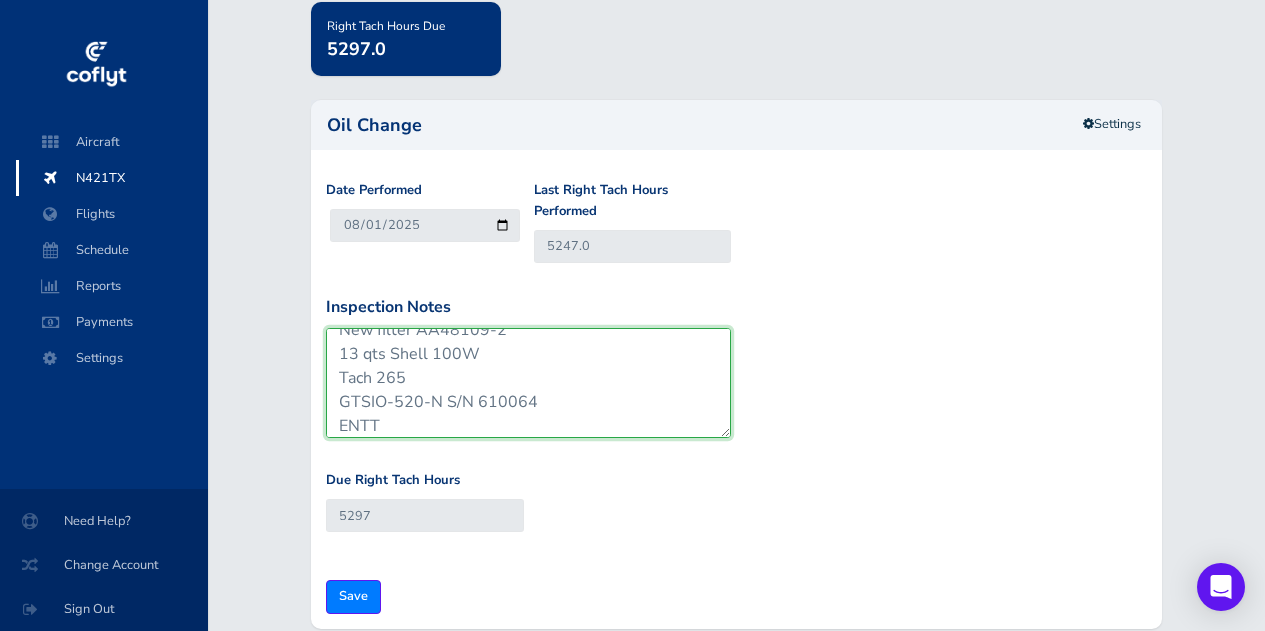 drag, startPoint x: 428, startPoint y: 393, endPoint x: 427, endPoint y: 404, distance: 11.045361 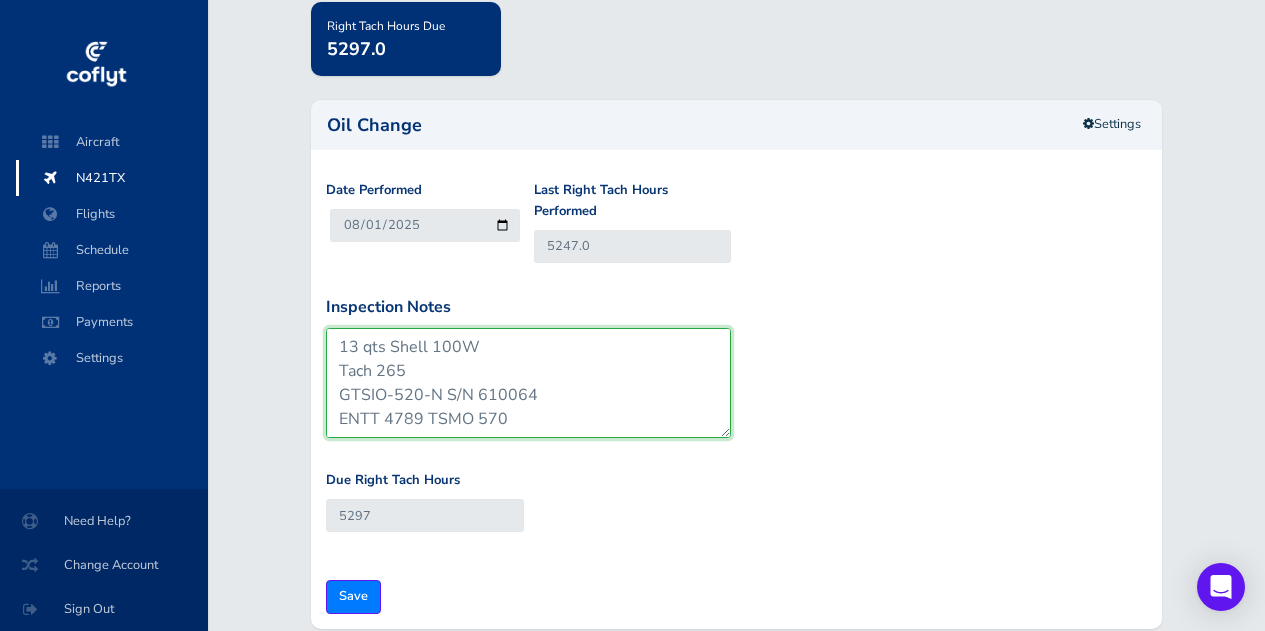 scroll, scrollTop: 48, scrollLeft: 0, axis: vertical 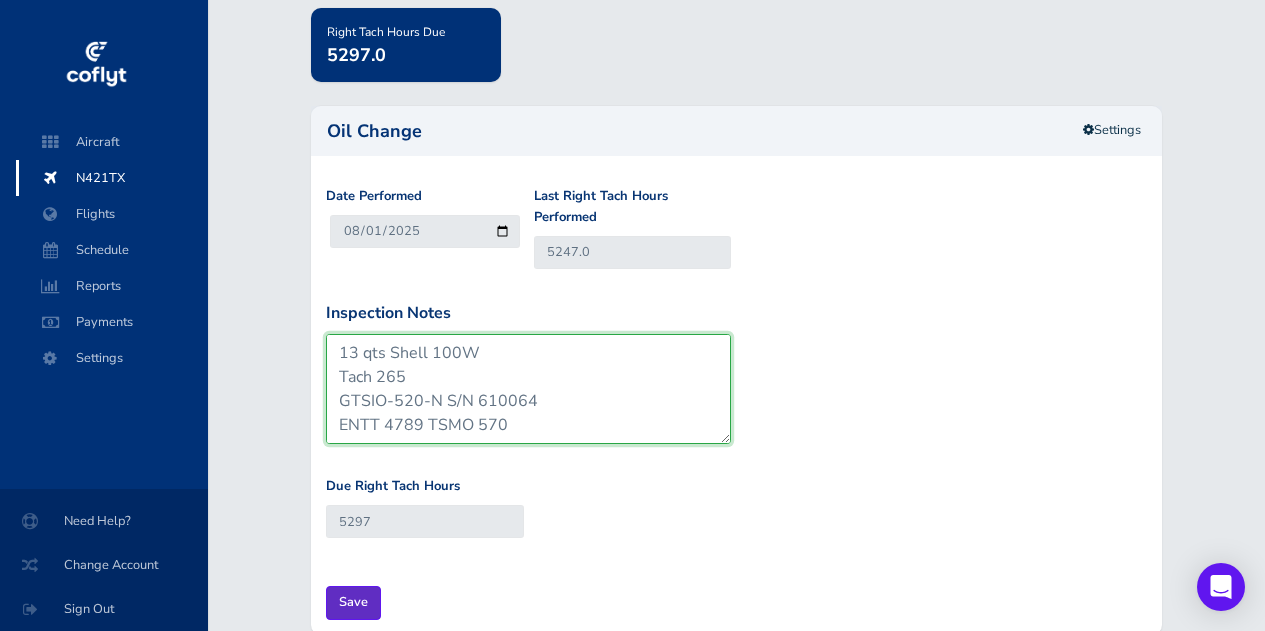 type on "Oil change
New filter AA48109-2
13 qts Shell 100W
Tach 265
GTSIO-520-N S/N 610064
ENTT 4789 TSMO 570" 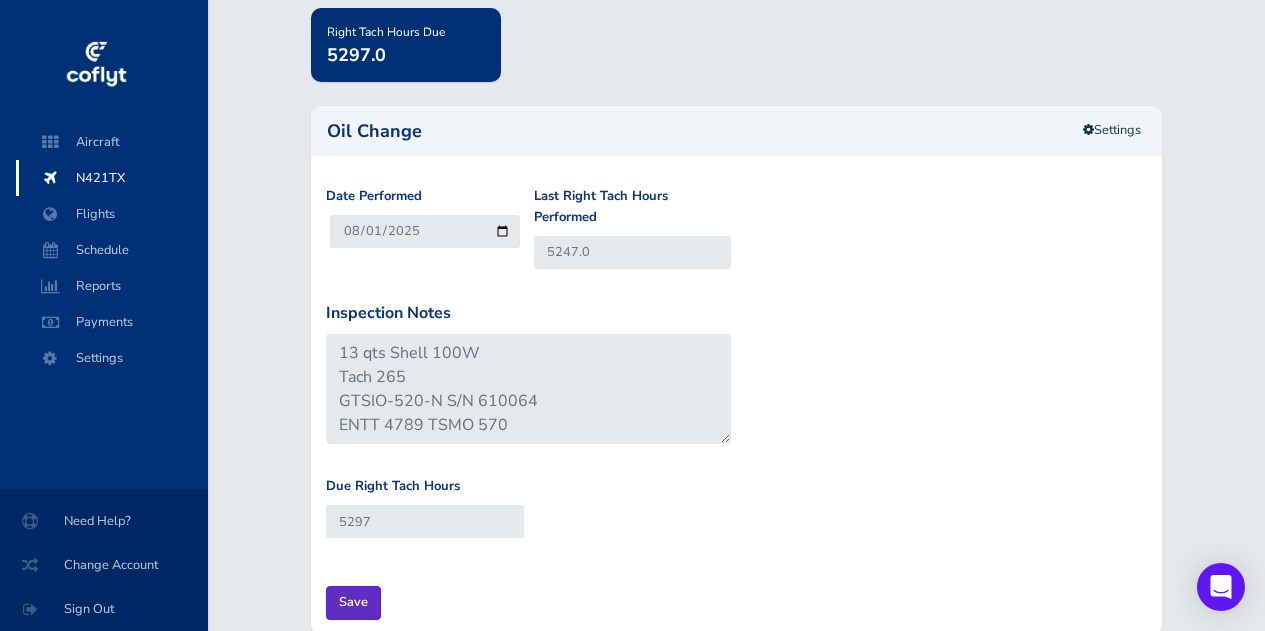 click on "Save" at bounding box center (353, 602) 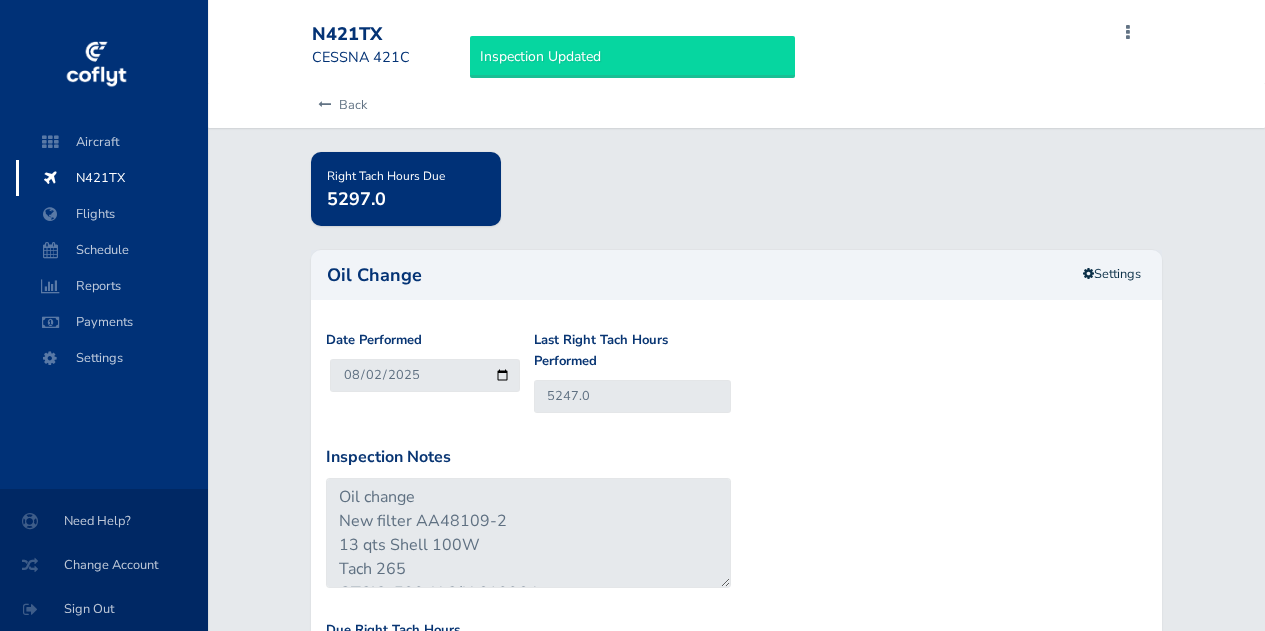 scroll, scrollTop: 0, scrollLeft: 0, axis: both 